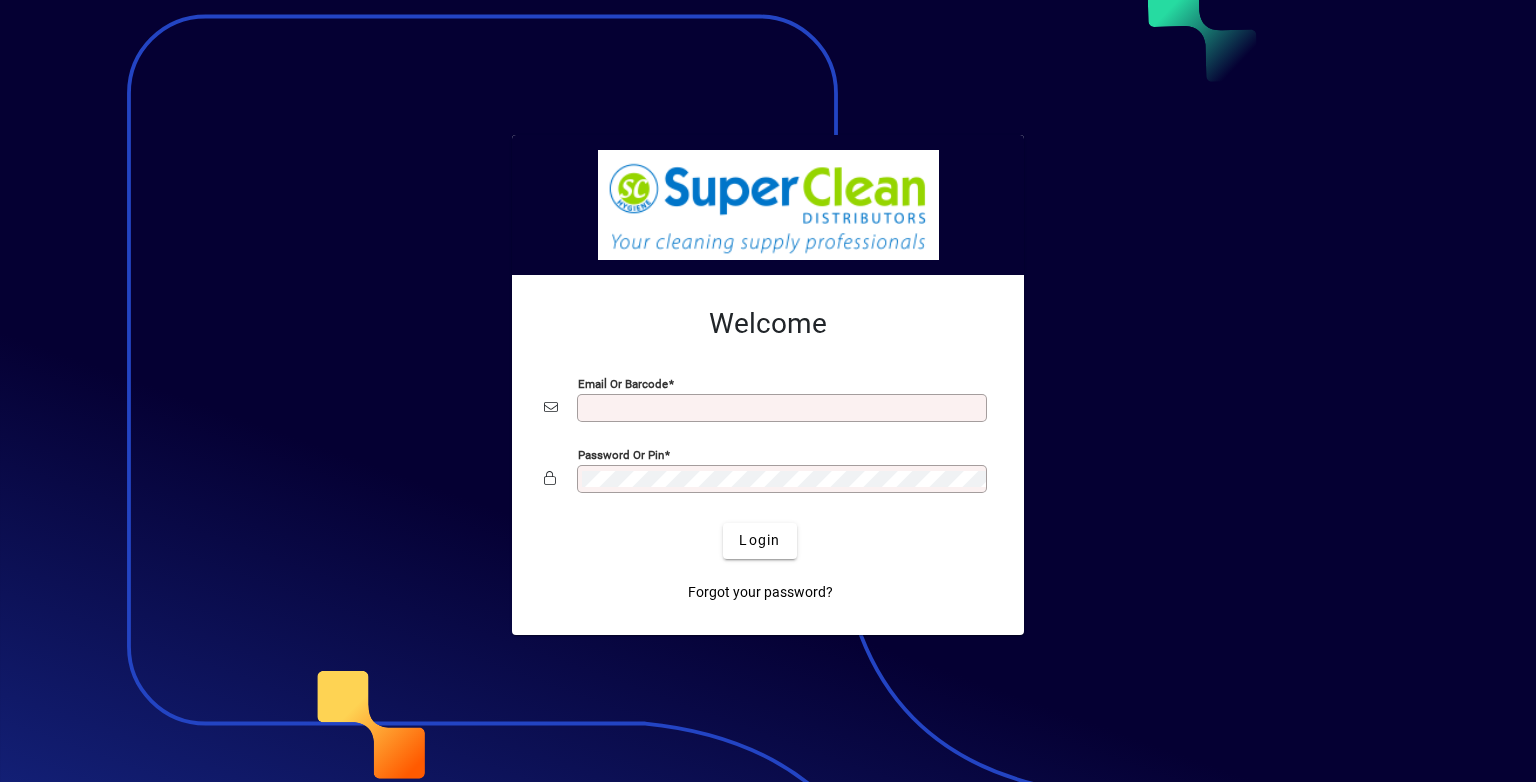 scroll, scrollTop: 0, scrollLeft: 0, axis: both 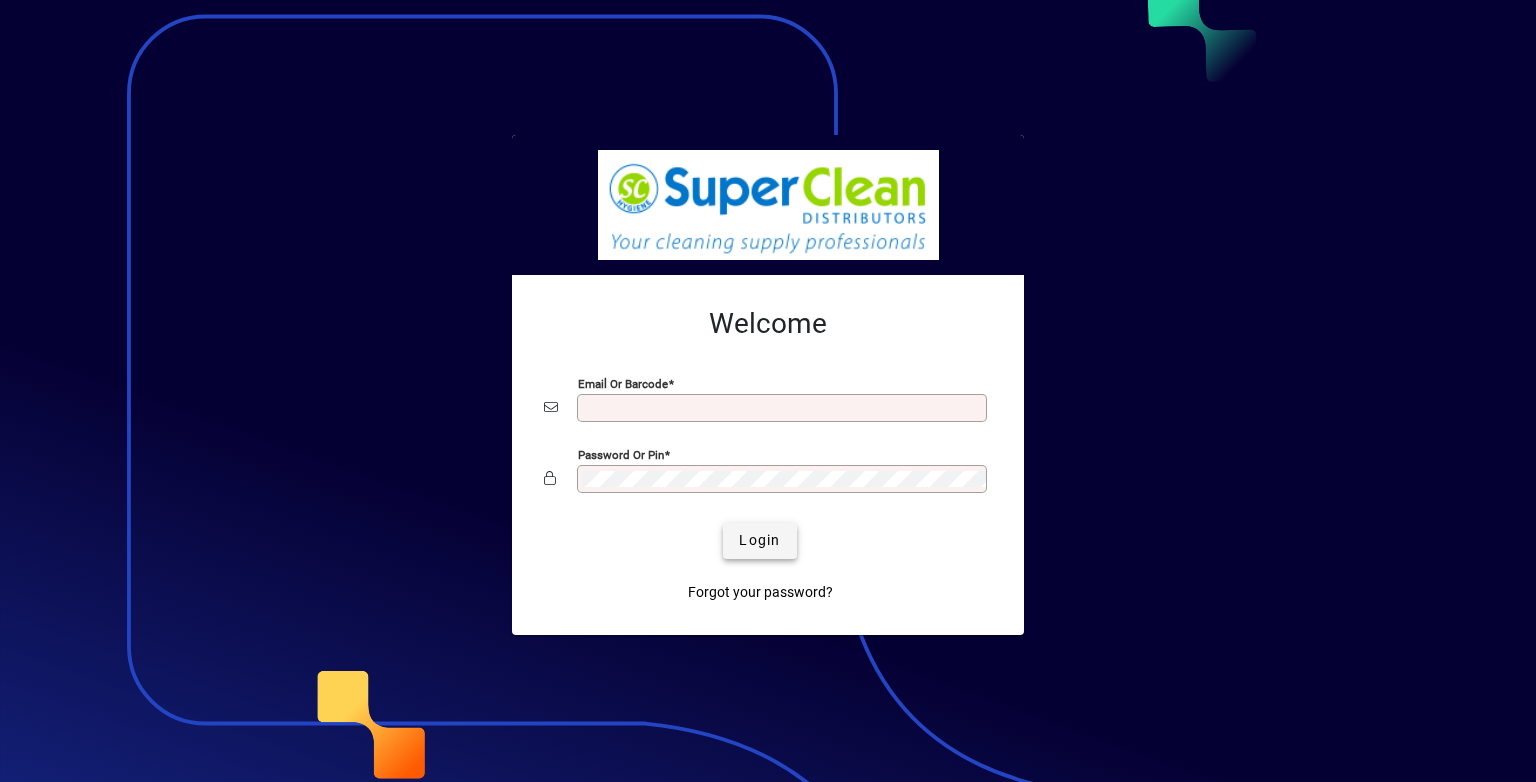 type on "**********" 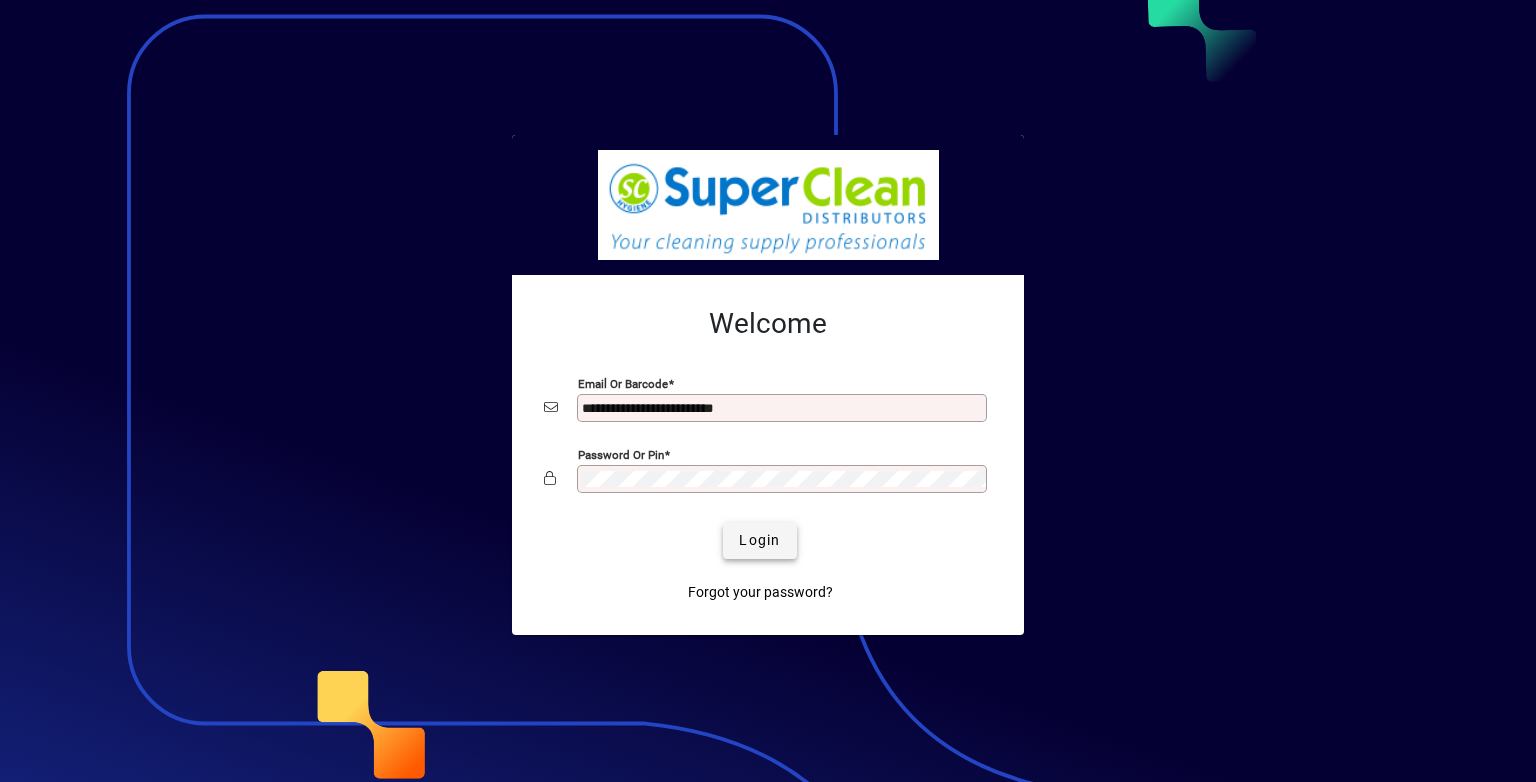 click 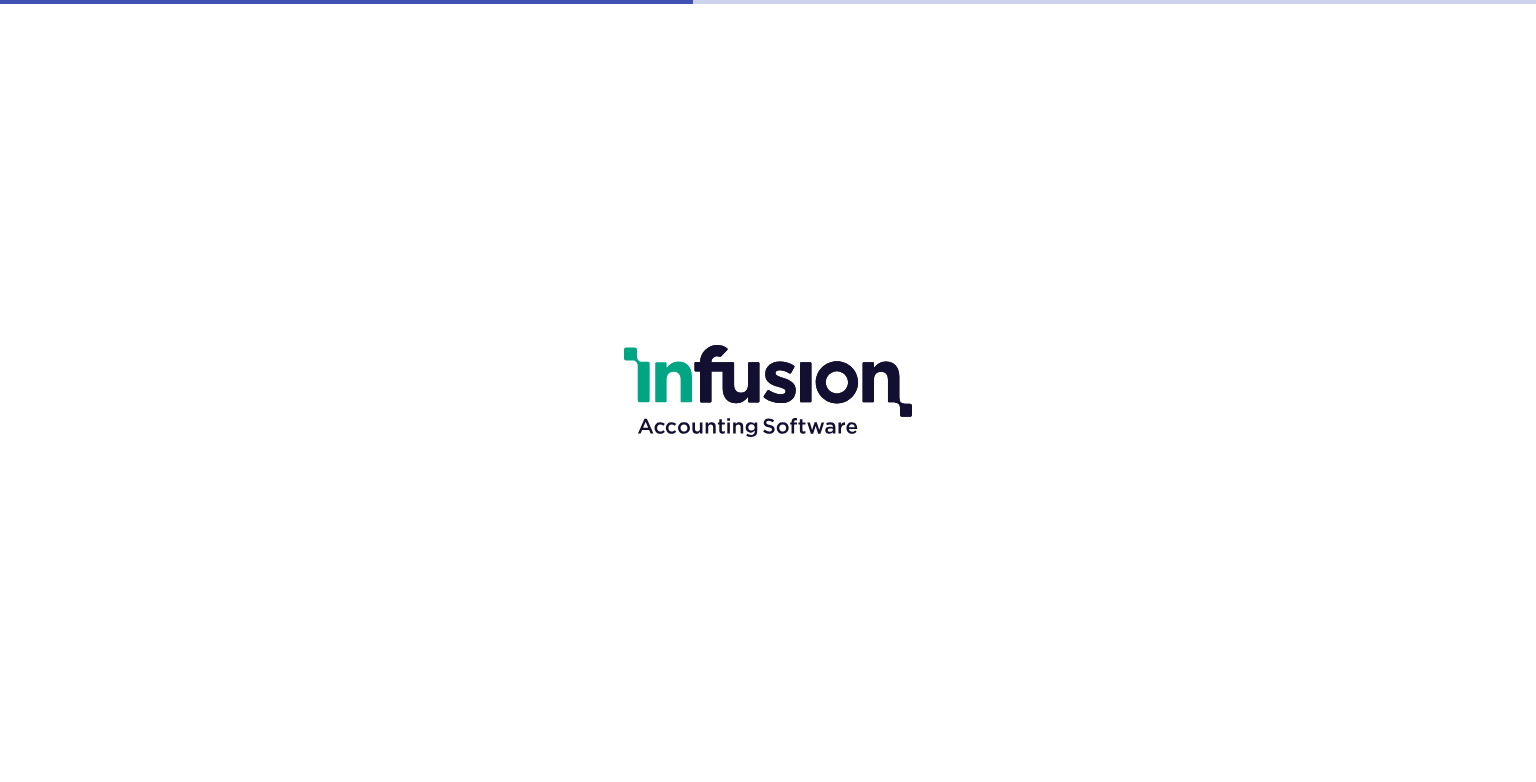 scroll, scrollTop: 0, scrollLeft: 0, axis: both 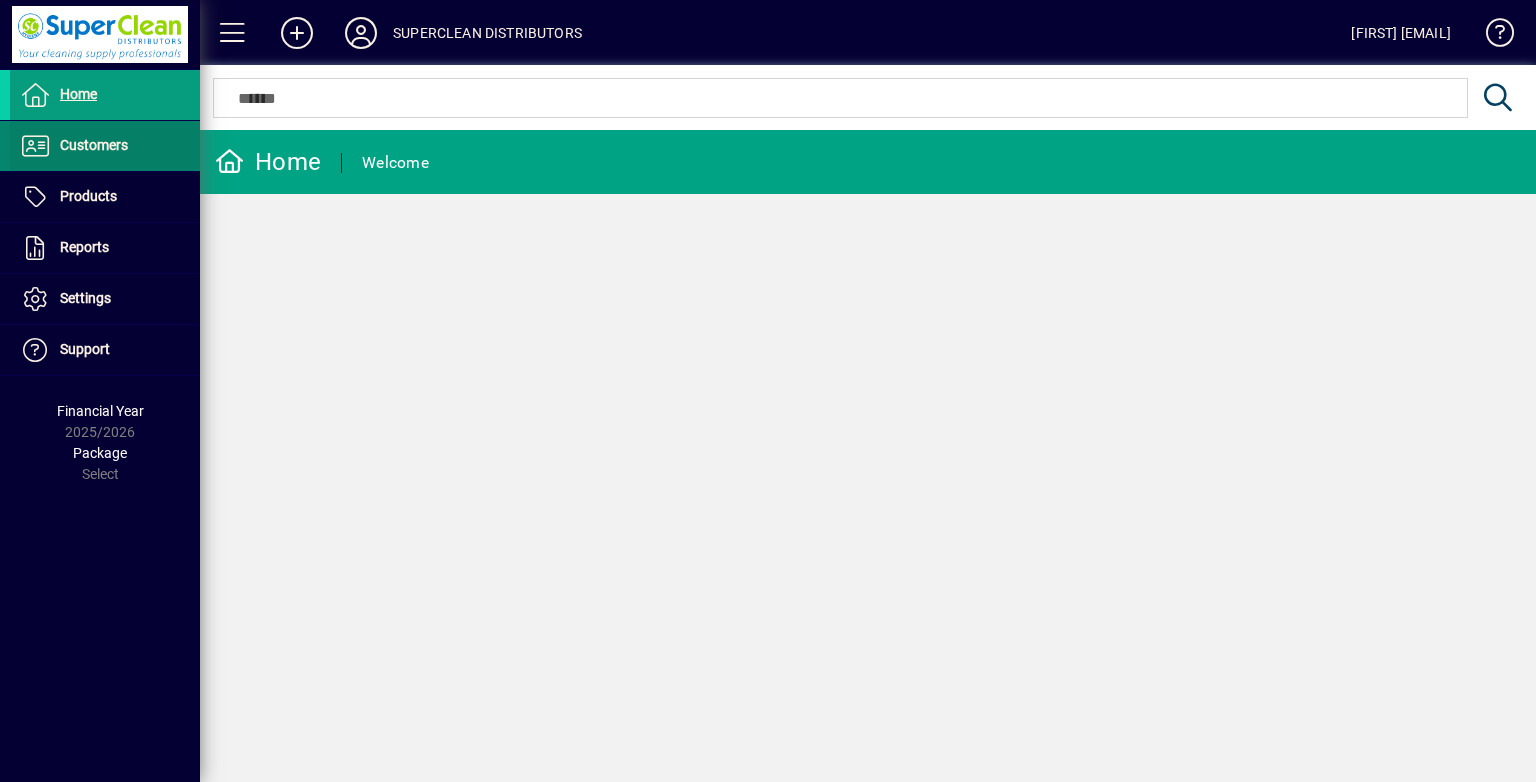 click on "Customers" at bounding box center [69, 146] 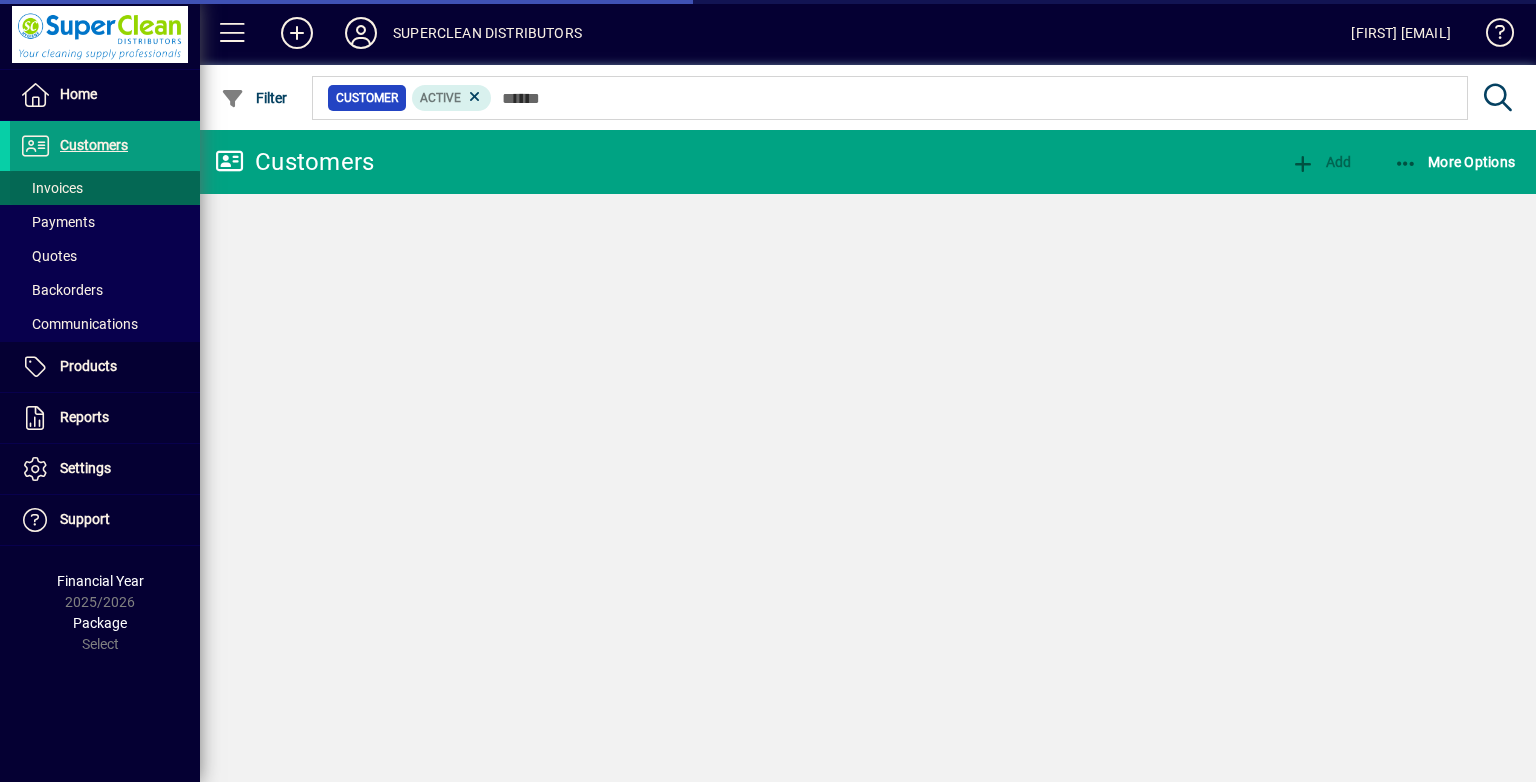 click at bounding box center (105, 188) 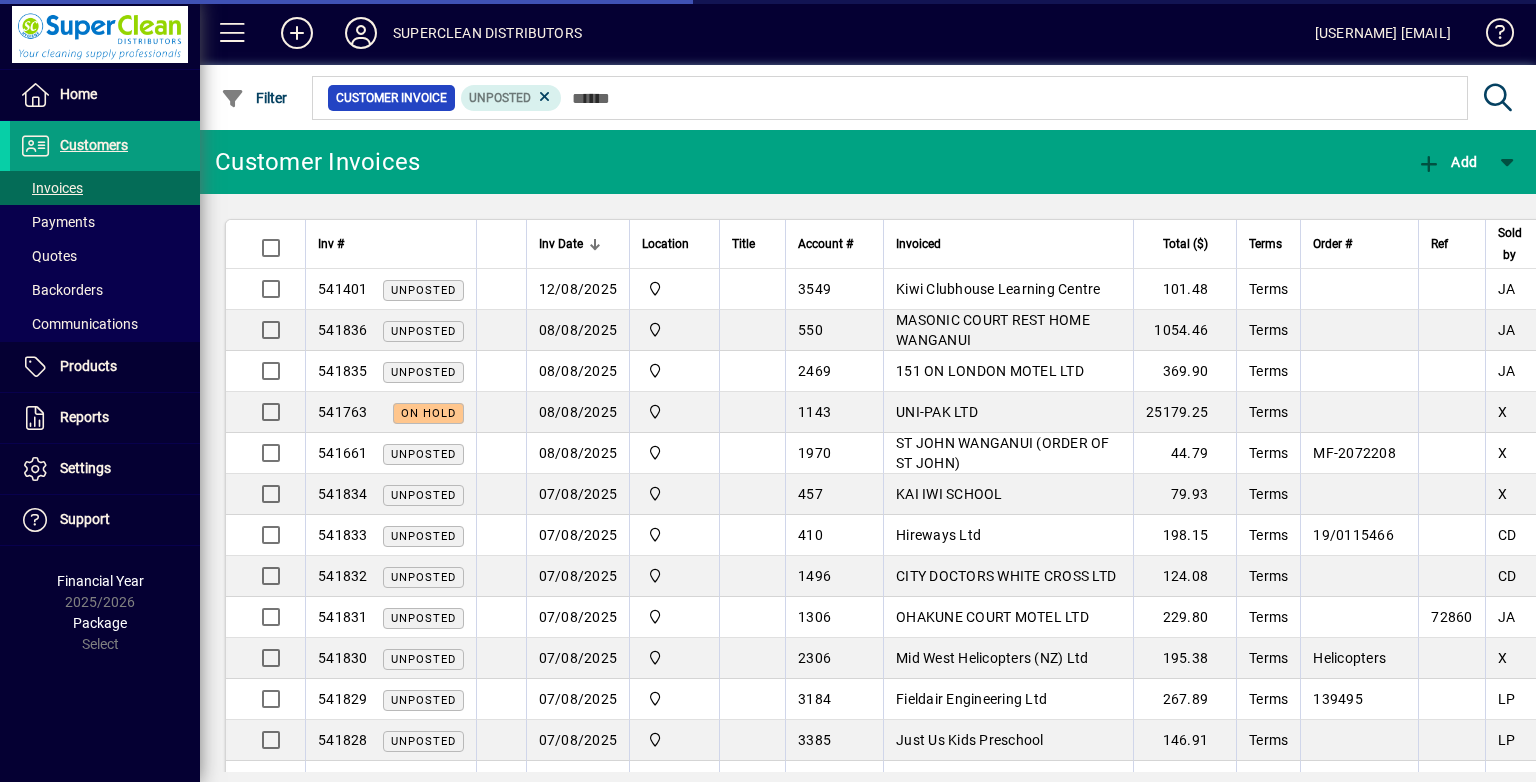 scroll, scrollTop: 0, scrollLeft: 0, axis: both 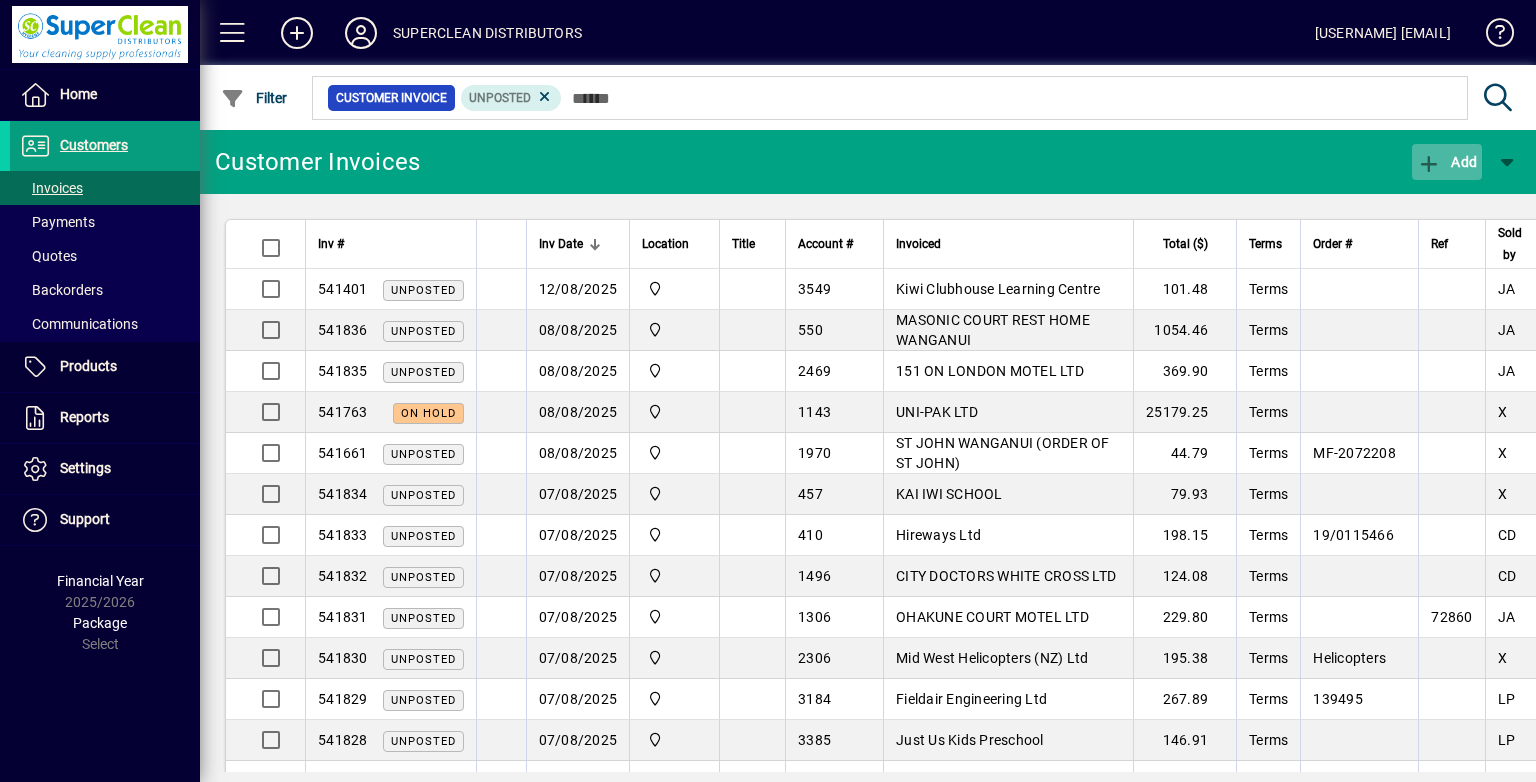 click on "Add" 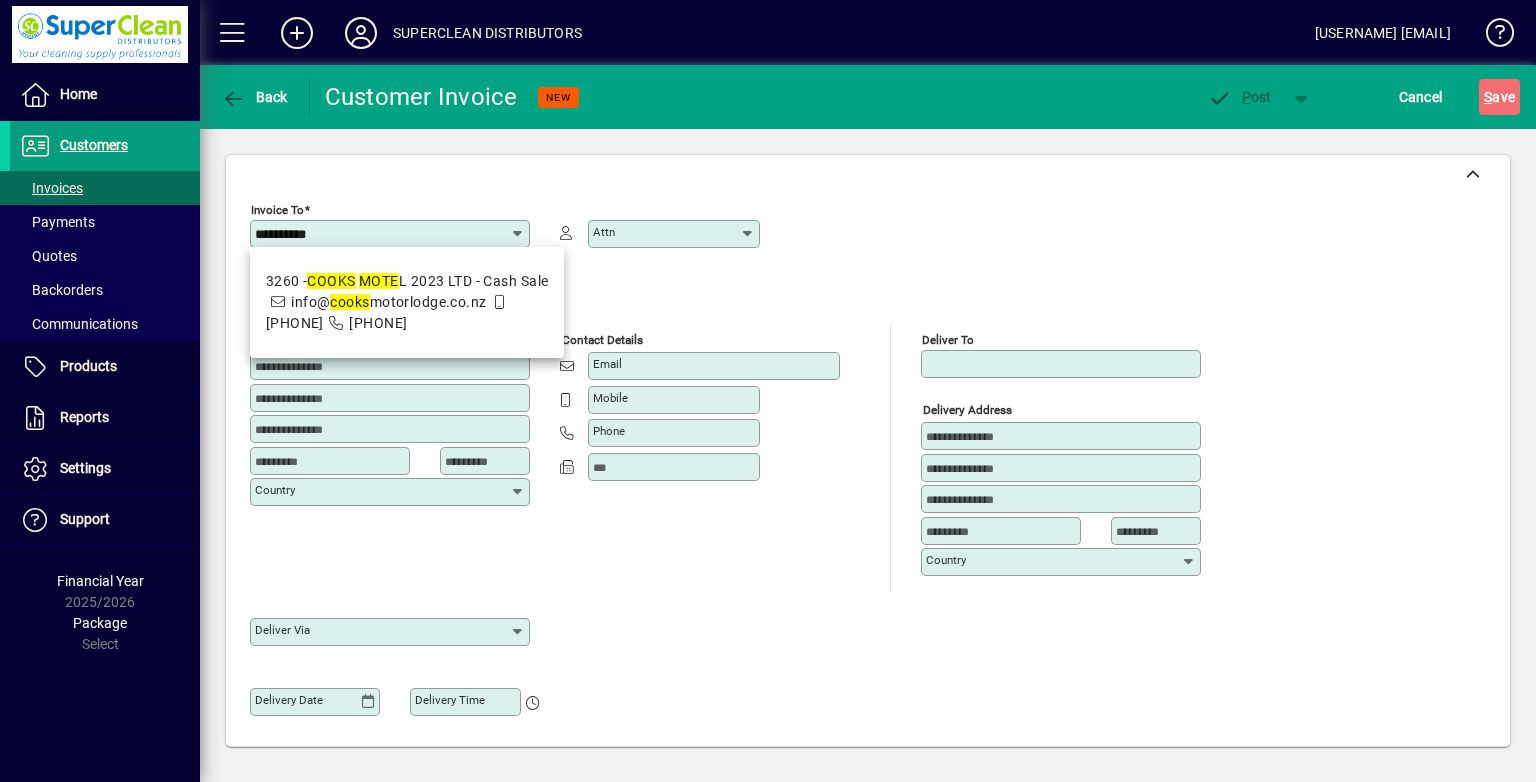 click on "3260 -  COOKS   MOTE L 2023 LTD - Cash Sale info@ cooks motorlodge.co.nz 0275 504 442 06 345 6003" at bounding box center [407, 302] 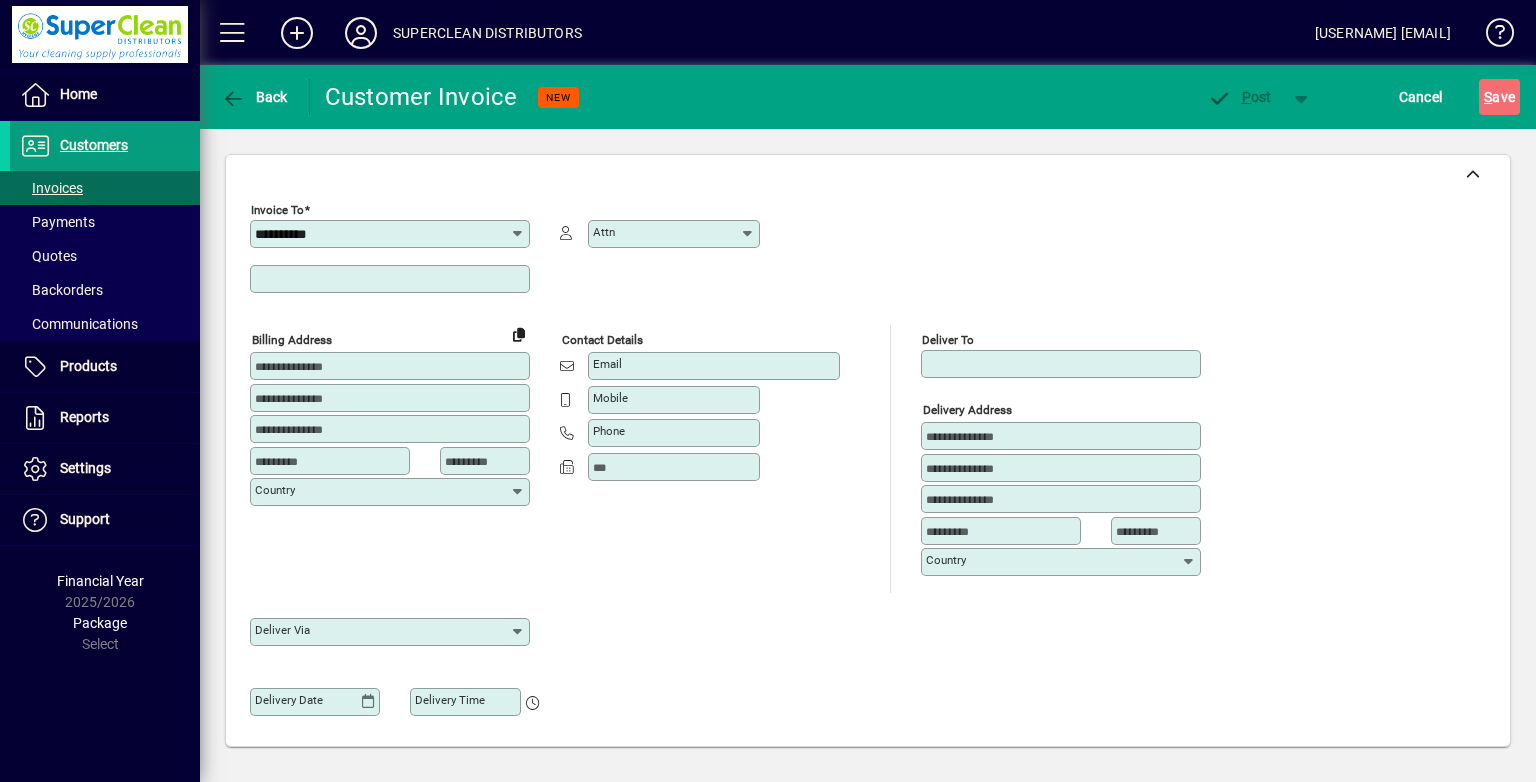 type on "**********" 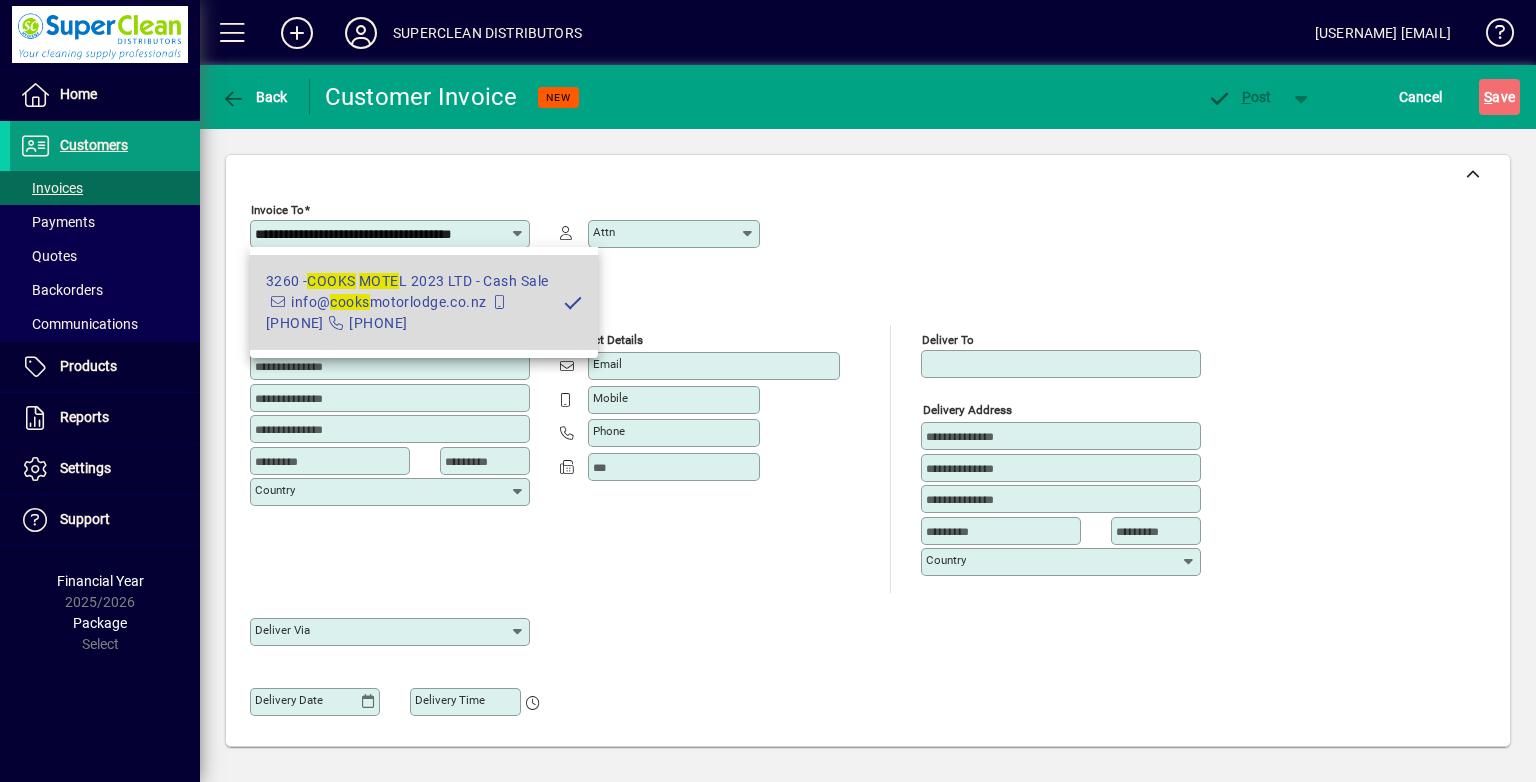 scroll, scrollTop: 0, scrollLeft: 0, axis: both 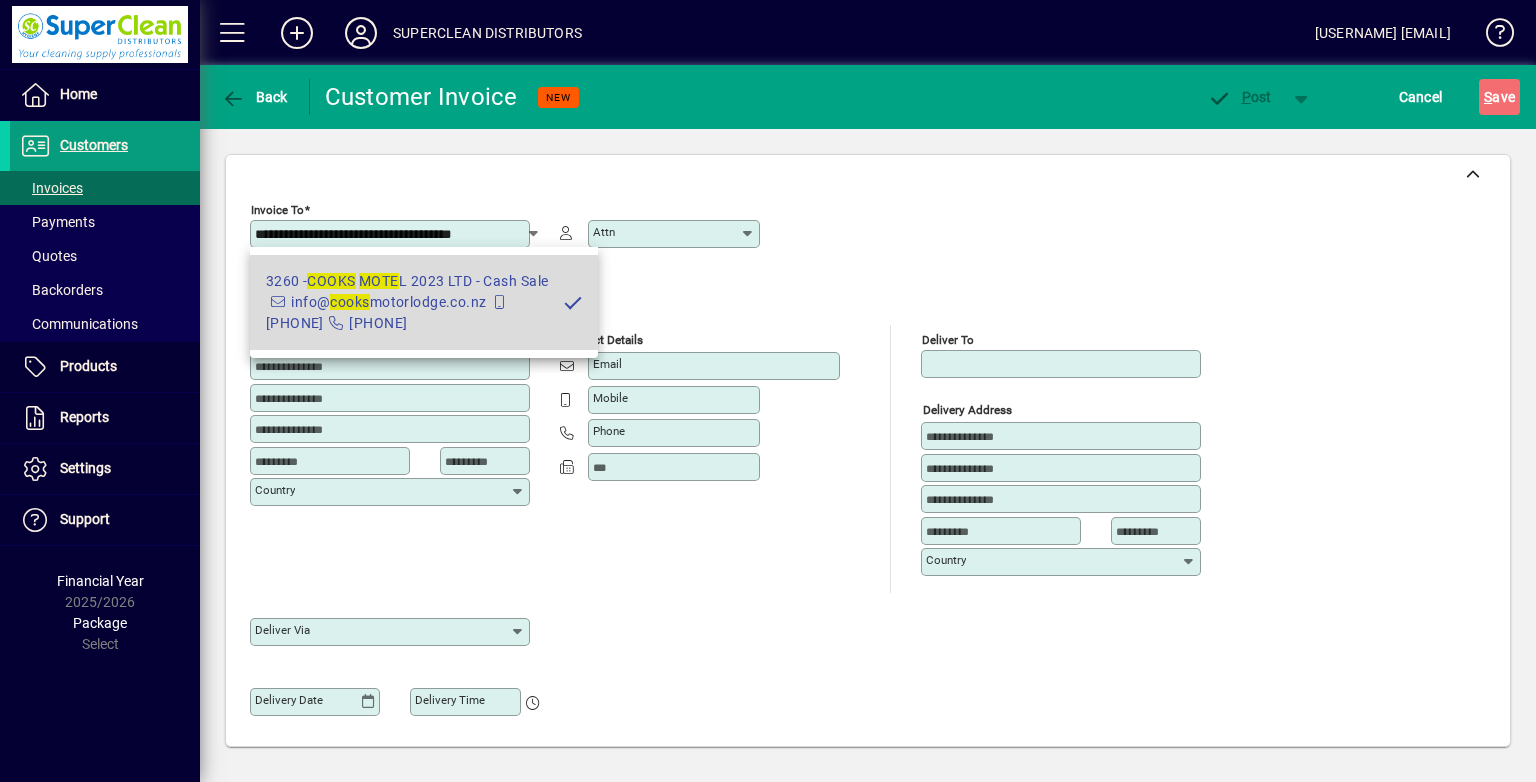 type on "**********" 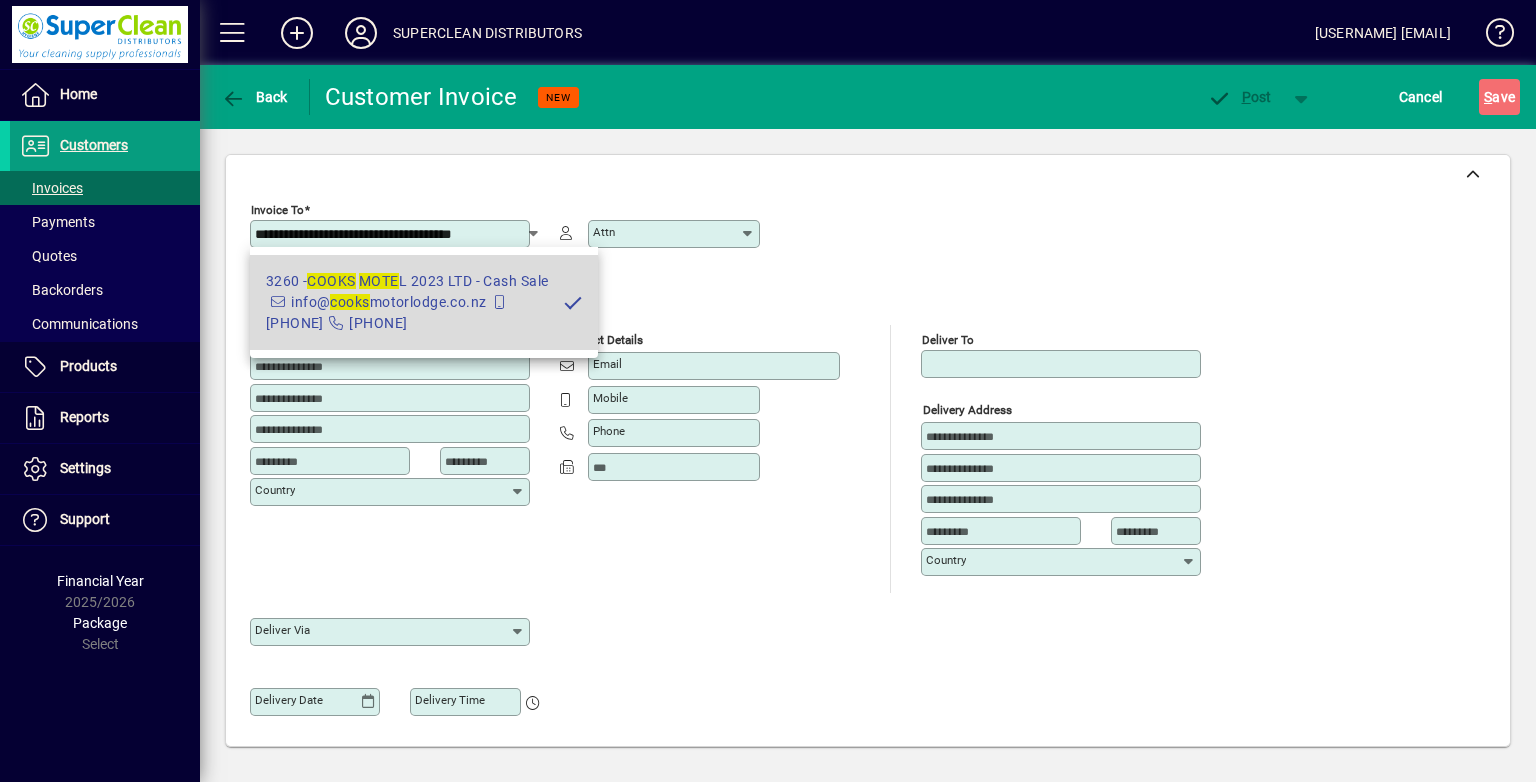 type on "********" 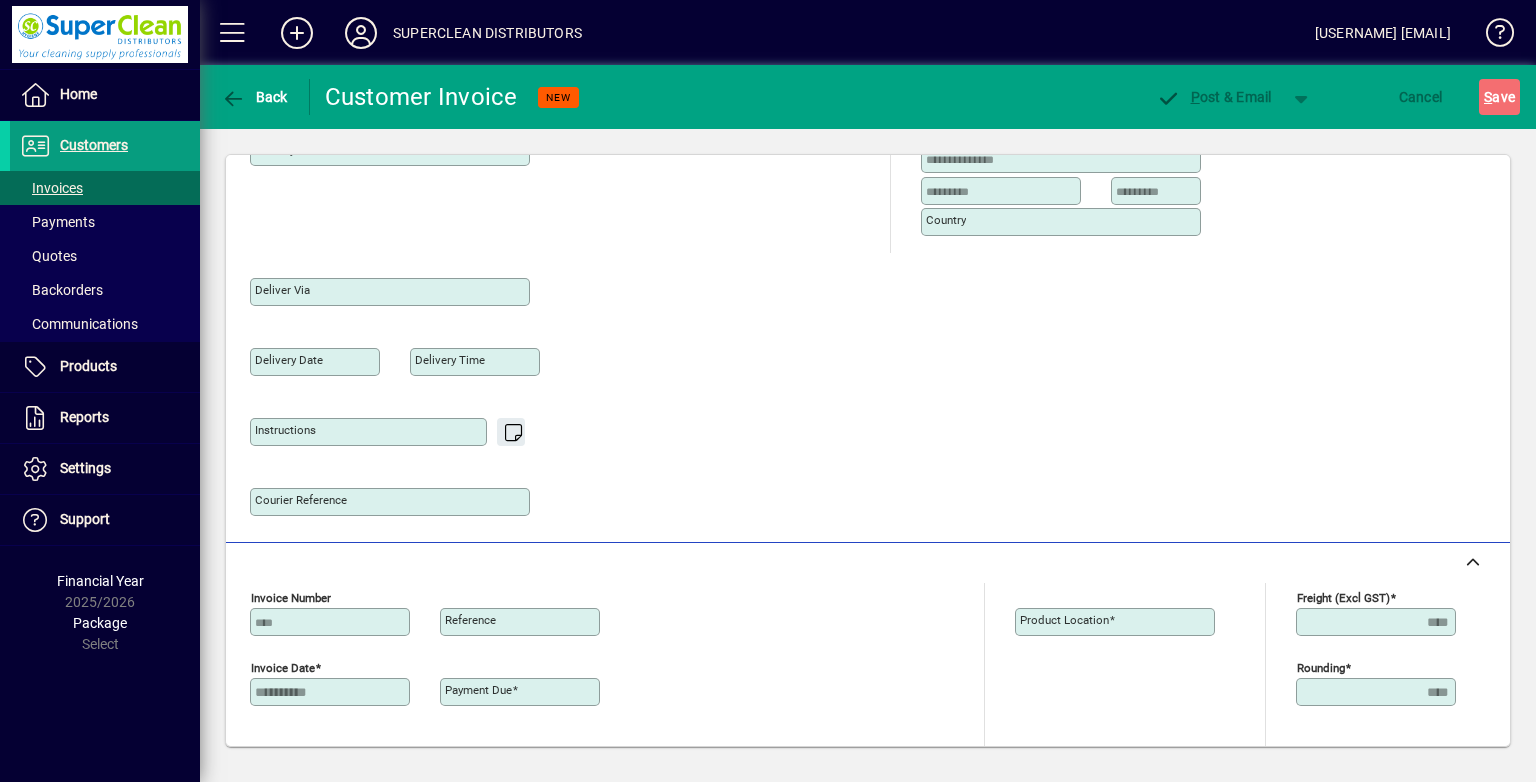 type on "**********" 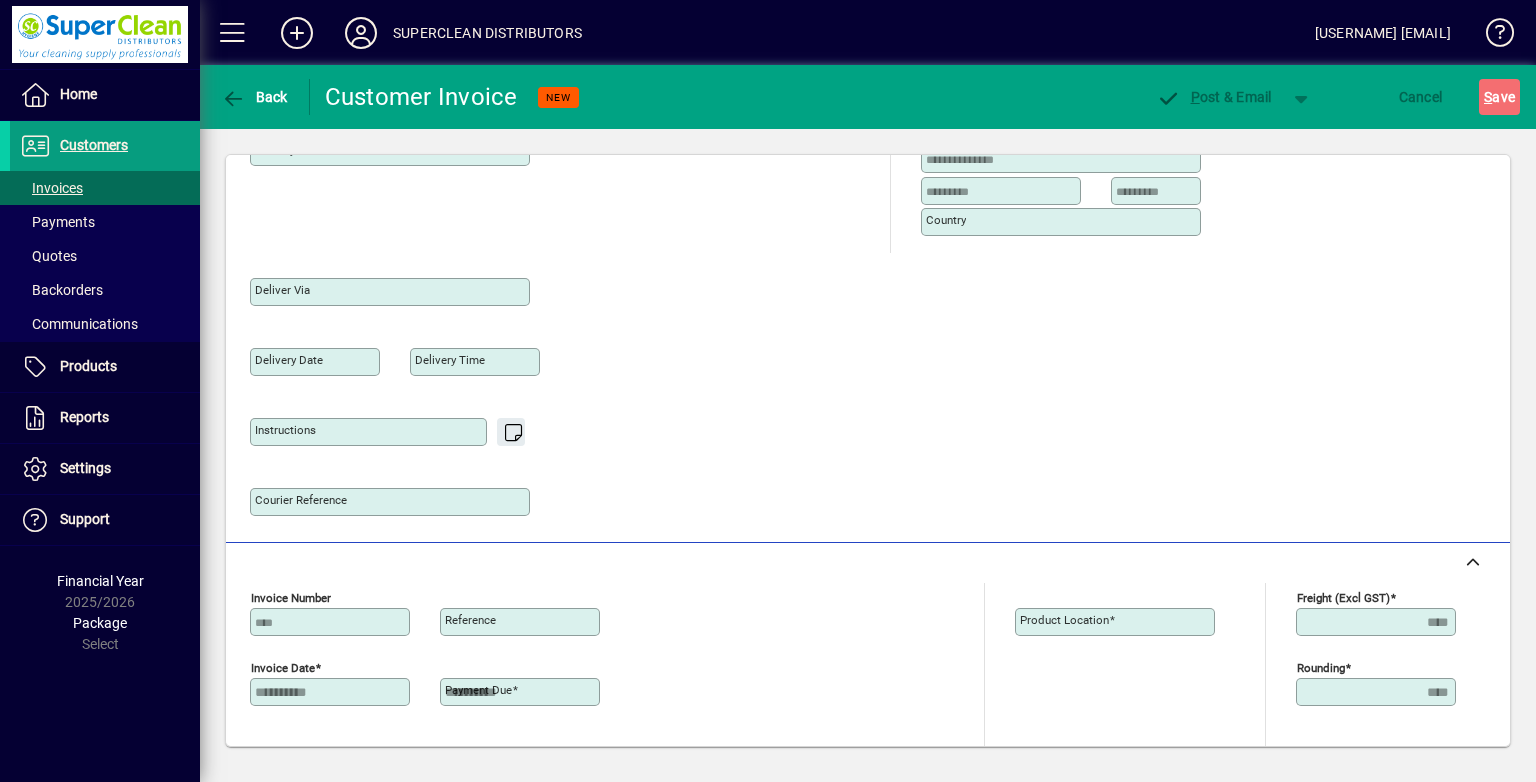 type on "**********" 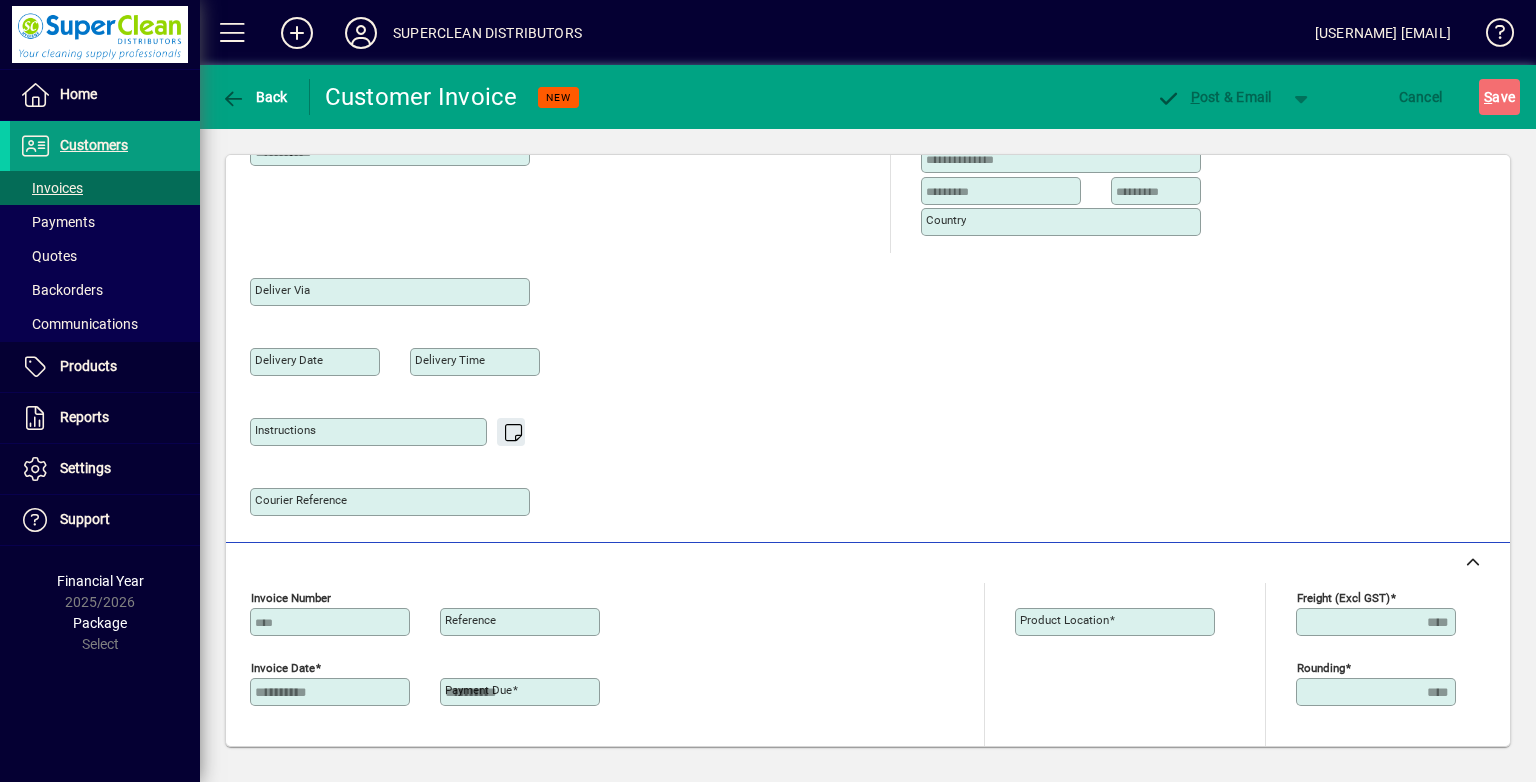type on "******" 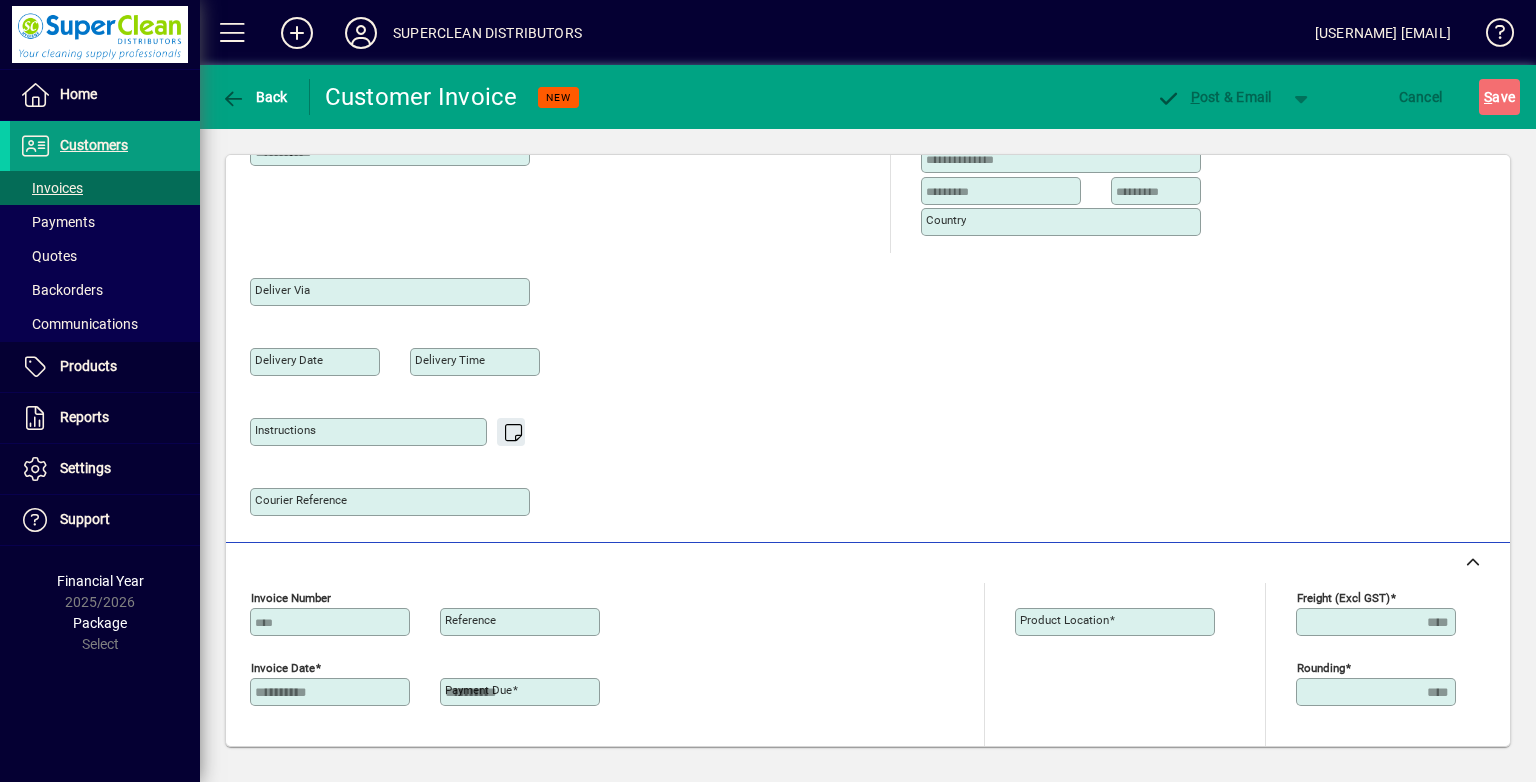 type on "**********" 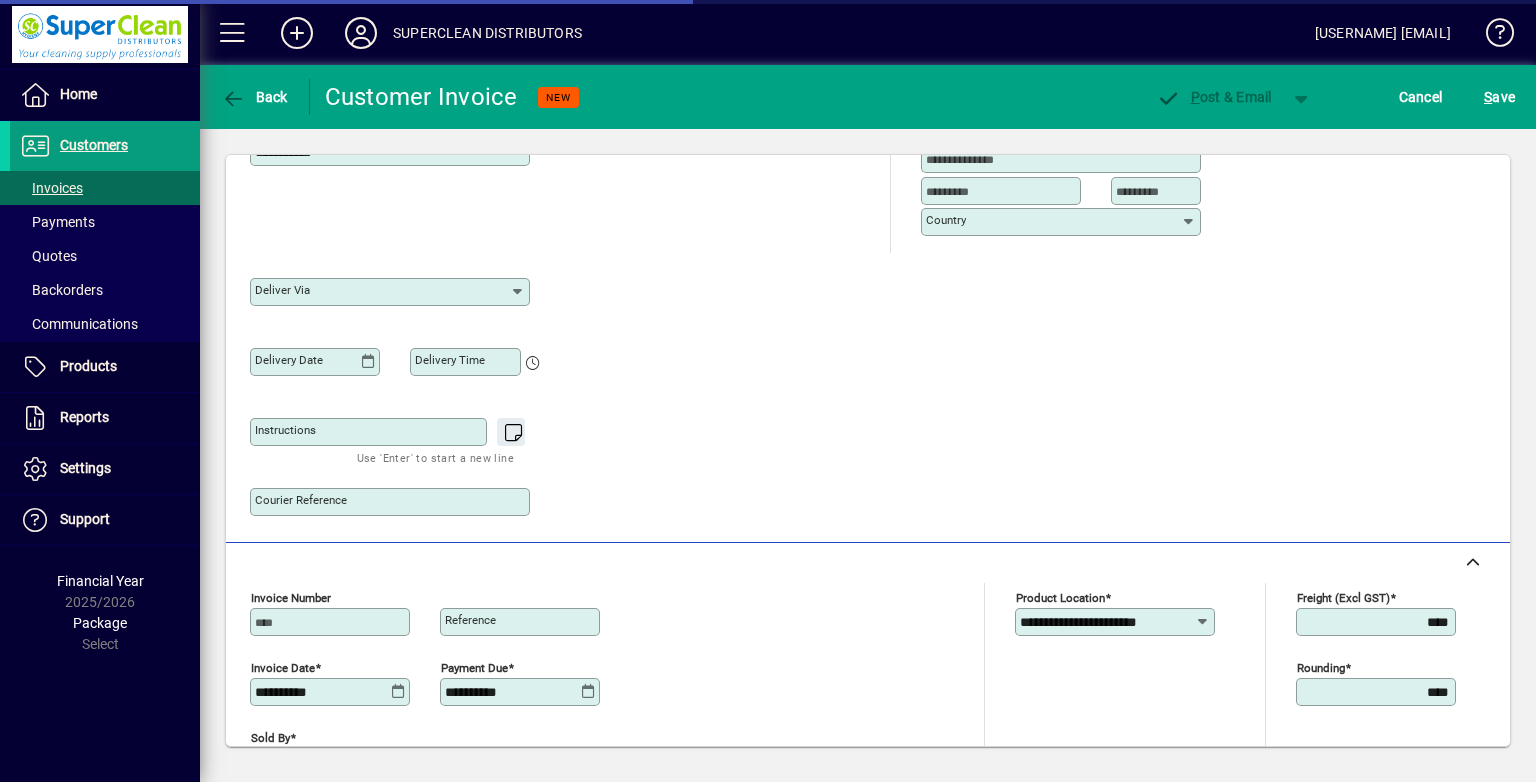 scroll, scrollTop: 400, scrollLeft: 0, axis: vertical 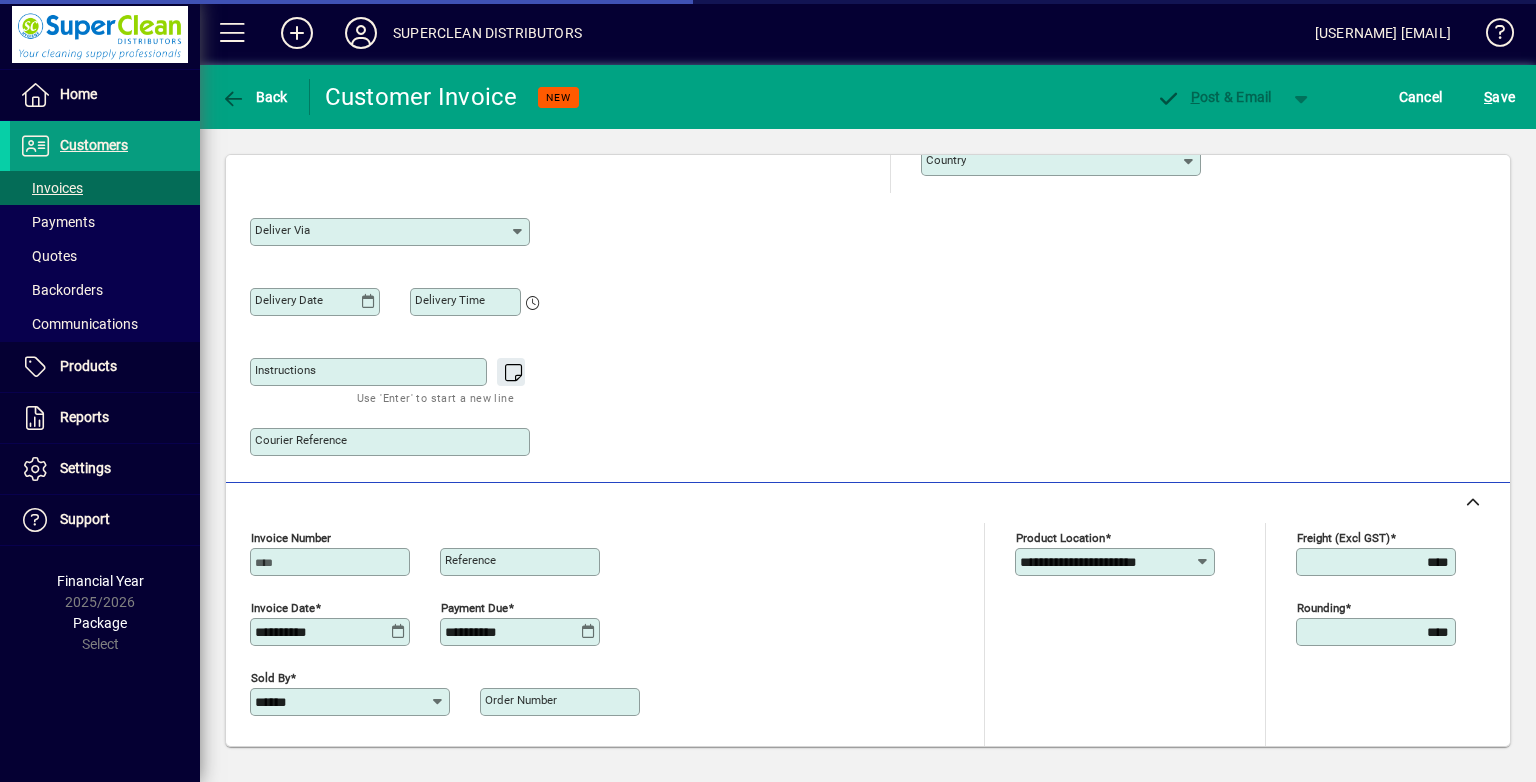 click on "Instructions" at bounding box center (370, 372) 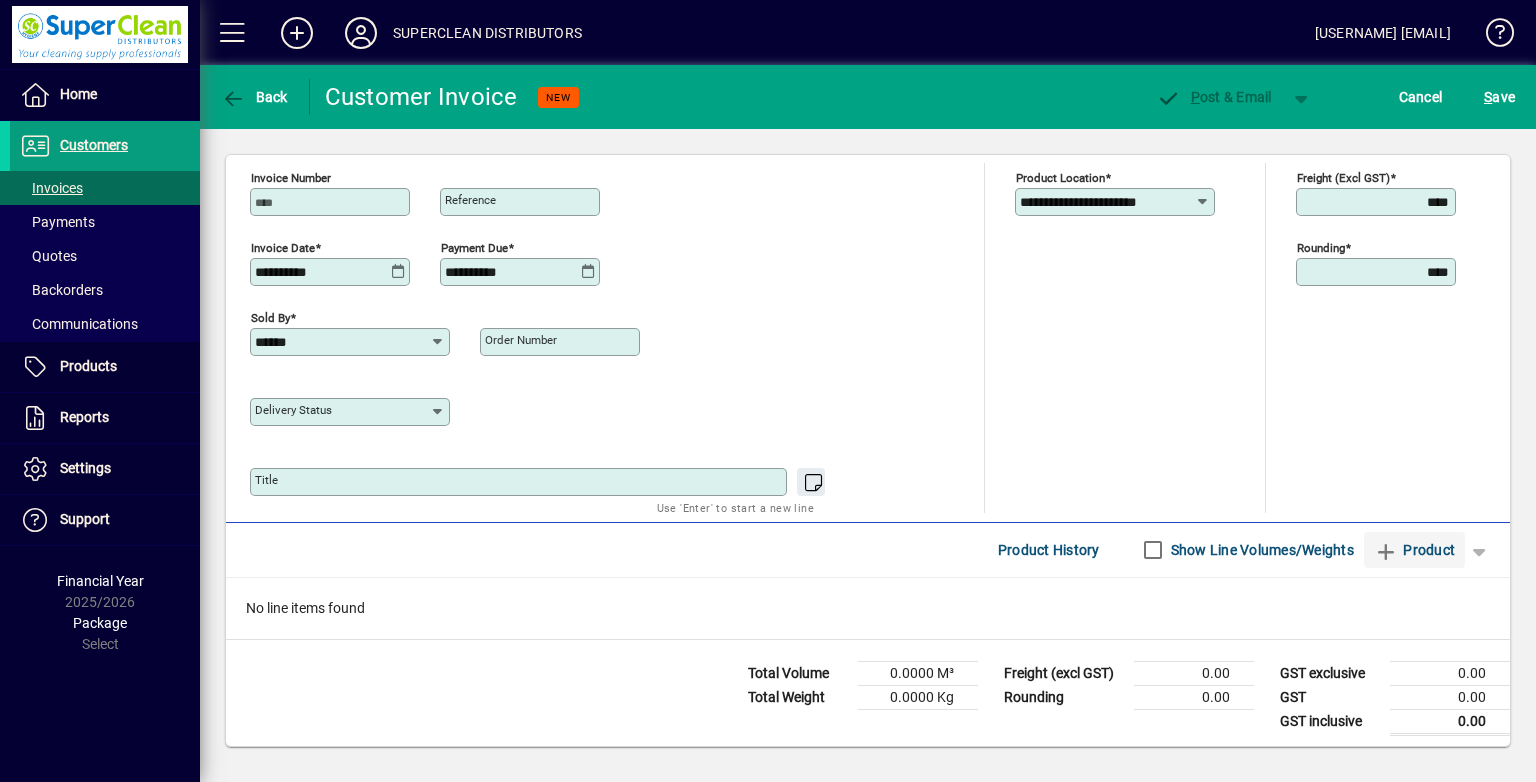 type on "*********" 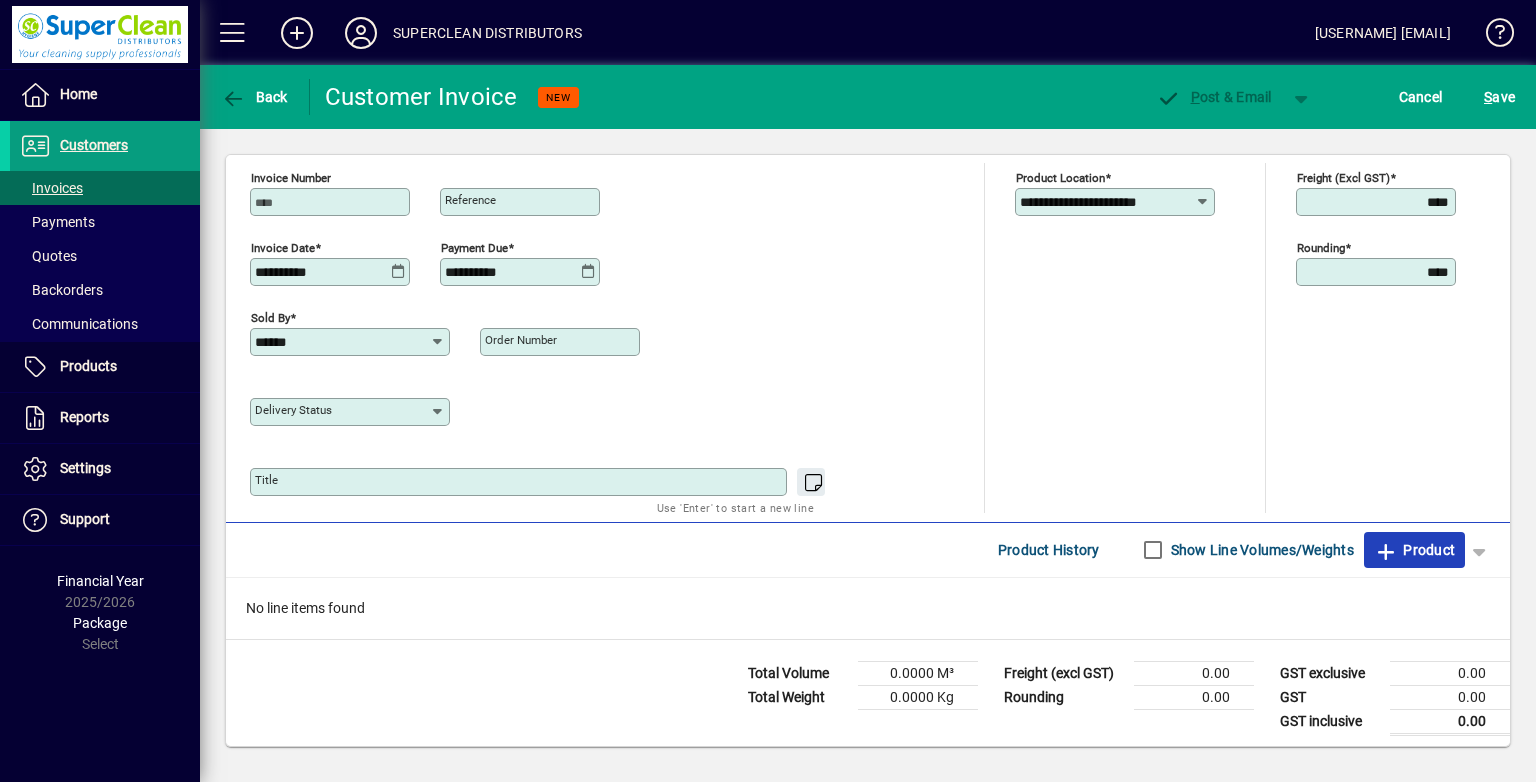 click on "Product" 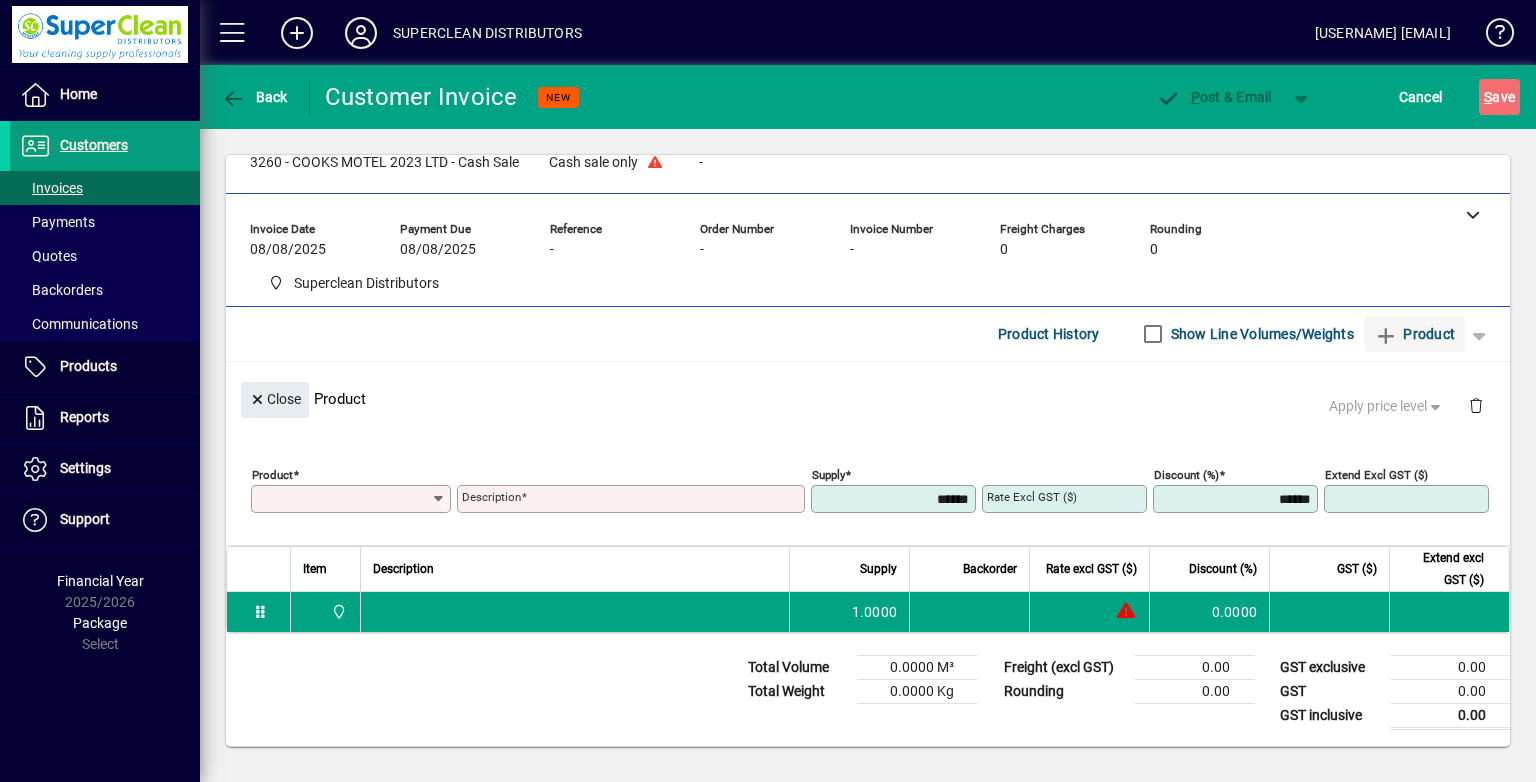 scroll, scrollTop: 44, scrollLeft: 0, axis: vertical 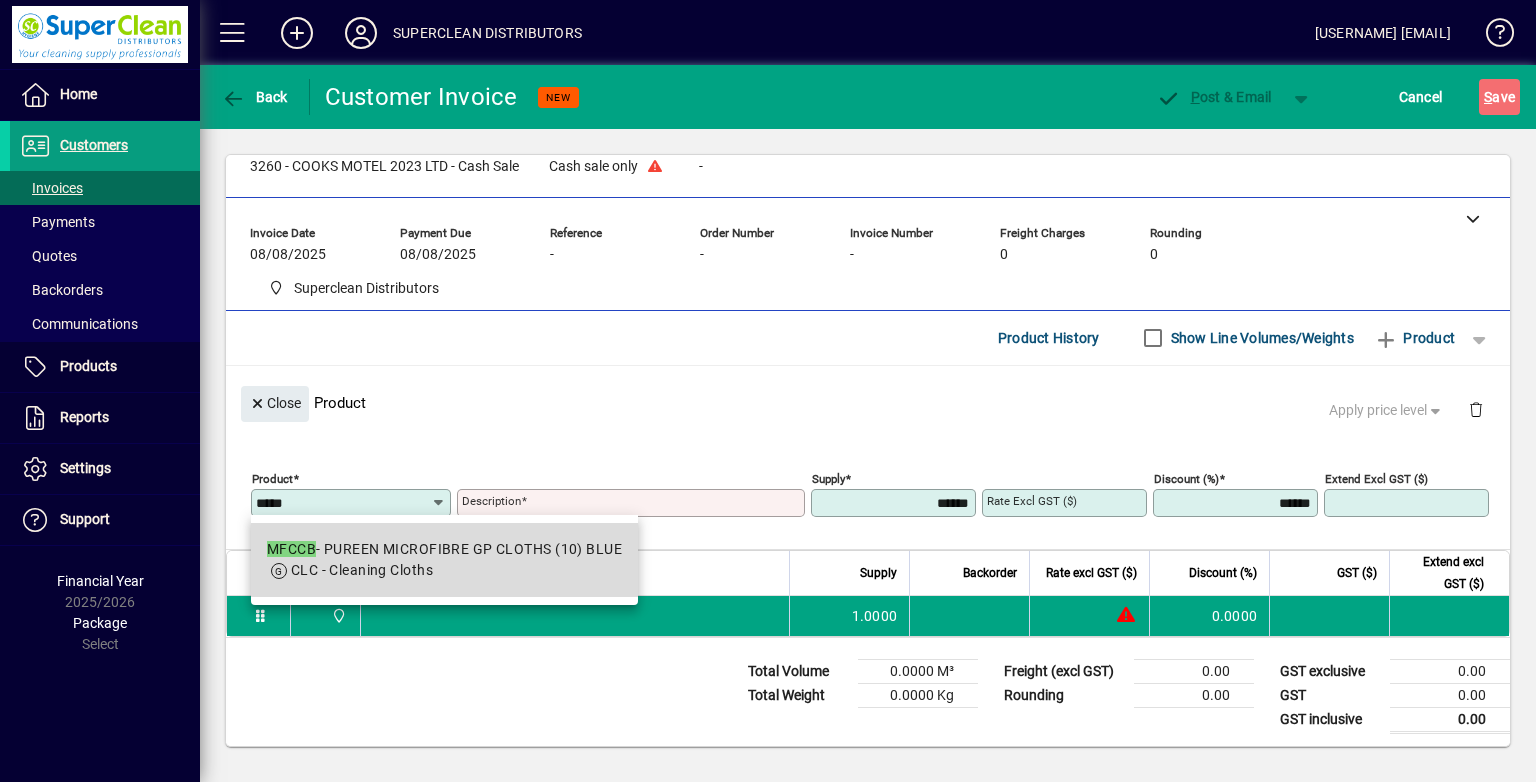 drag, startPoint x: 396, startPoint y: 548, endPoint x: 841, endPoint y: 442, distance: 457.45053 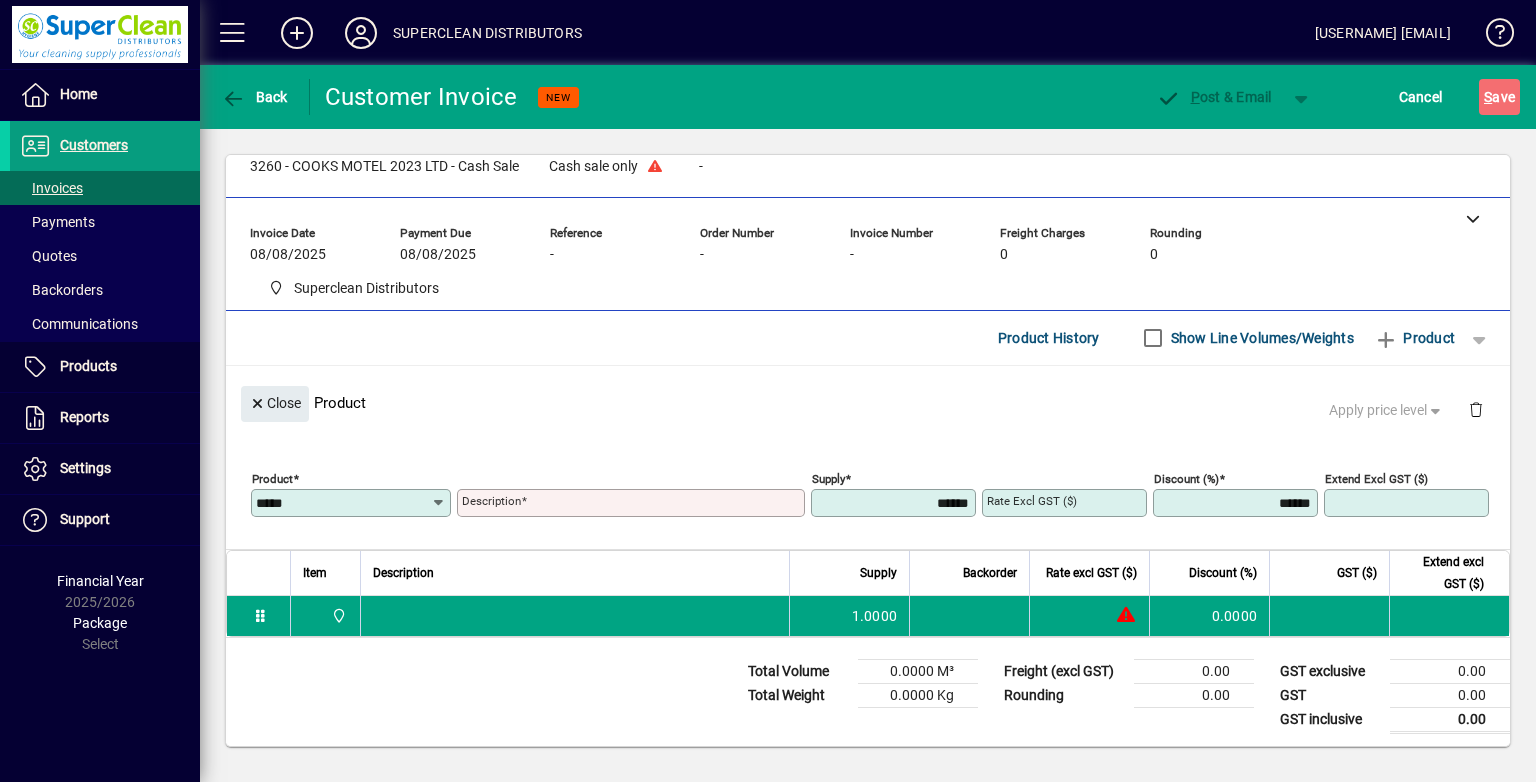 type on "*****" 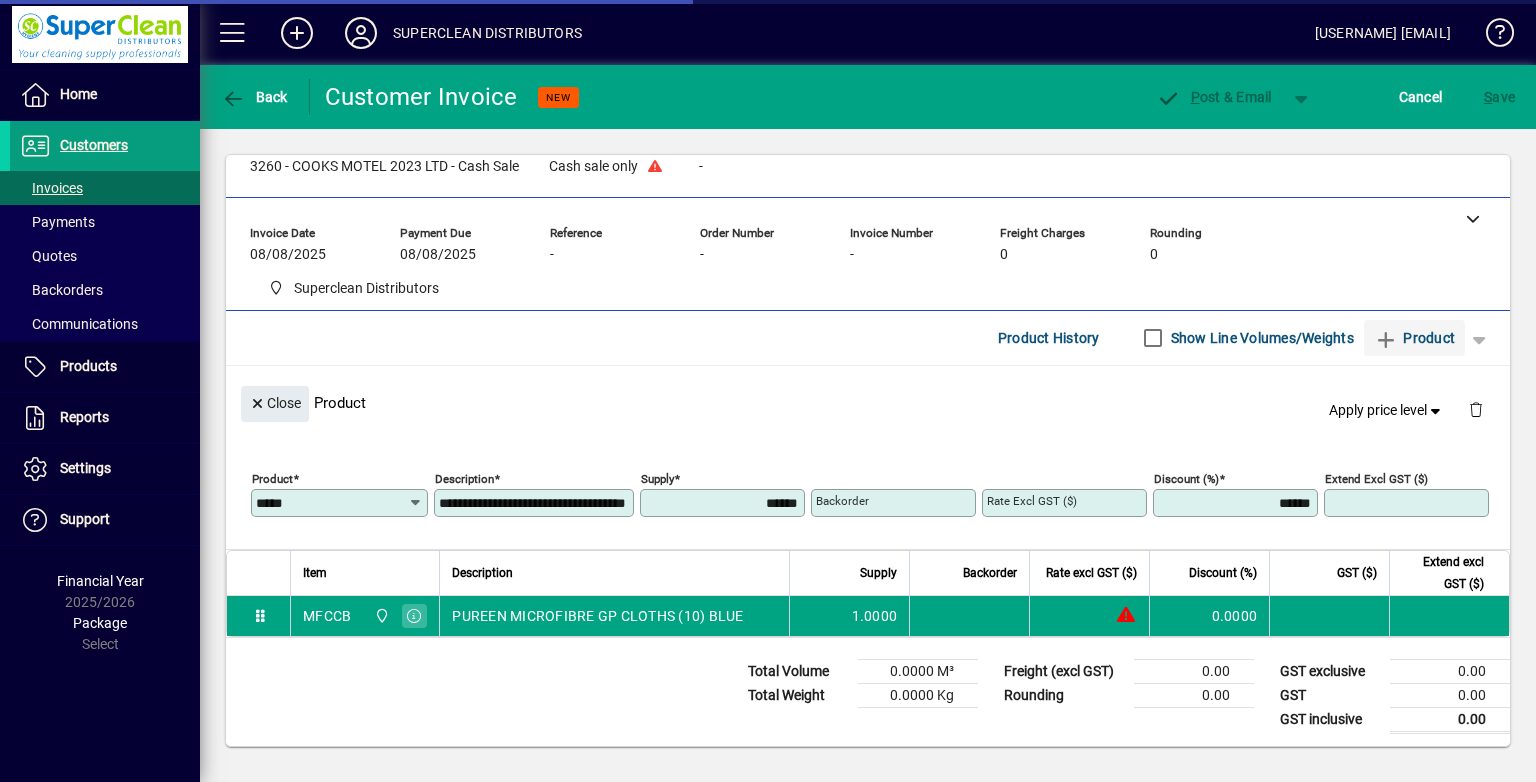 type on "*******" 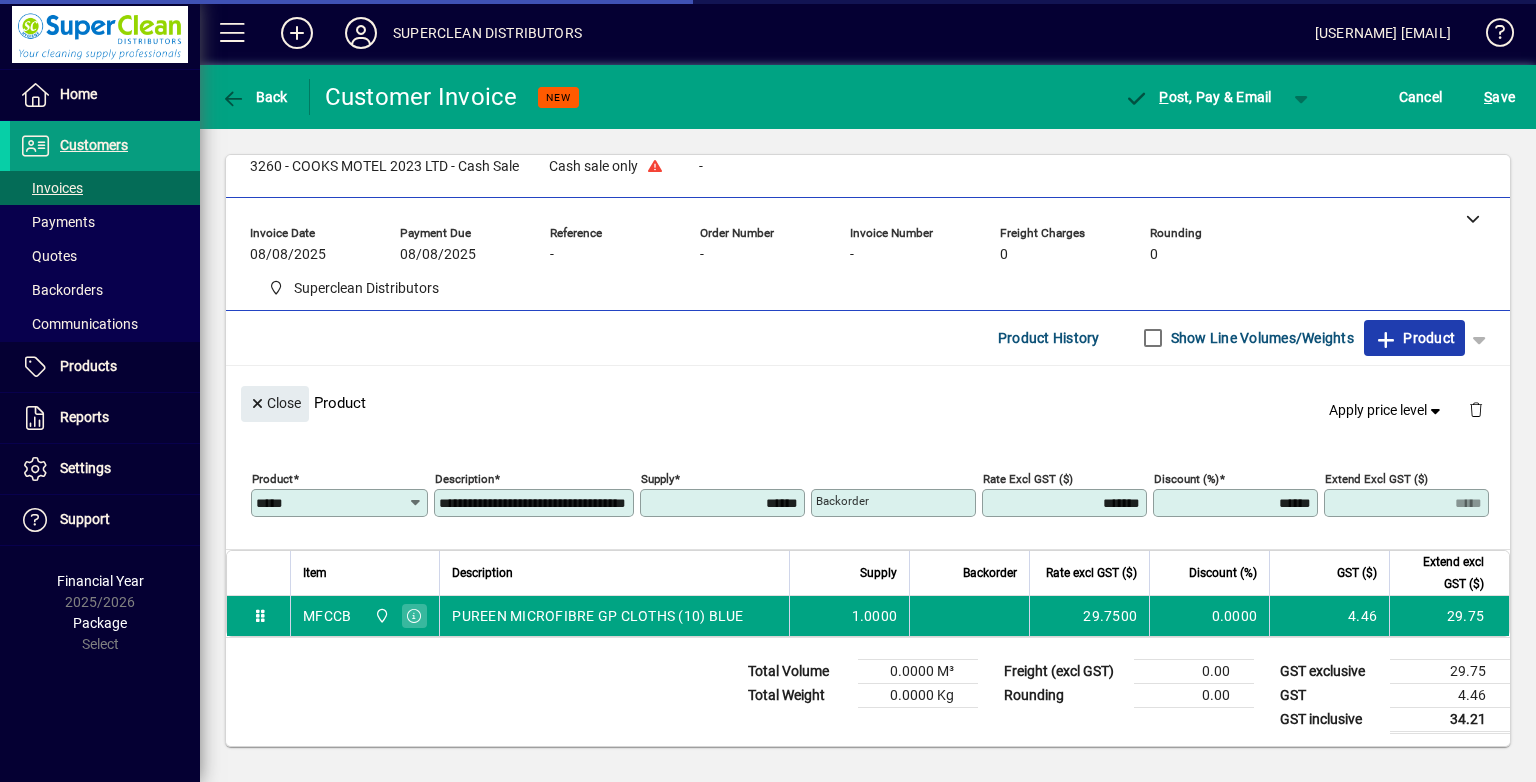 drag, startPoint x: 1365, startPoint y: 330, endPoint x: 1100, endPoint y: 330, distance: 265 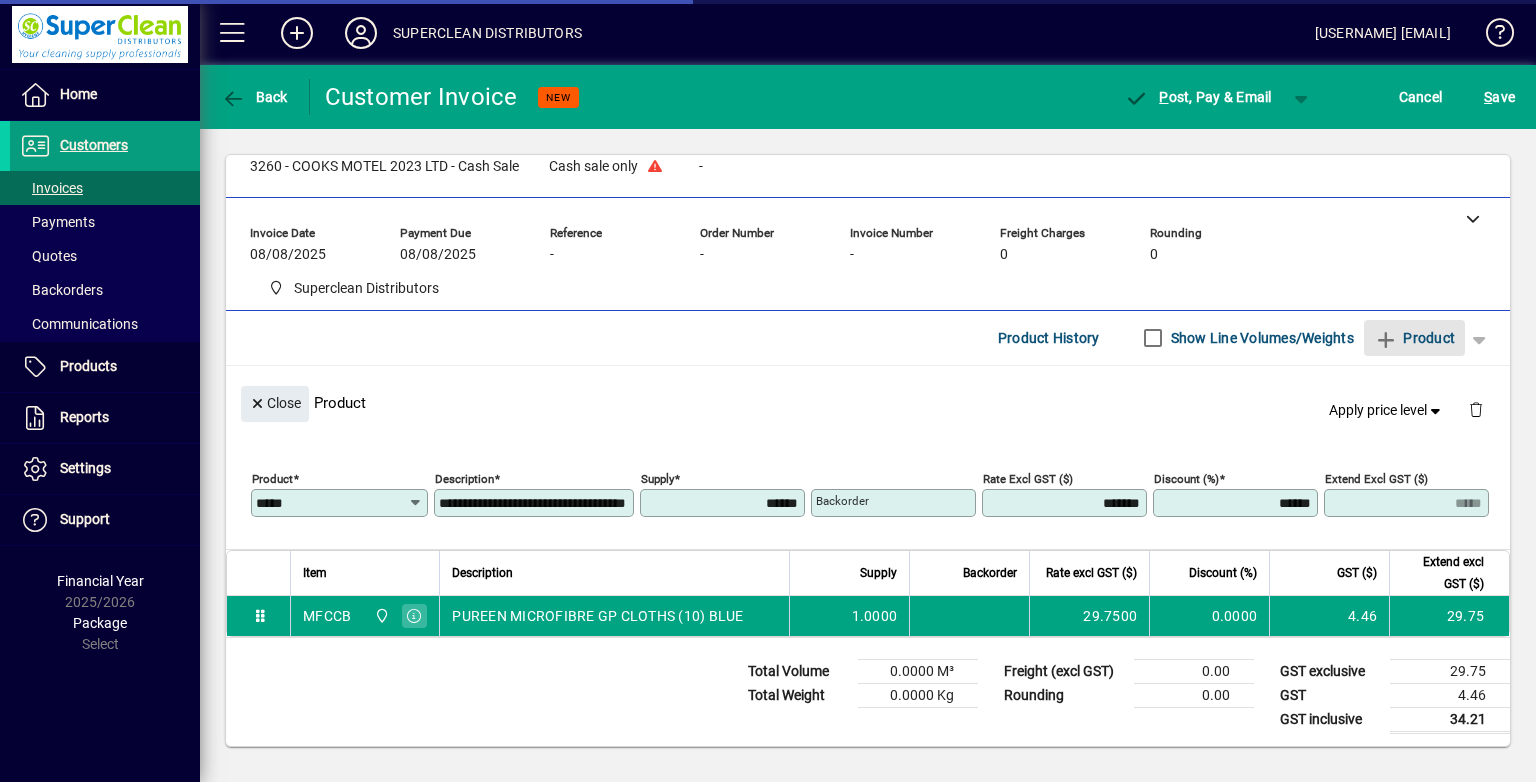 type 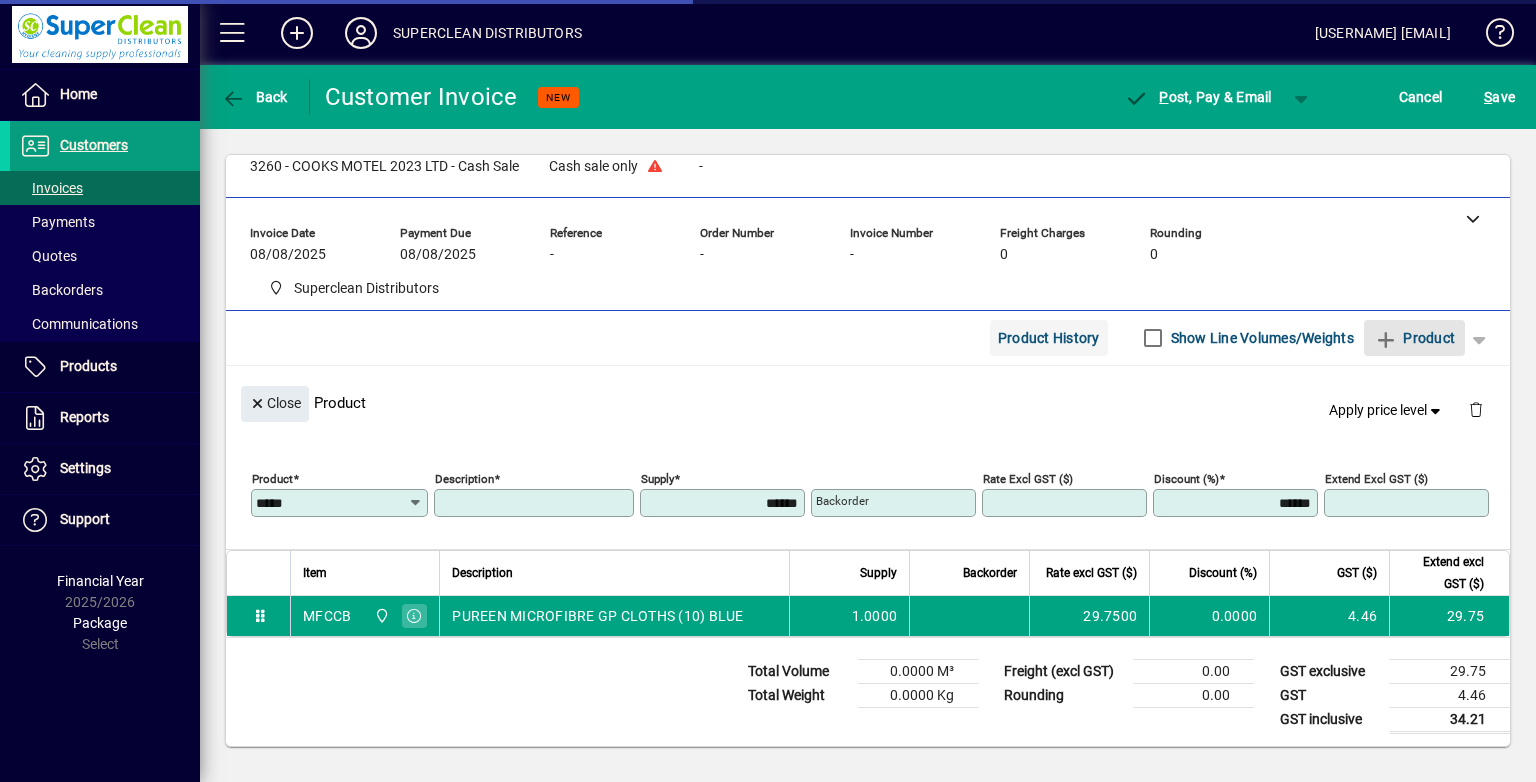 type 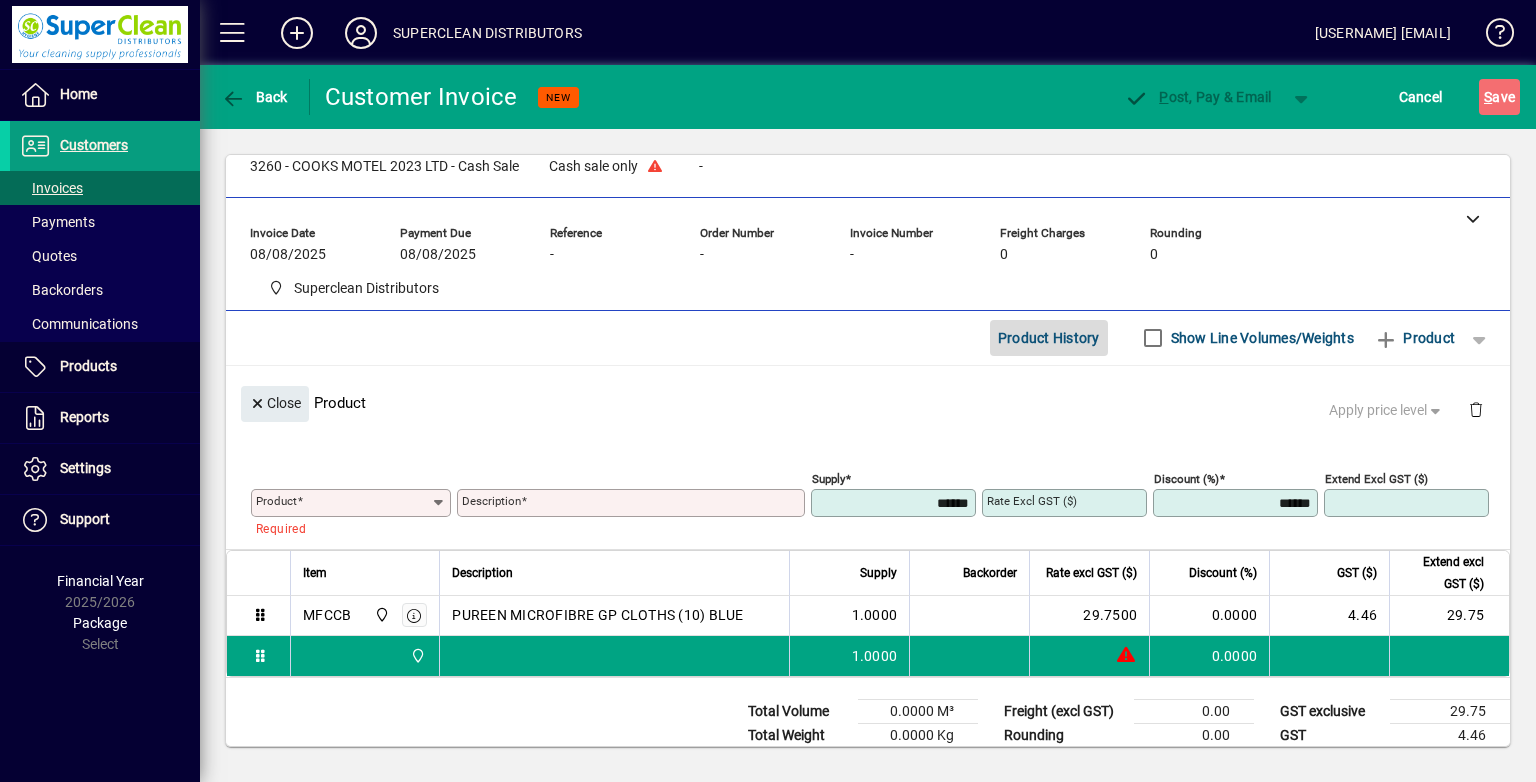 click on "Product History" 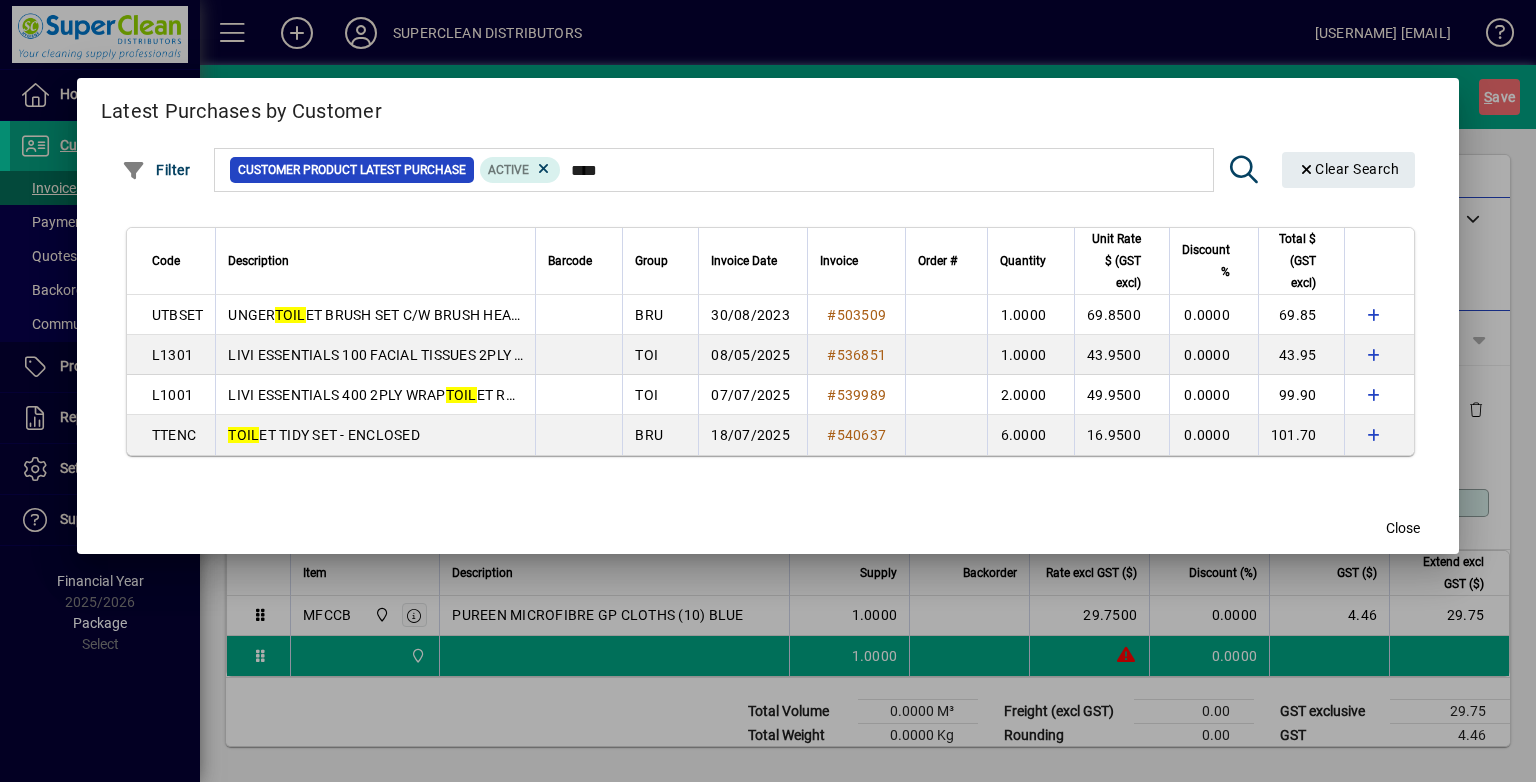 type on "****" 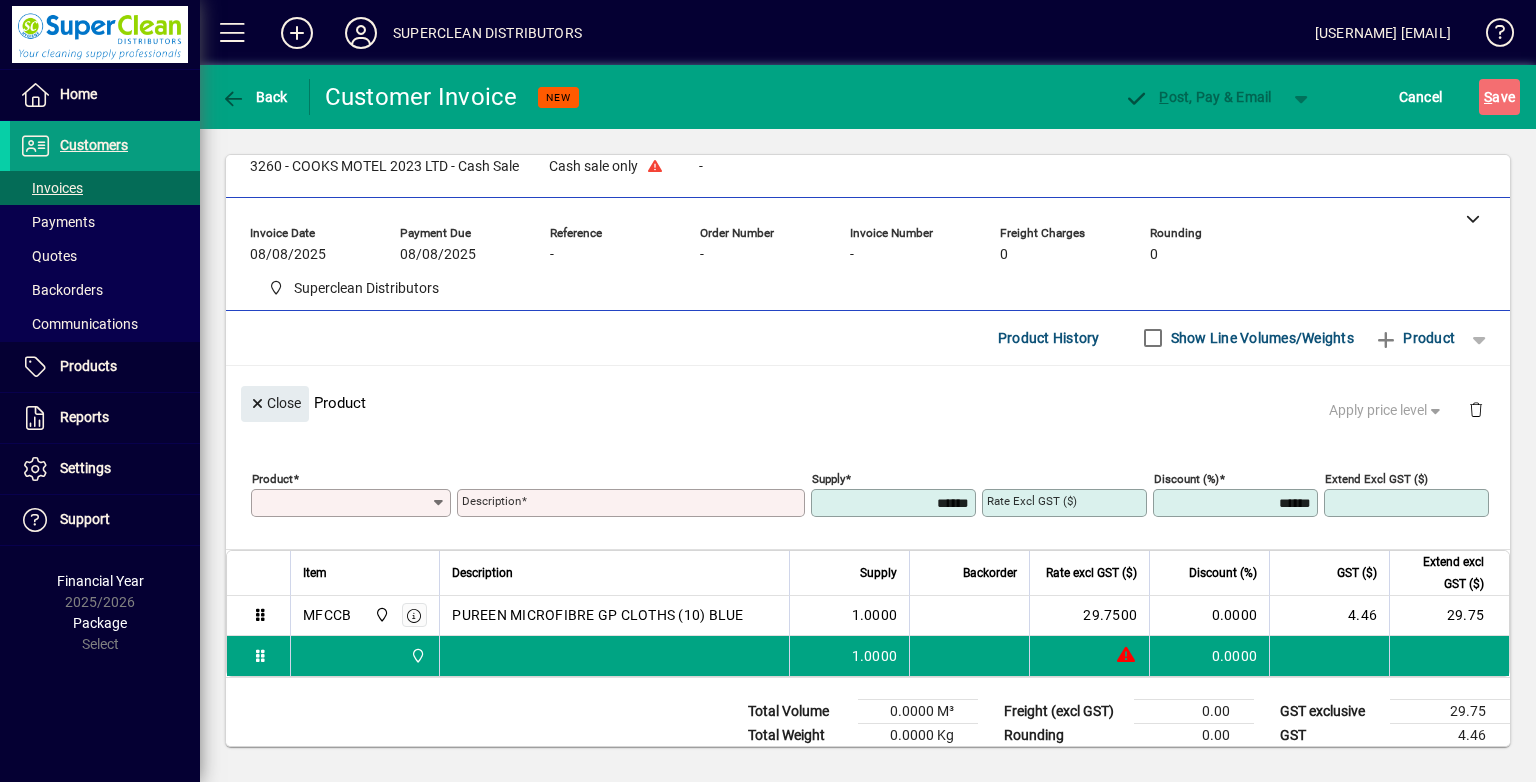 scroll, scrollTop: 0, scrollLeft: 0, axis: both 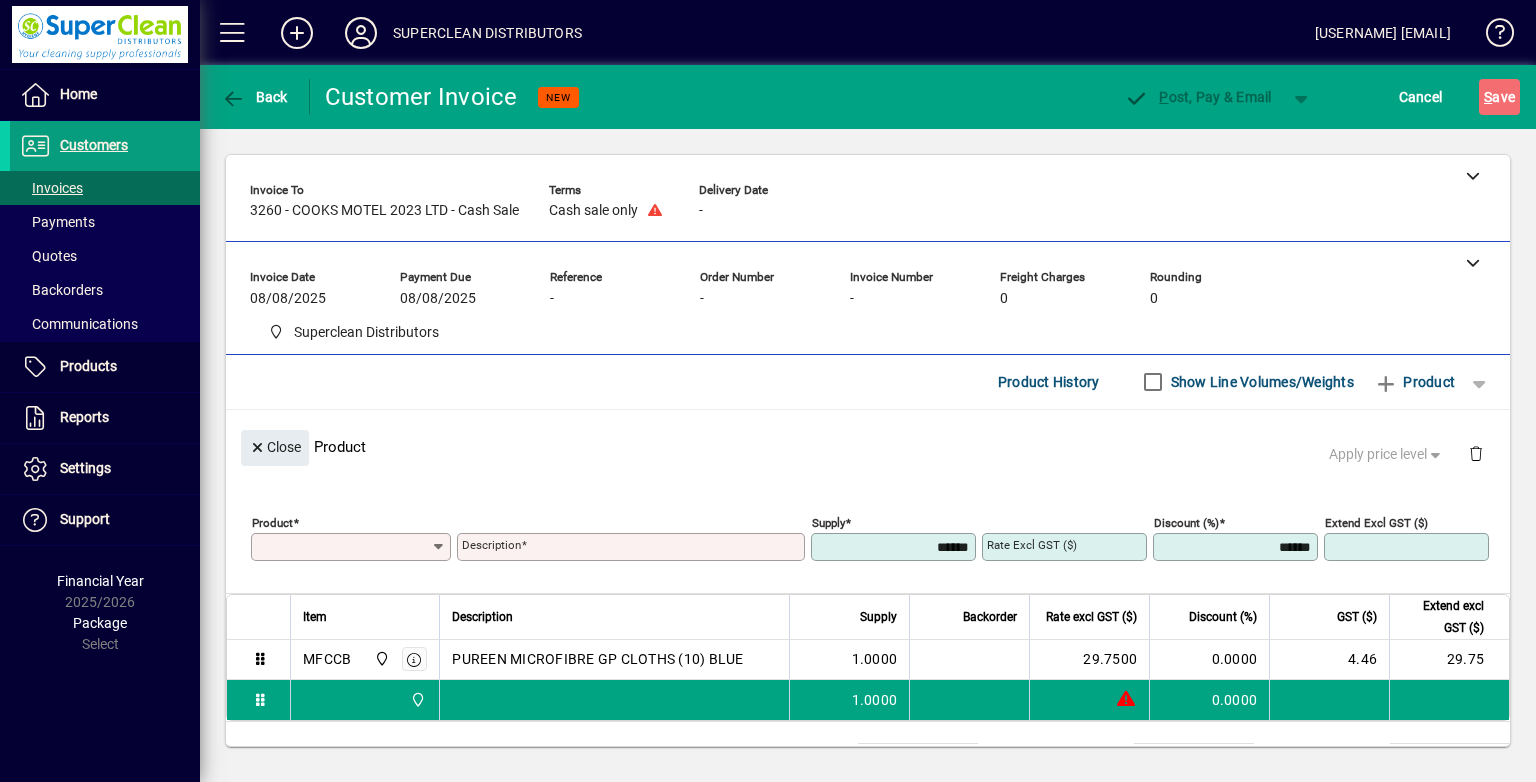 type on "**********" 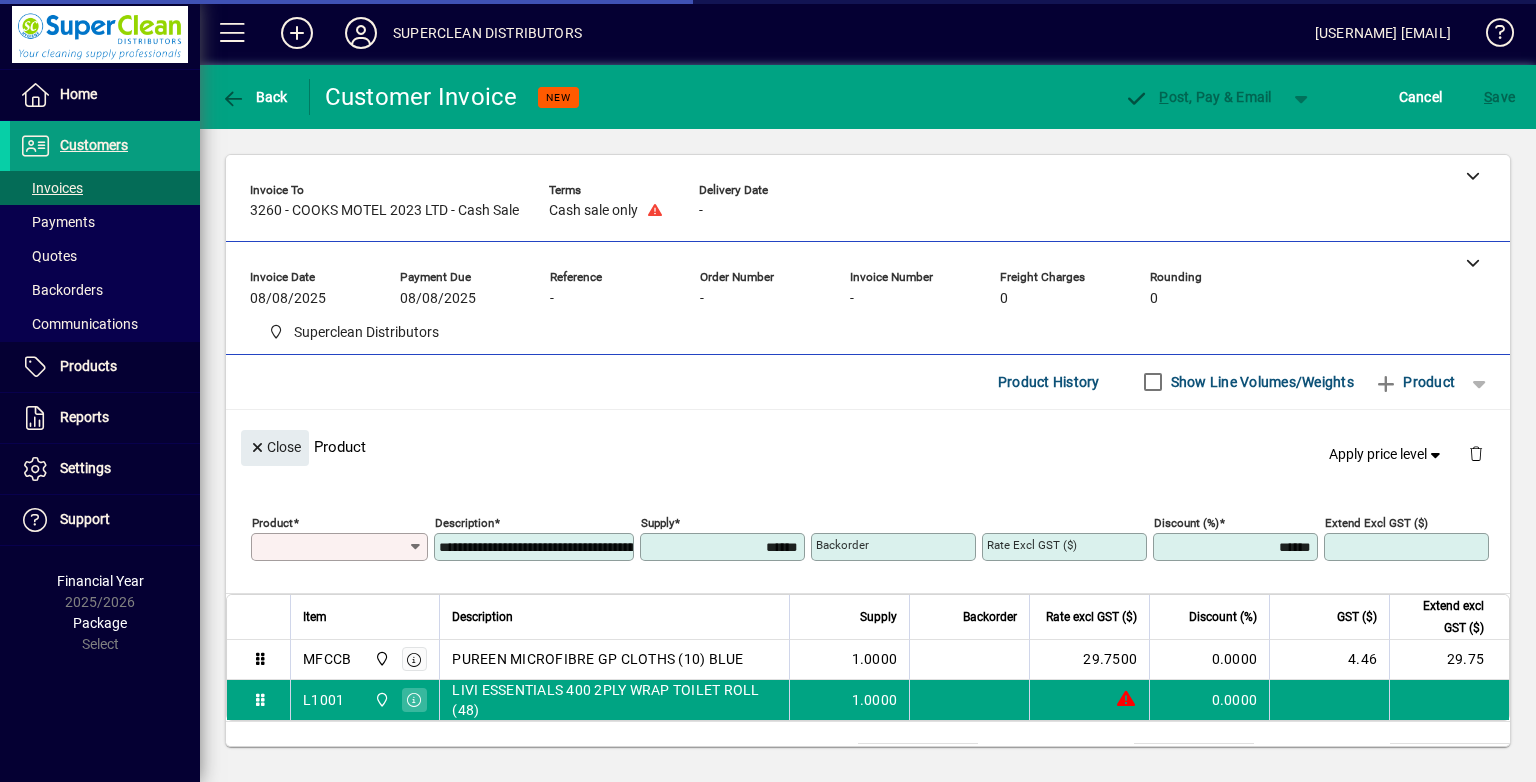 type on "*******" 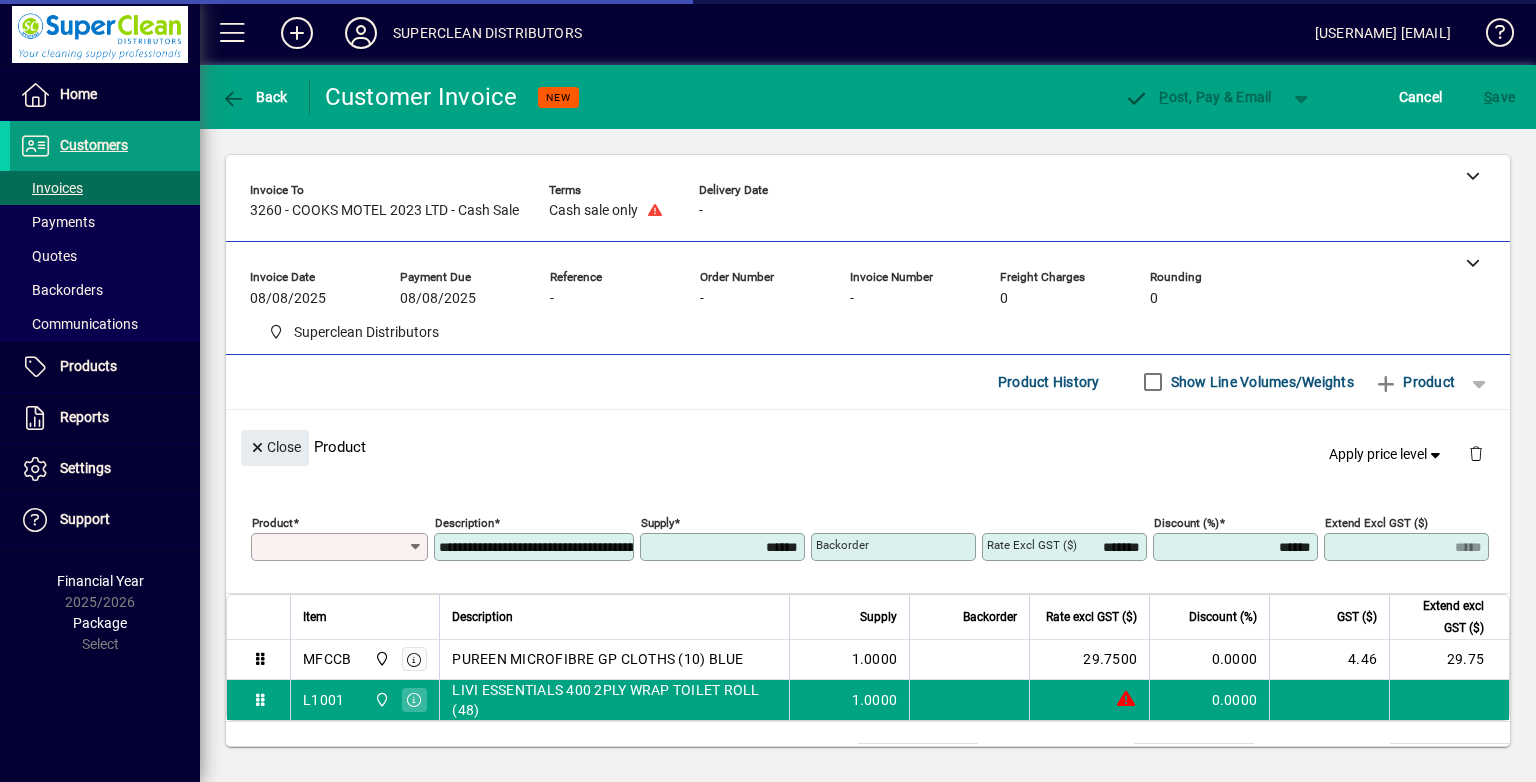 type on "*****" 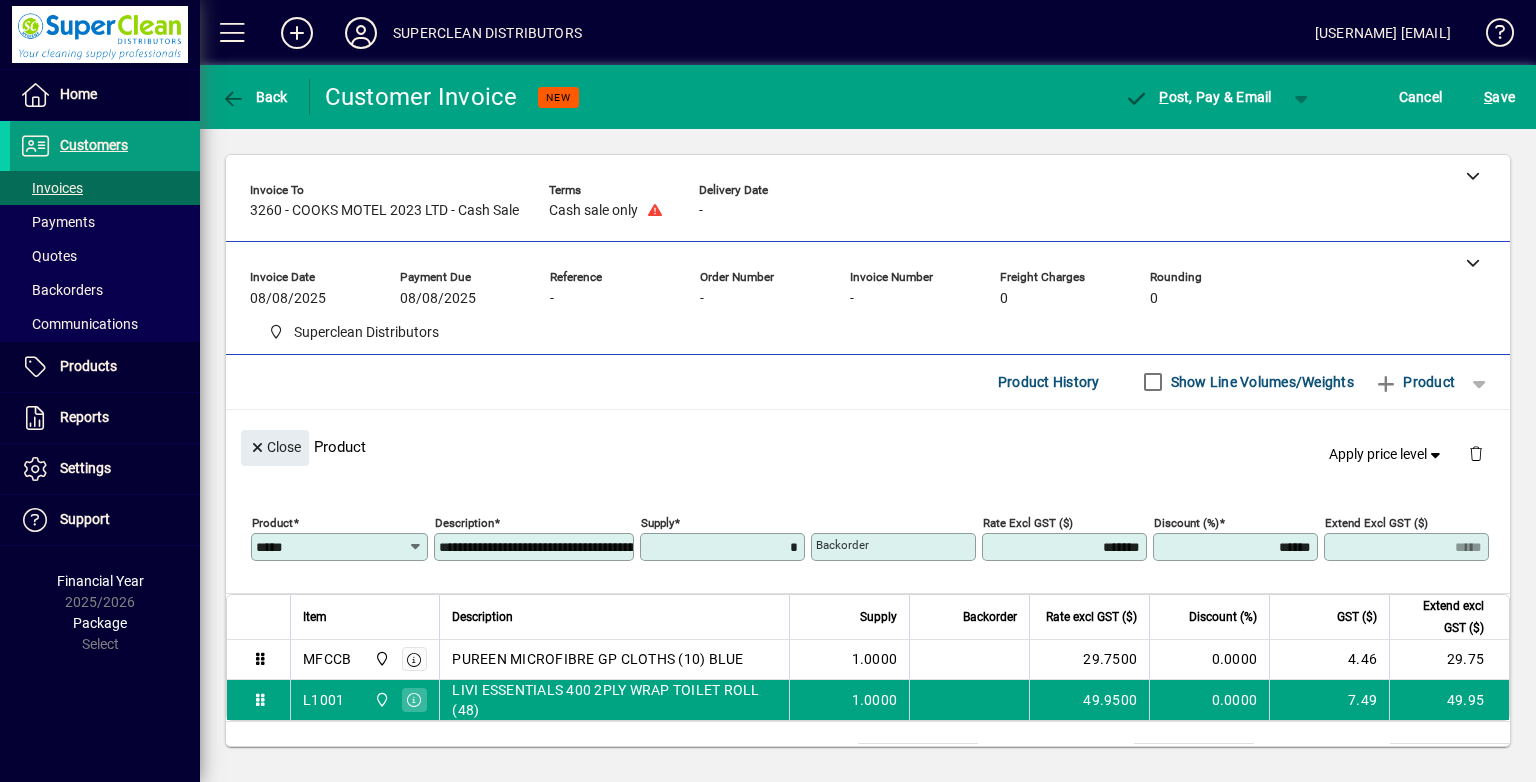 type on "******" 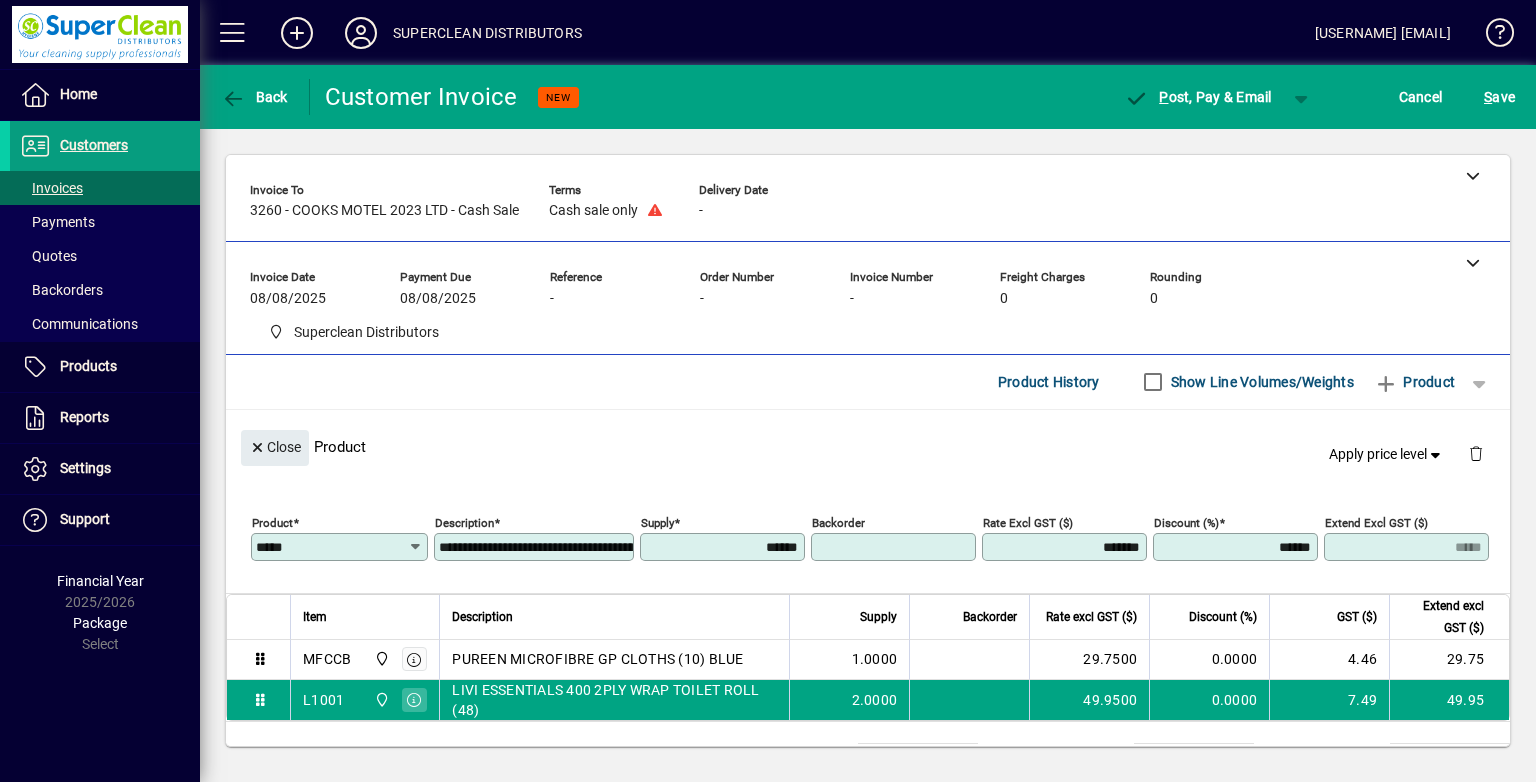 type on "*****" 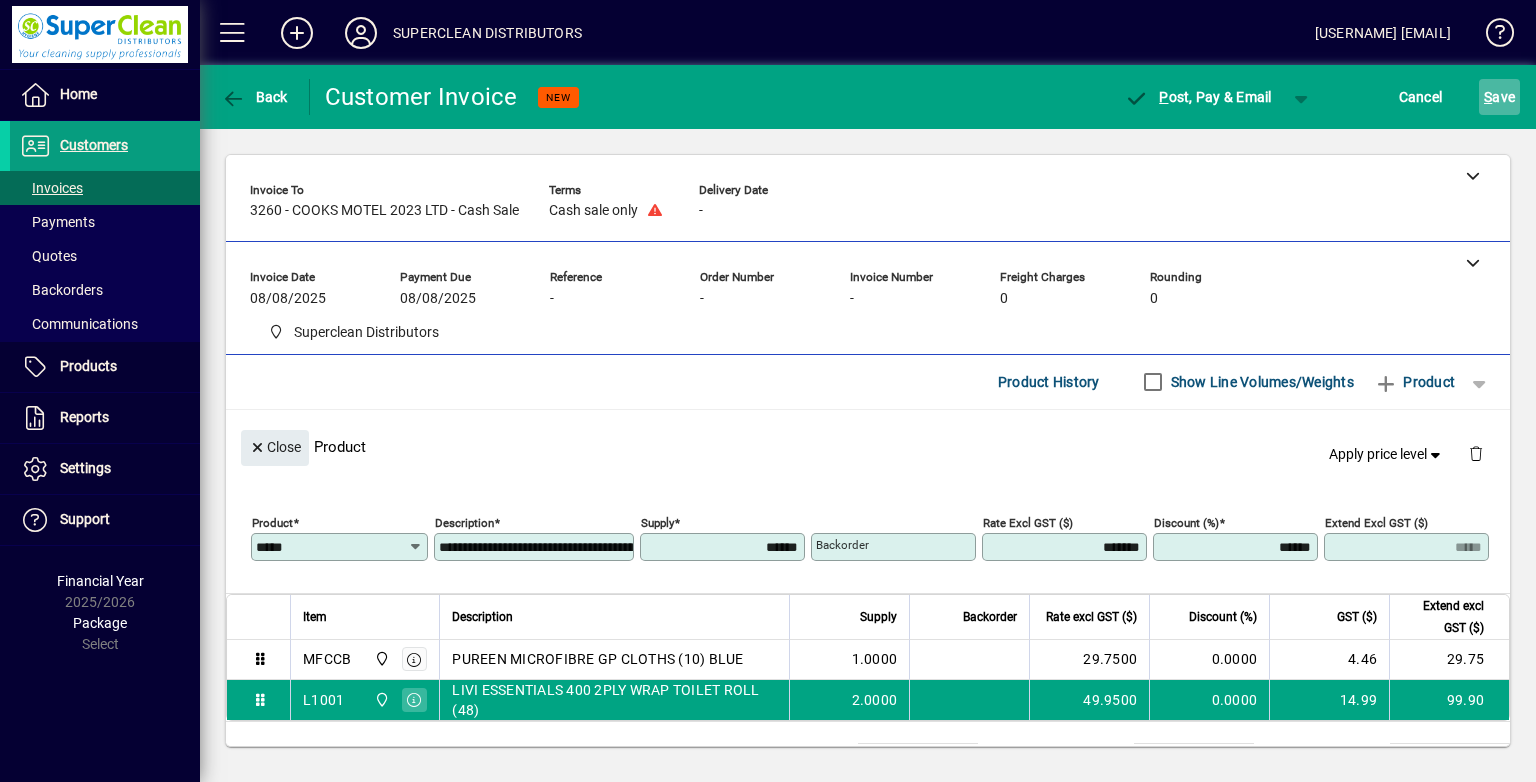 click on "S ave" 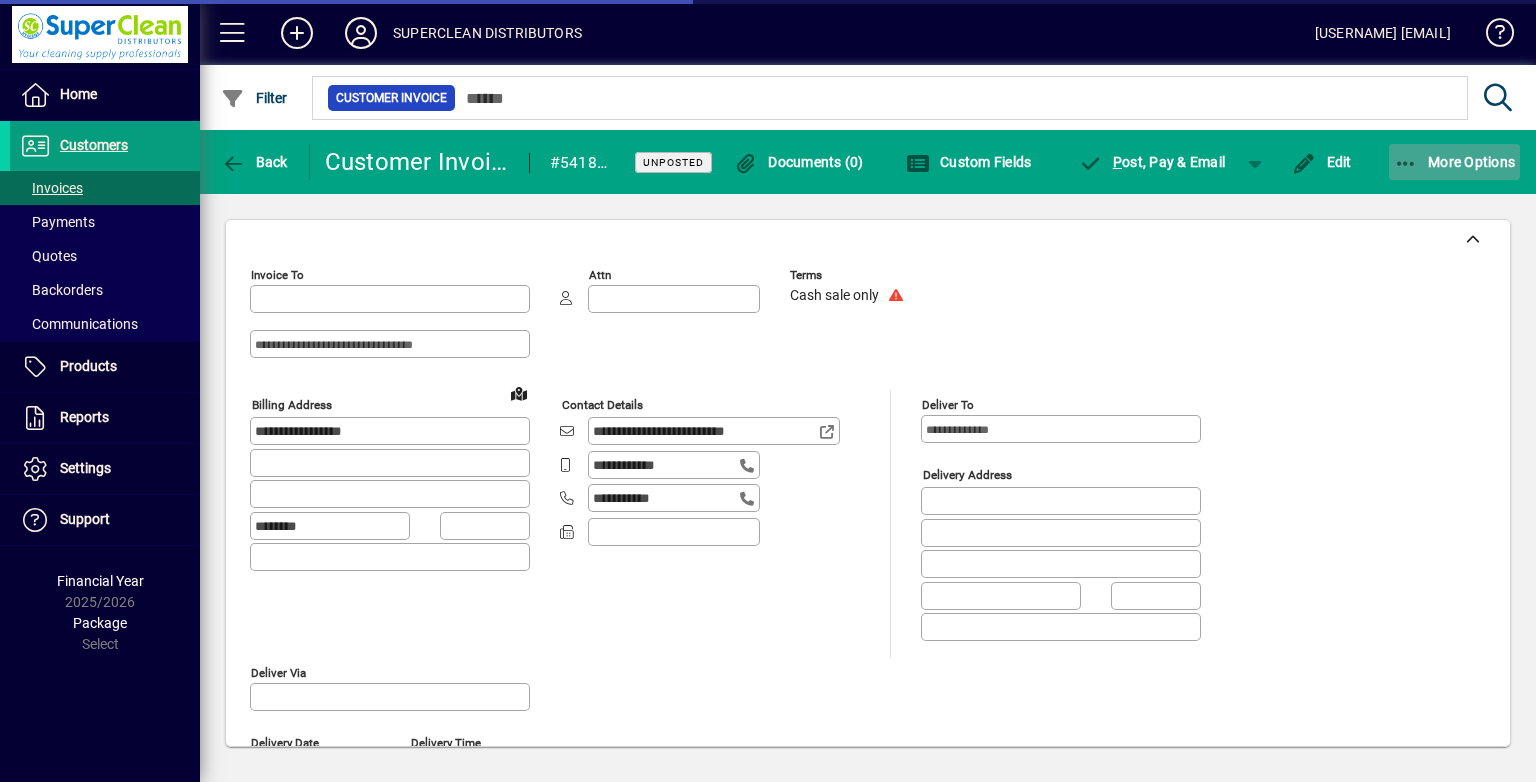 click on "More Options" 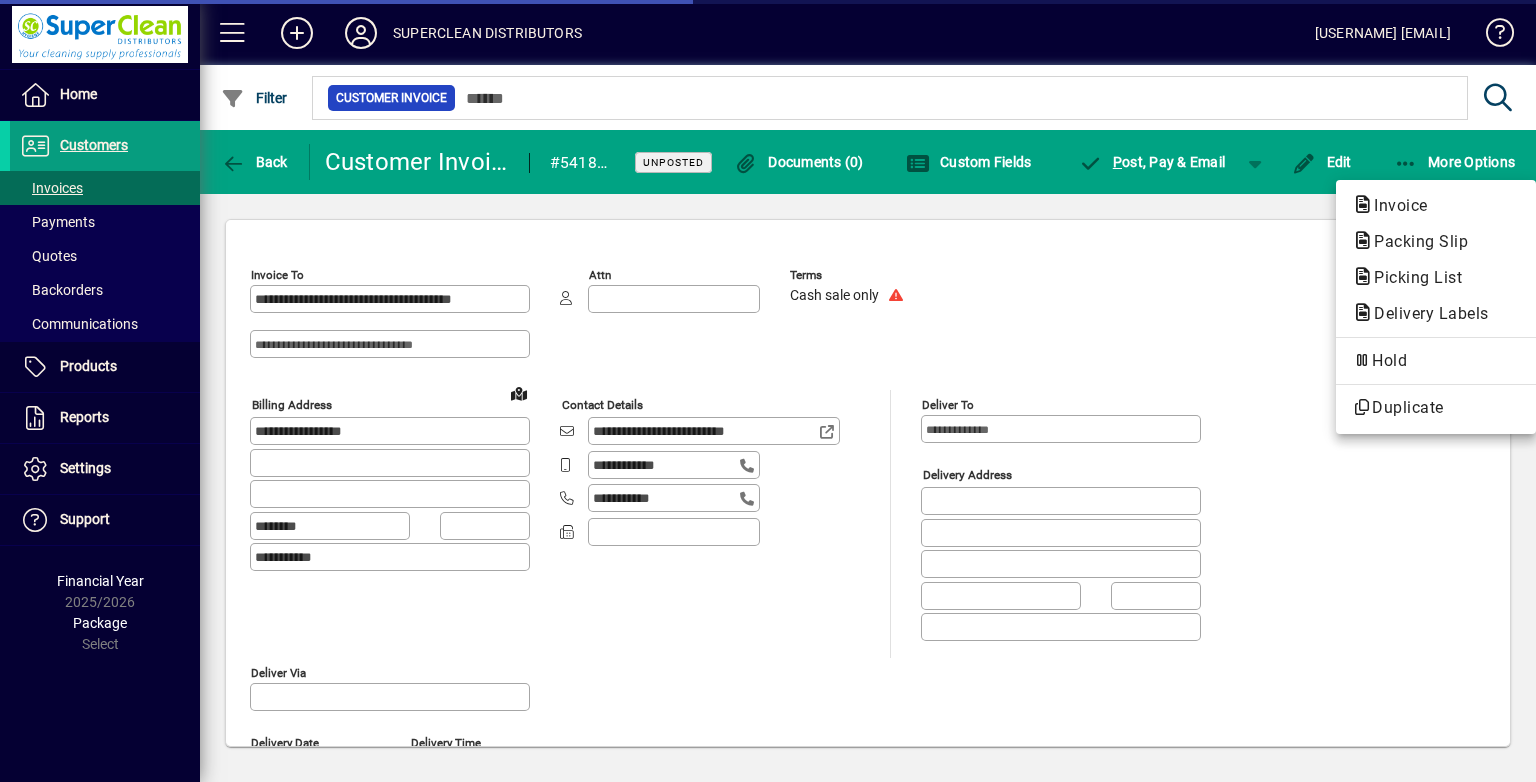 click on "Invoice" at bounding box center [1436, 242] 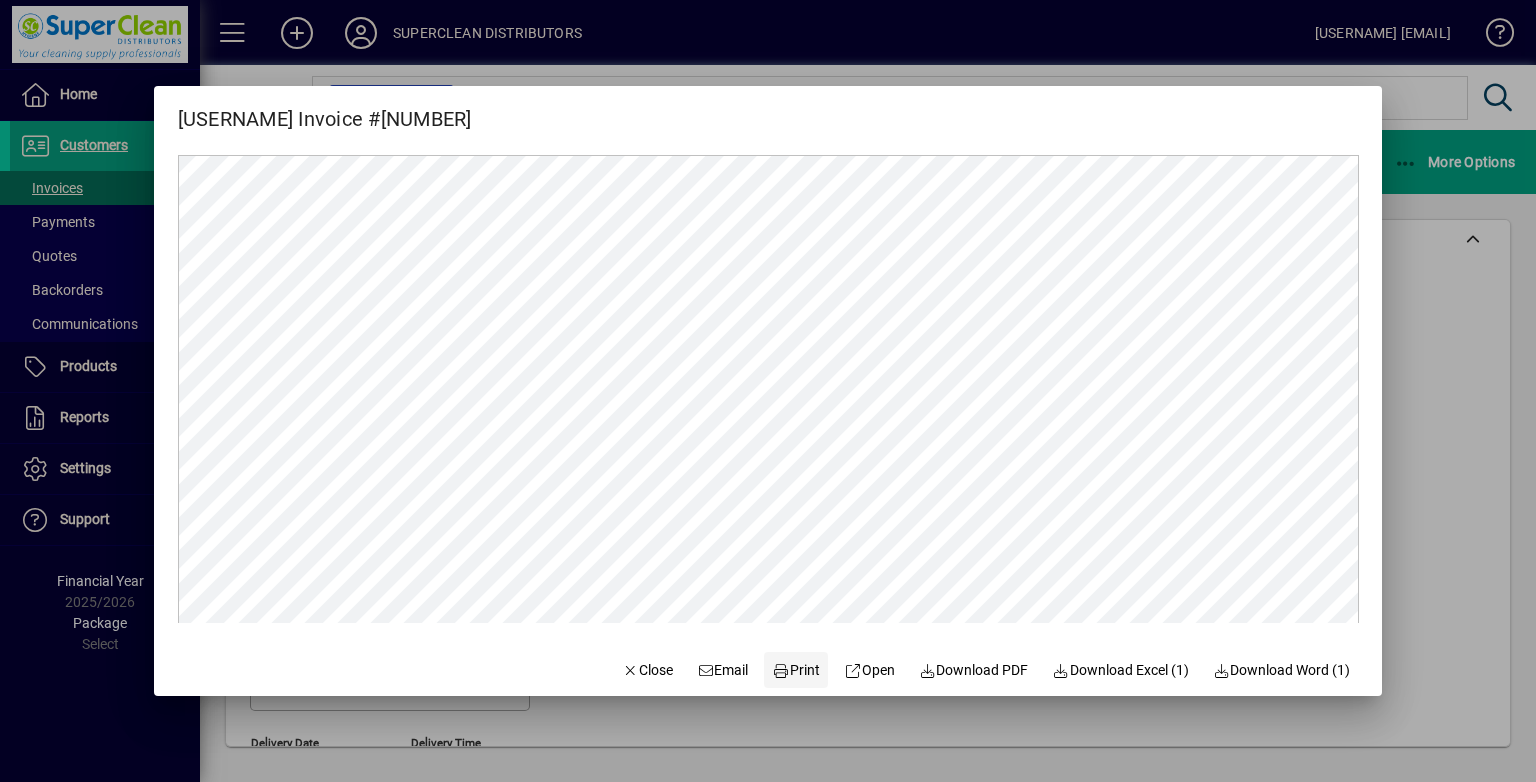 scroll, scrollTop: 0, scrollLeft: 0, axis: both 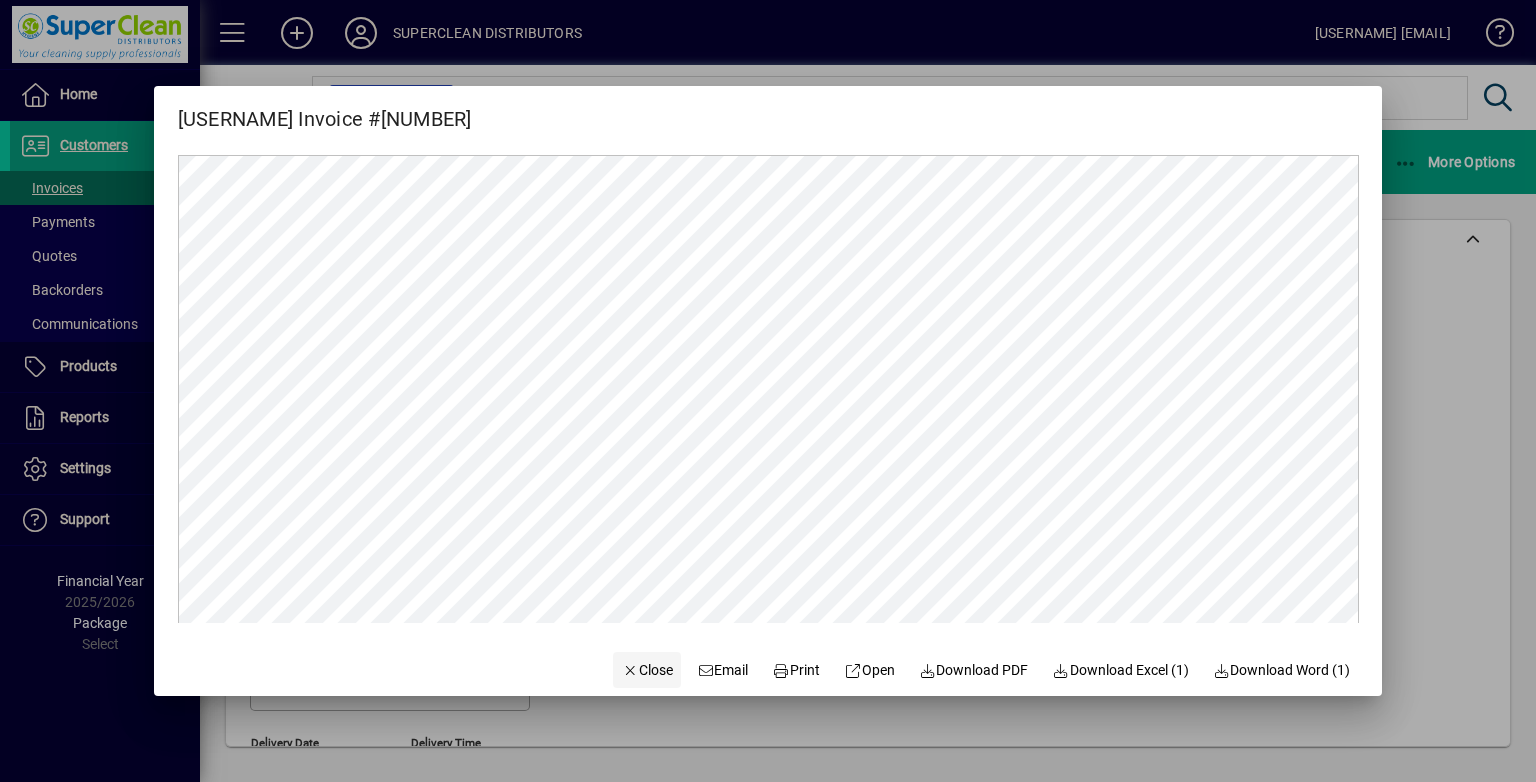 click on "Close" 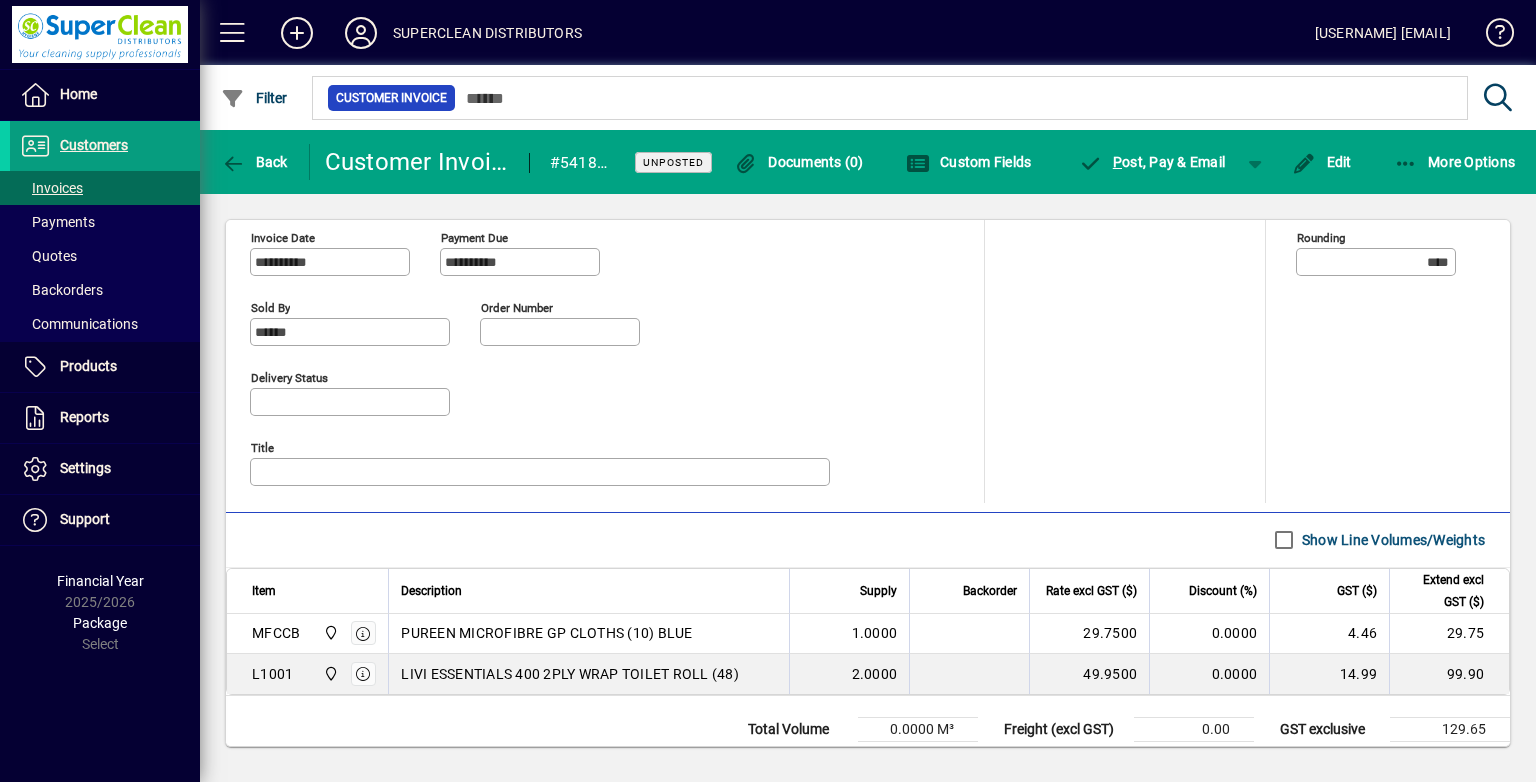 scroll, scrollTop: 891, scrollLeft: 0, axis: vertical 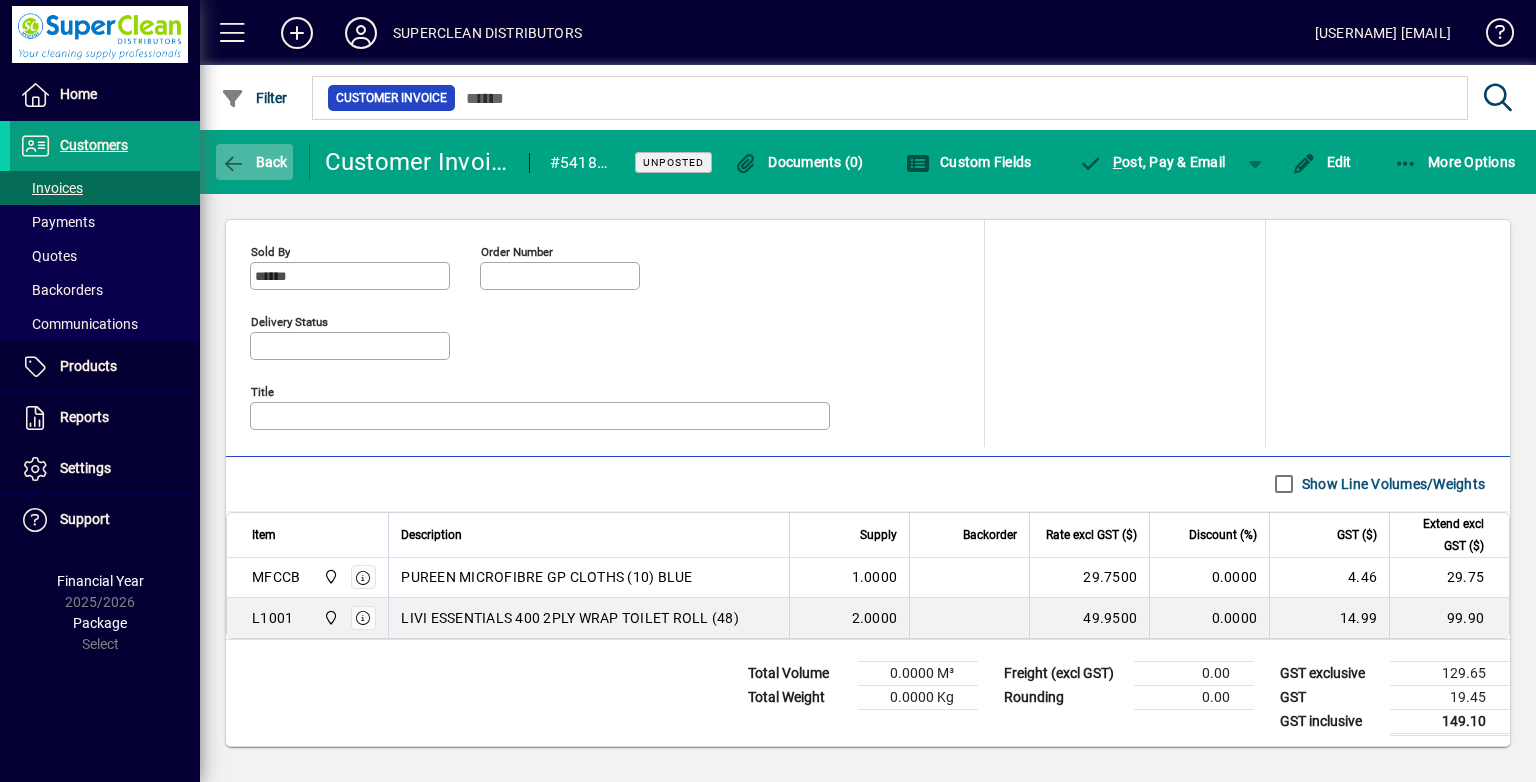 click on "Back" 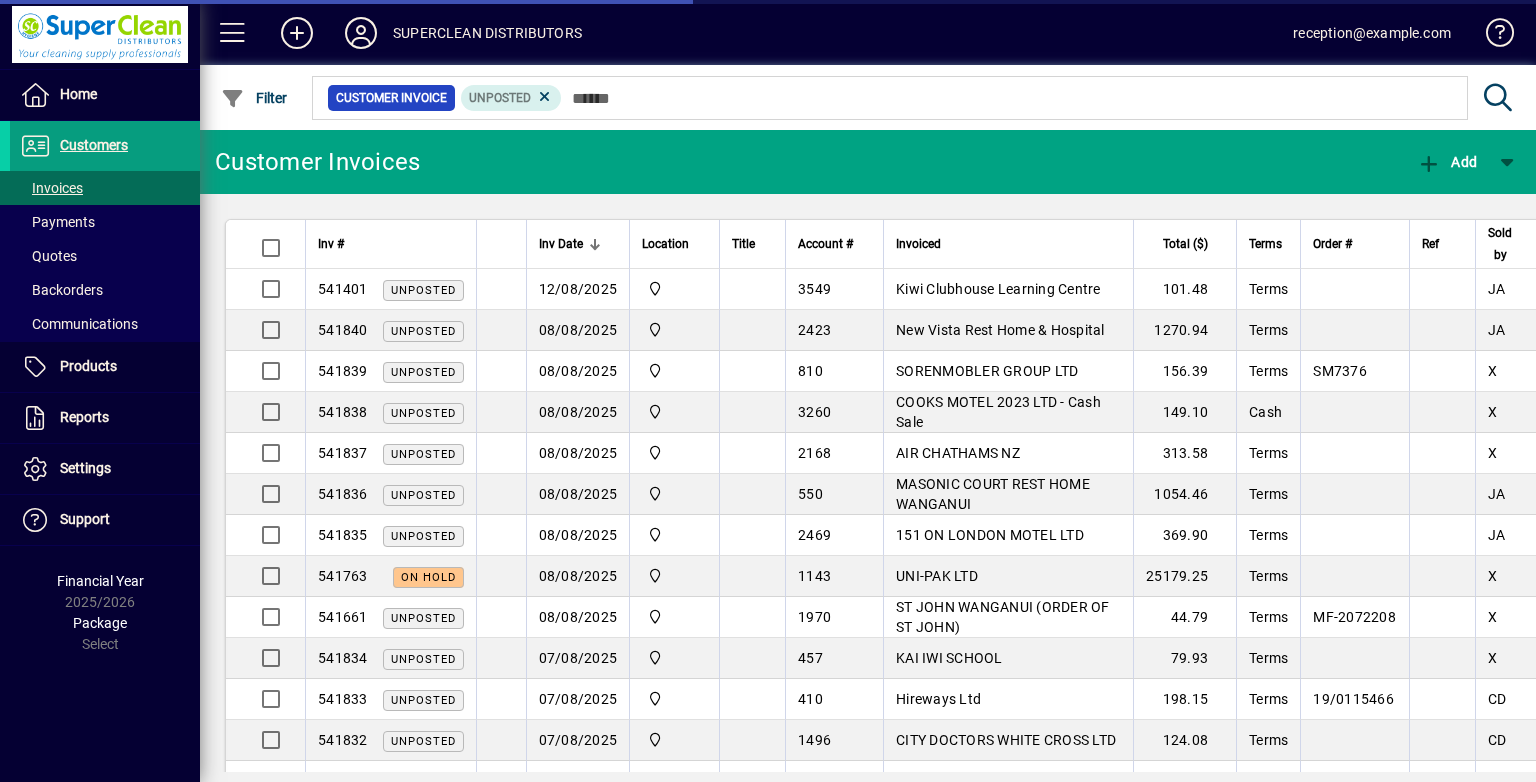 scroll, scrollTop: 0, scrollLeft: 0, axis: both 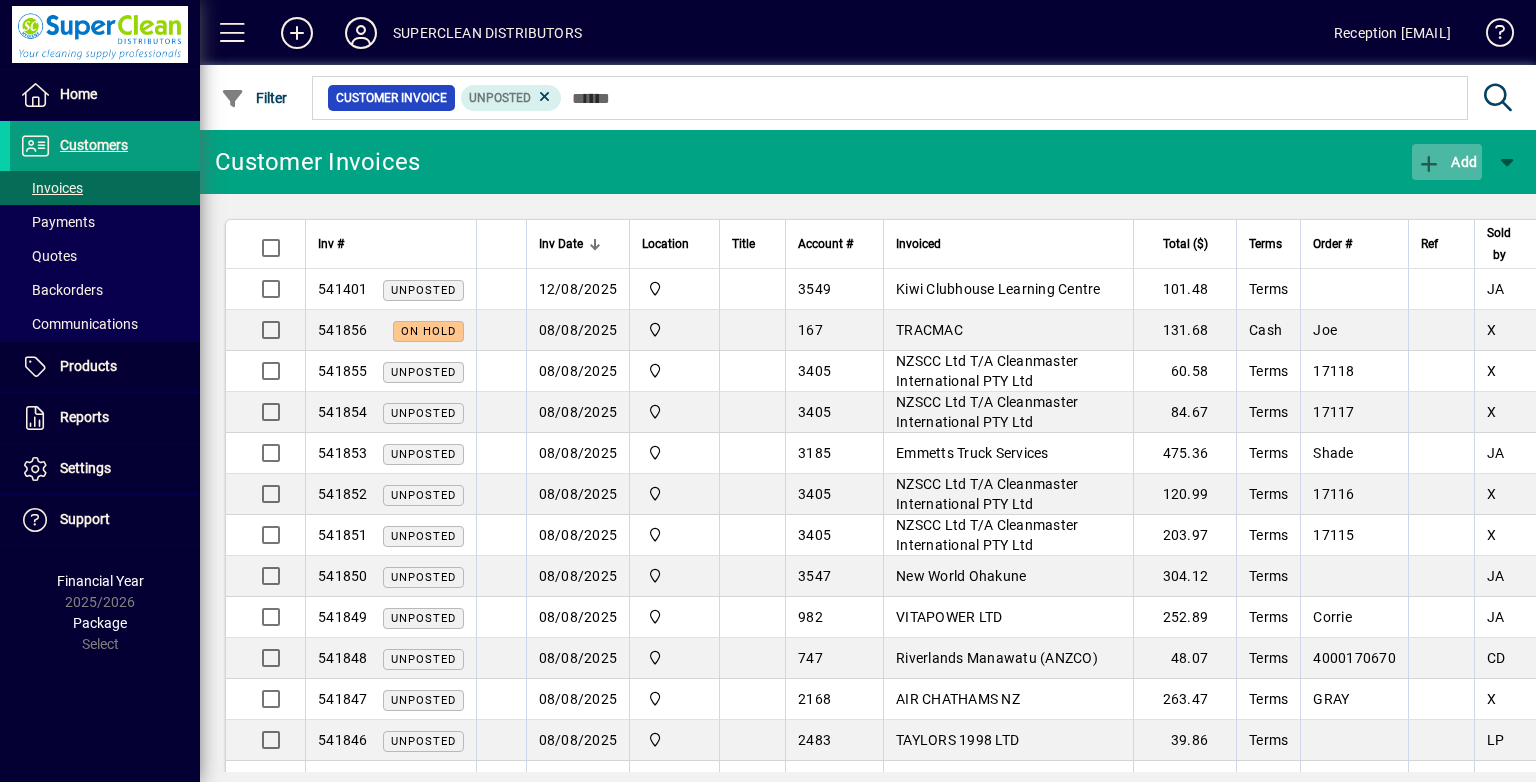 click on "Add" 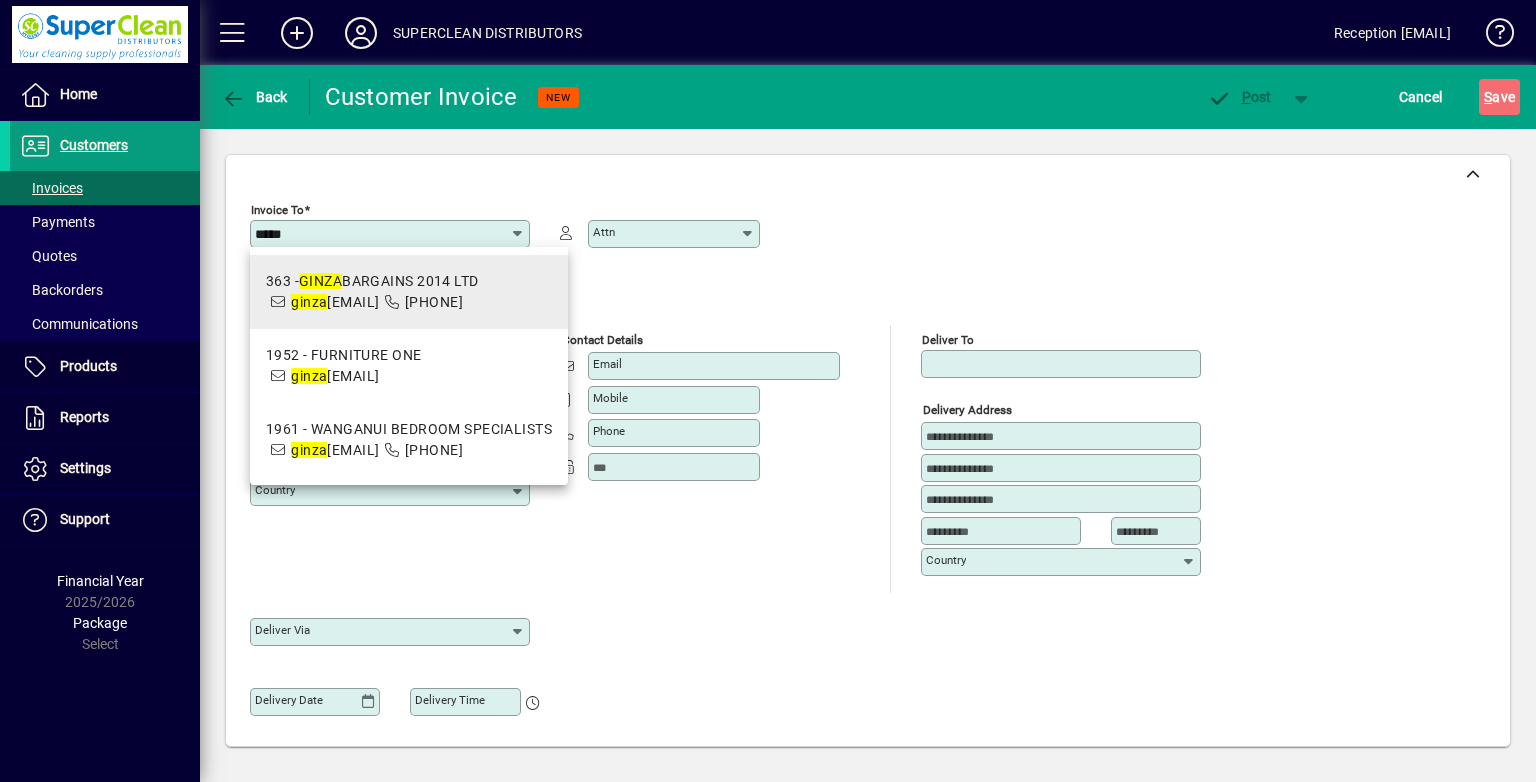 click on "363 -  GINZA  BARGAINS 2014 LTD" at bounding box center (372, 281) 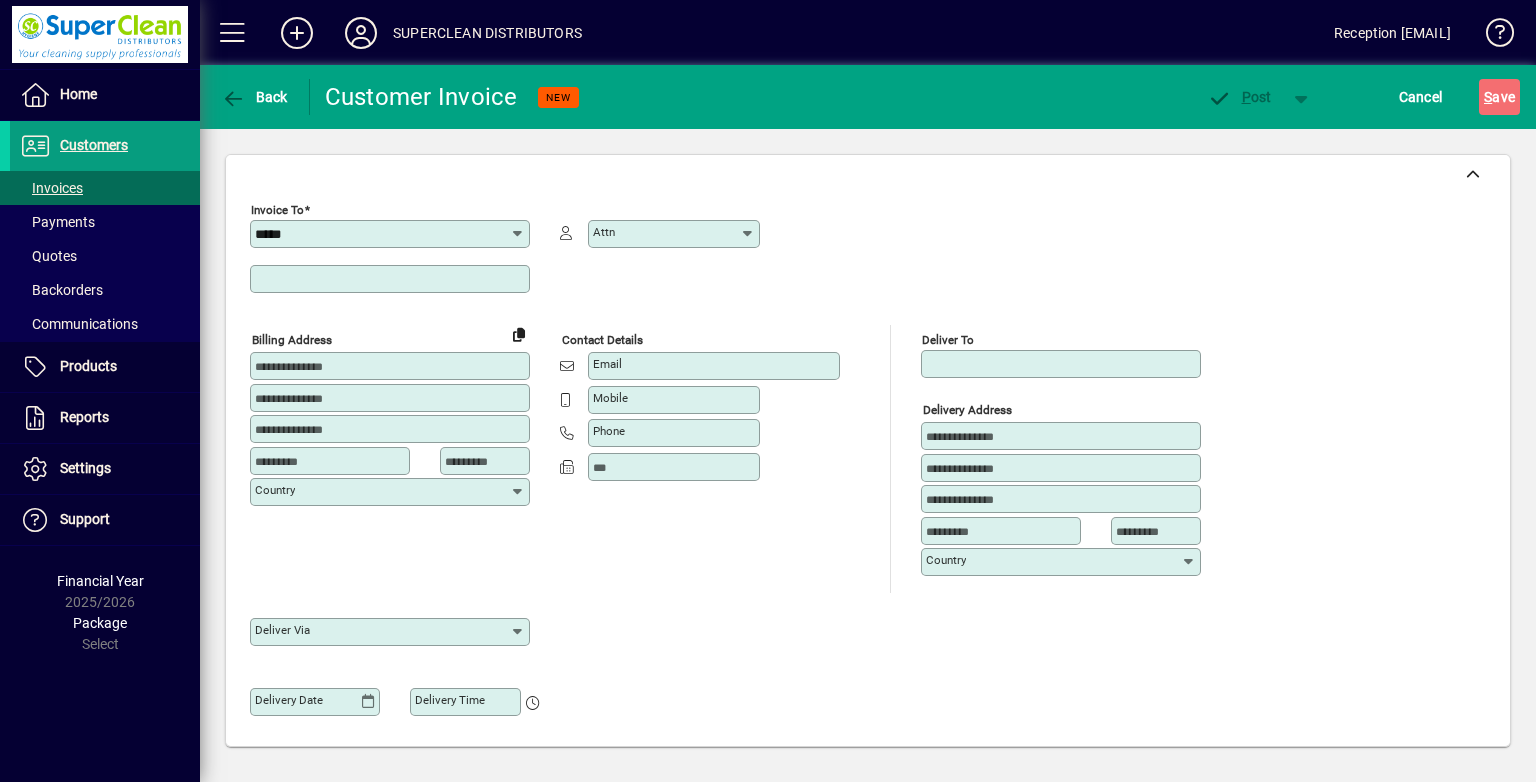 type on "**********" 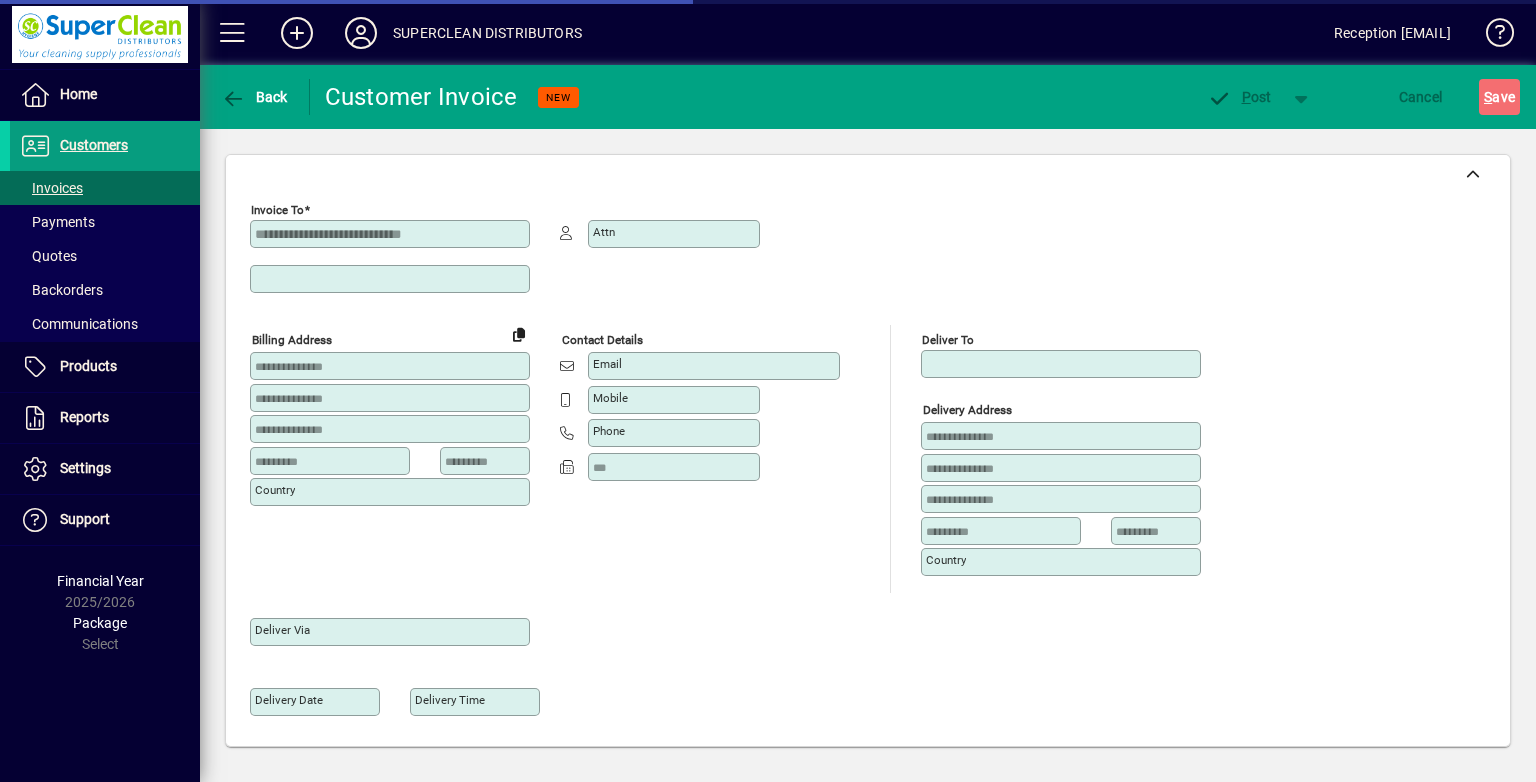 type on "**********" 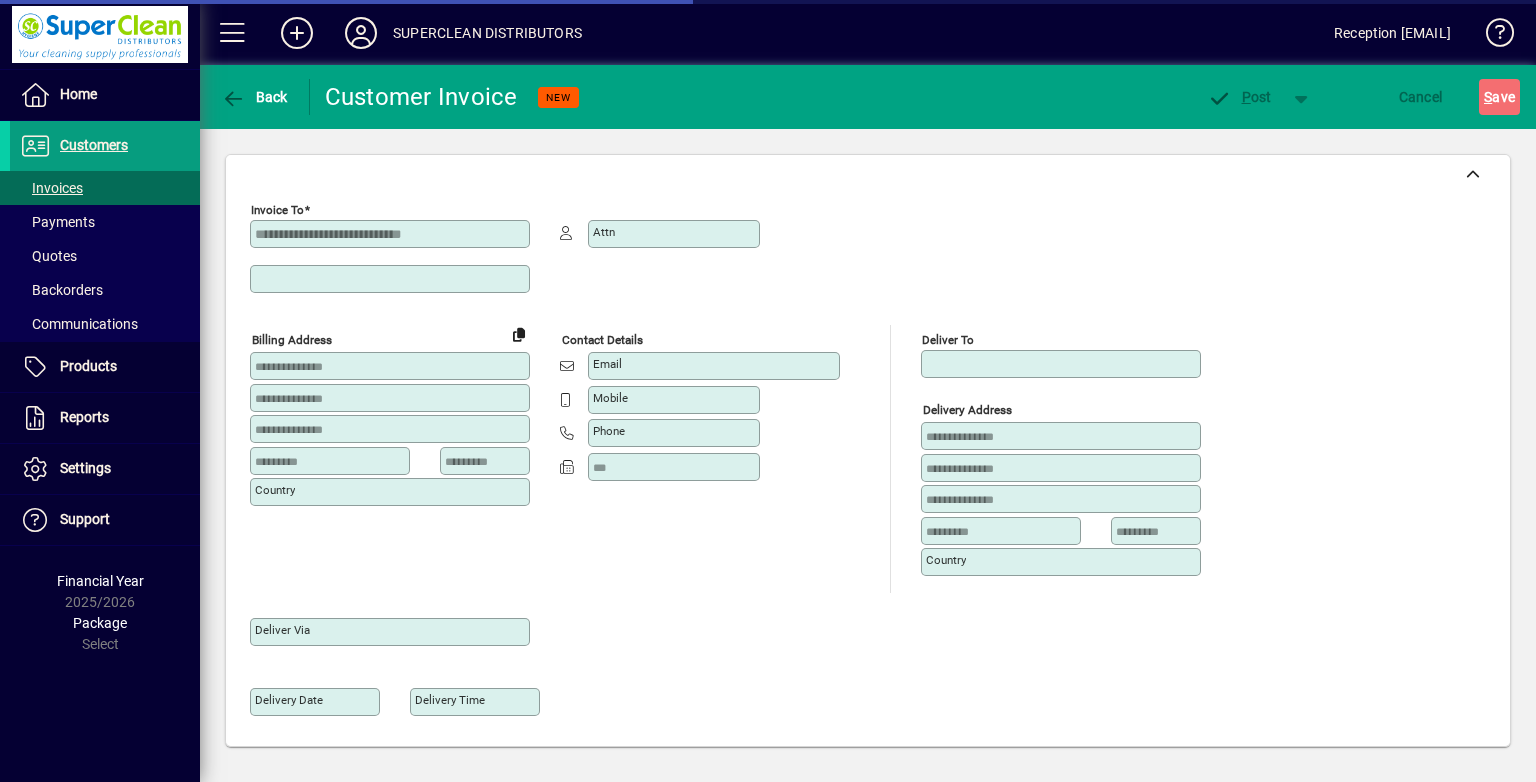 type on "********" 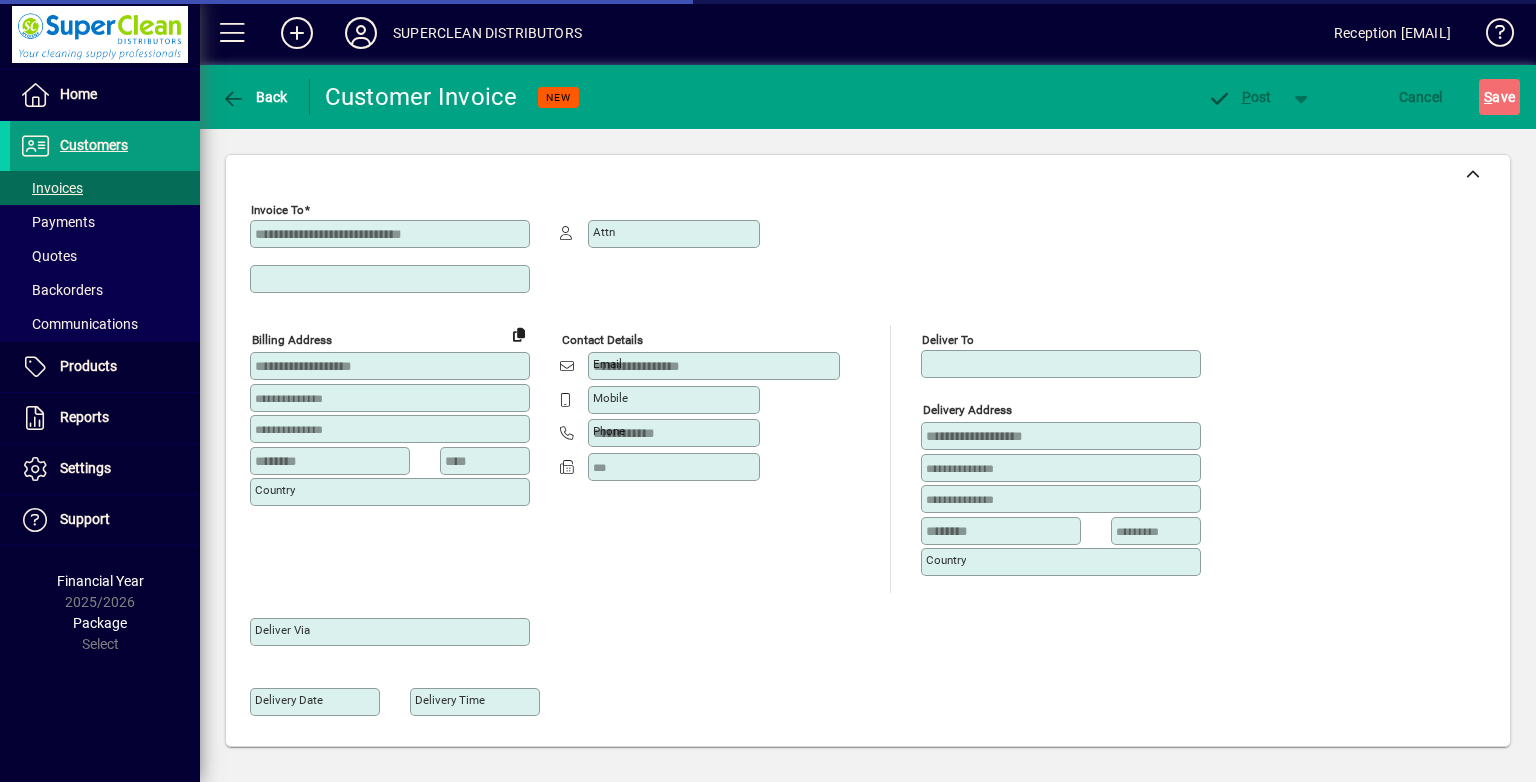 type on "**********" 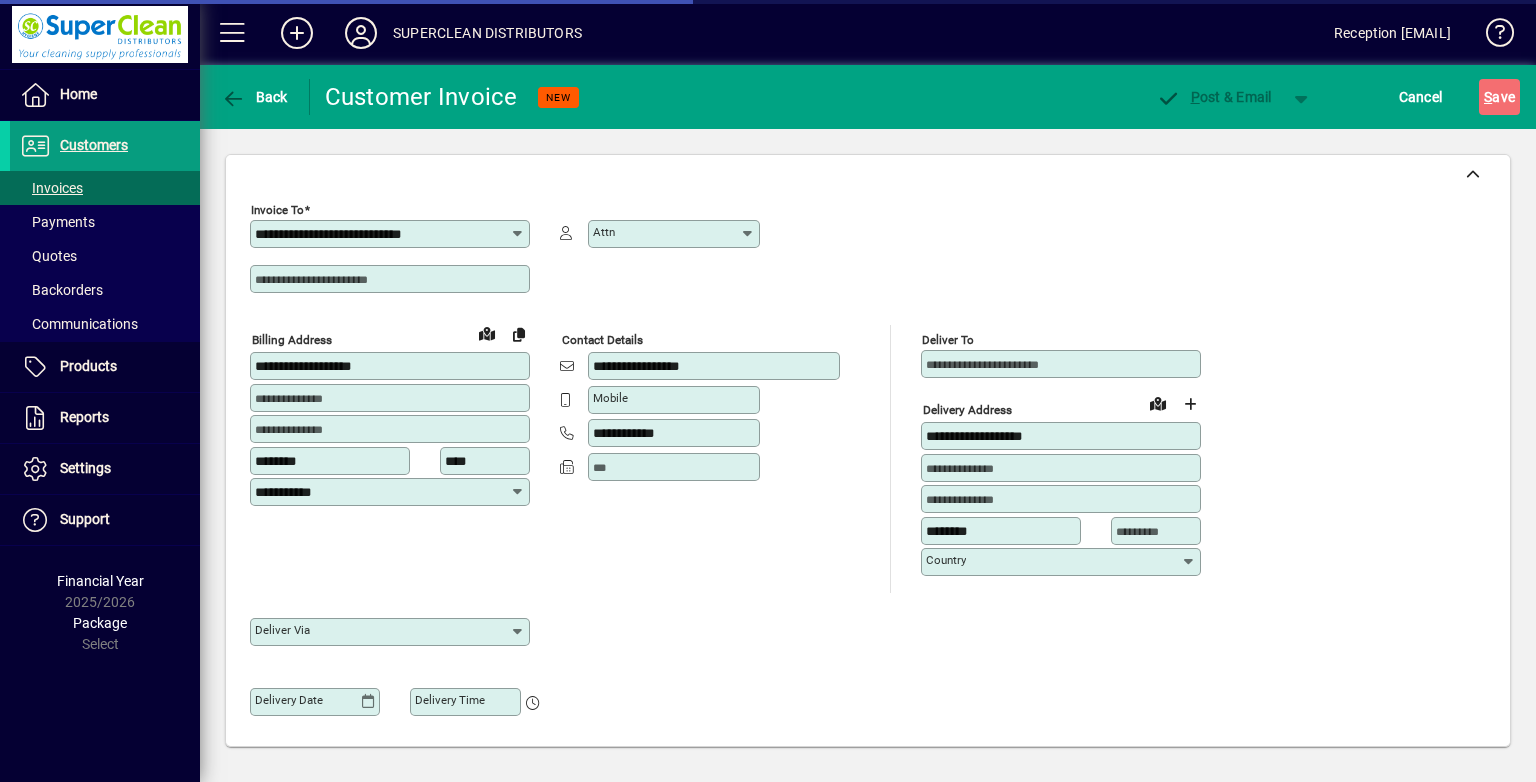 type on "******" 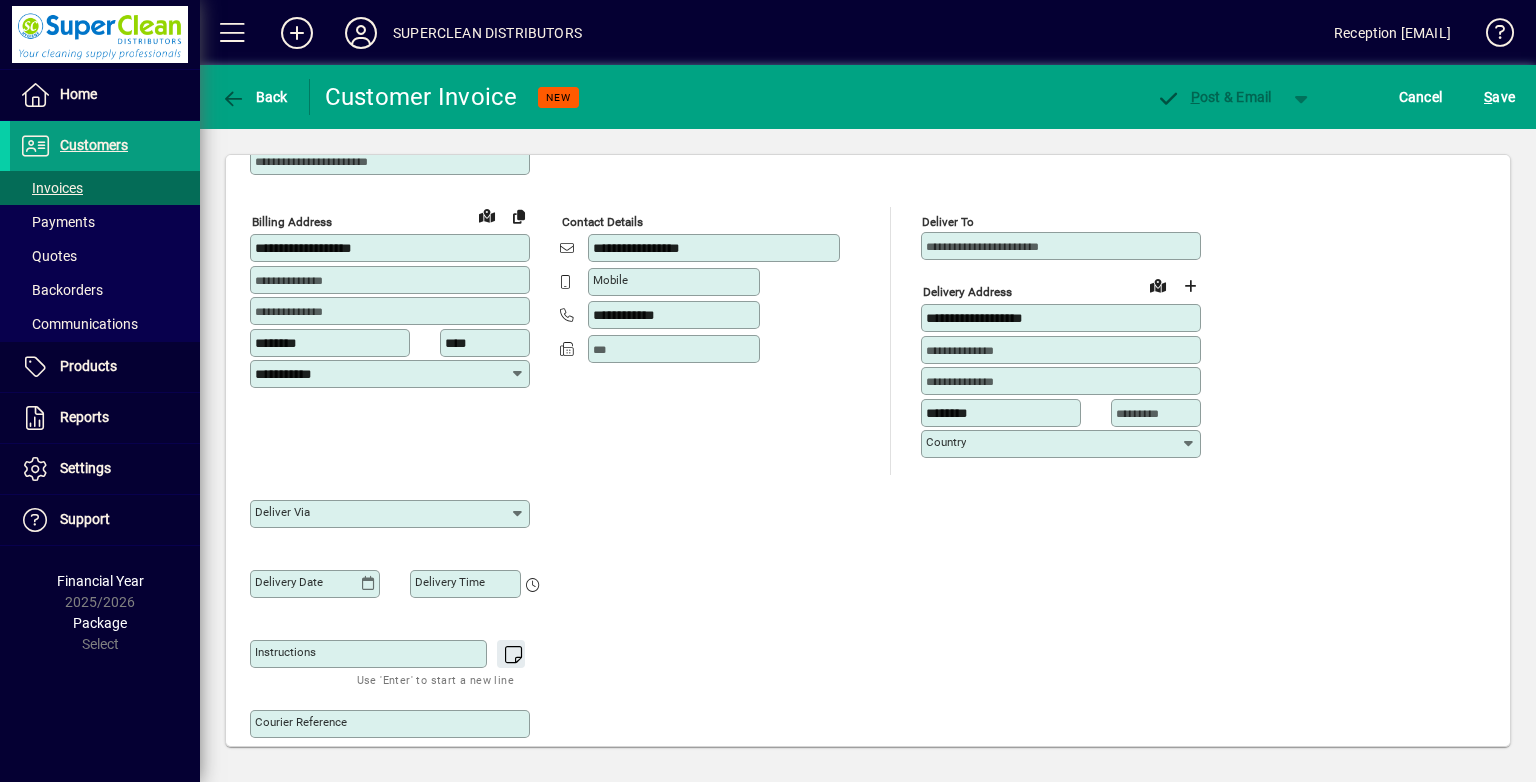 scroll, scrollTop: 200, scrollLeft: 0, axis: vertical 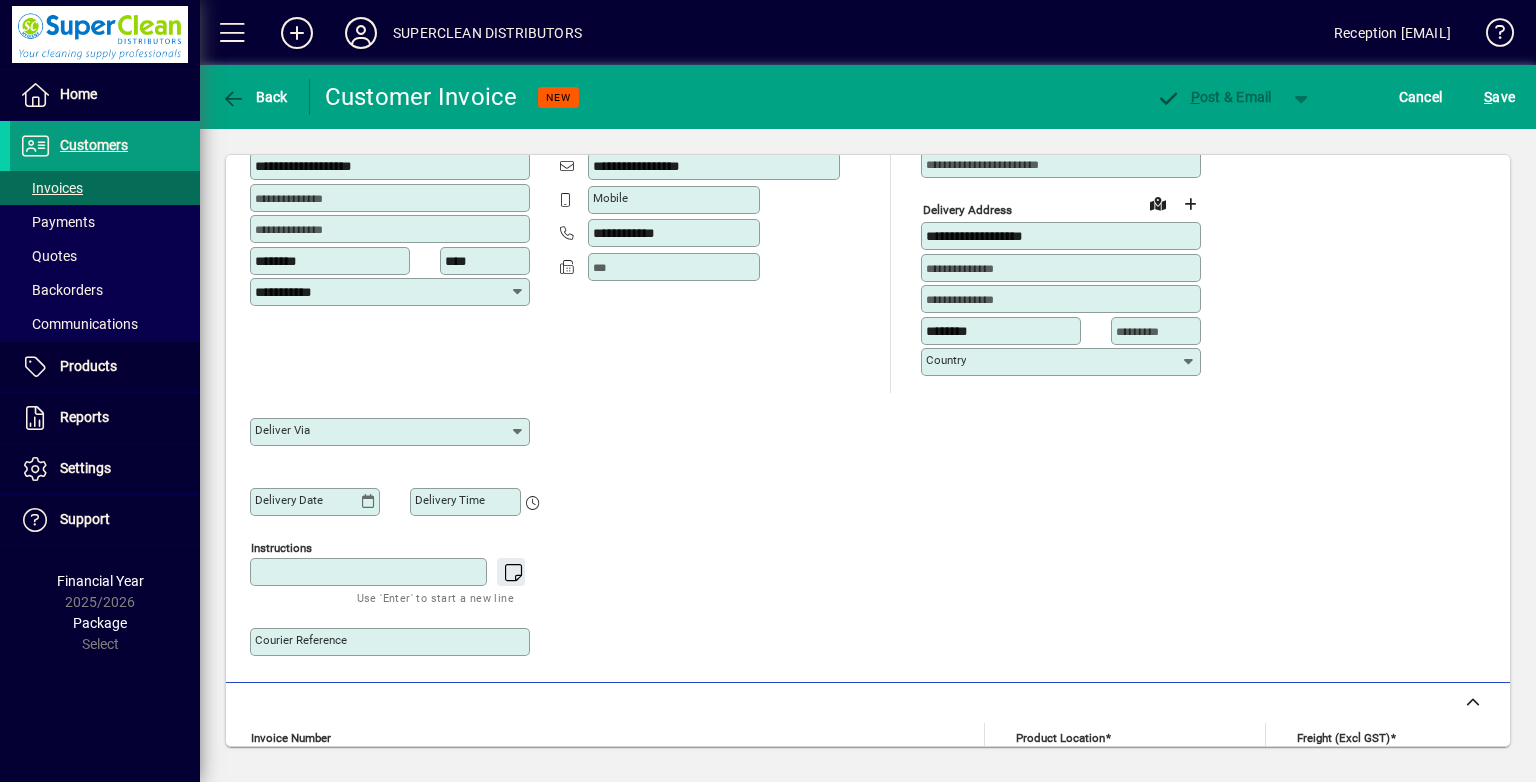 click on "Instructions" at bounding box center (370, 572) 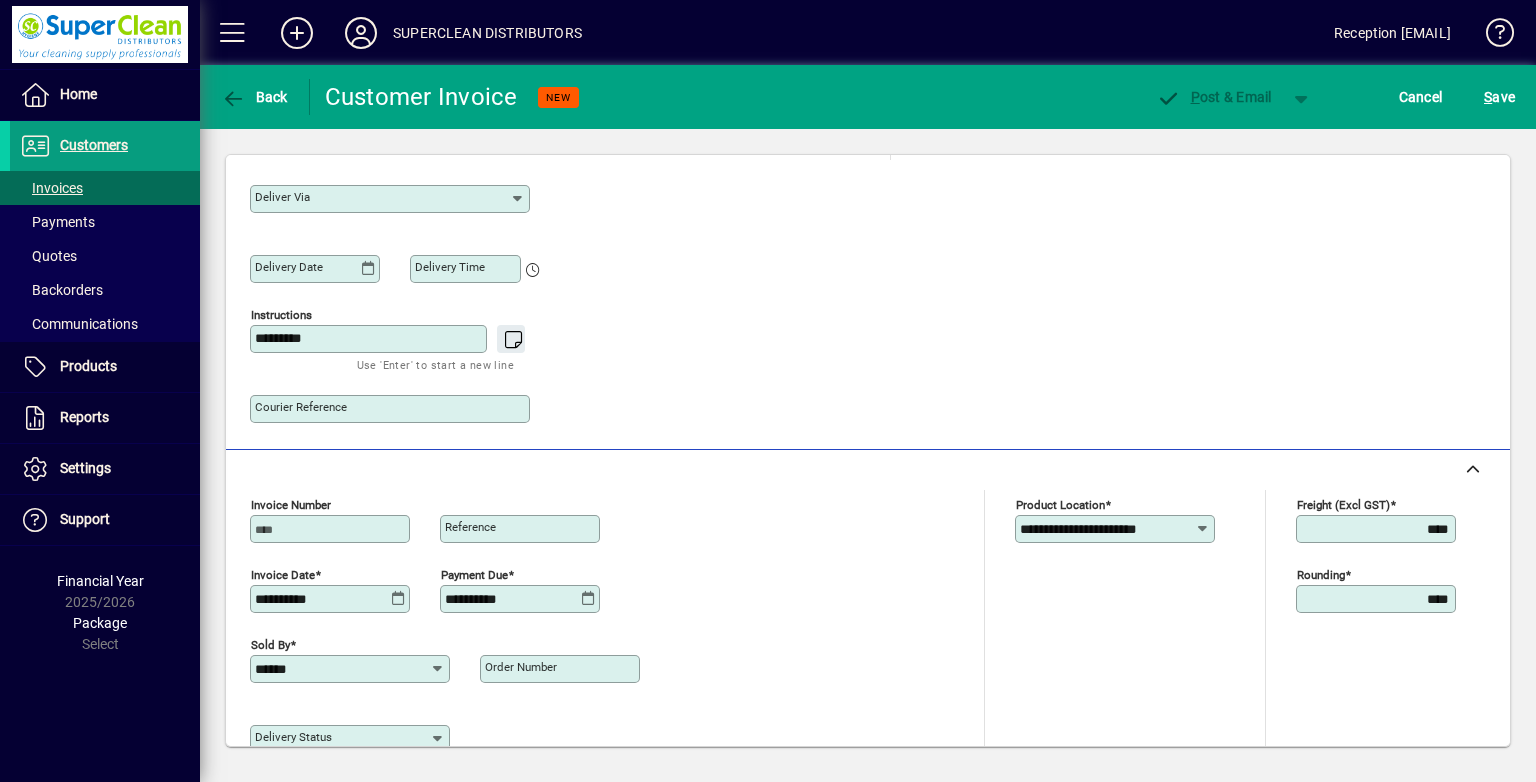 scroll, scrollTop: 760, scrollLeft: 0, axis: vertical 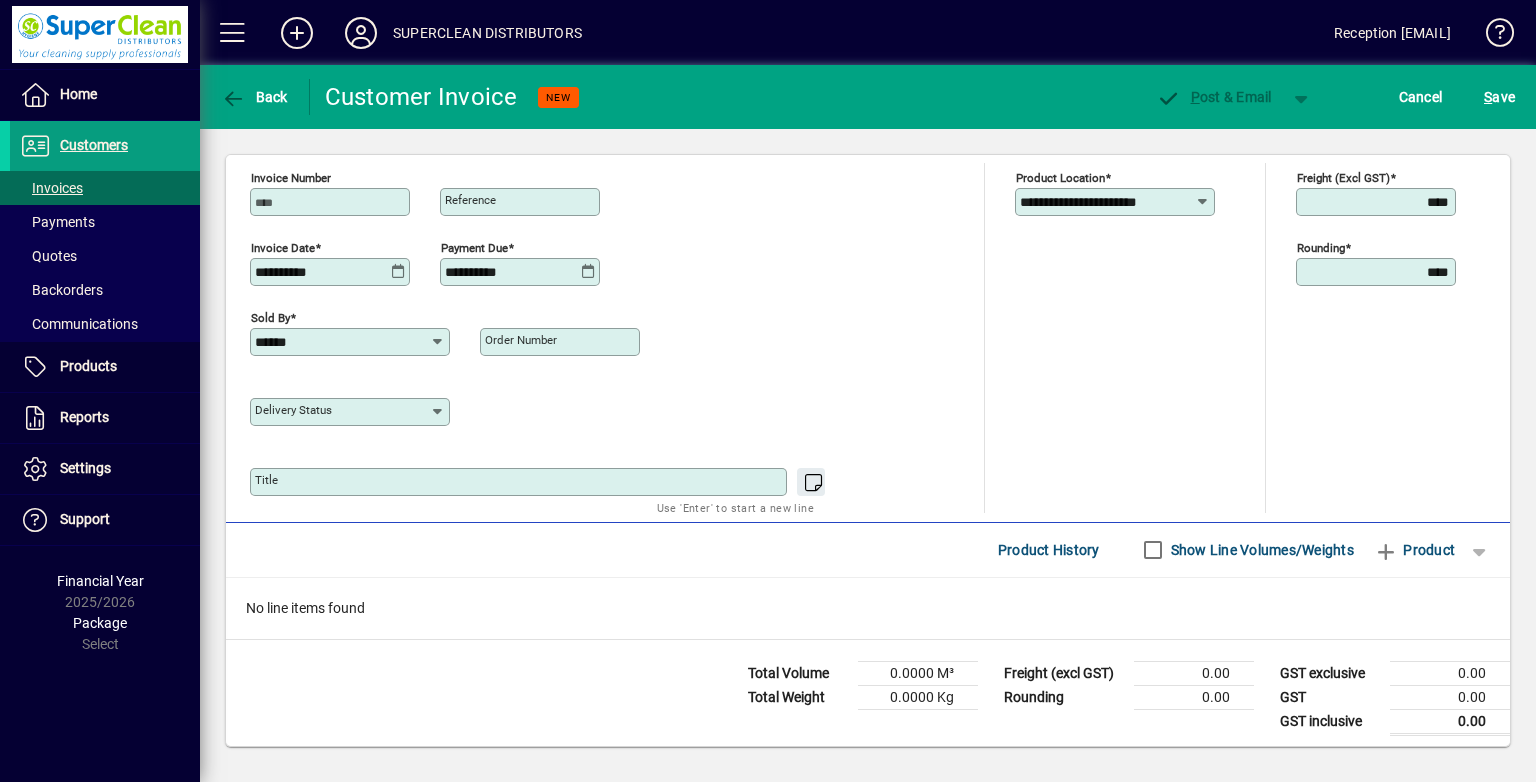 type on "*********" 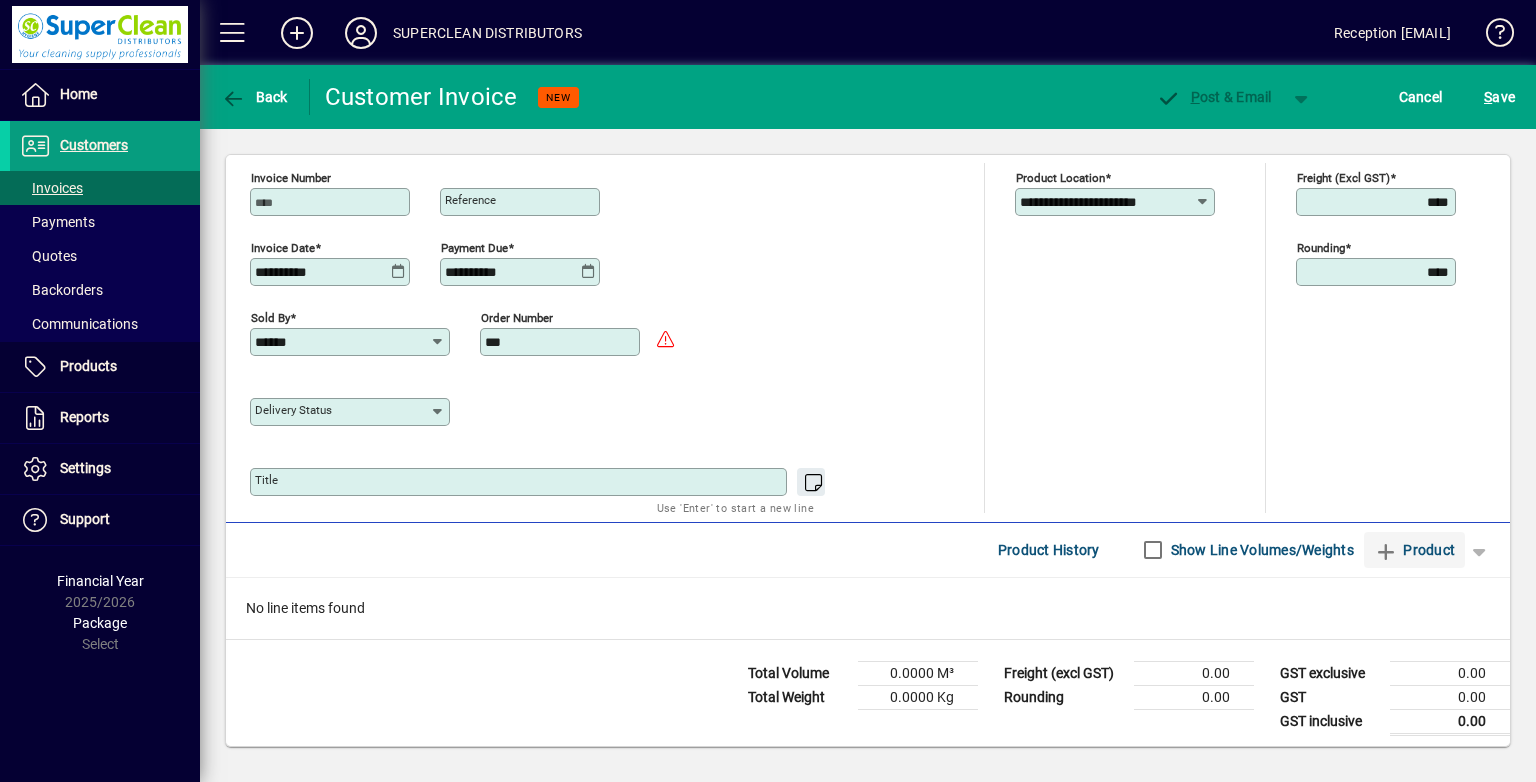 type on "***" 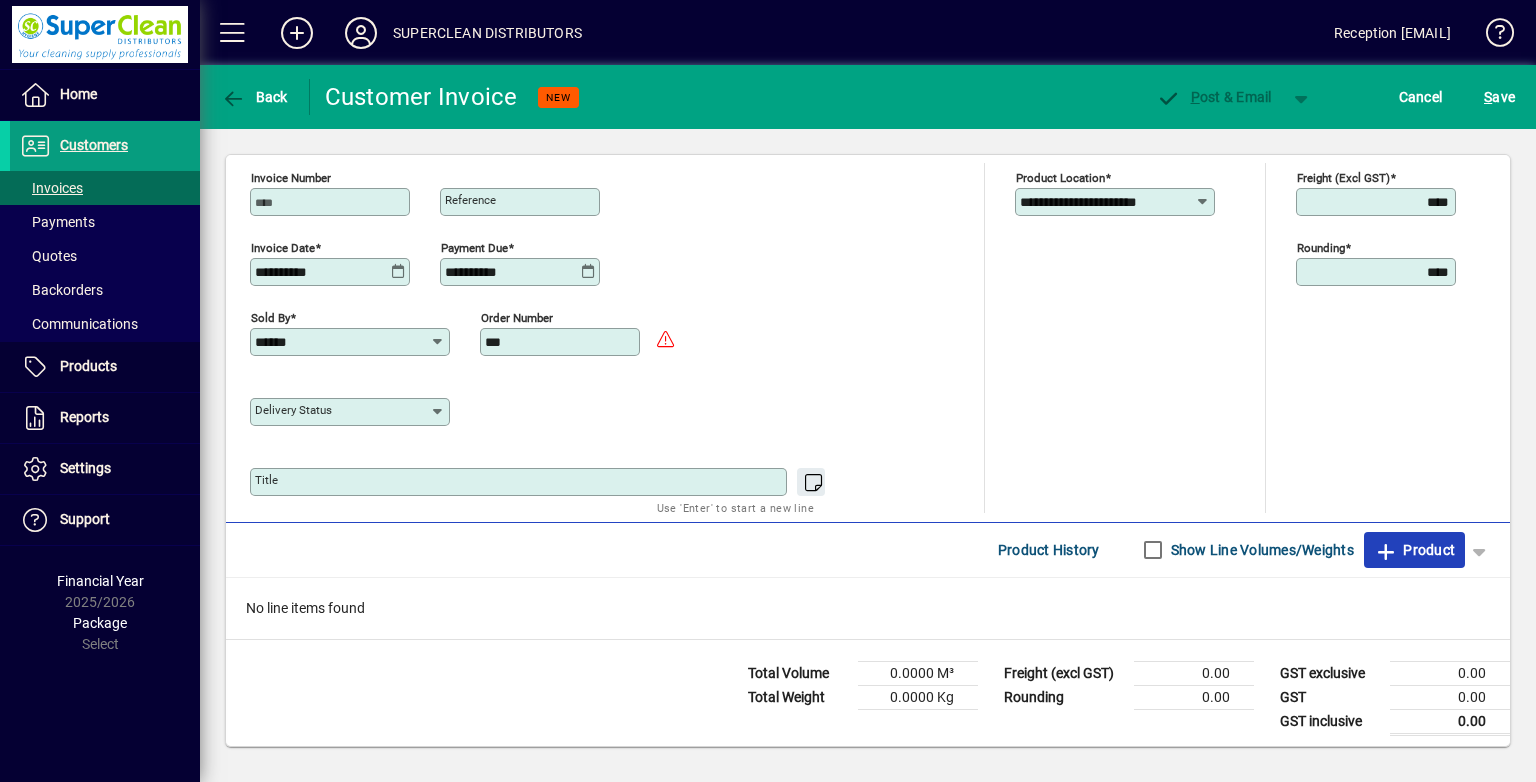 click on "Product" 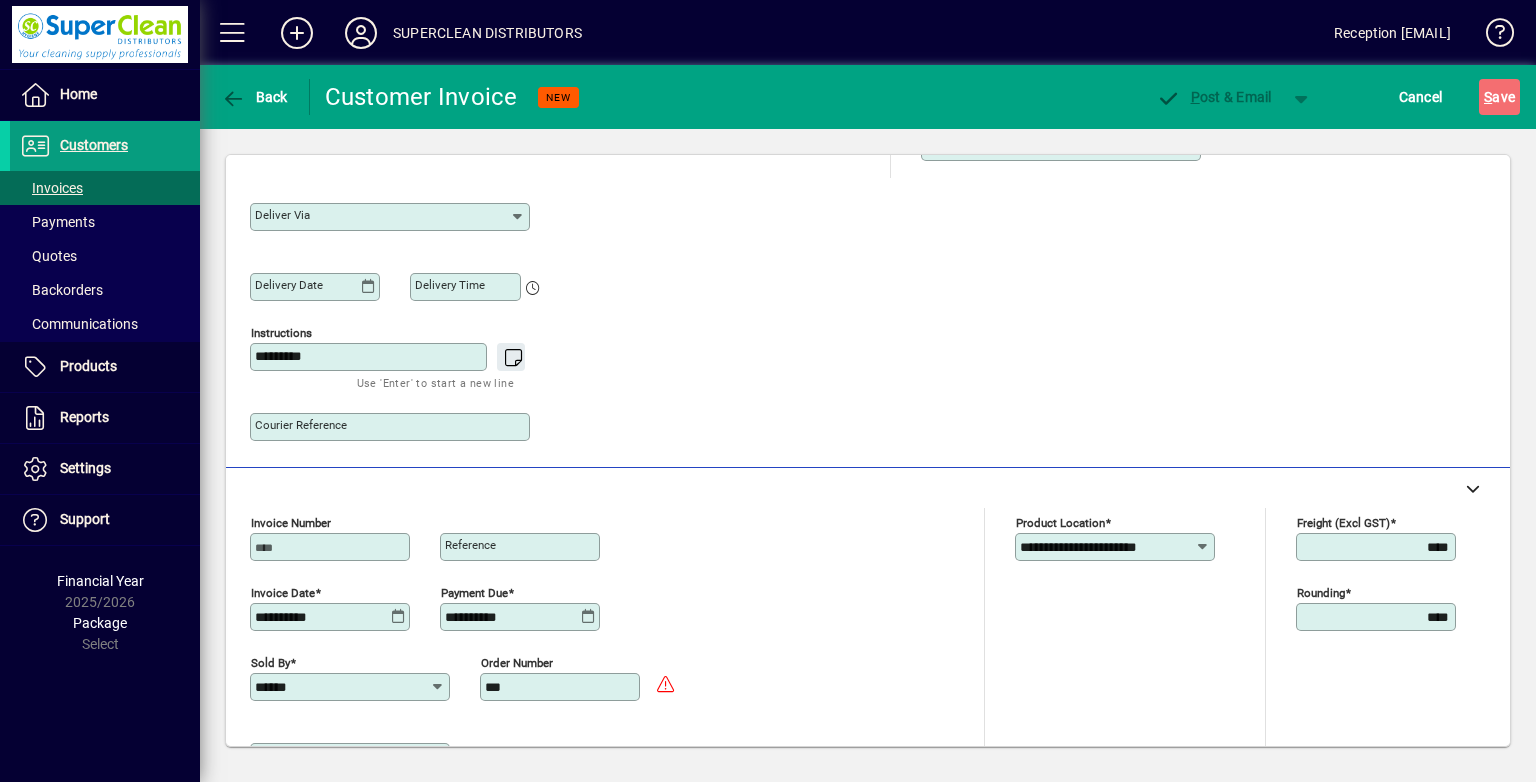 scroll, scrollTop: 44, scrollLeft: 0, axis: vertical 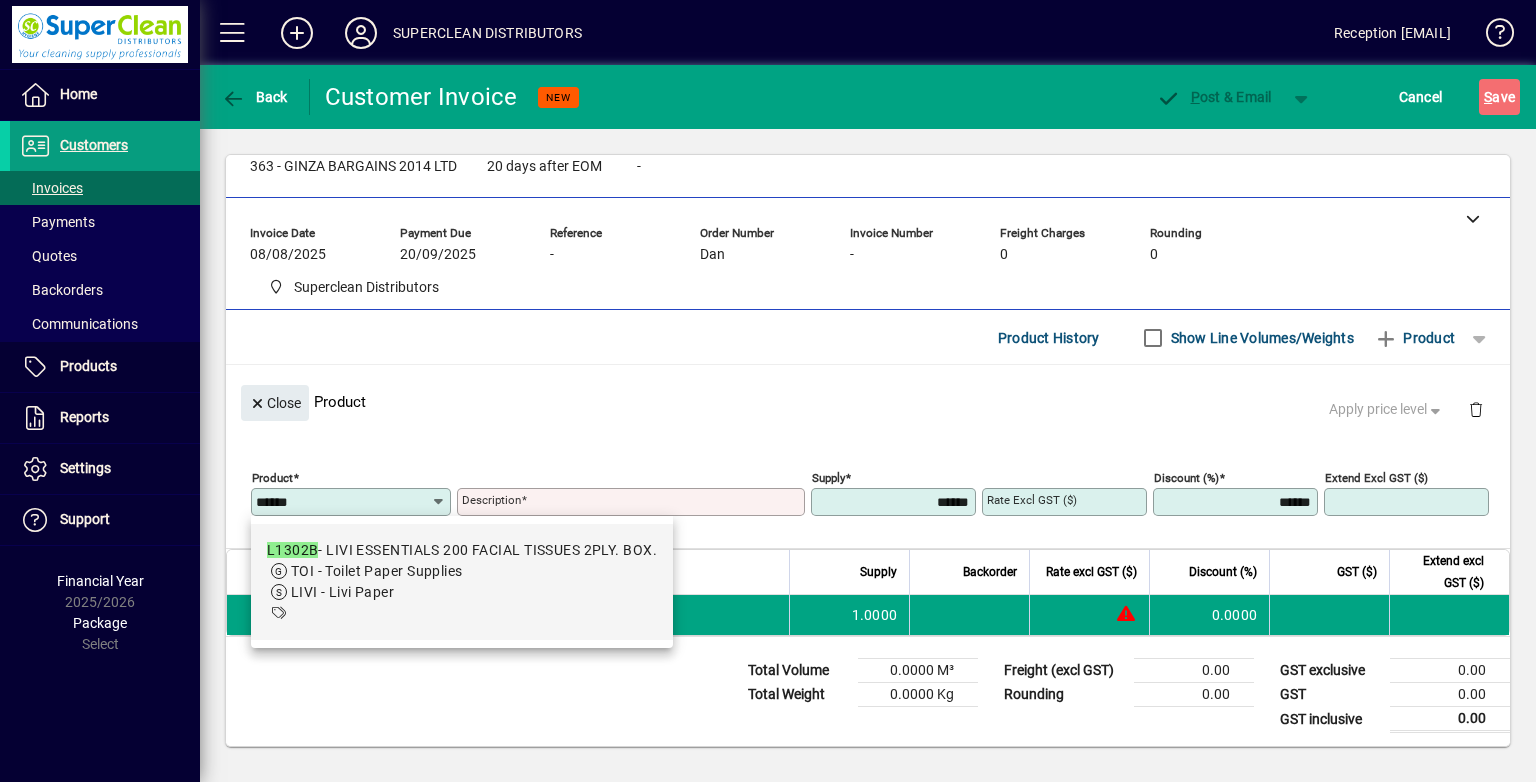 drag, startPoint x: 584, startPoint y: 583, endPoint x: 534, endPoint y: 436, distance: 155.27074 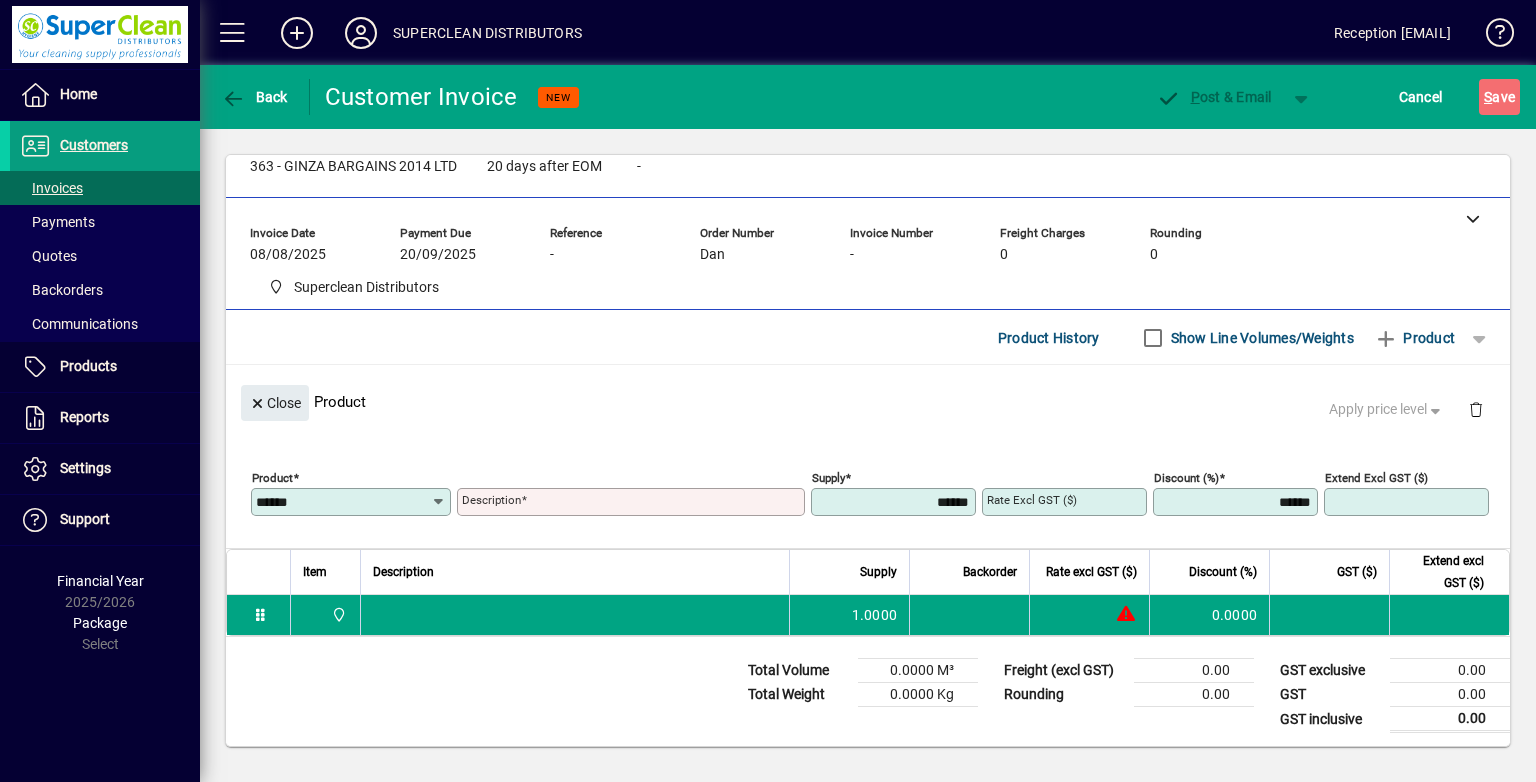 type on "******" 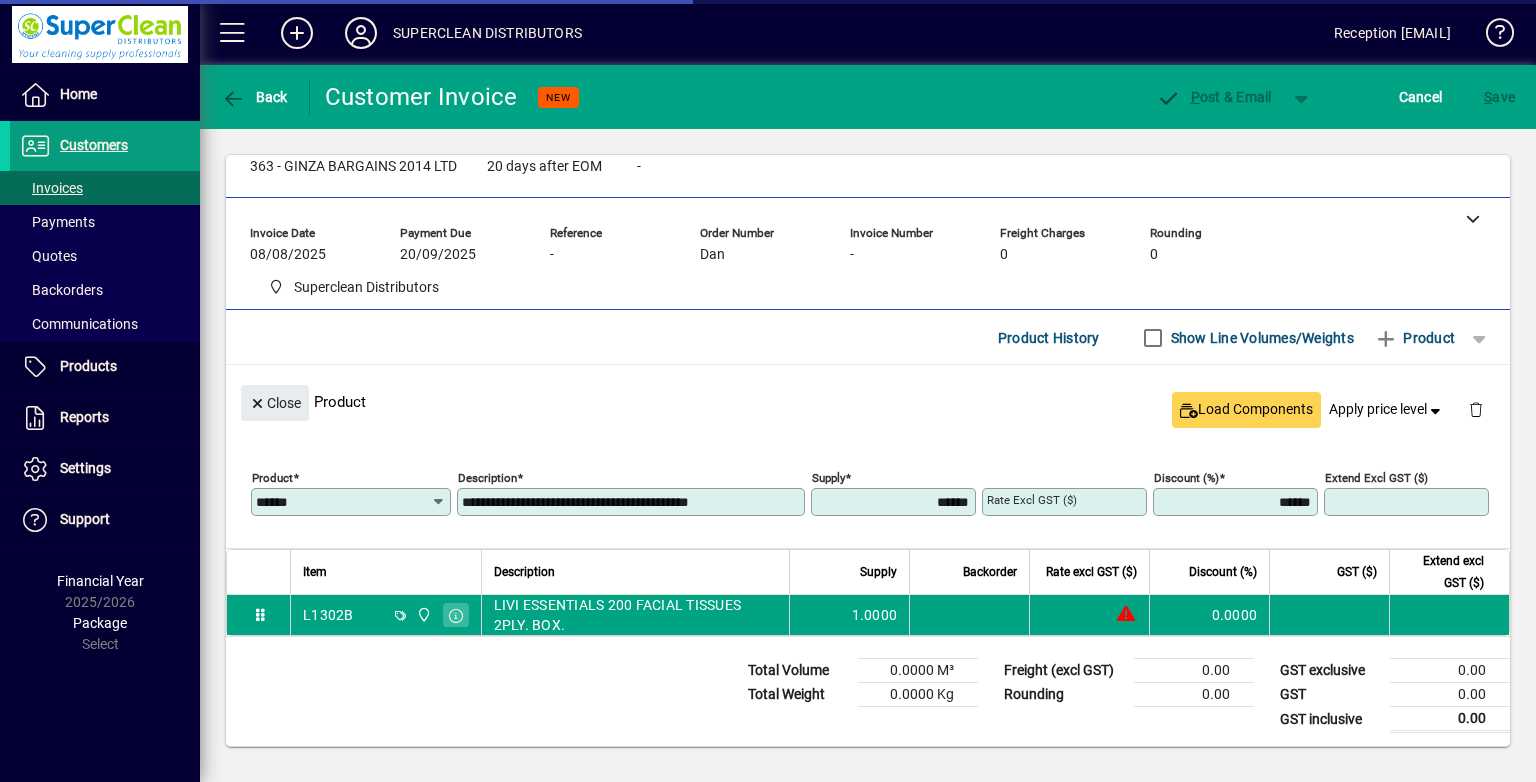 type on "******" 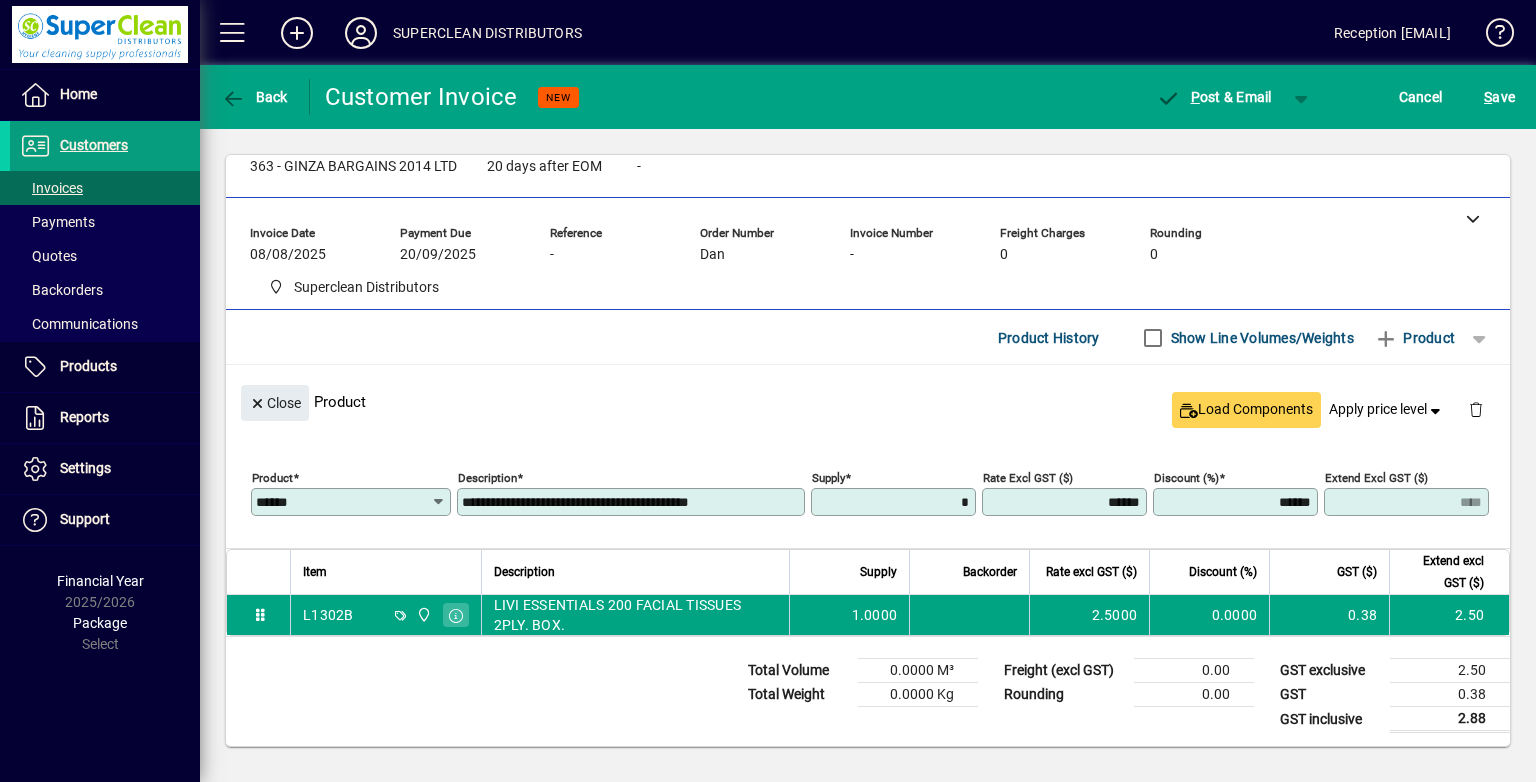type on "******" 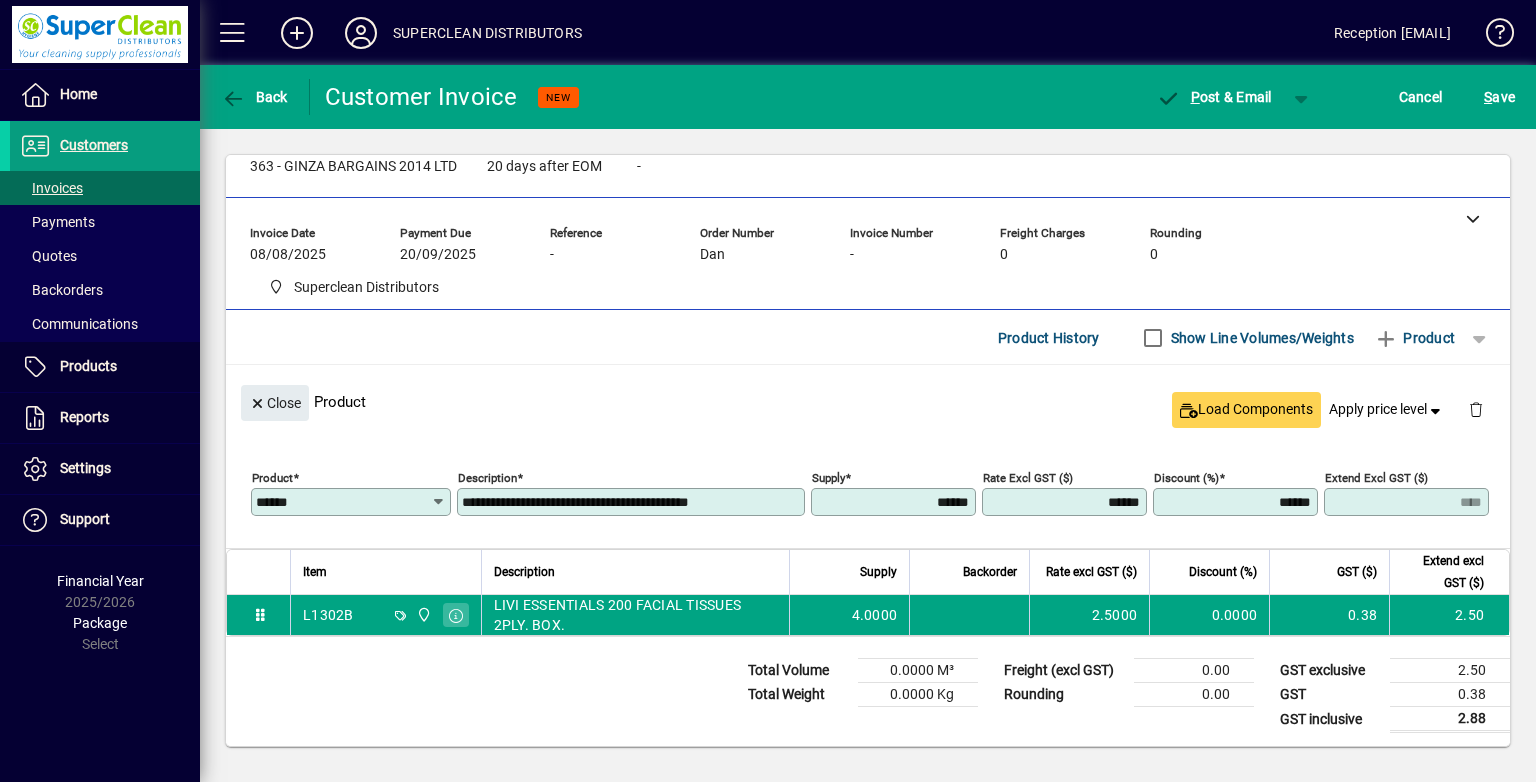 type on "*****" 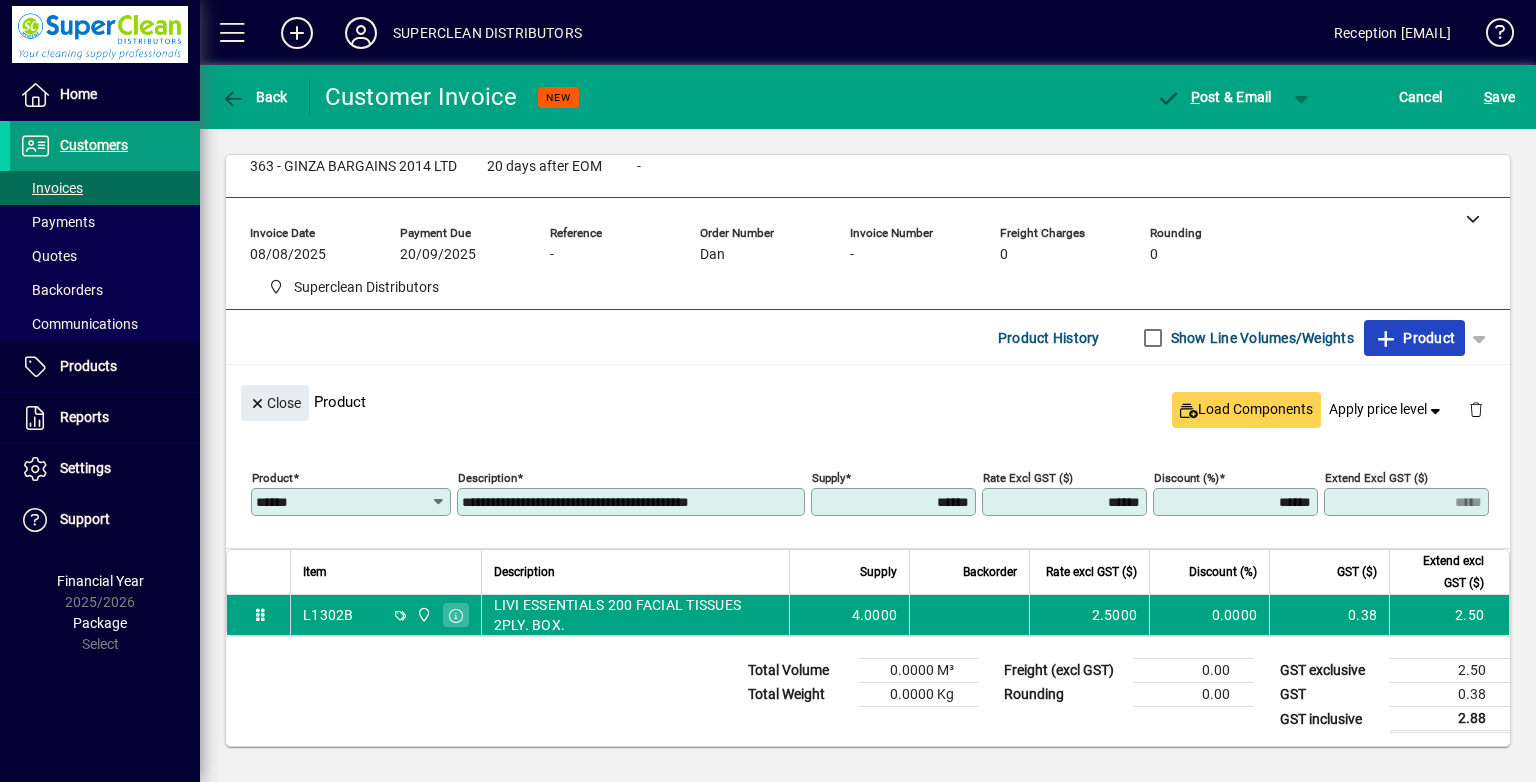 type 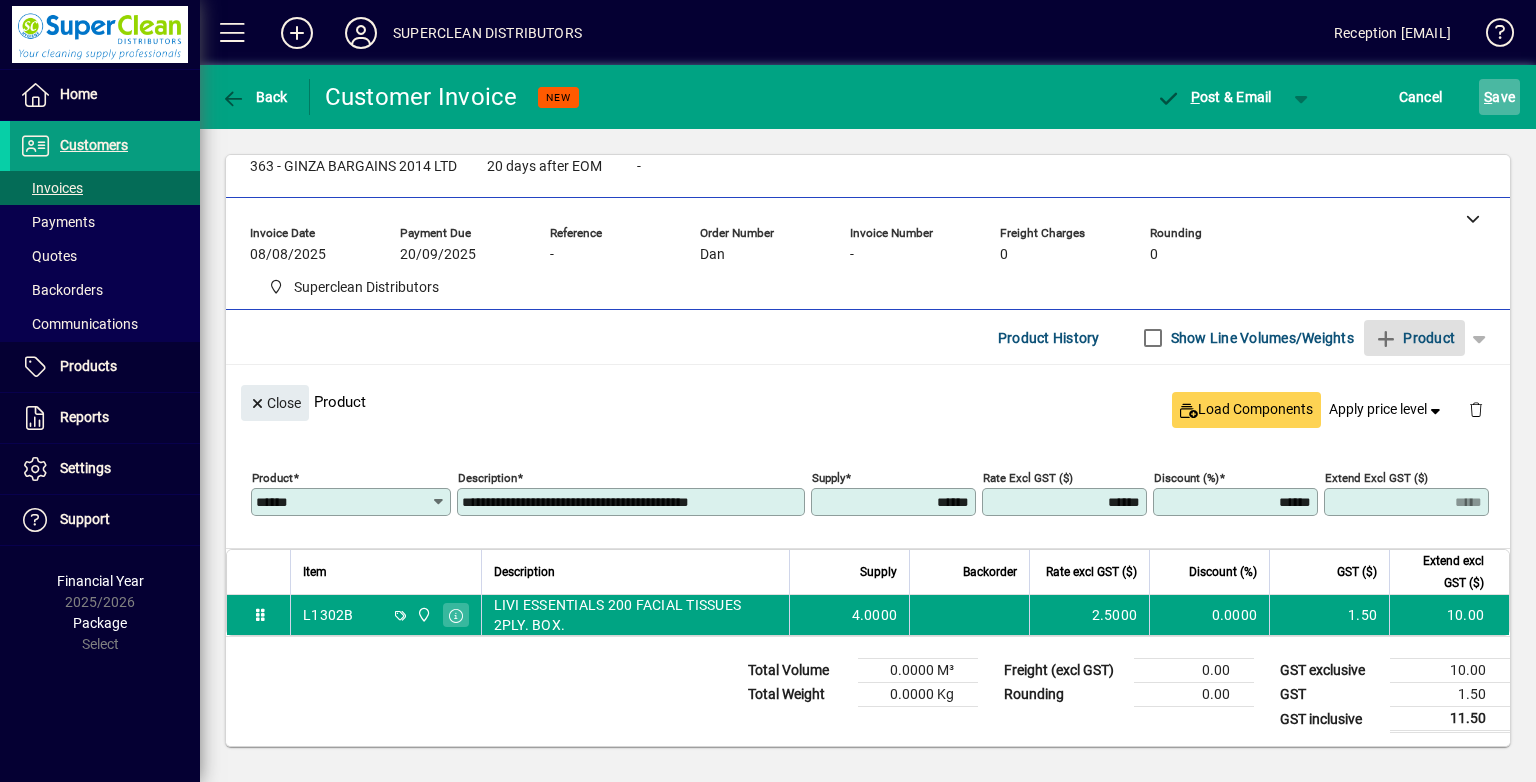 click on "S ave" 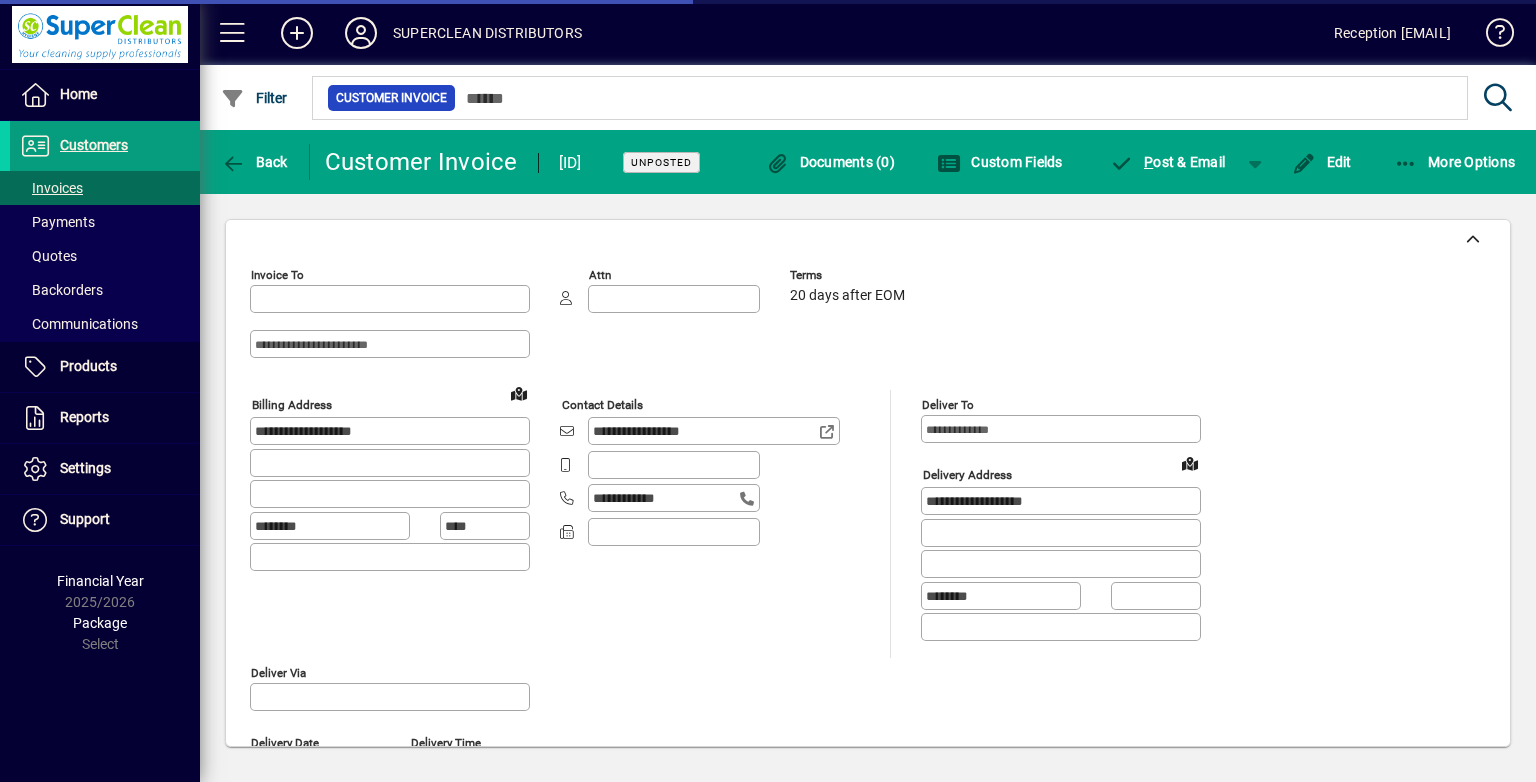 type on "**********" 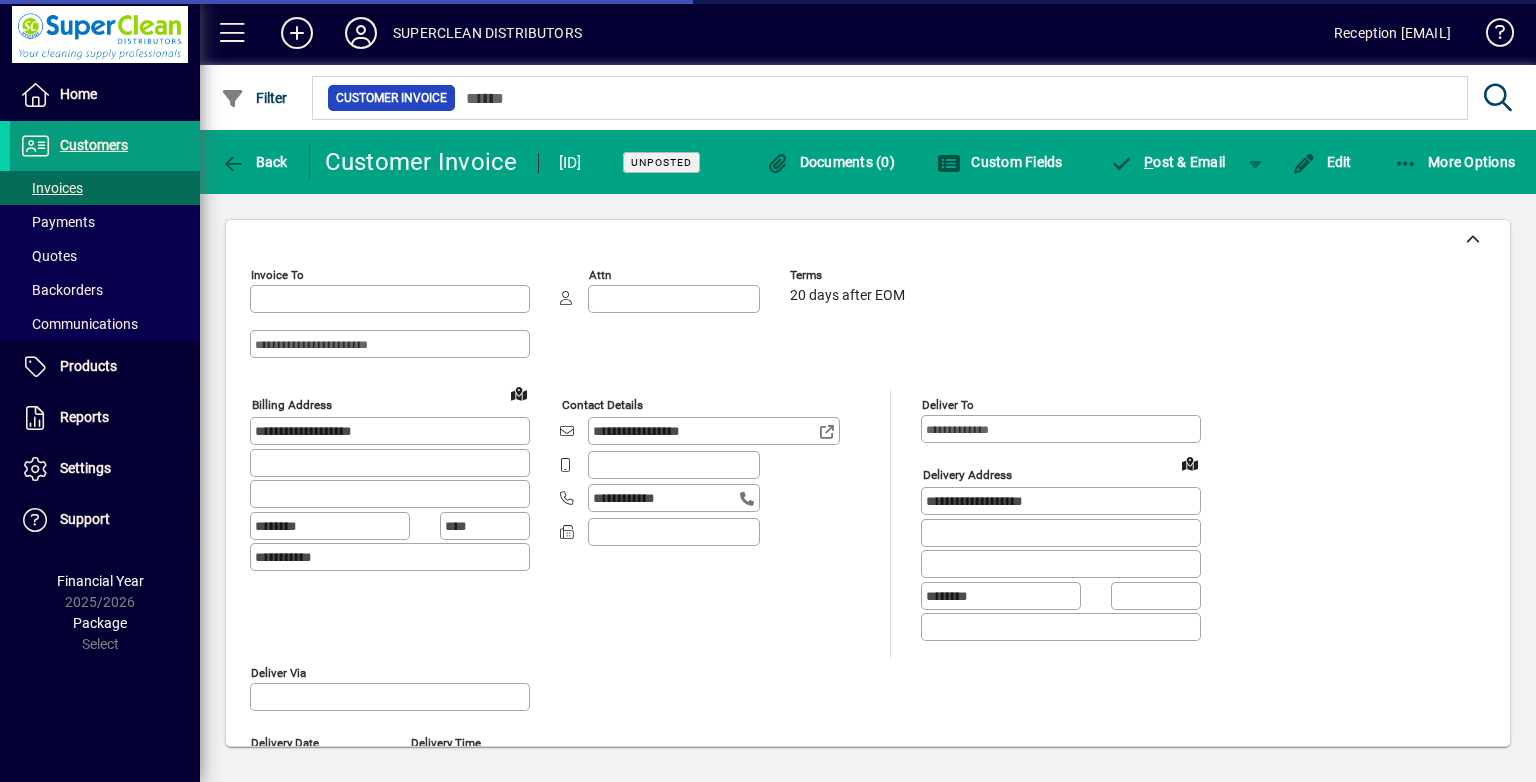 type on "******" 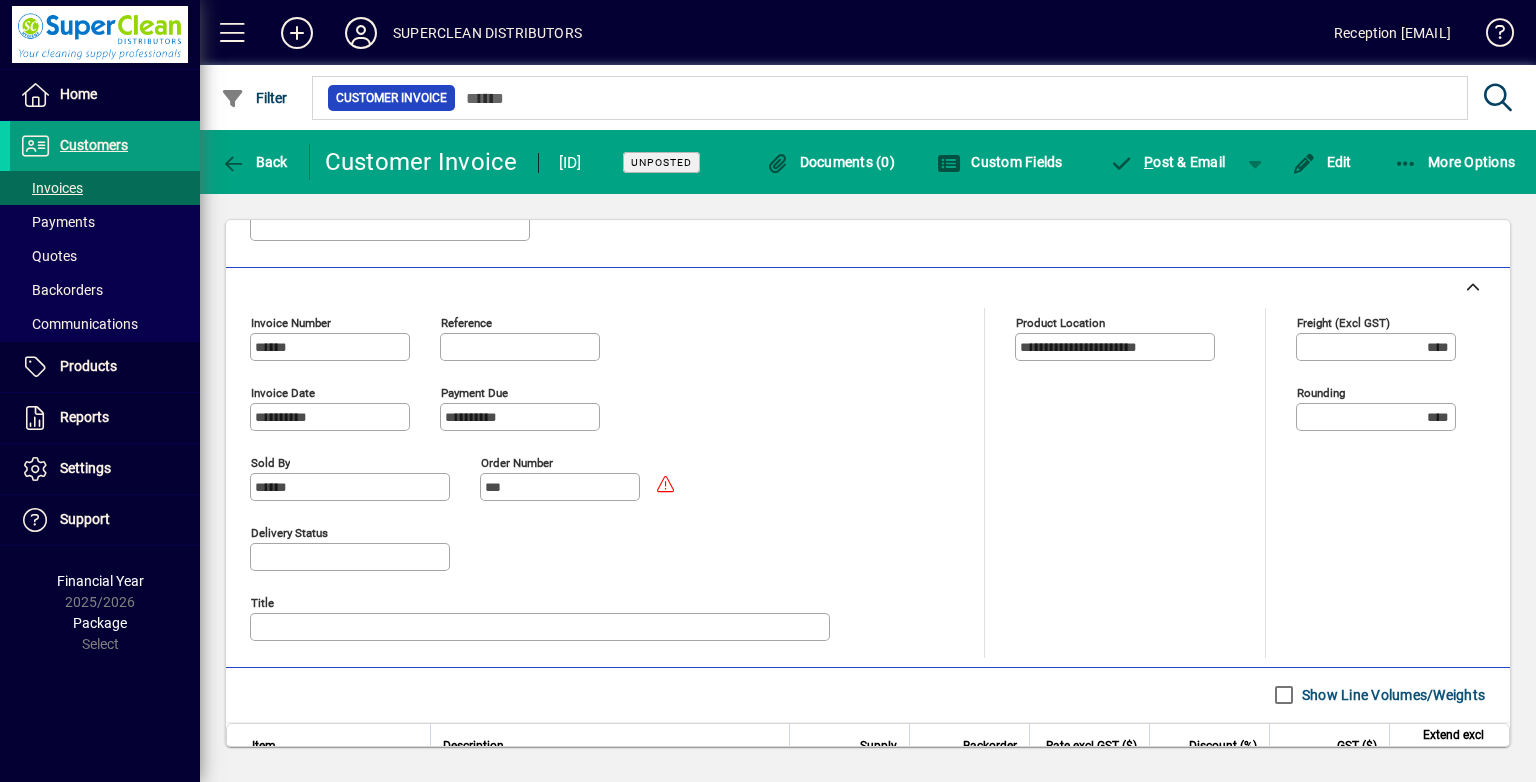 scroll, scrollTop: 851, scrollLeft: 0, axis: vertical 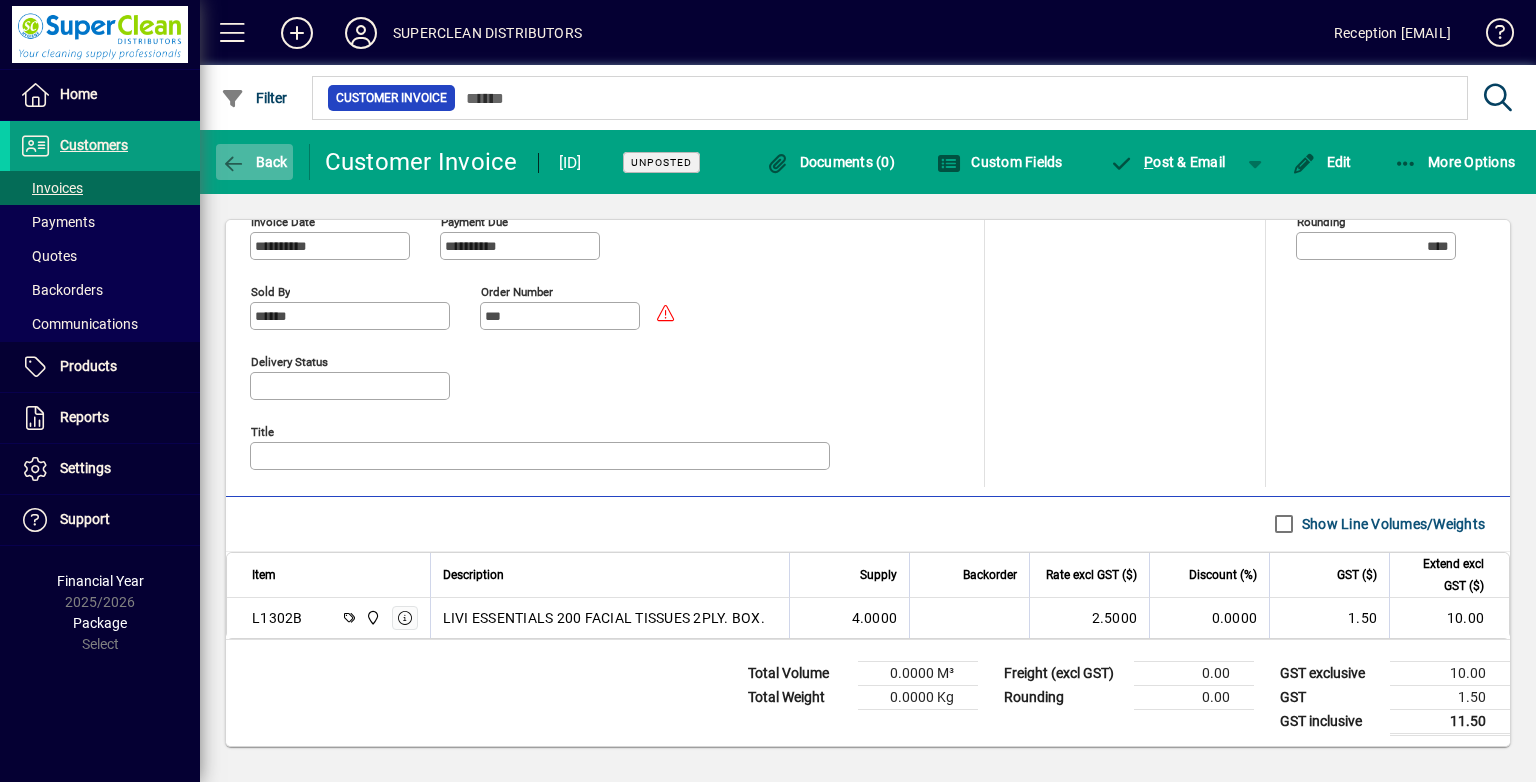click on "Back" 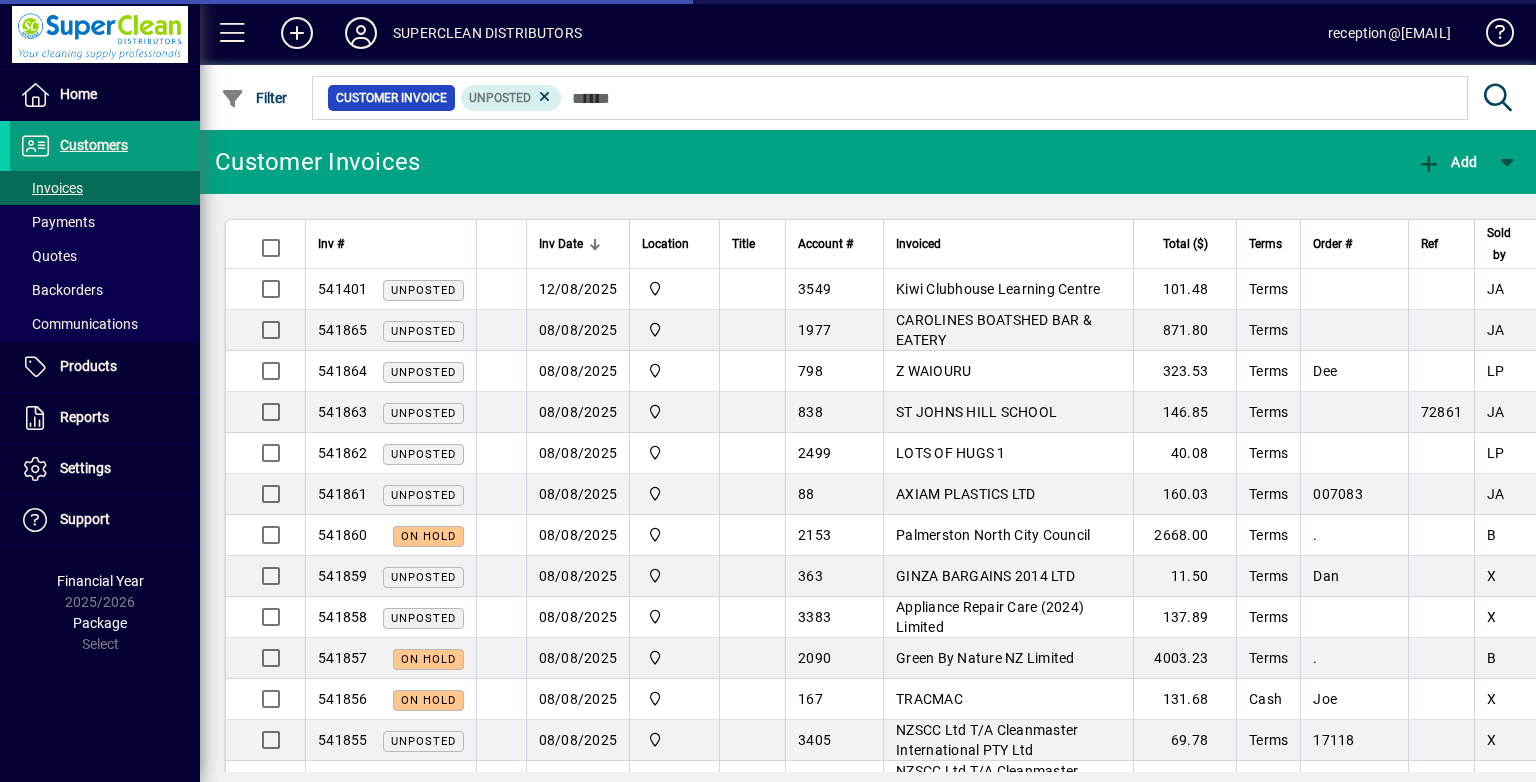 scroll, scrollTop: 0, scrollLeft: 0, axis: both 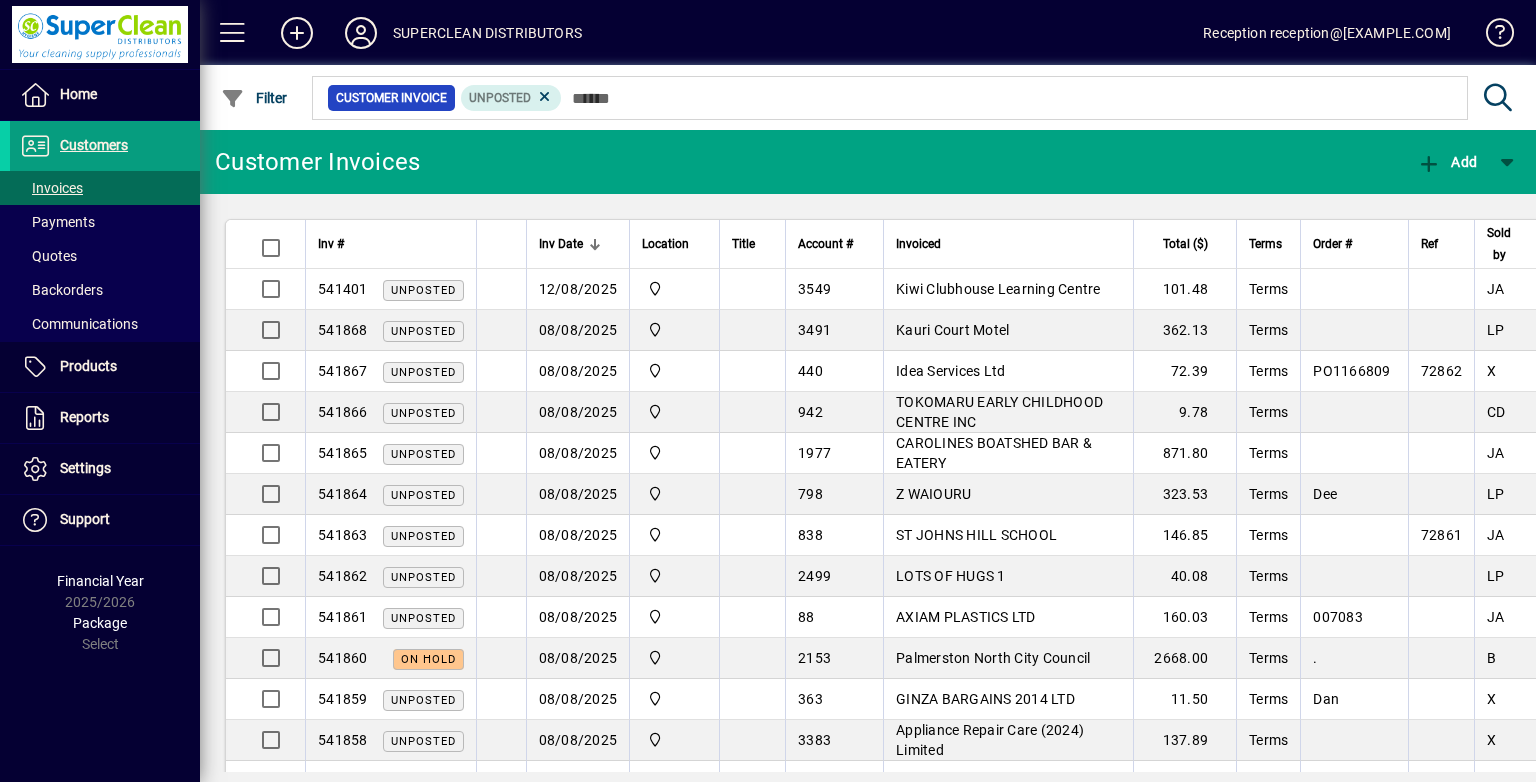 drag, startPoint x: 1436, startPoint y: 178, endPoint x: 1338, endPoint y: 201, distance: 100.6628 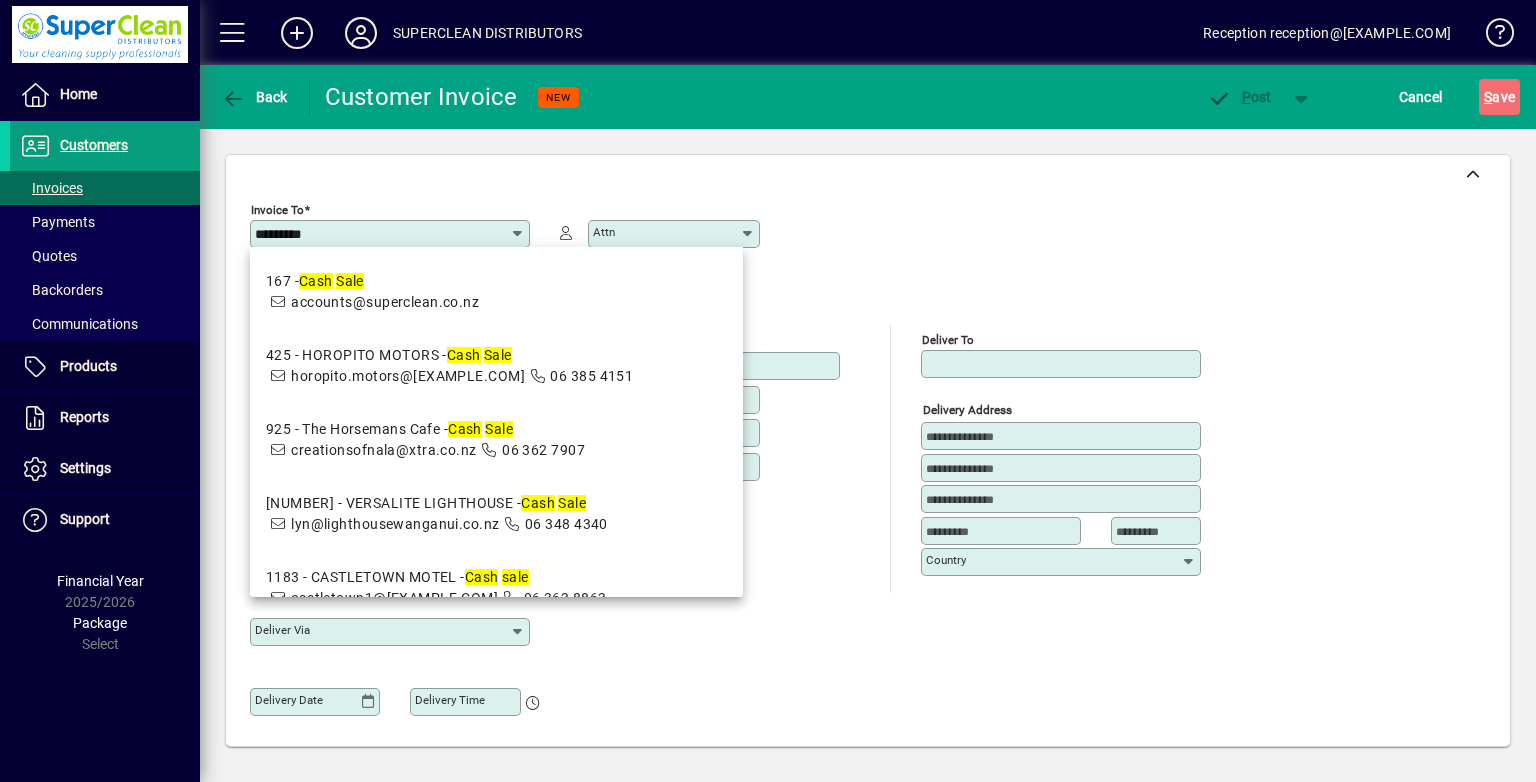 drag, startPoint x: 639, startPoint y: 278, endPoint x: 1132, endPoint y: 334, distance: 496.17032 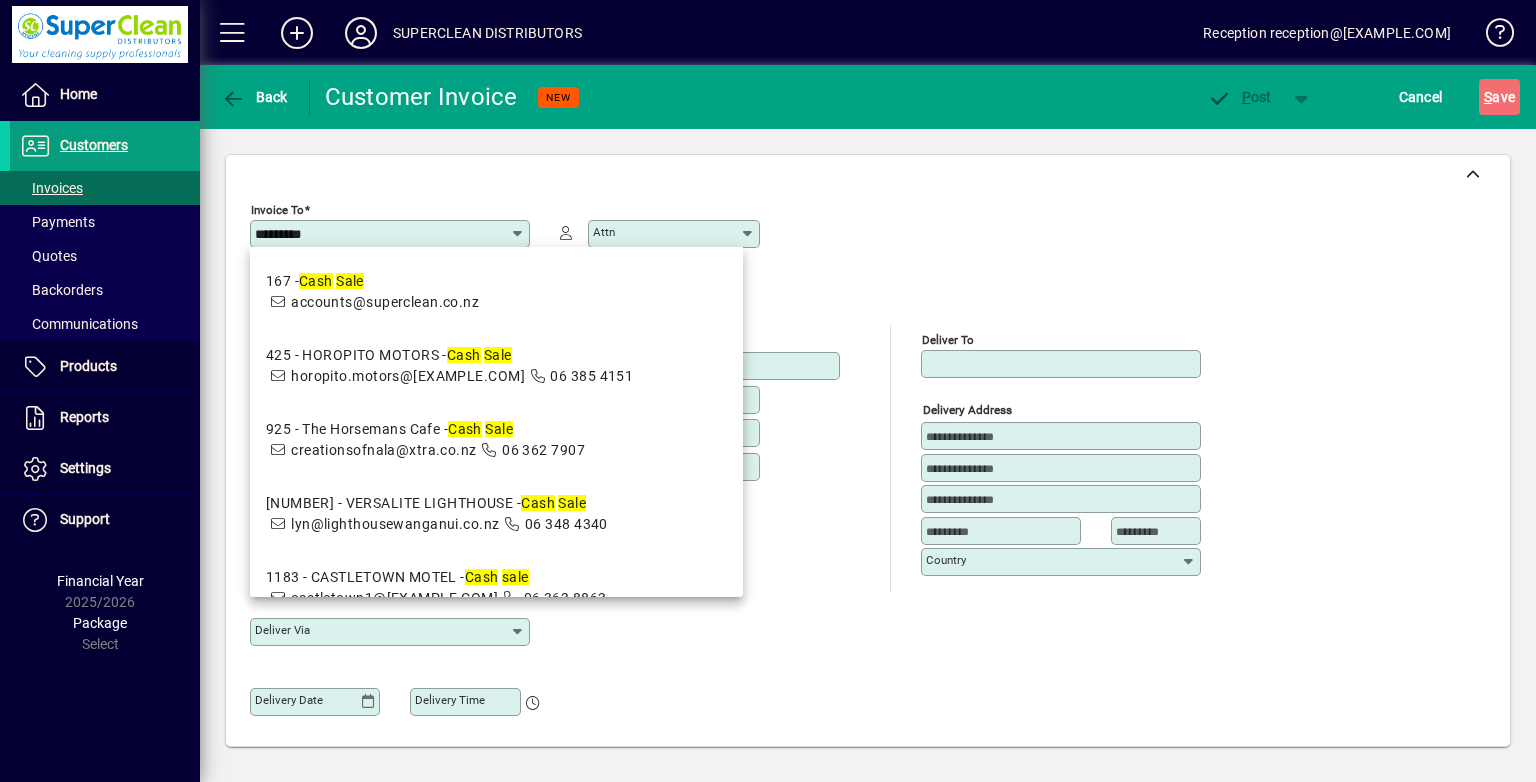 click on "167 -  Cash   Sale accounts@superclean.co.nz" at bounding box center [496, 292] 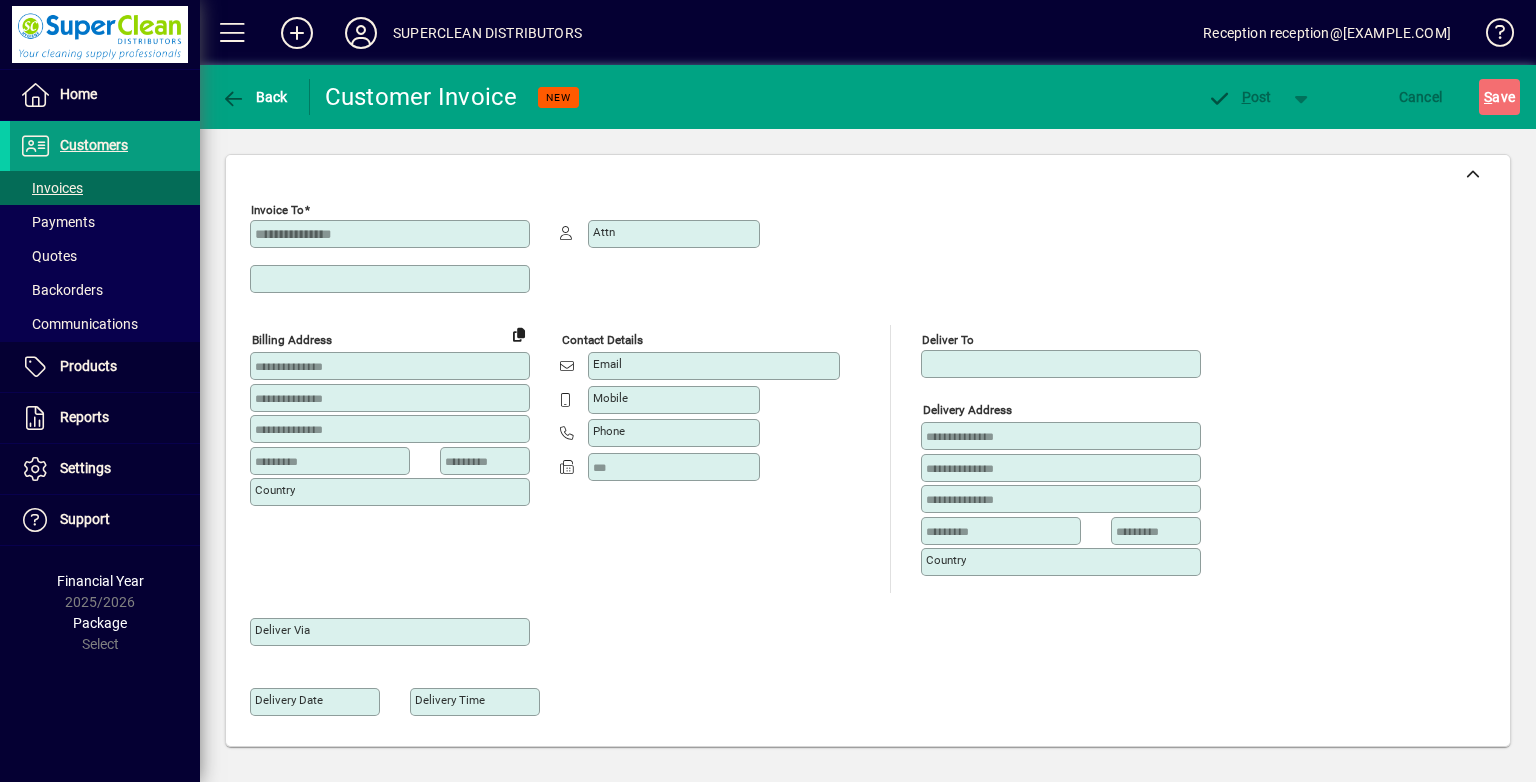 type on "**********" 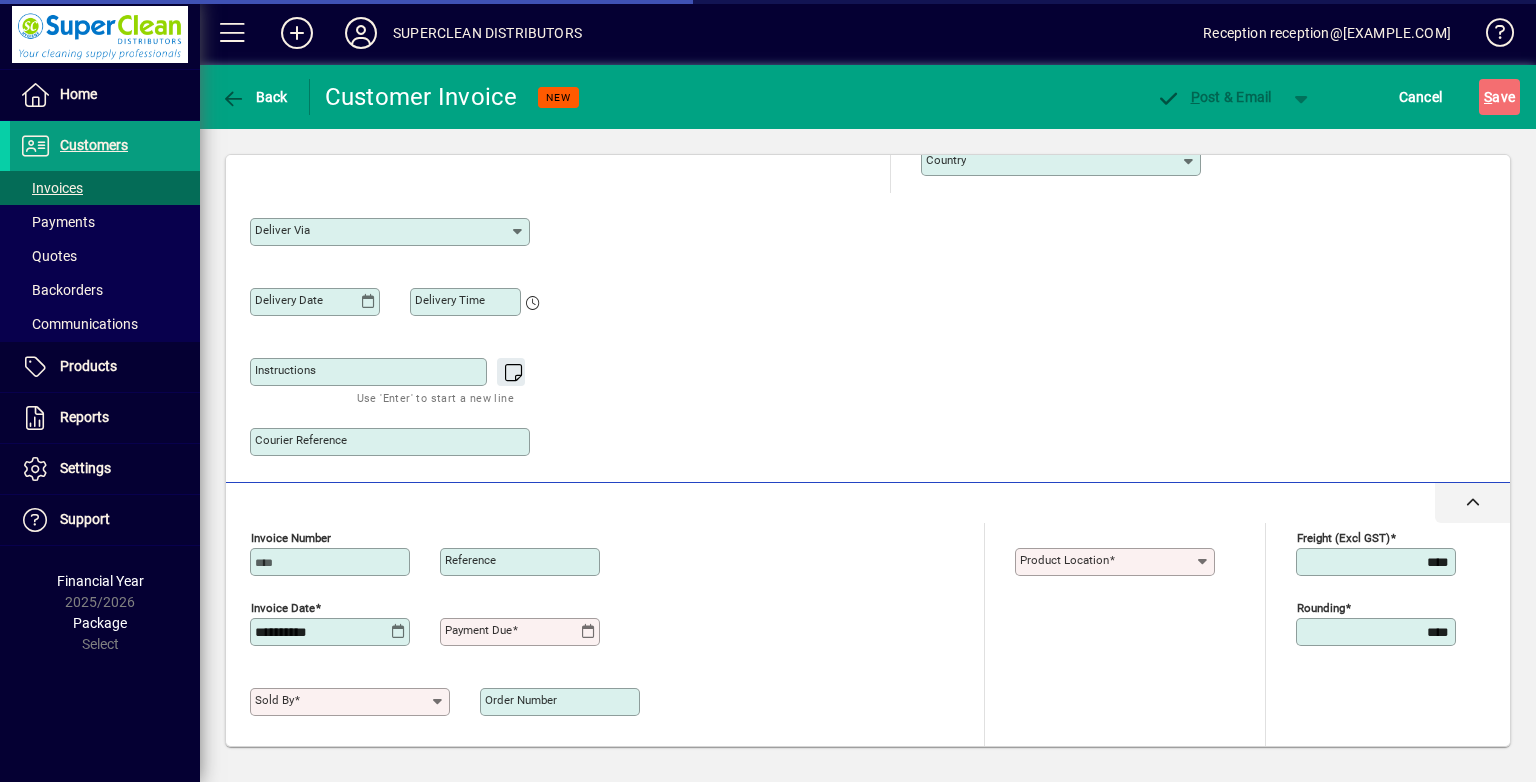 type on "**********" 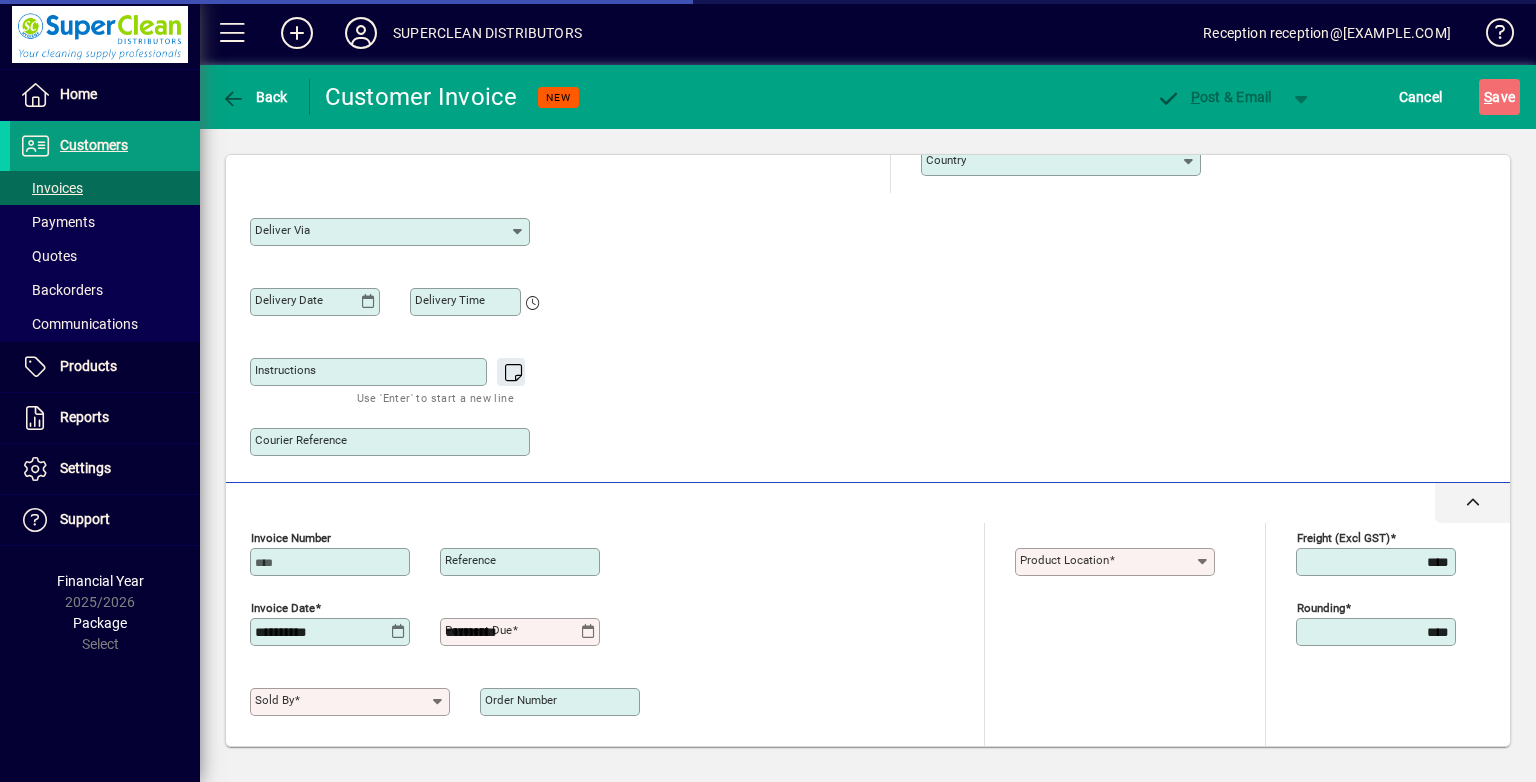 type on "******" 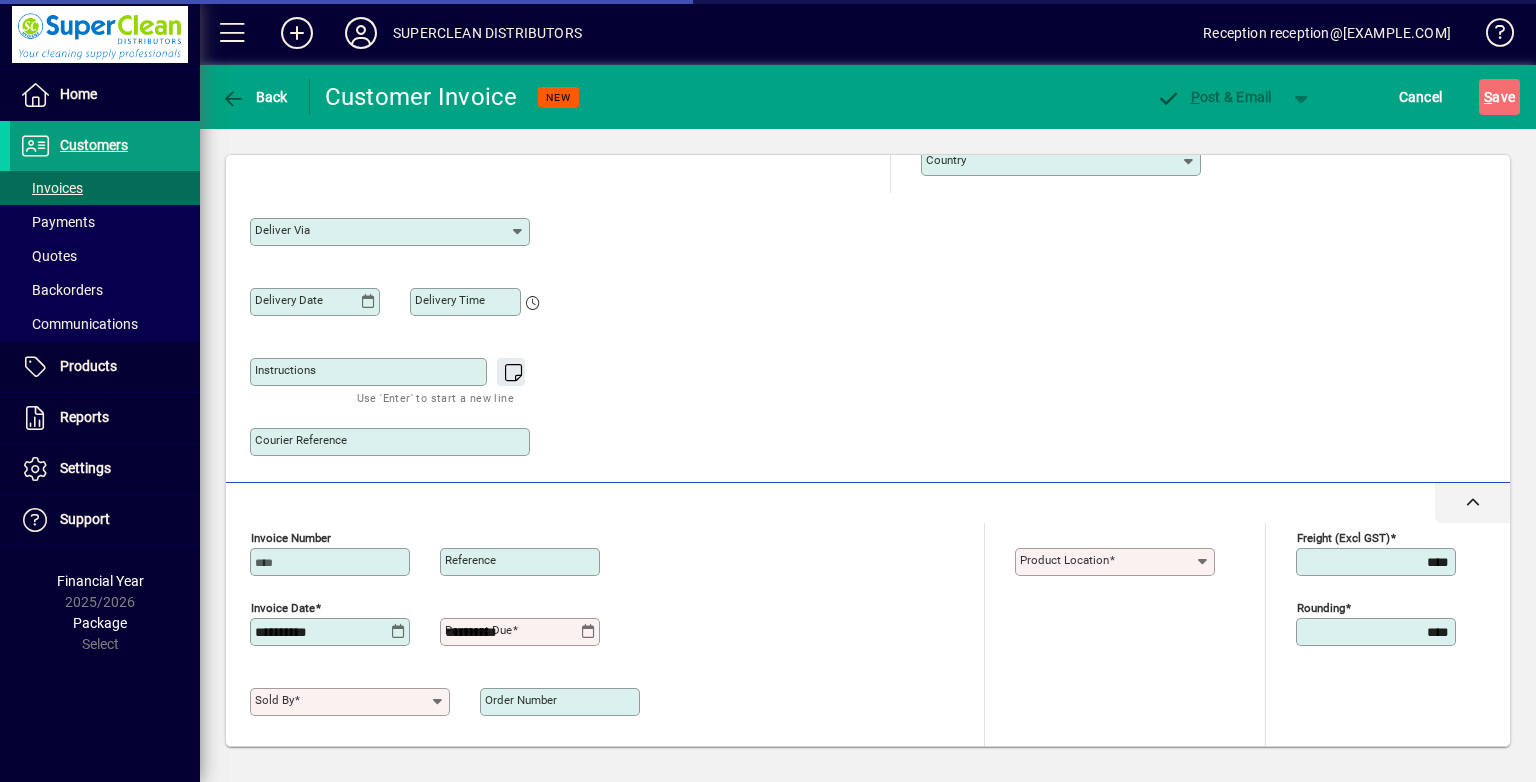 type on "**********" 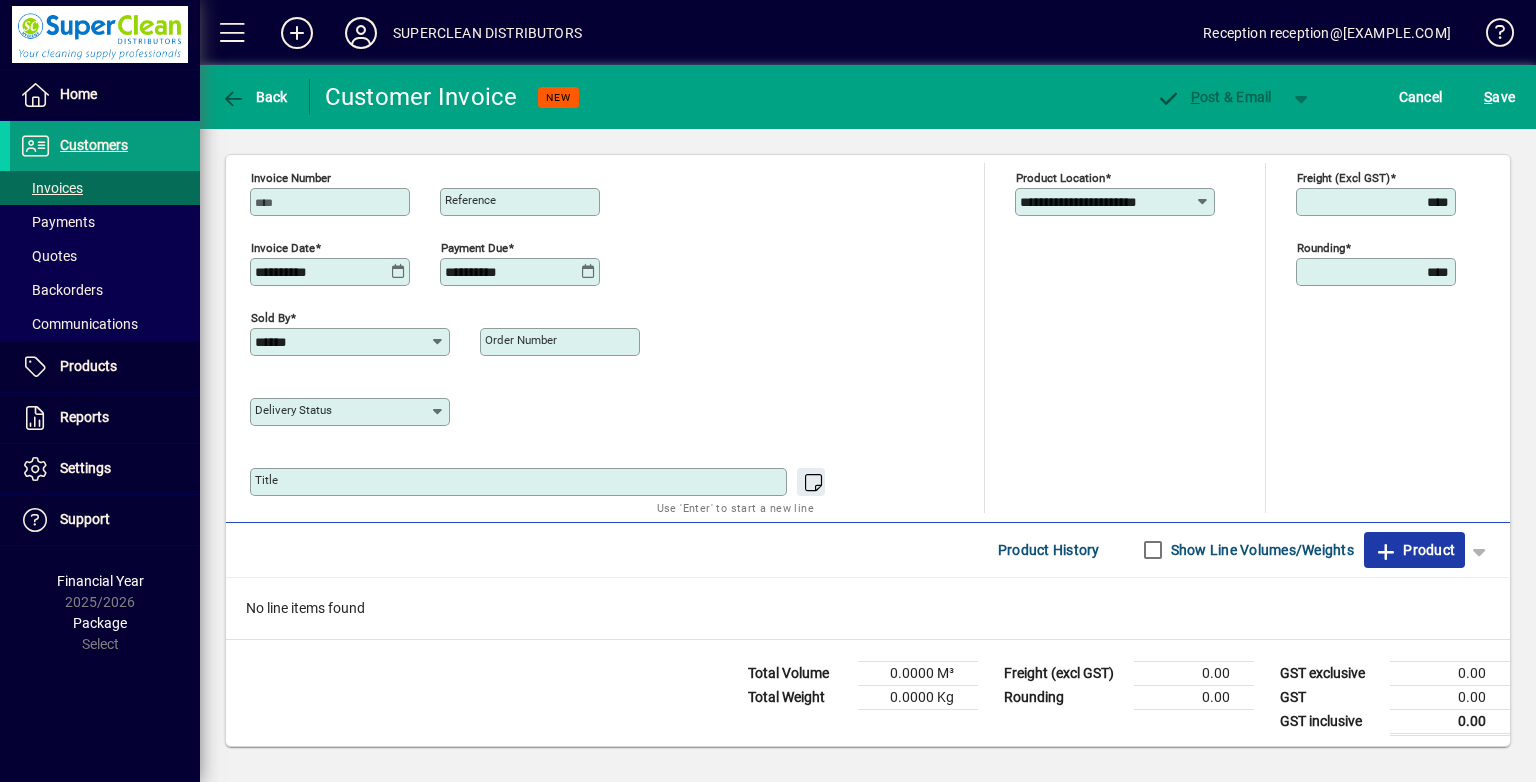 click on "Product" 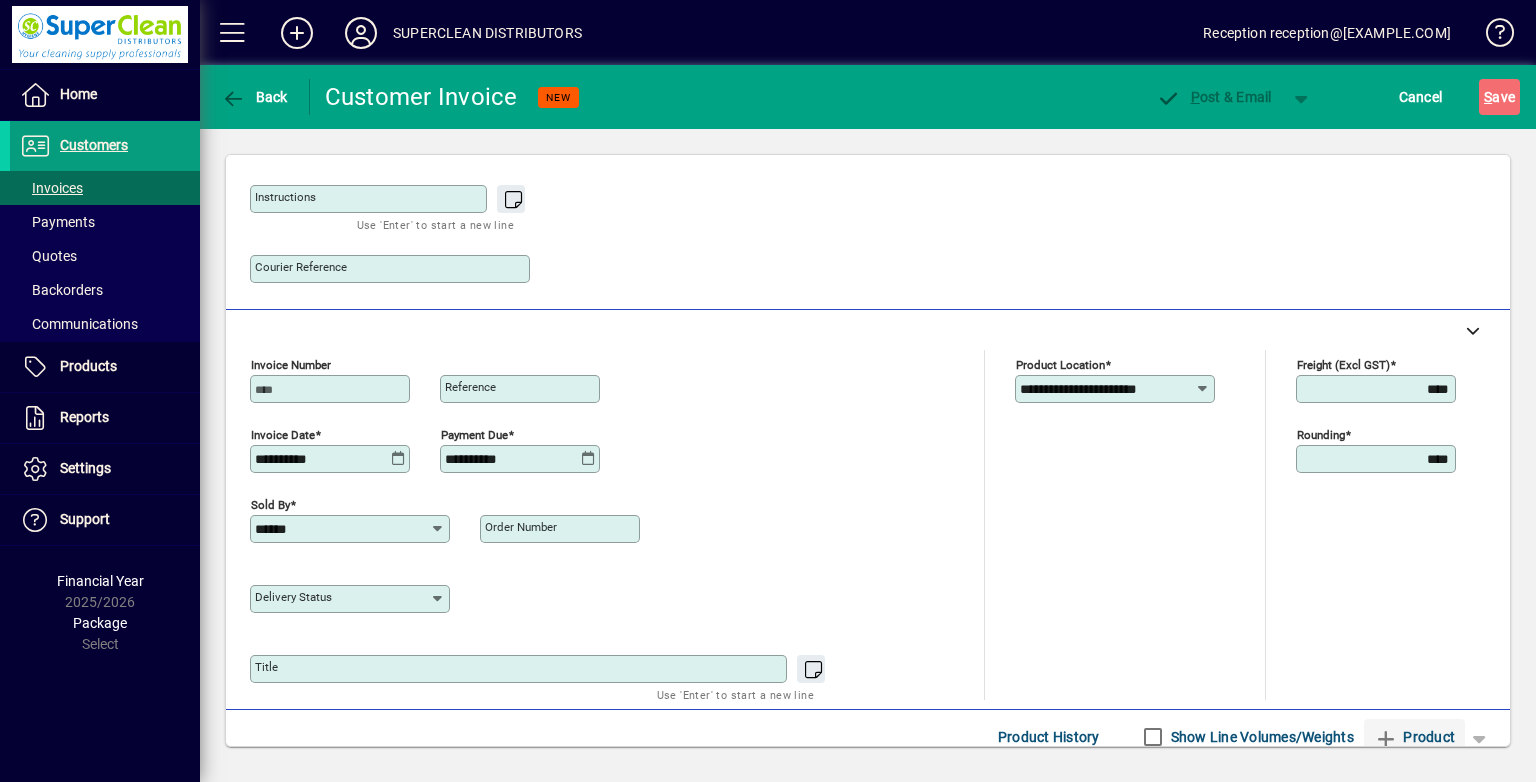 scroll, scrollTop: 44, scrollLeft: 0, axis: vertical 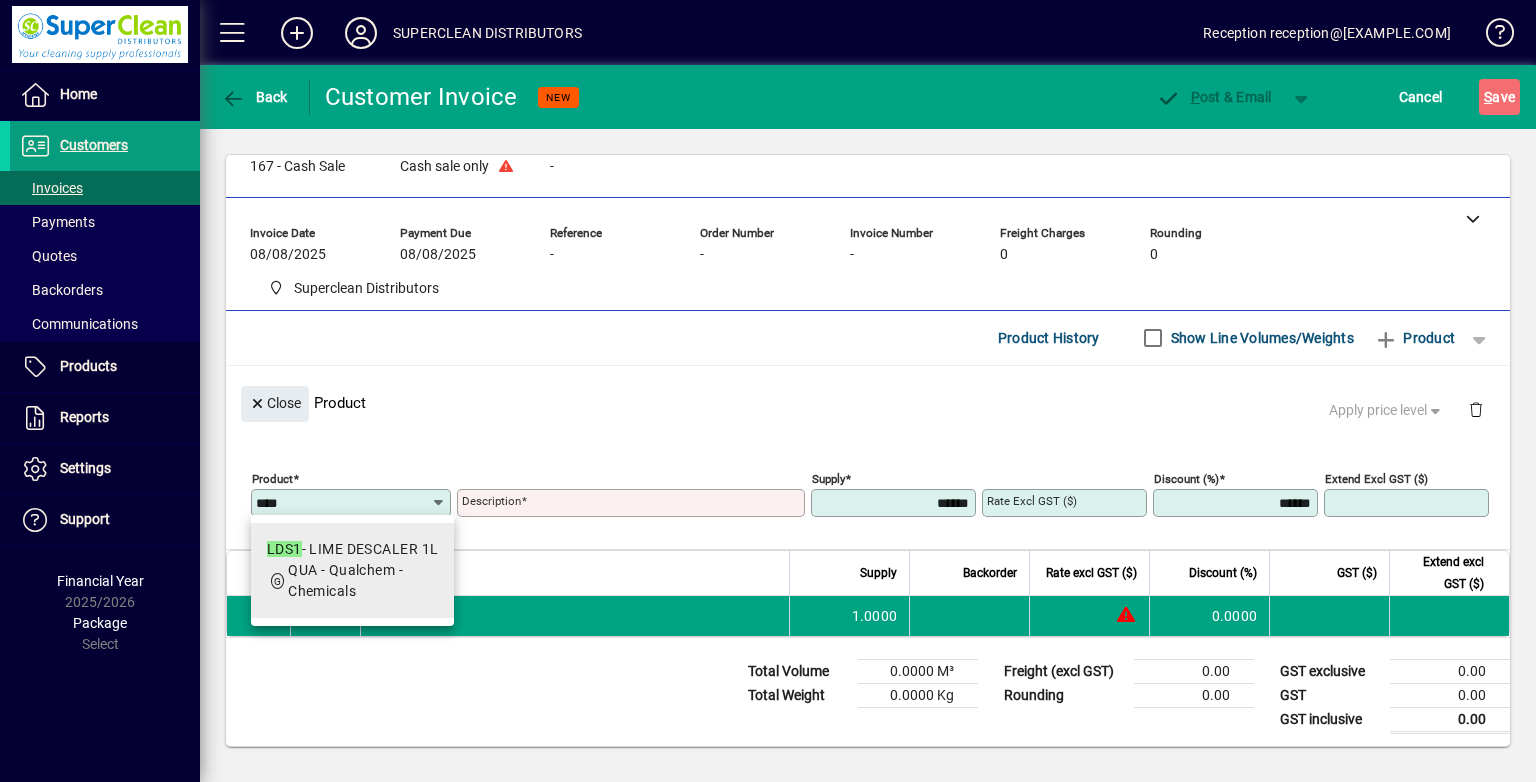 click on "QUA - Qualchem - Chemicals" at bounding box center (363, 581) 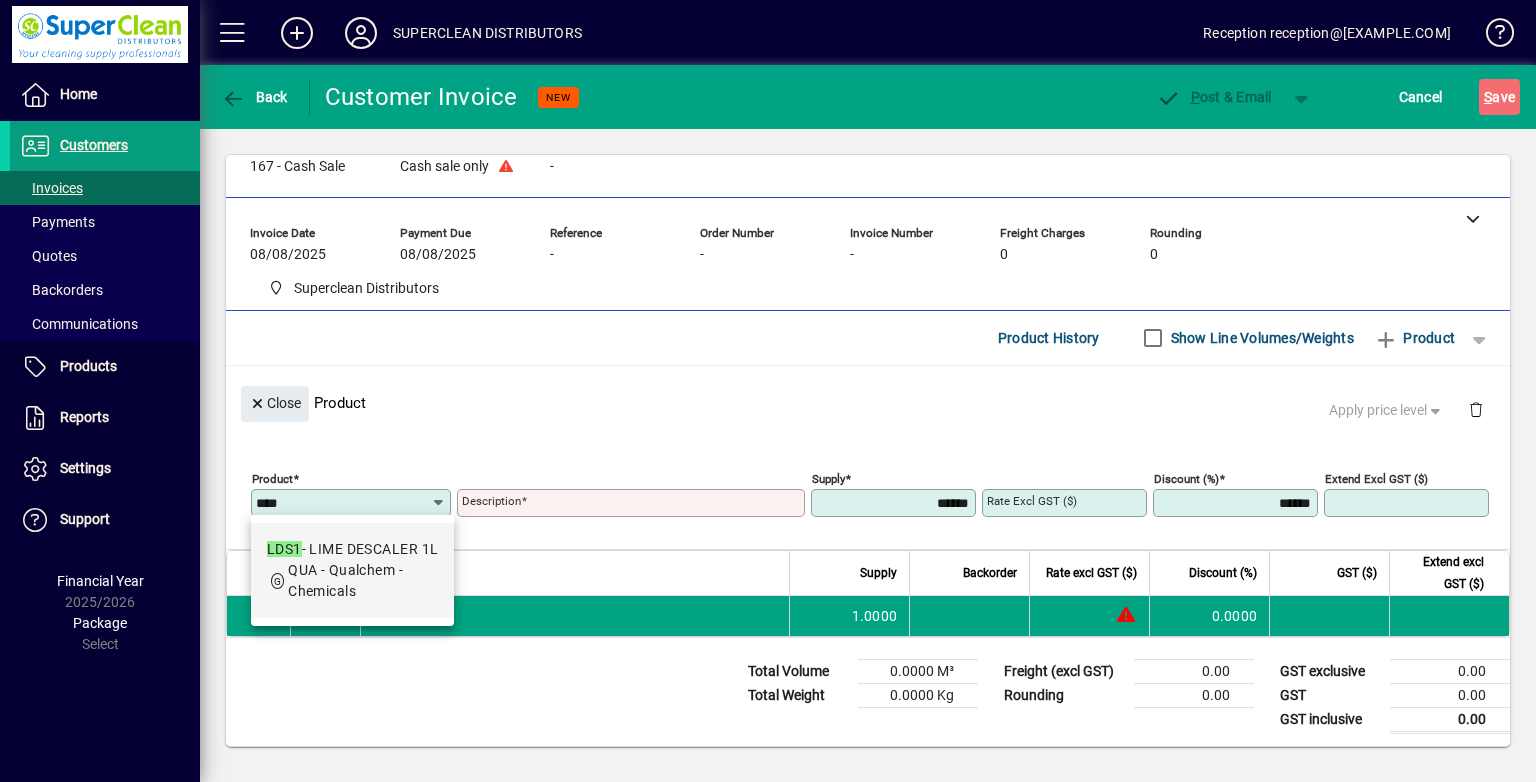 type on "****" 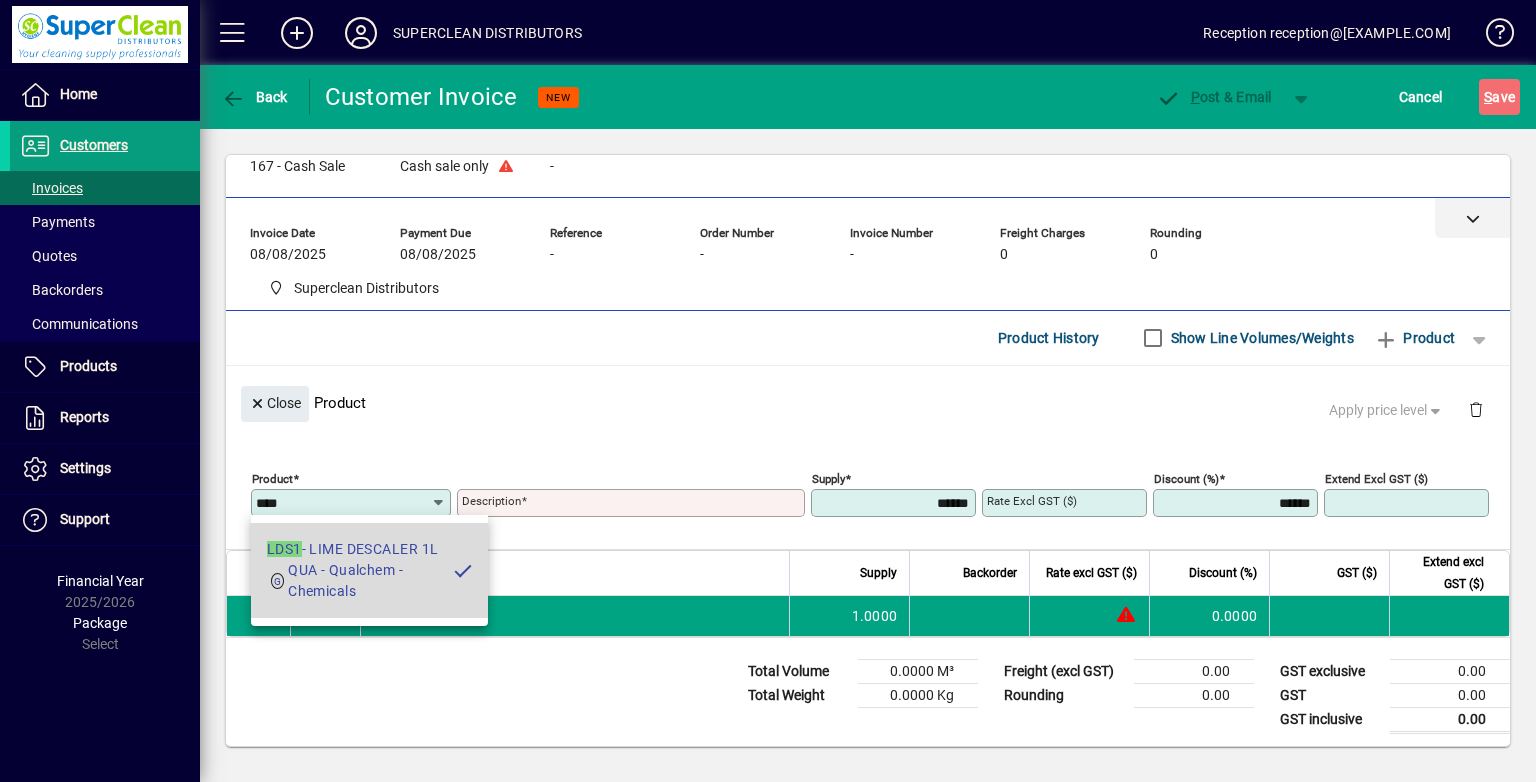 type on "**********" 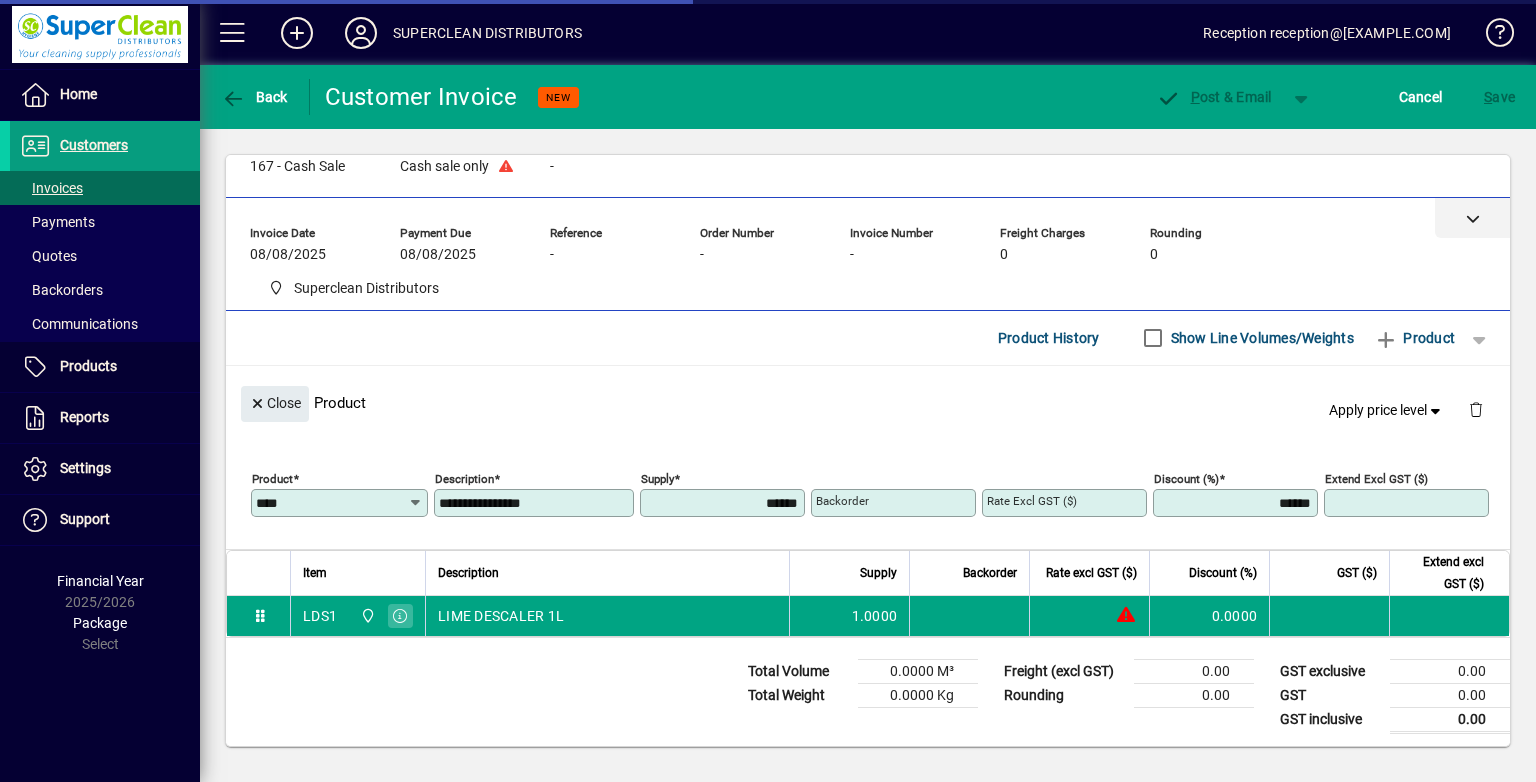 type on "*******" 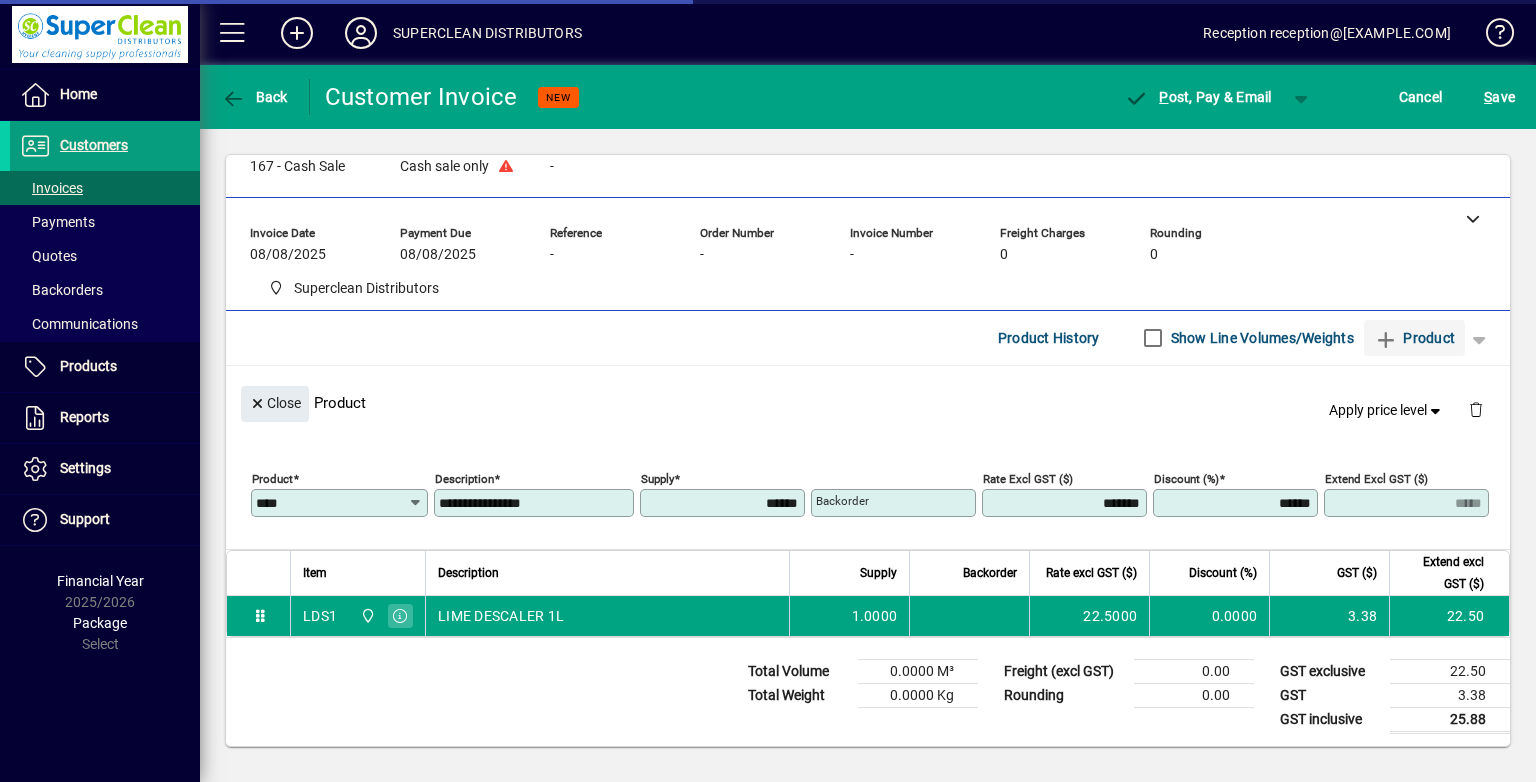 type on "******" 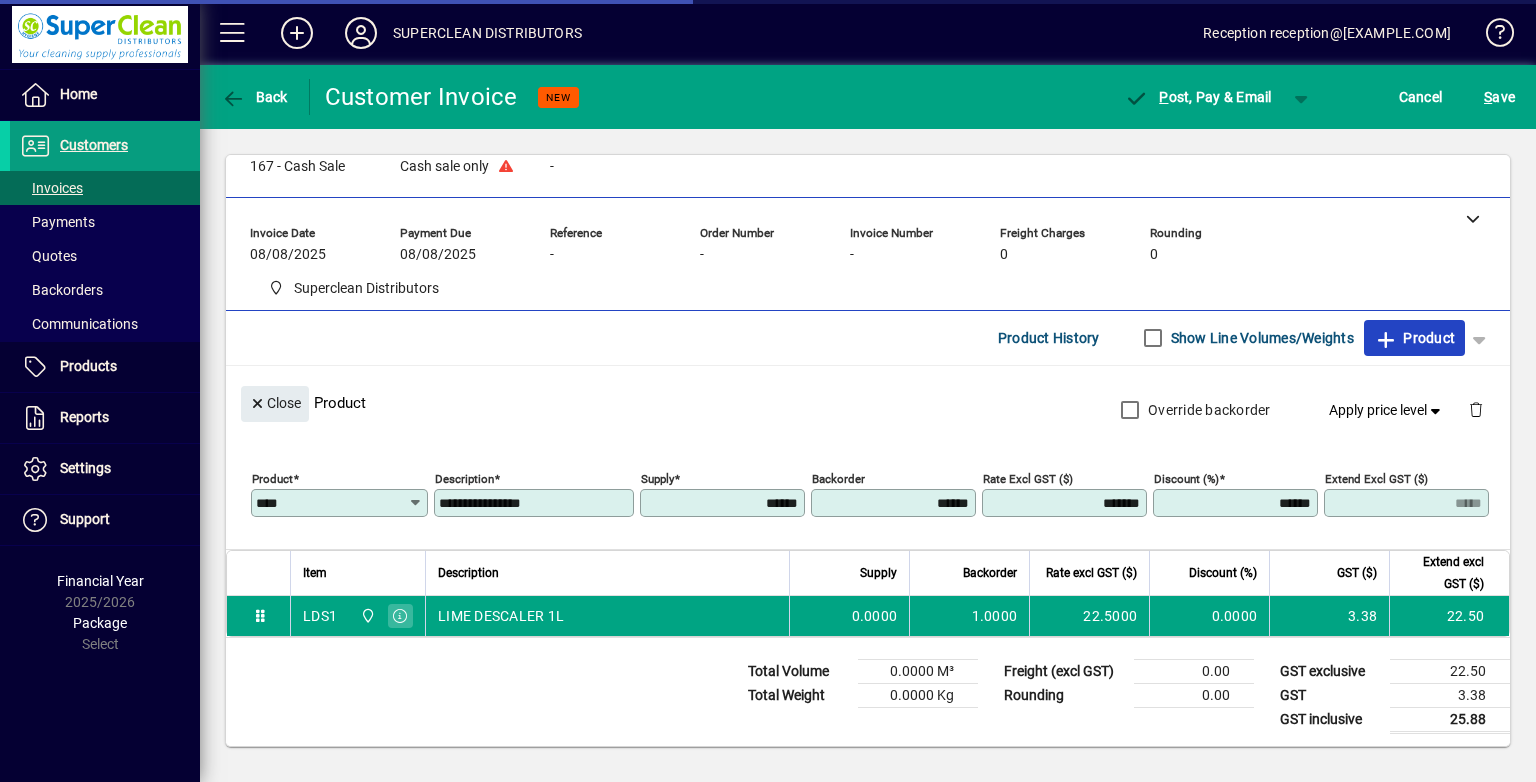 click on "Product" 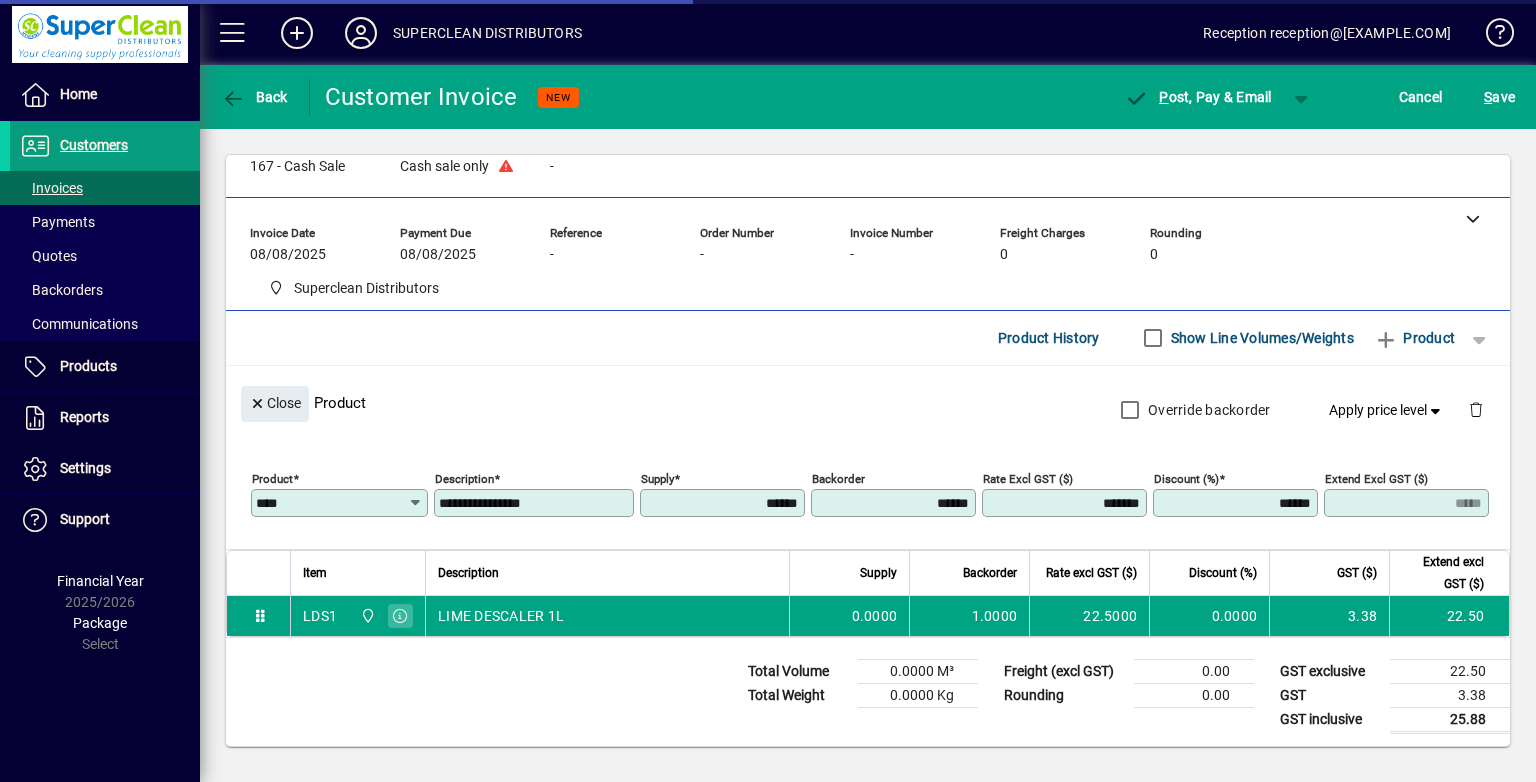 type 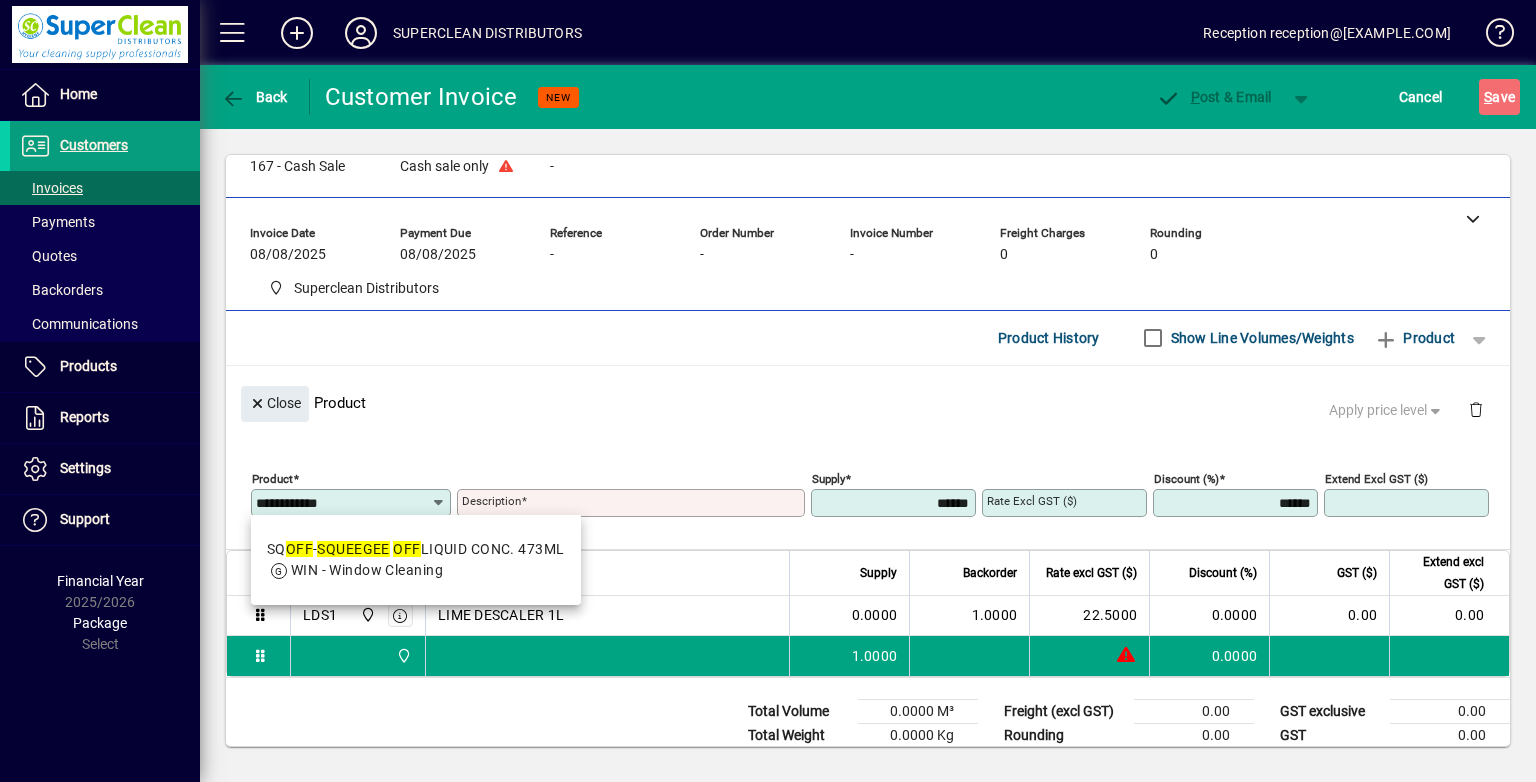 click on "WIN - Window Cleaning" at bounding box center (416, 570) 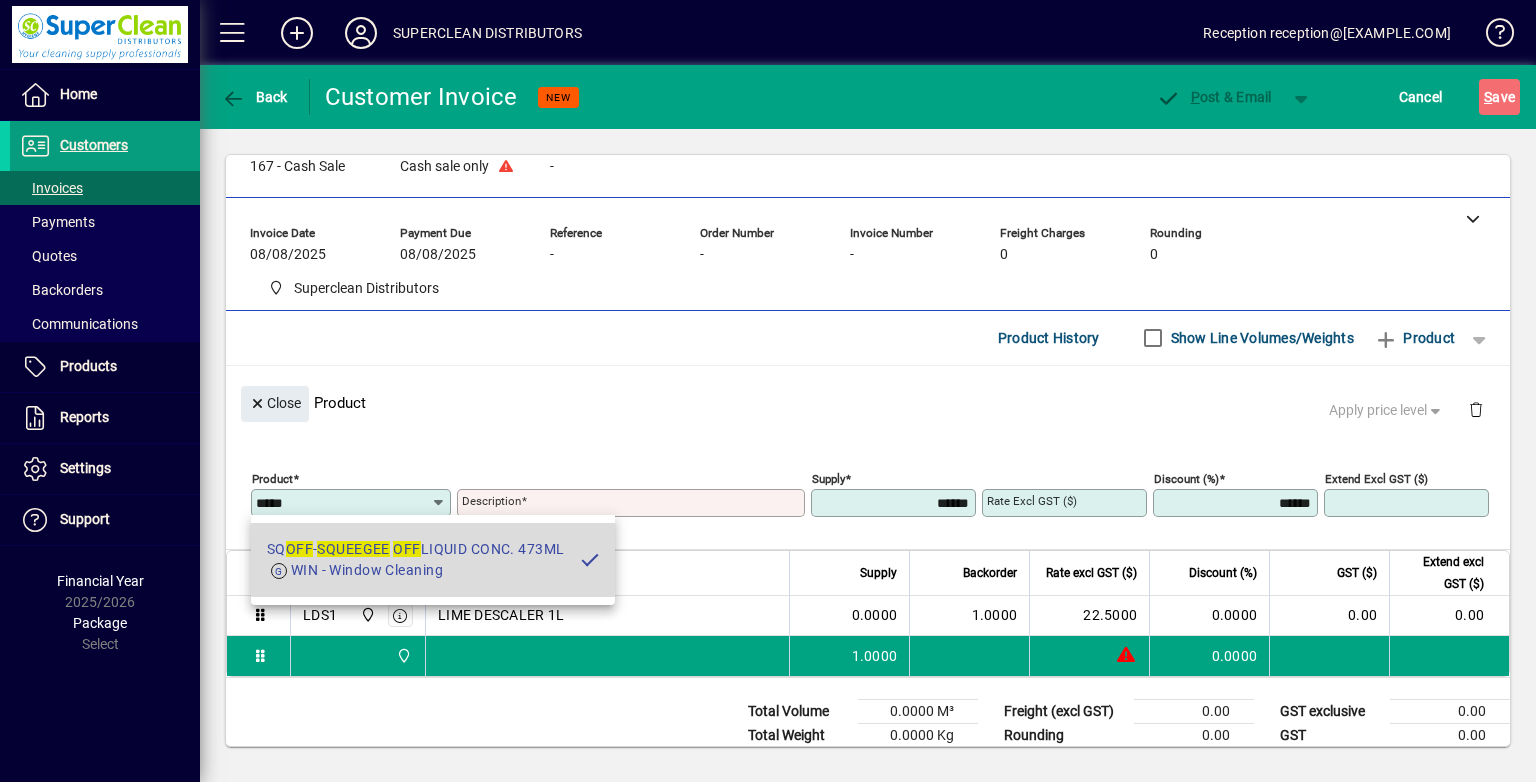 type on "**********" 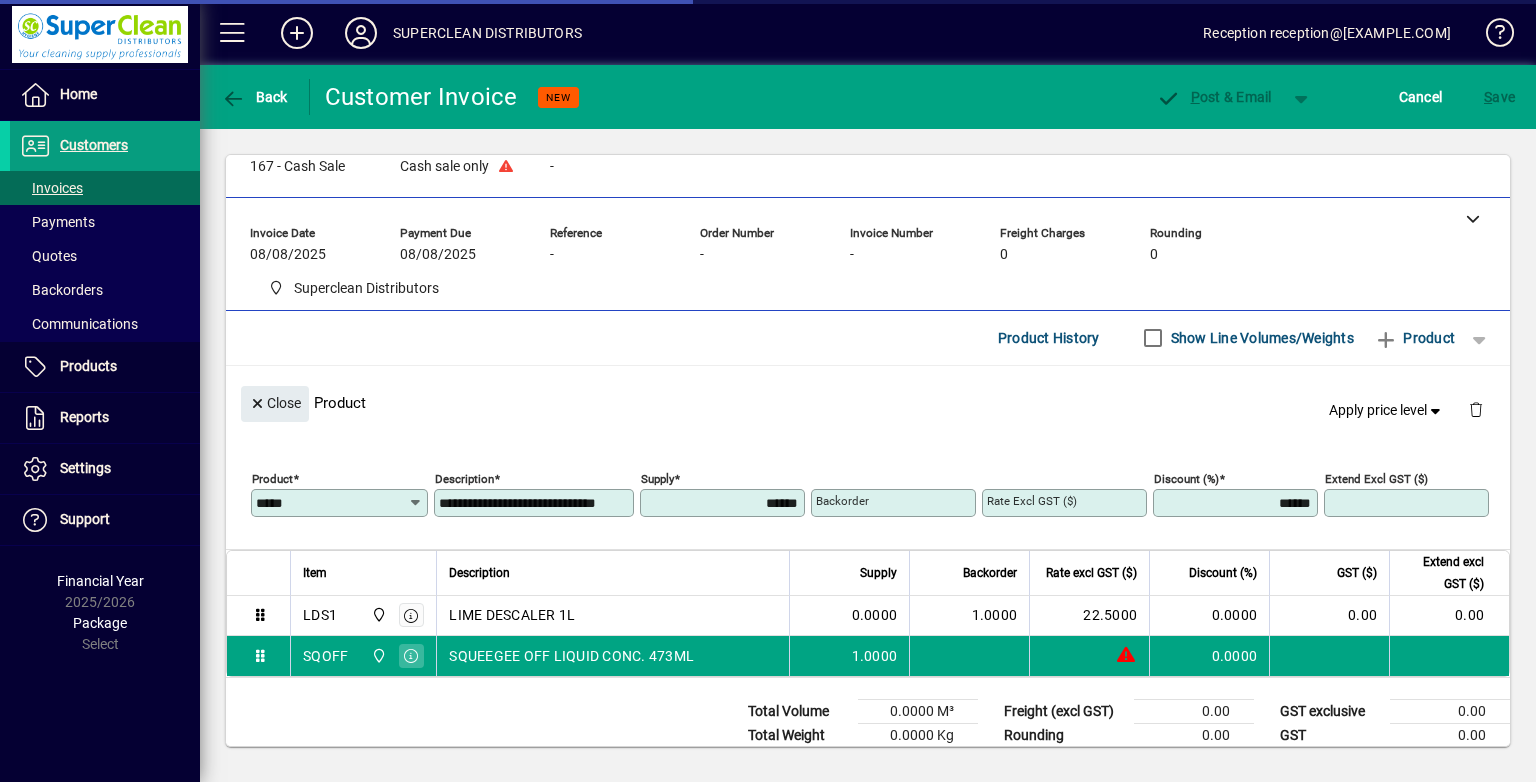 type on "*******" 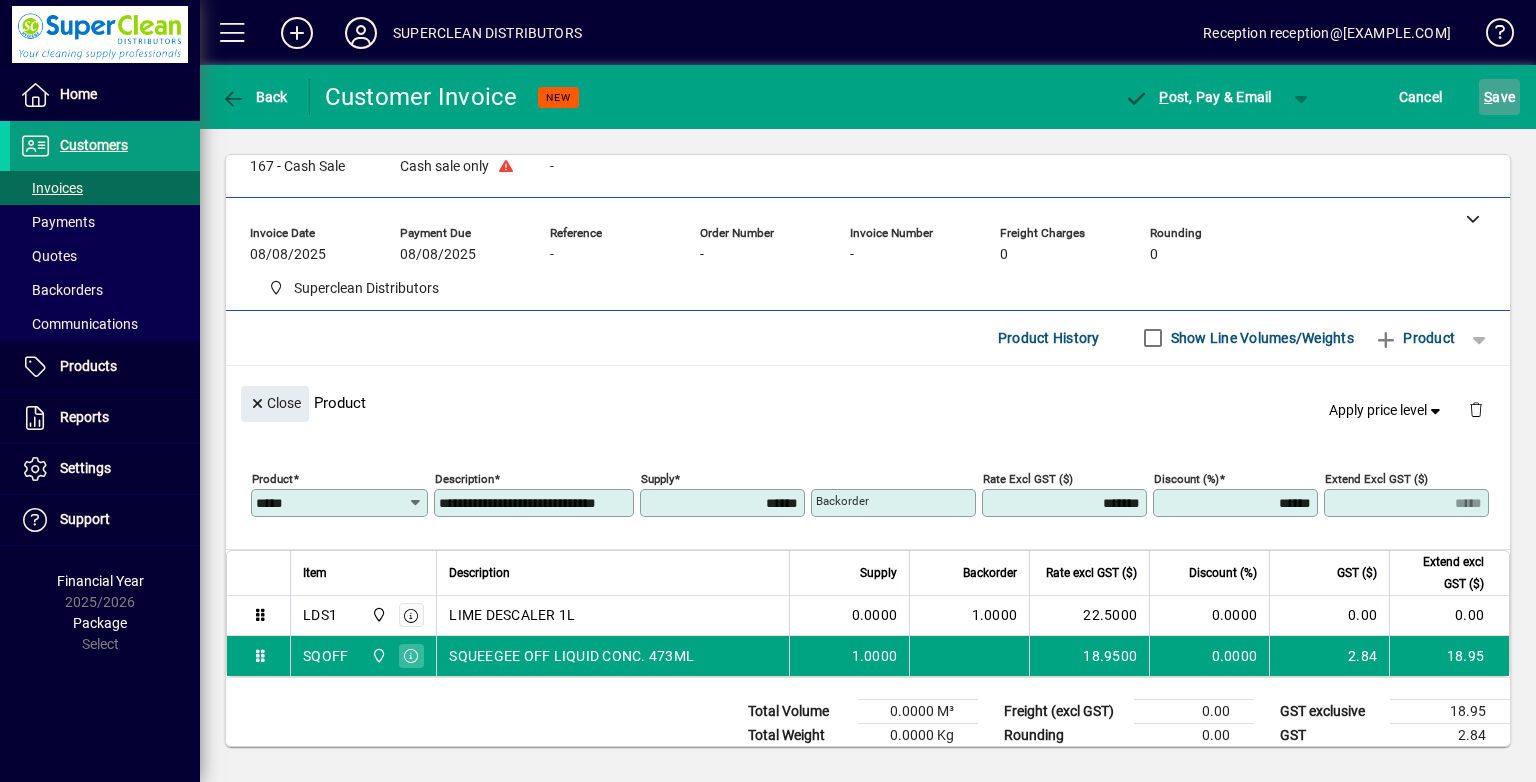 click on "S ave" 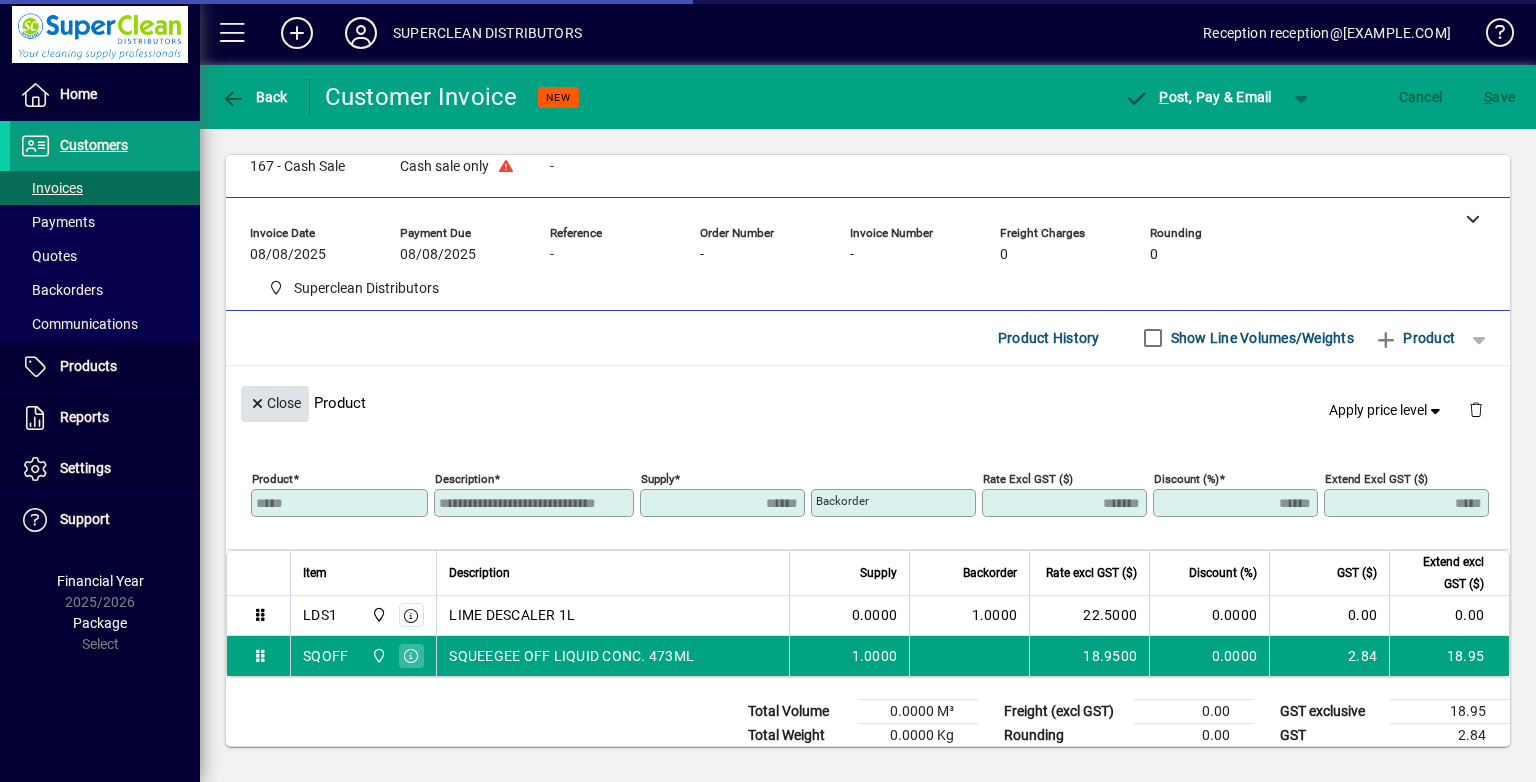 click 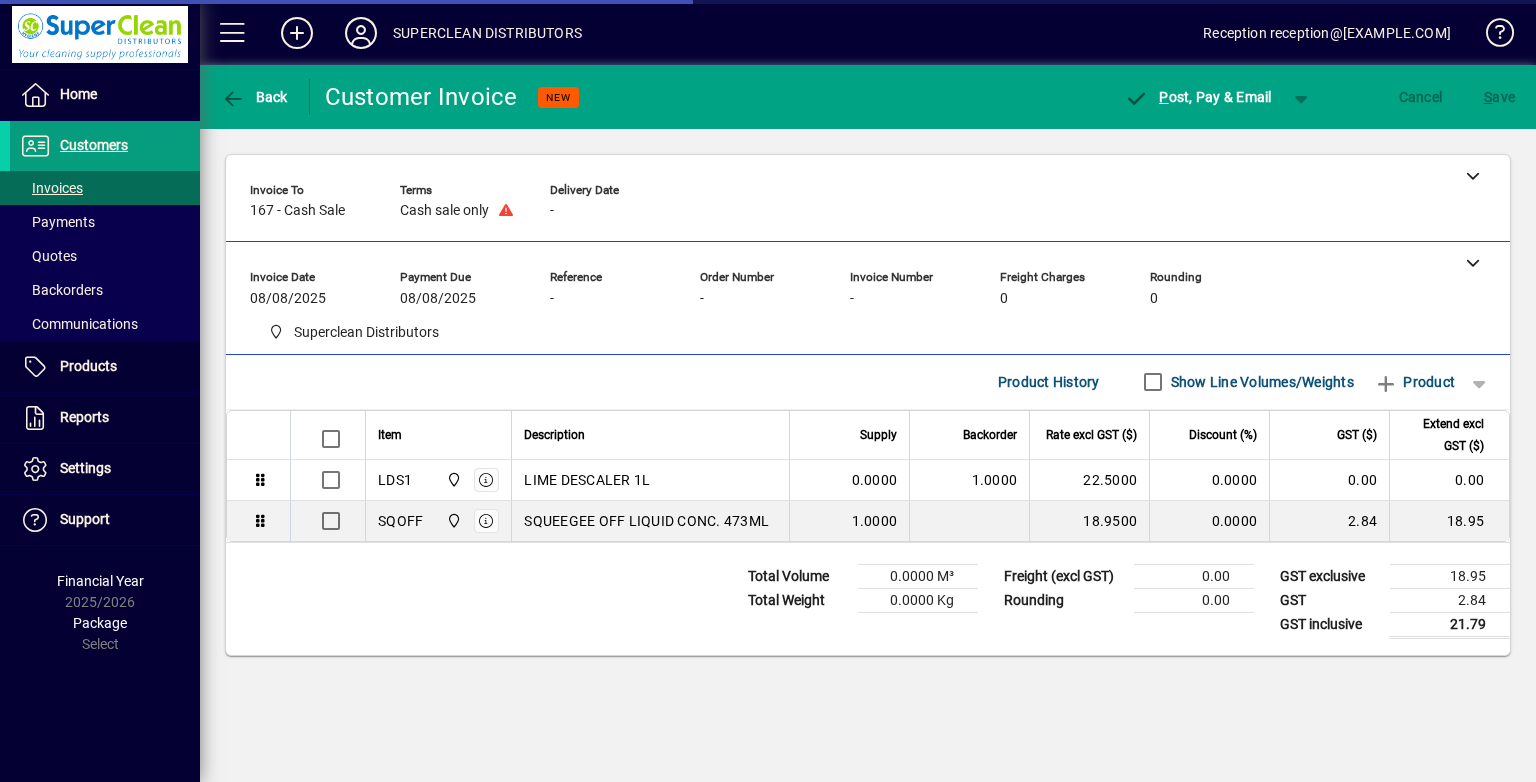 scroll, scrollTop: 0, scrollLeft: 0, axis: both 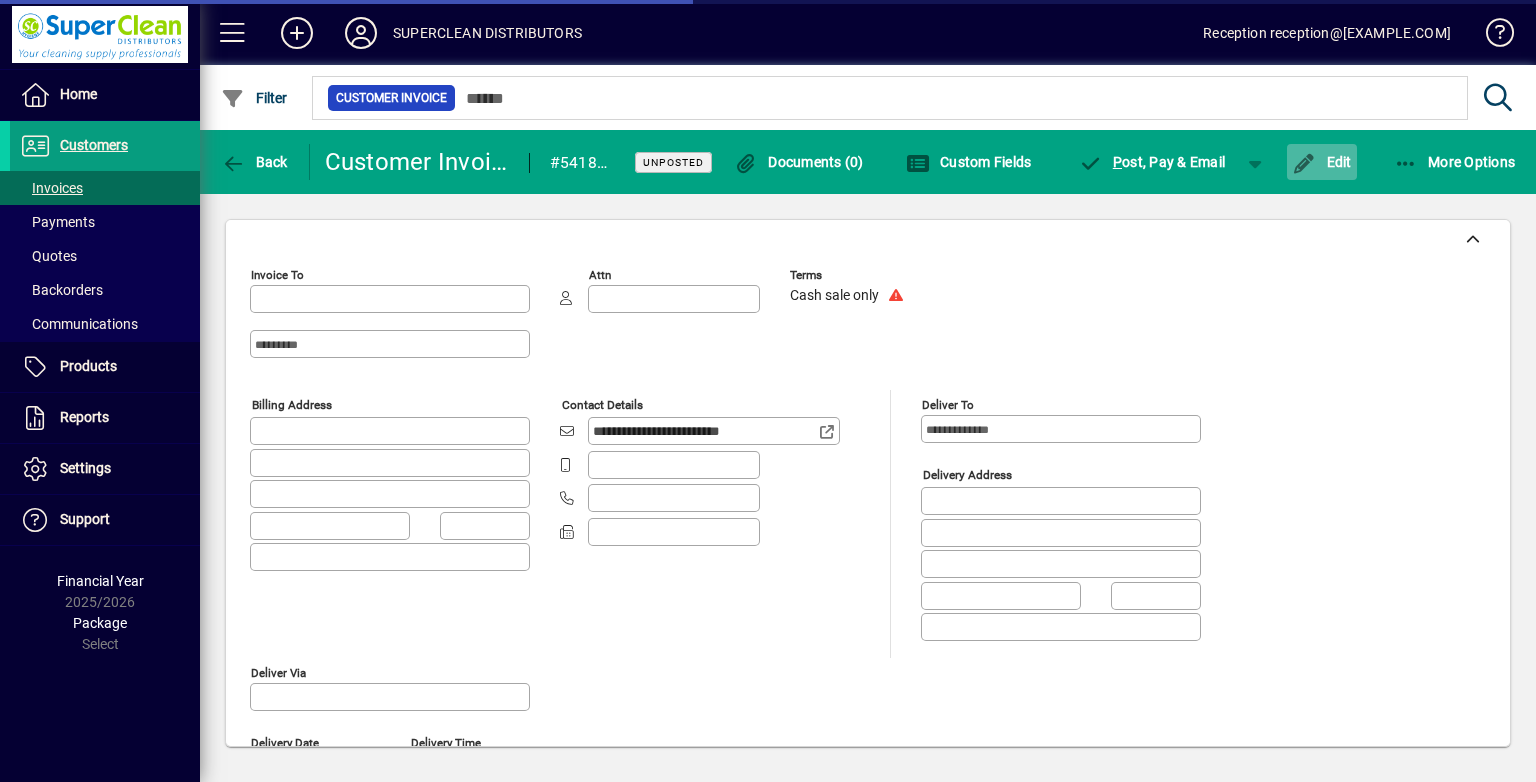 type on "**********" 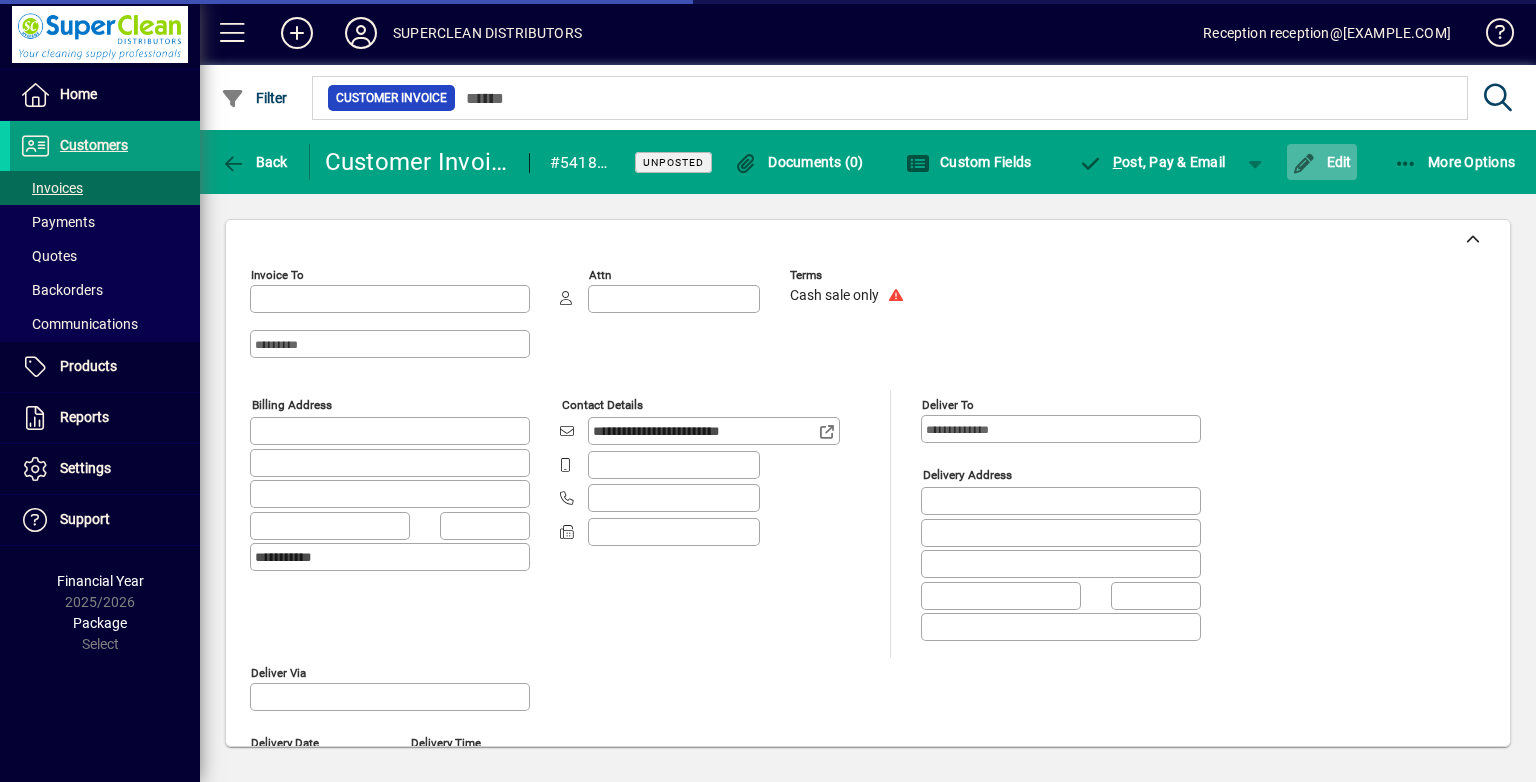 type on "**********" 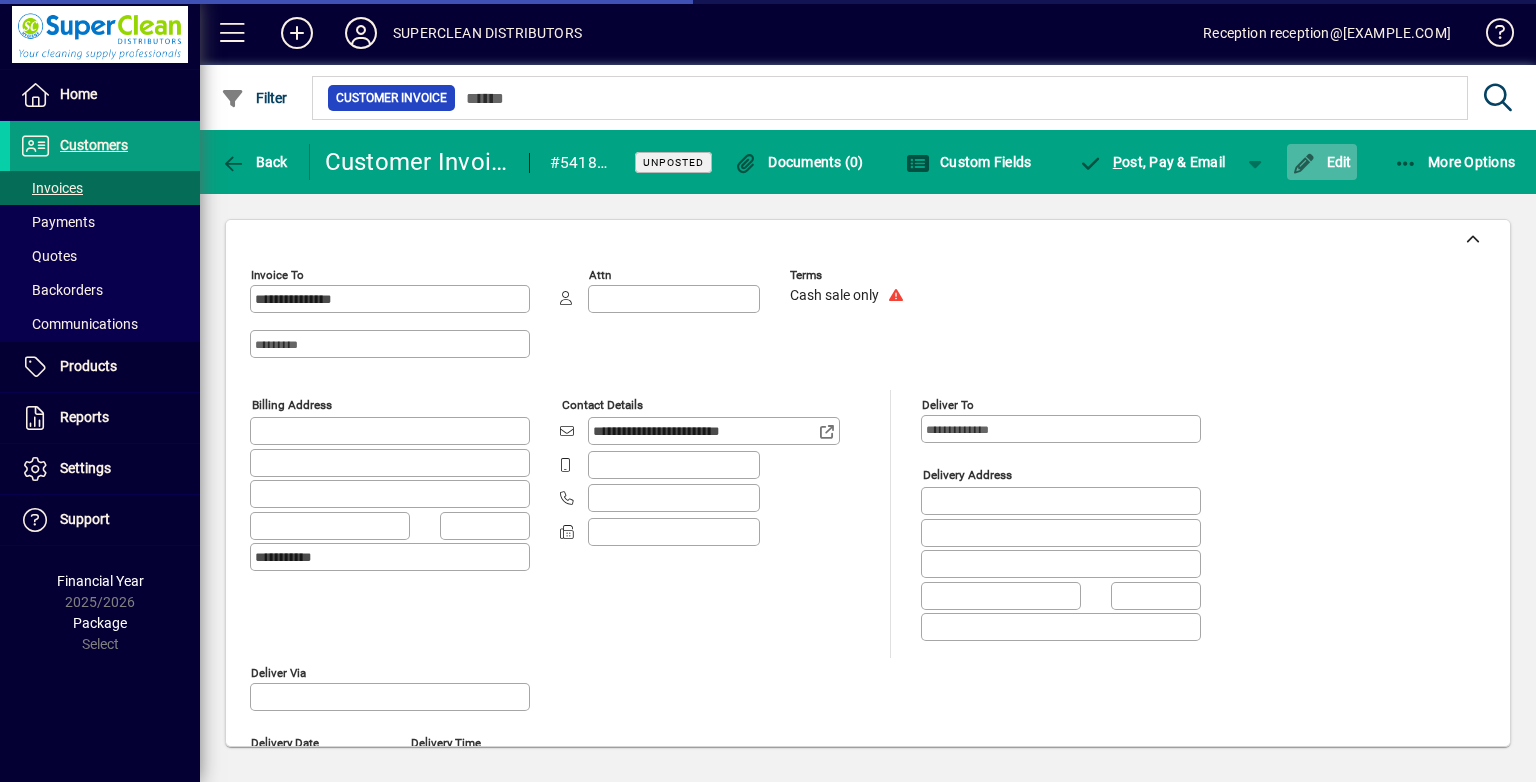 click on "Edit" 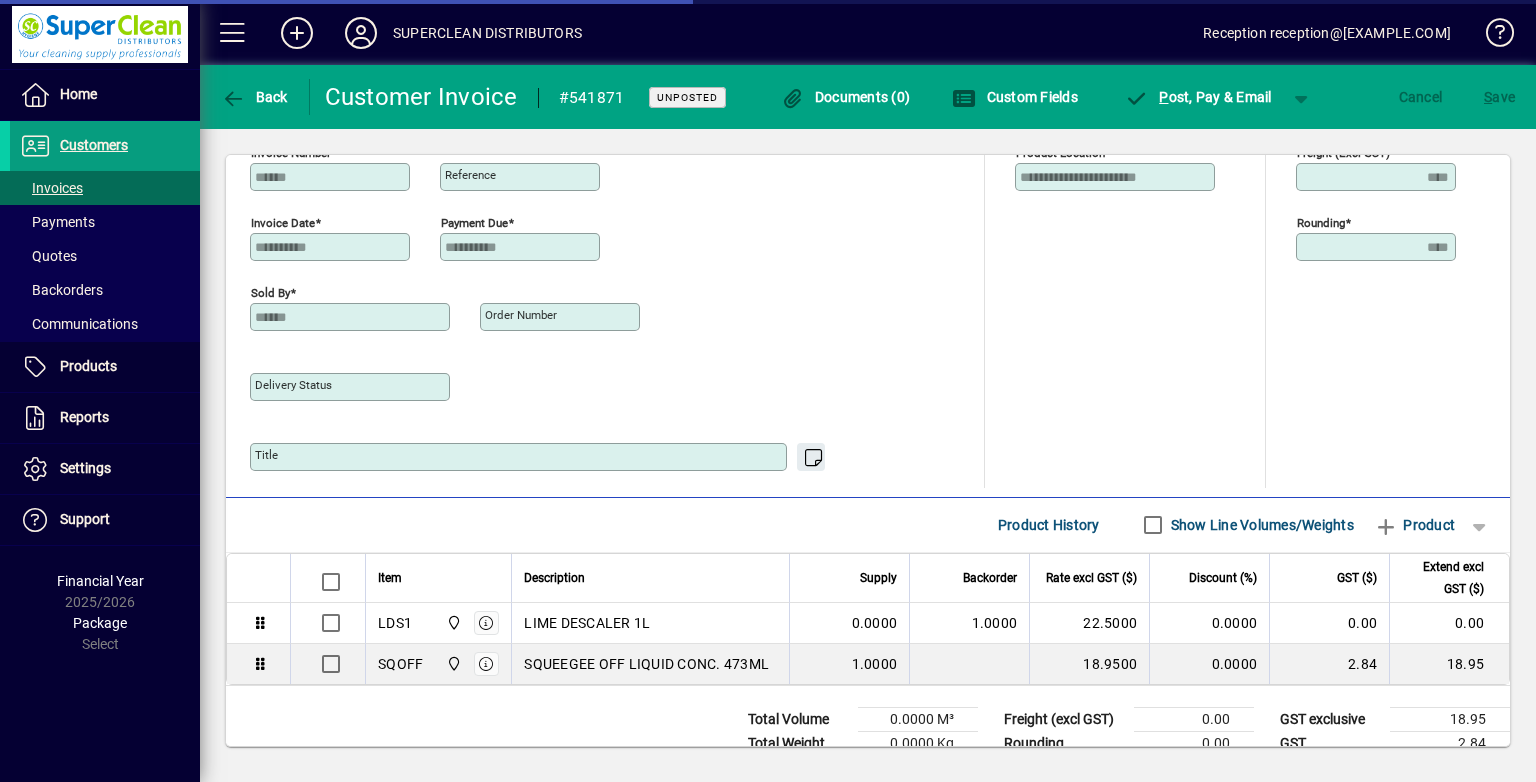 scroll, scrollTop: 831, scrollLeft: 0, axis: vertical 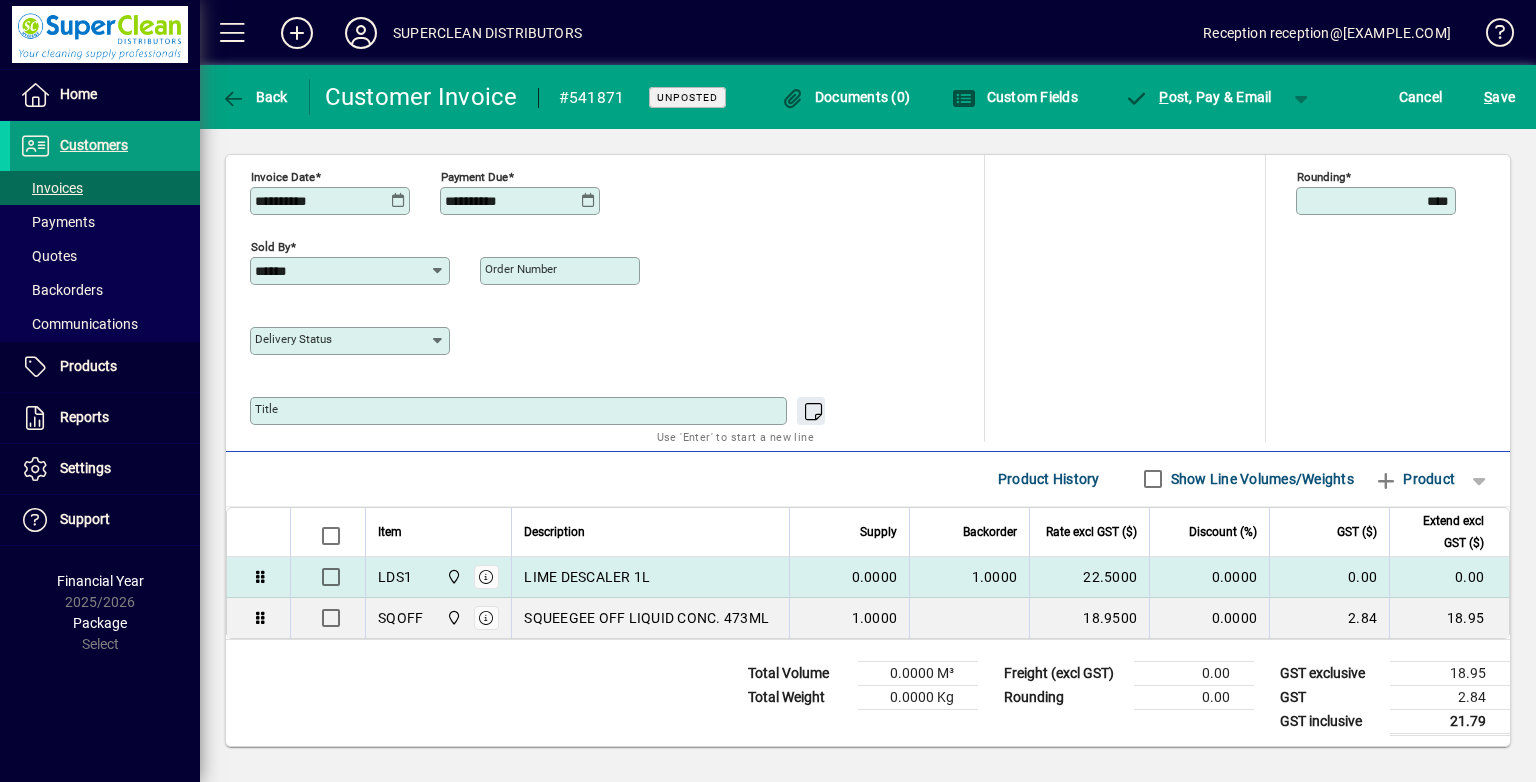 click on "LIME DESCALER 1L" at bounding box center (587, 577) 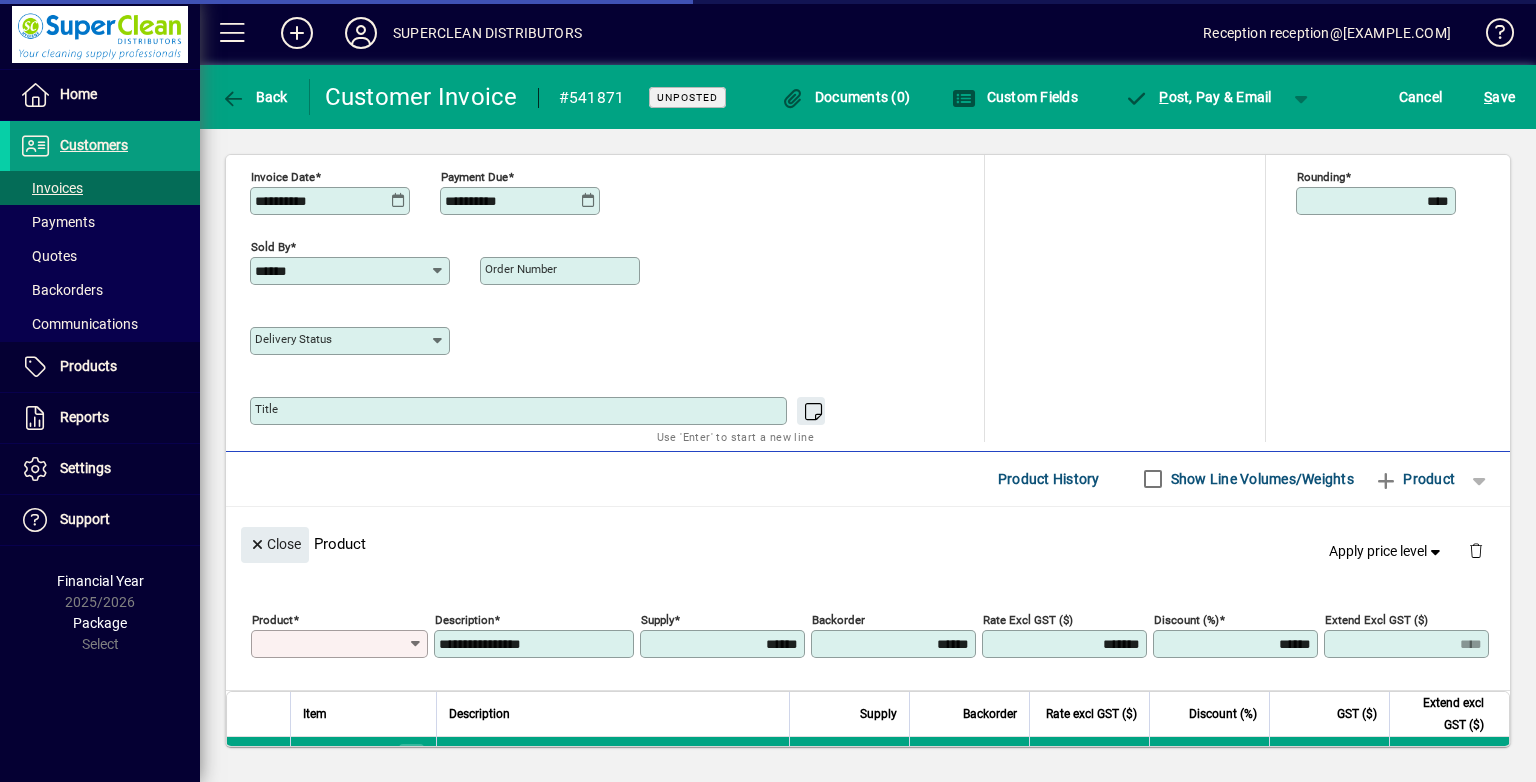 type on "****" 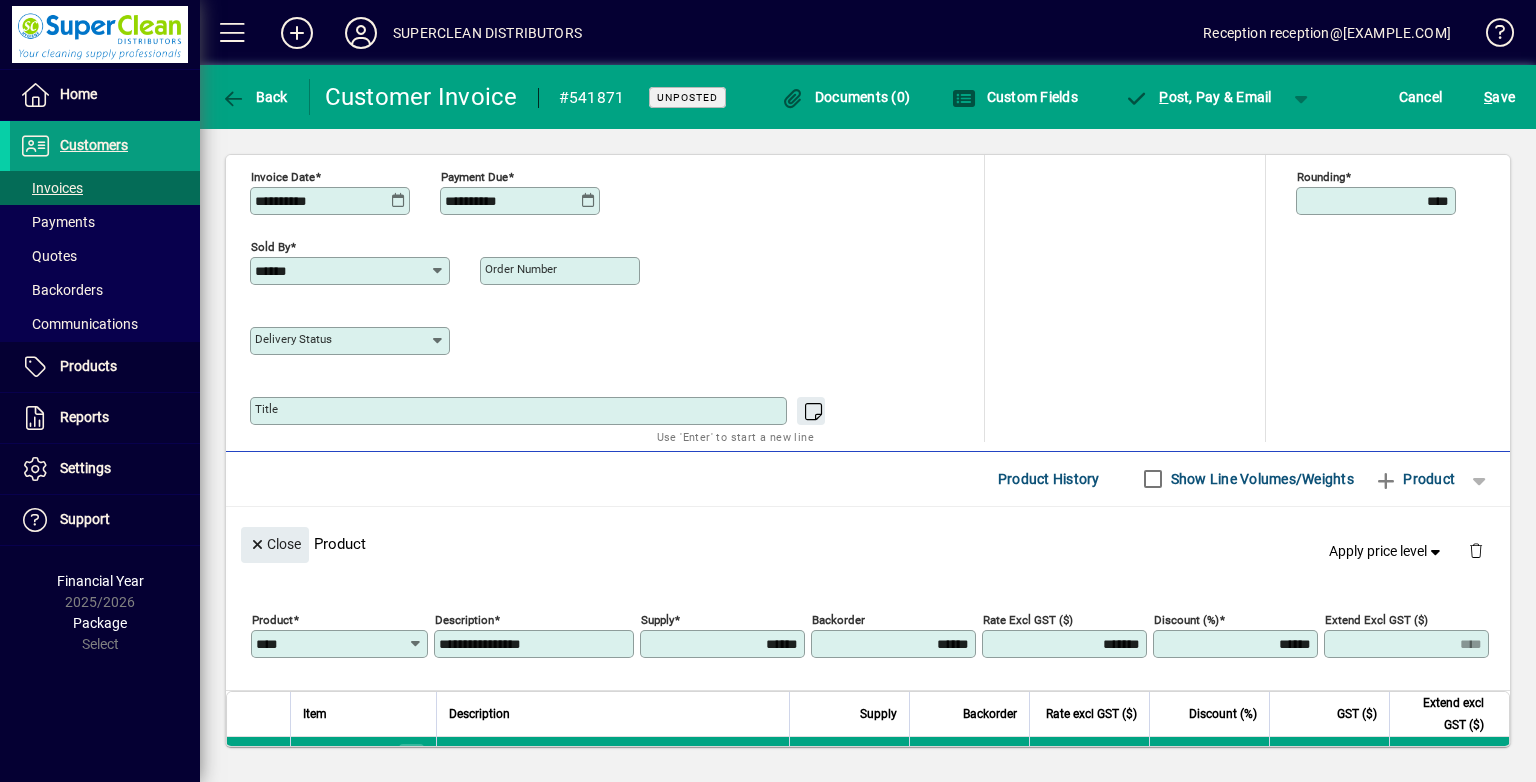 click on "**********" at bounding box center (536, 644) 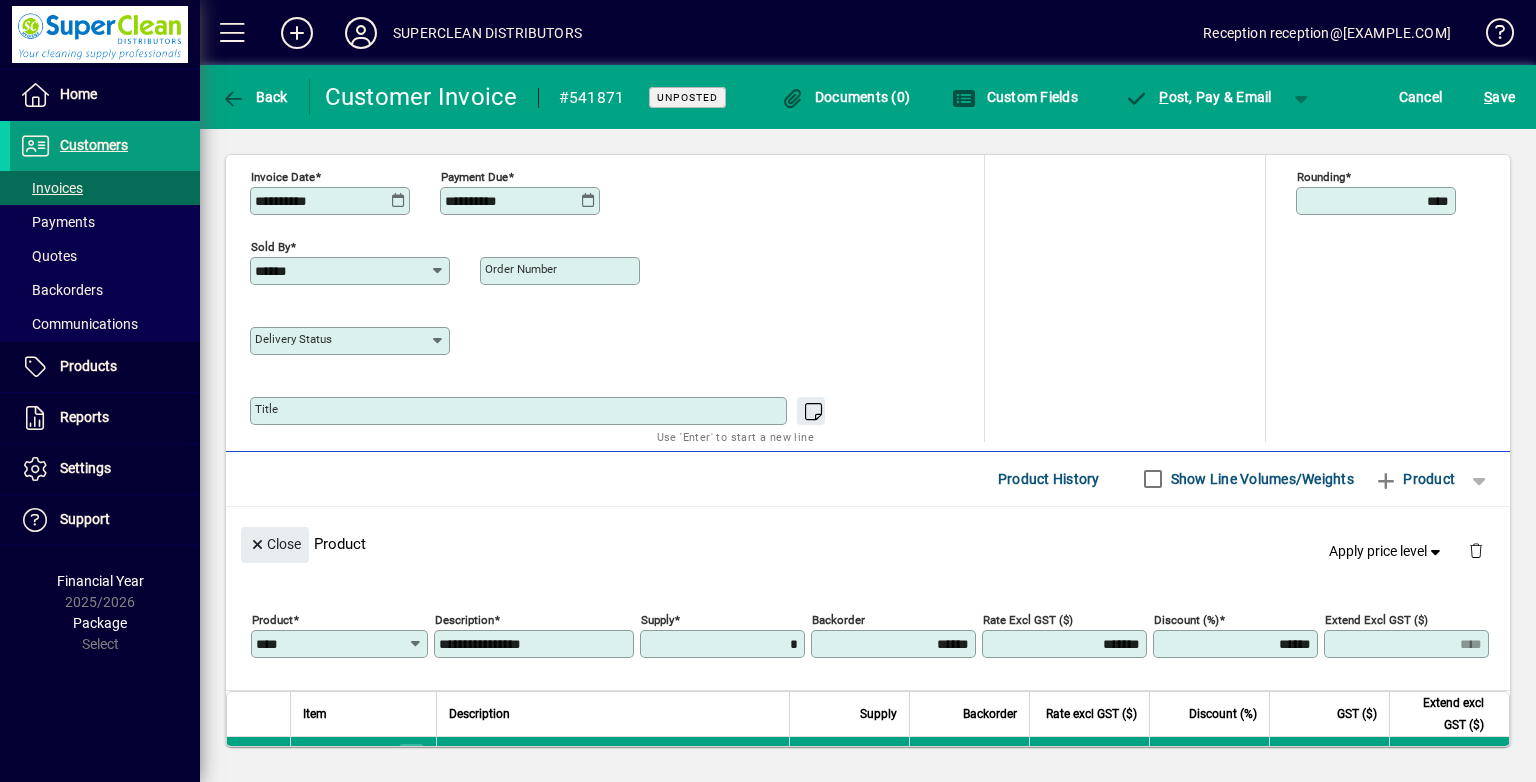 type on "******" 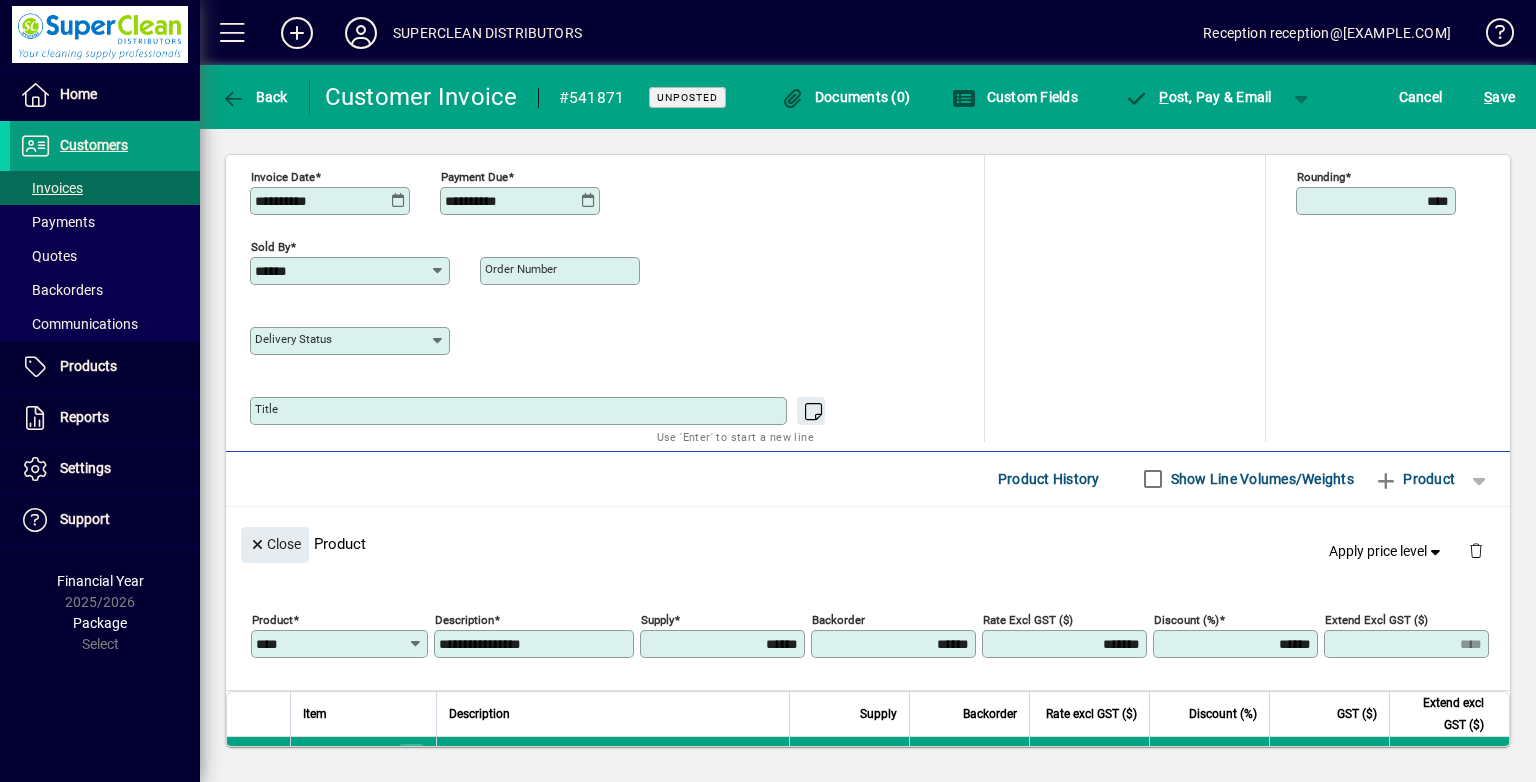 type on "*" 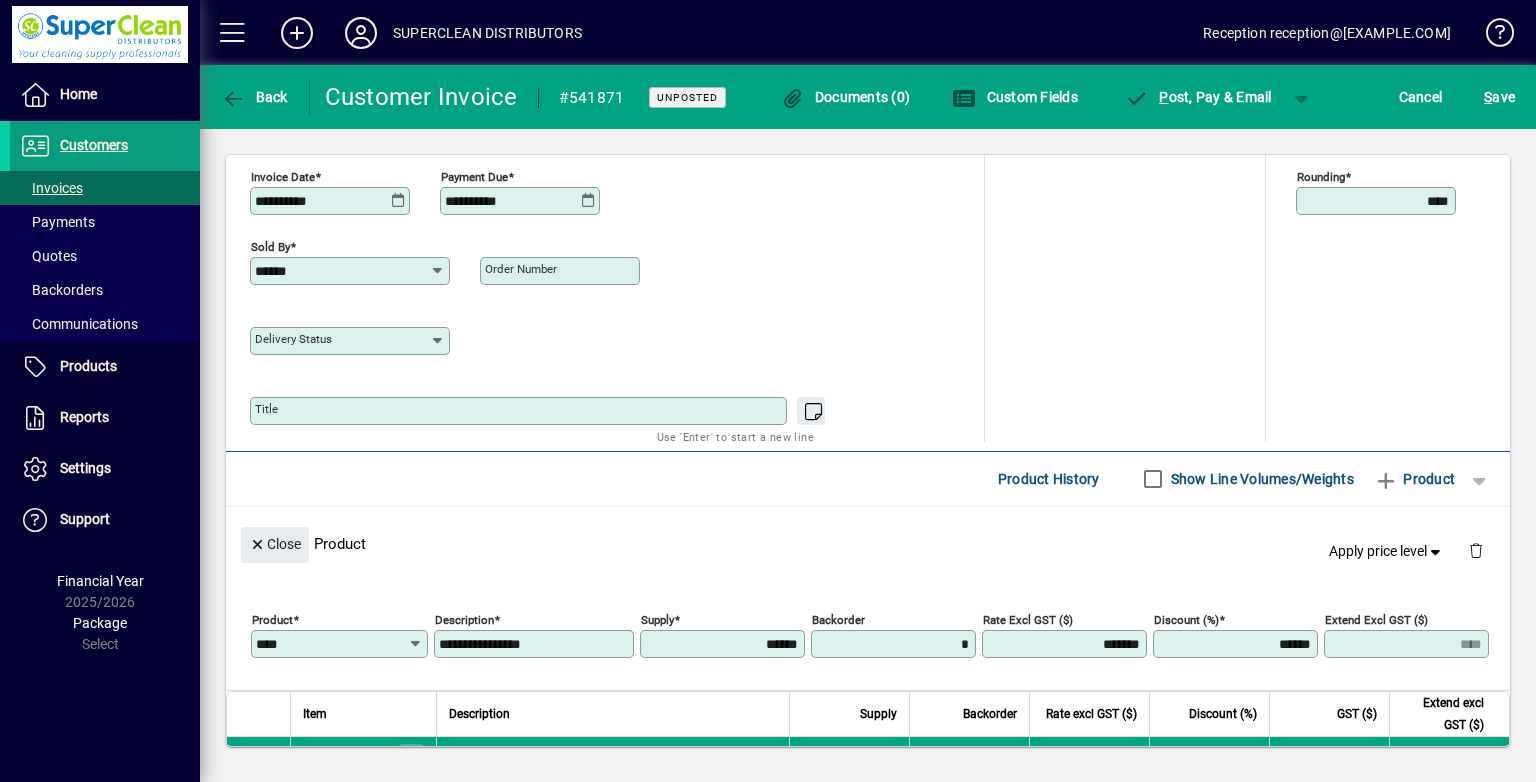 type on "*****" 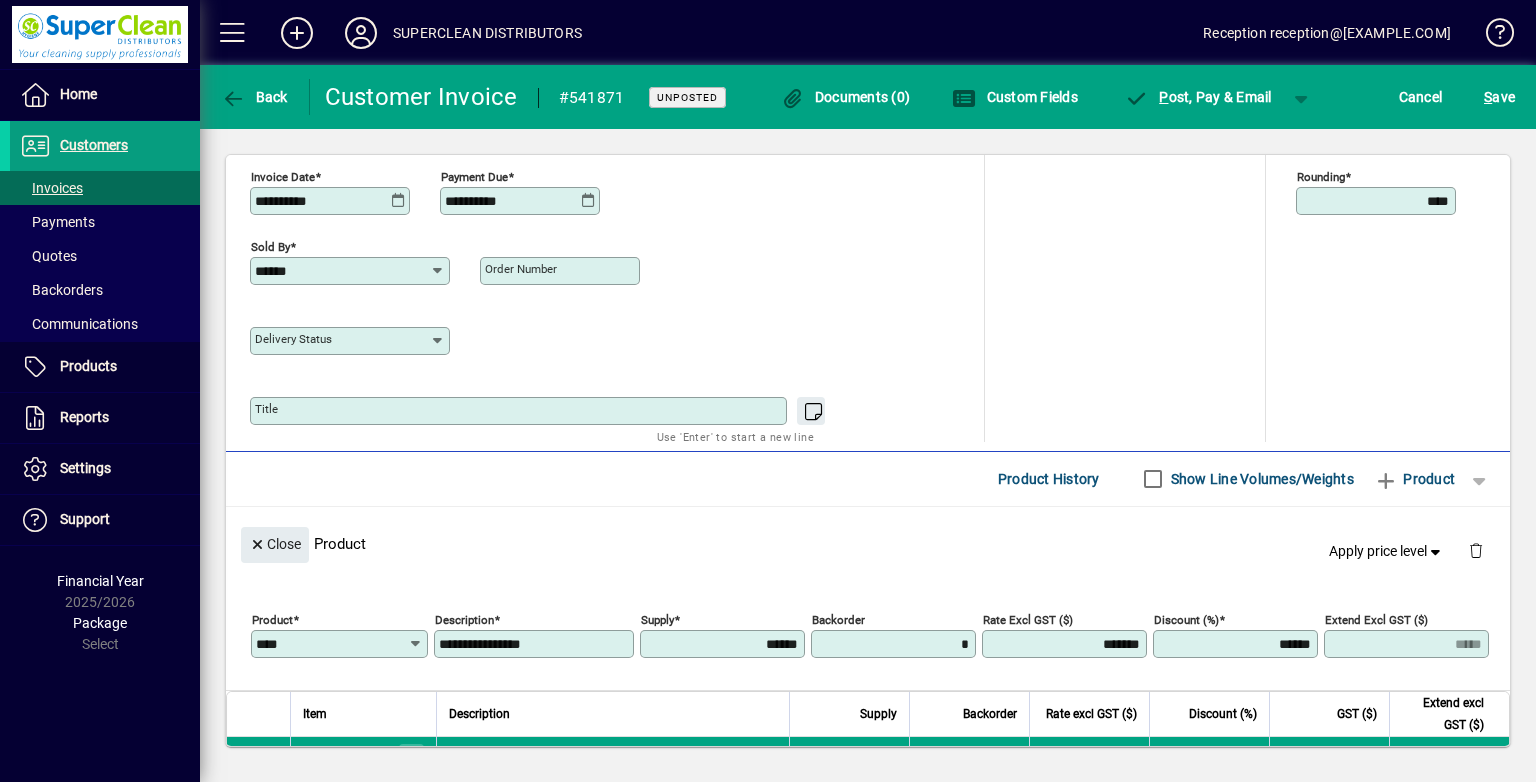type on "*" 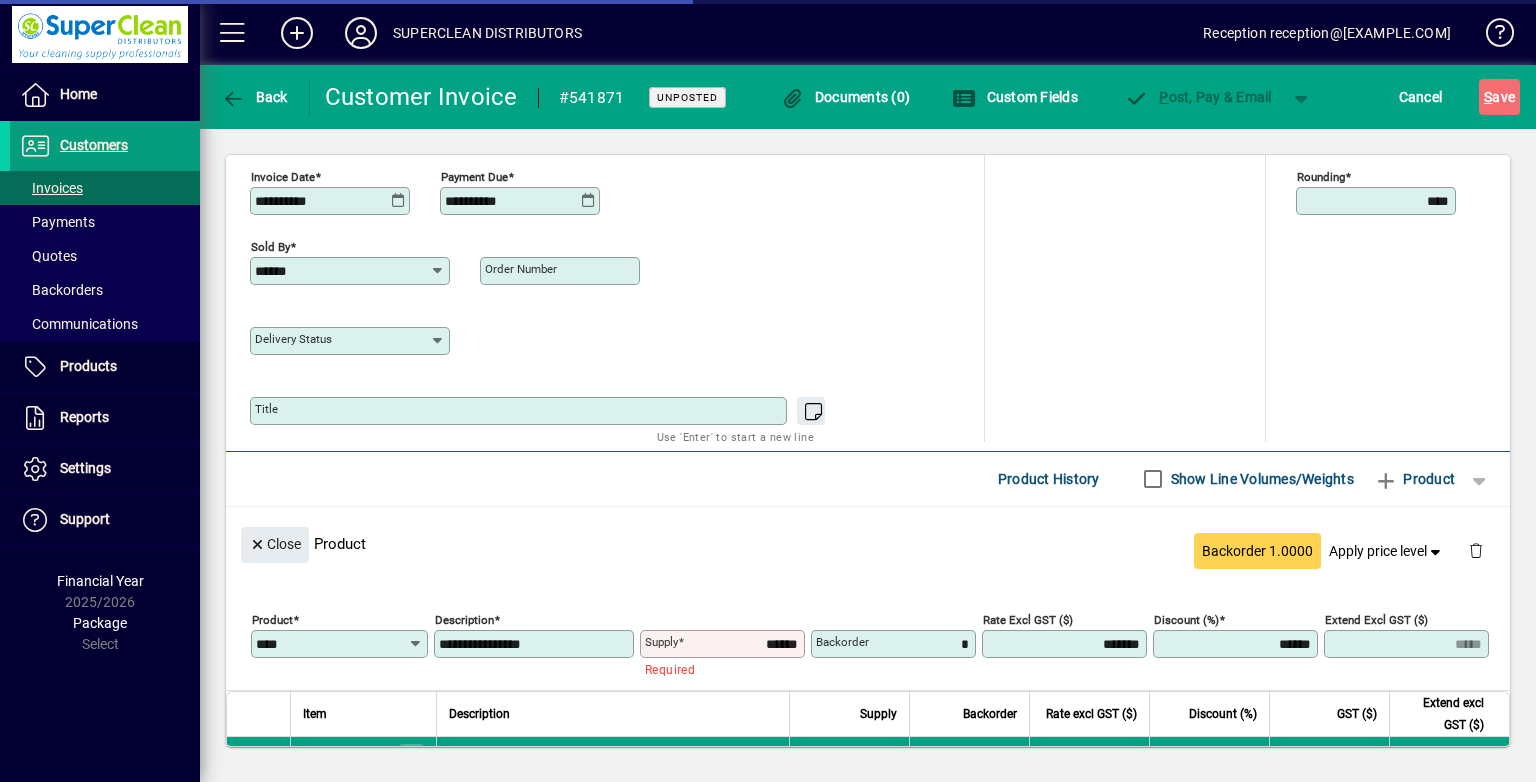 type on "******" 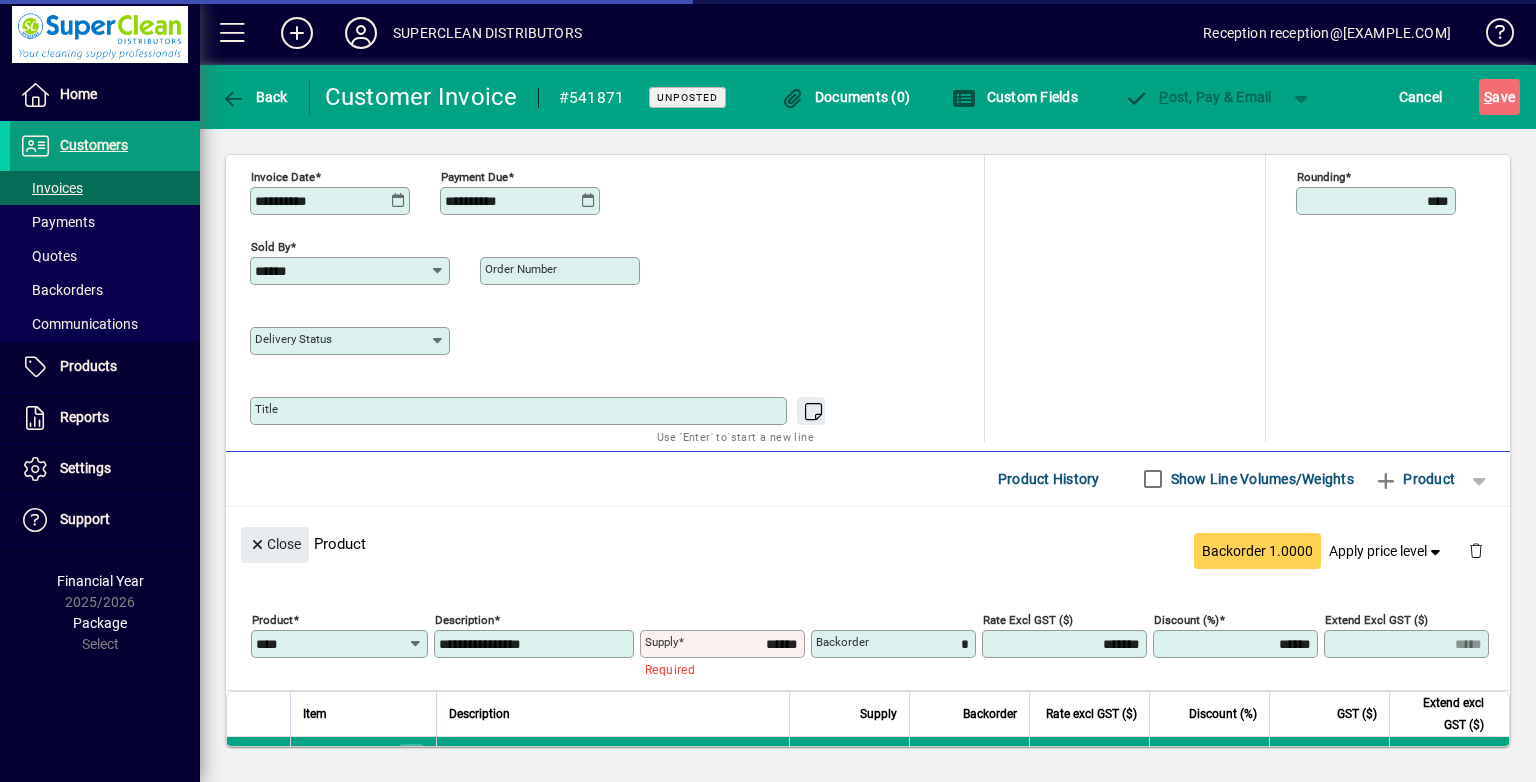 type 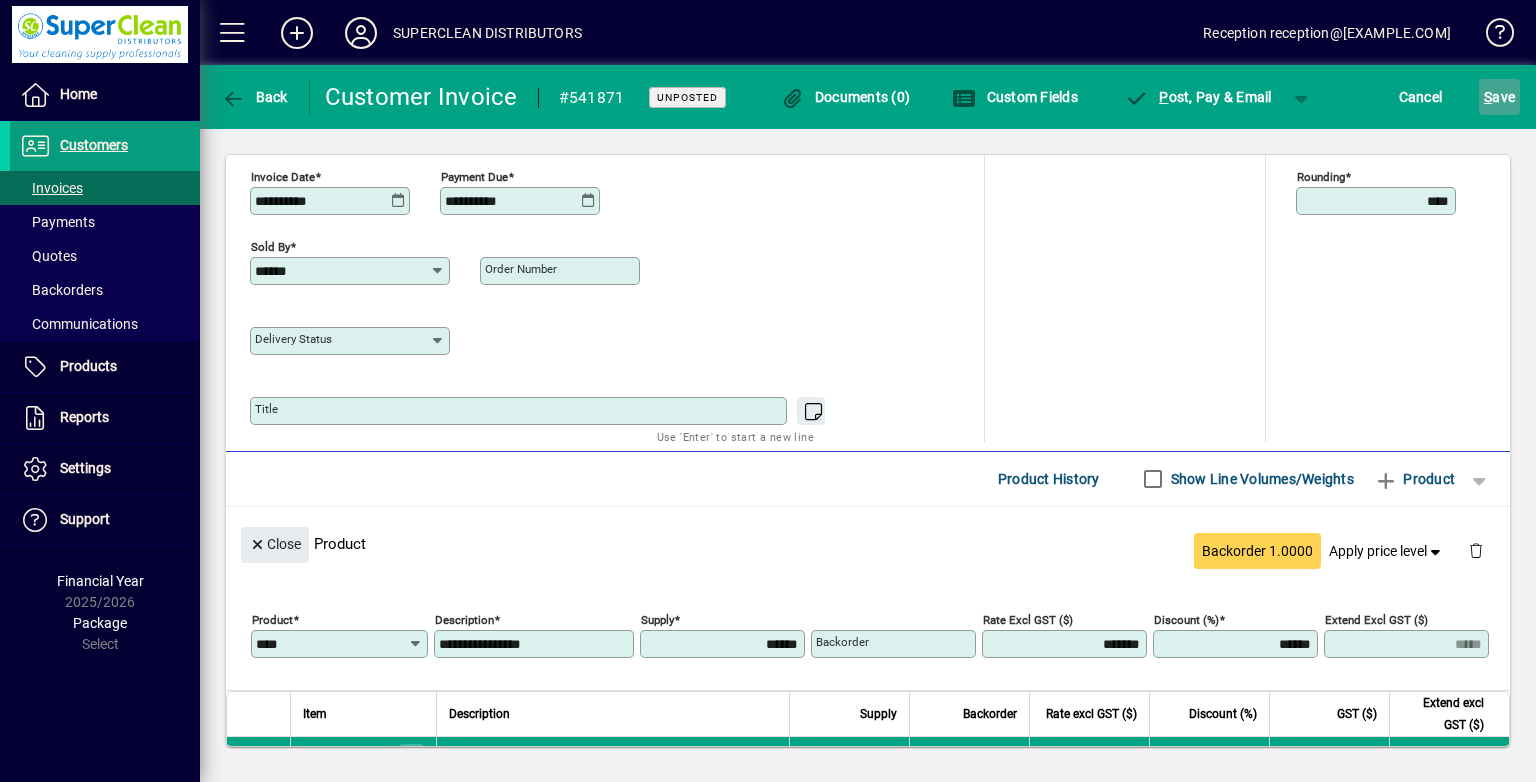 click on "S ave" 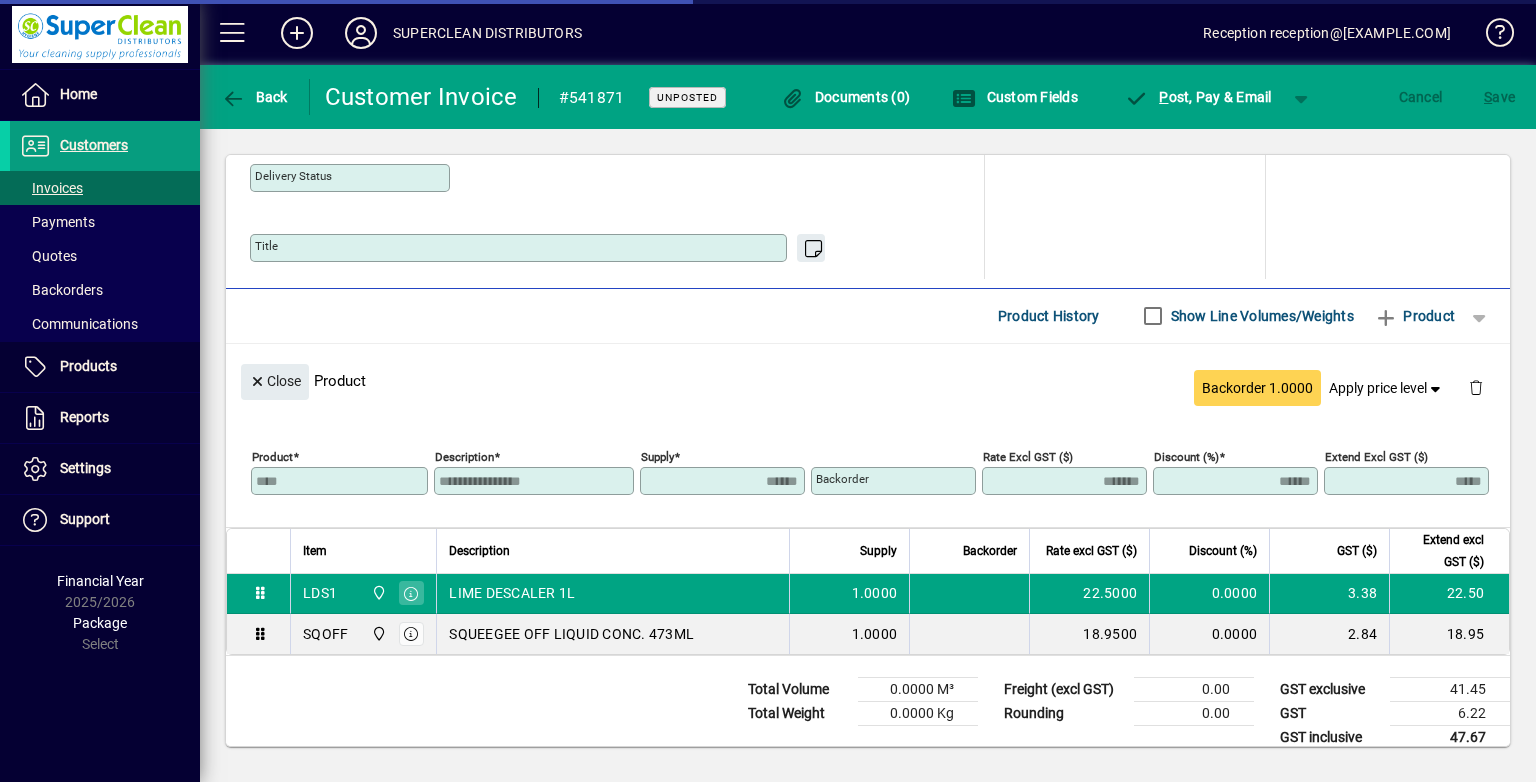scroll, scrollTop: 1010, scrollLeft: 0, axis: vertical 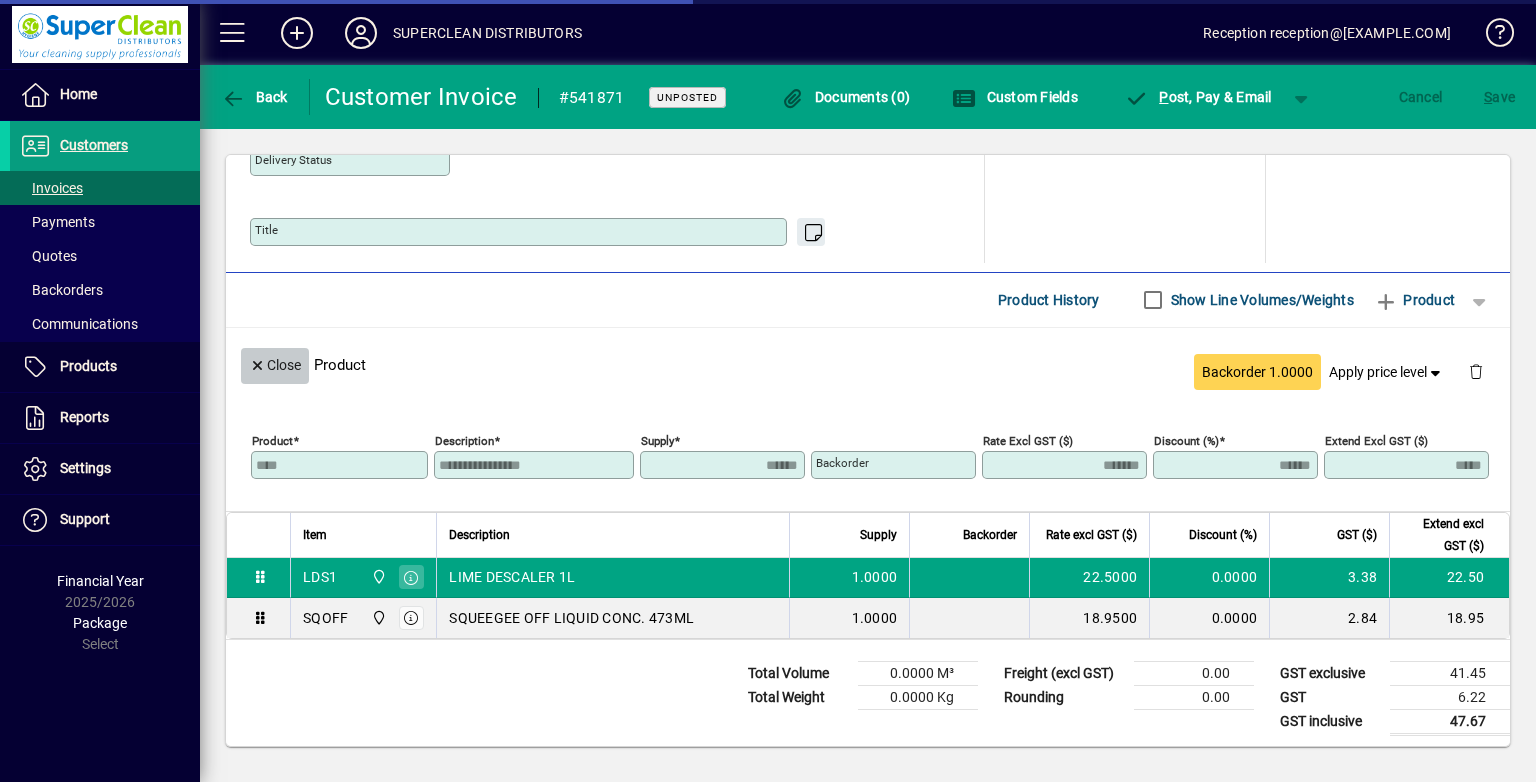 click on "Close" 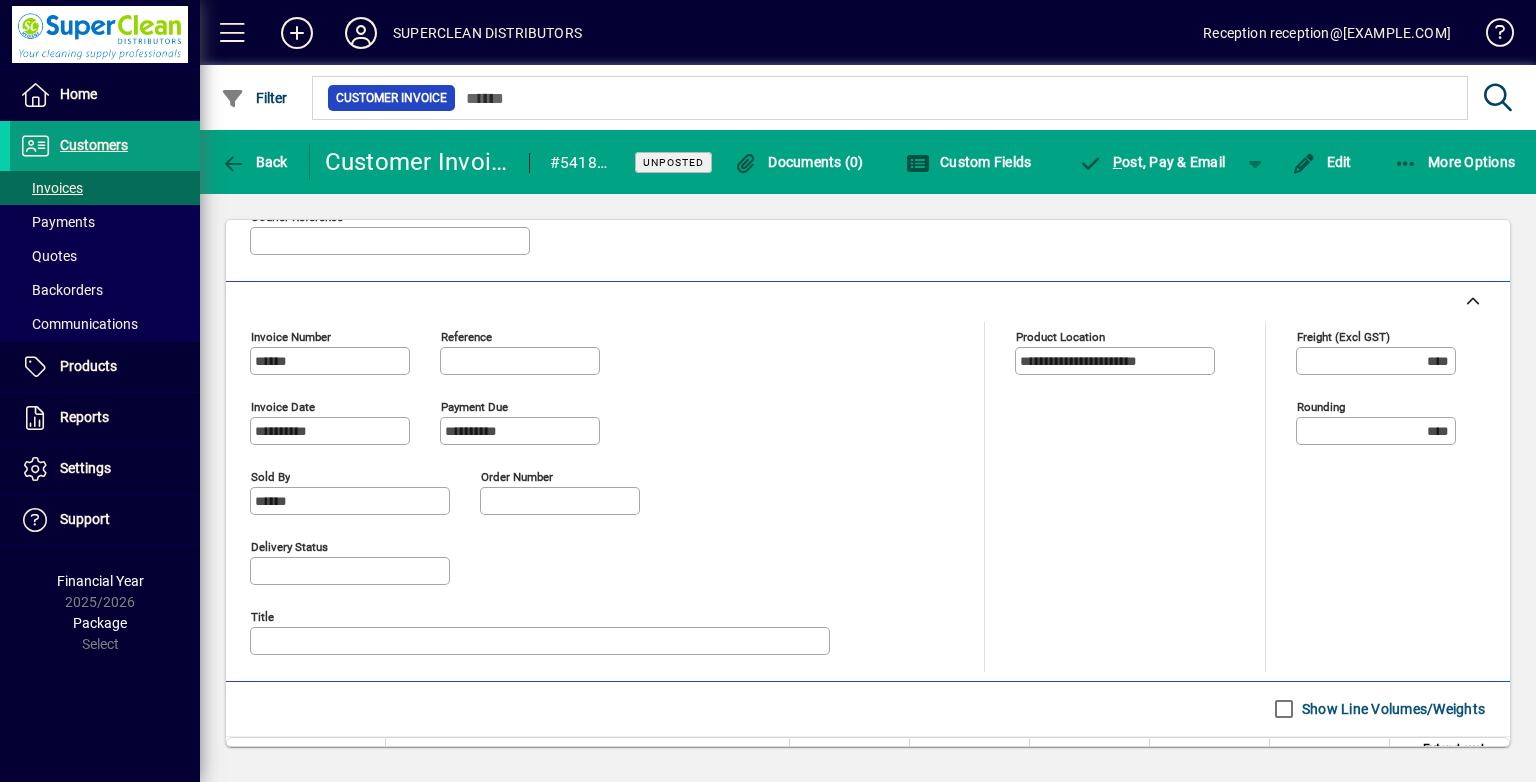 scroll, scrollTop: 592, scrollLeft: 0, axis: vertical 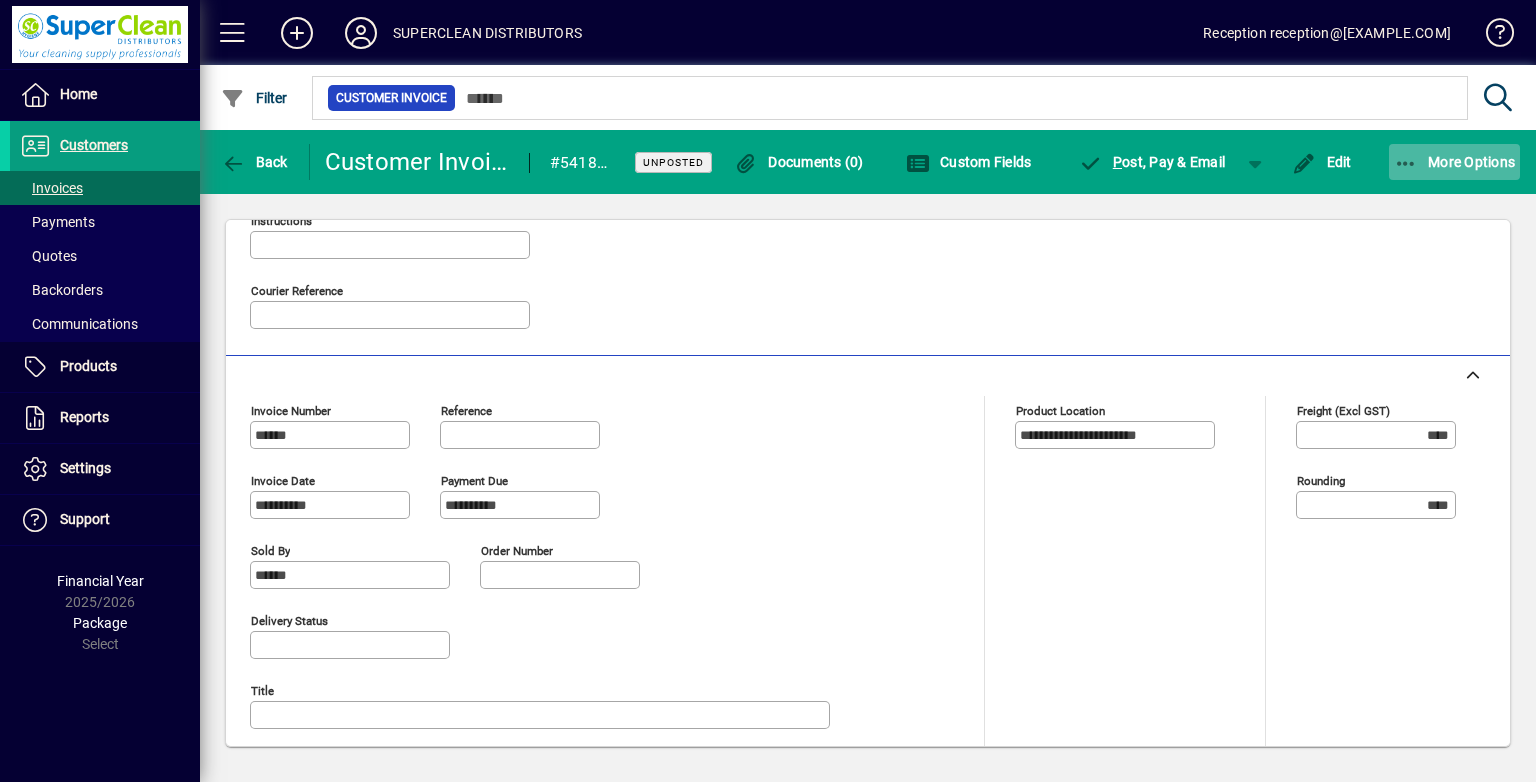 click 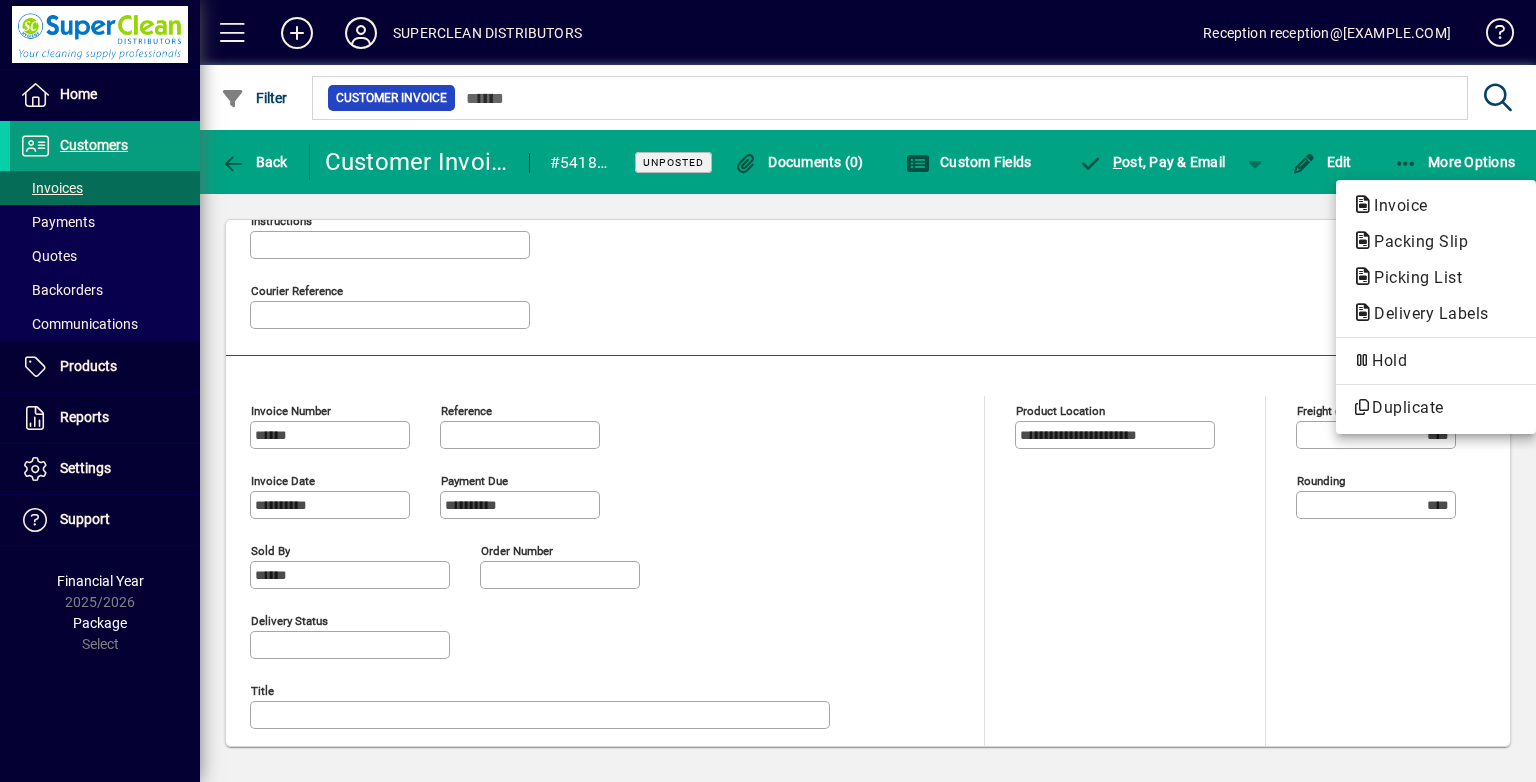 click on "Invoice" at bounding box center [1415, 241] 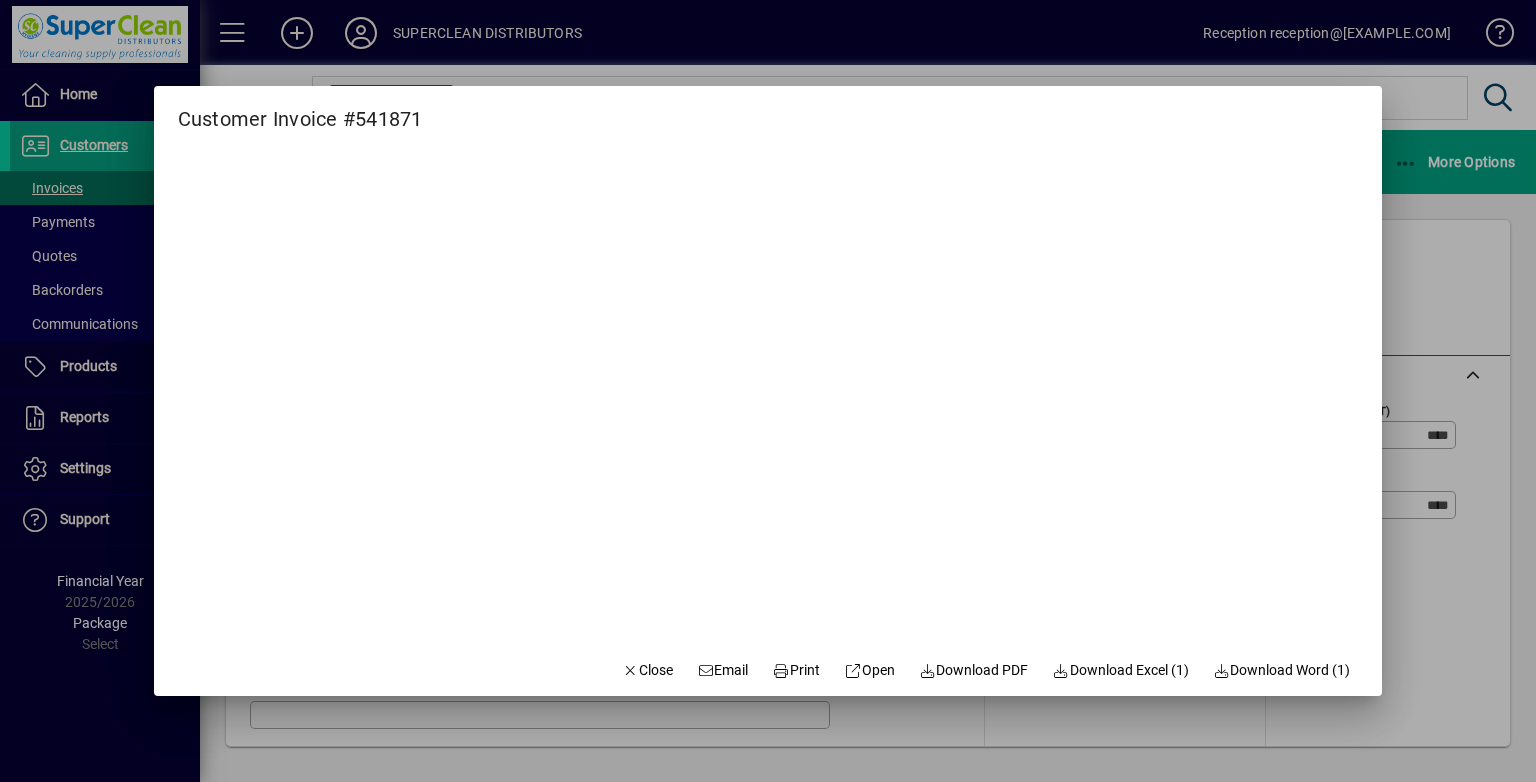 drag, startPoint x: 800, startPoint y: 663, endPoint x: 794, endPoint y: 634, distance: 29.614185 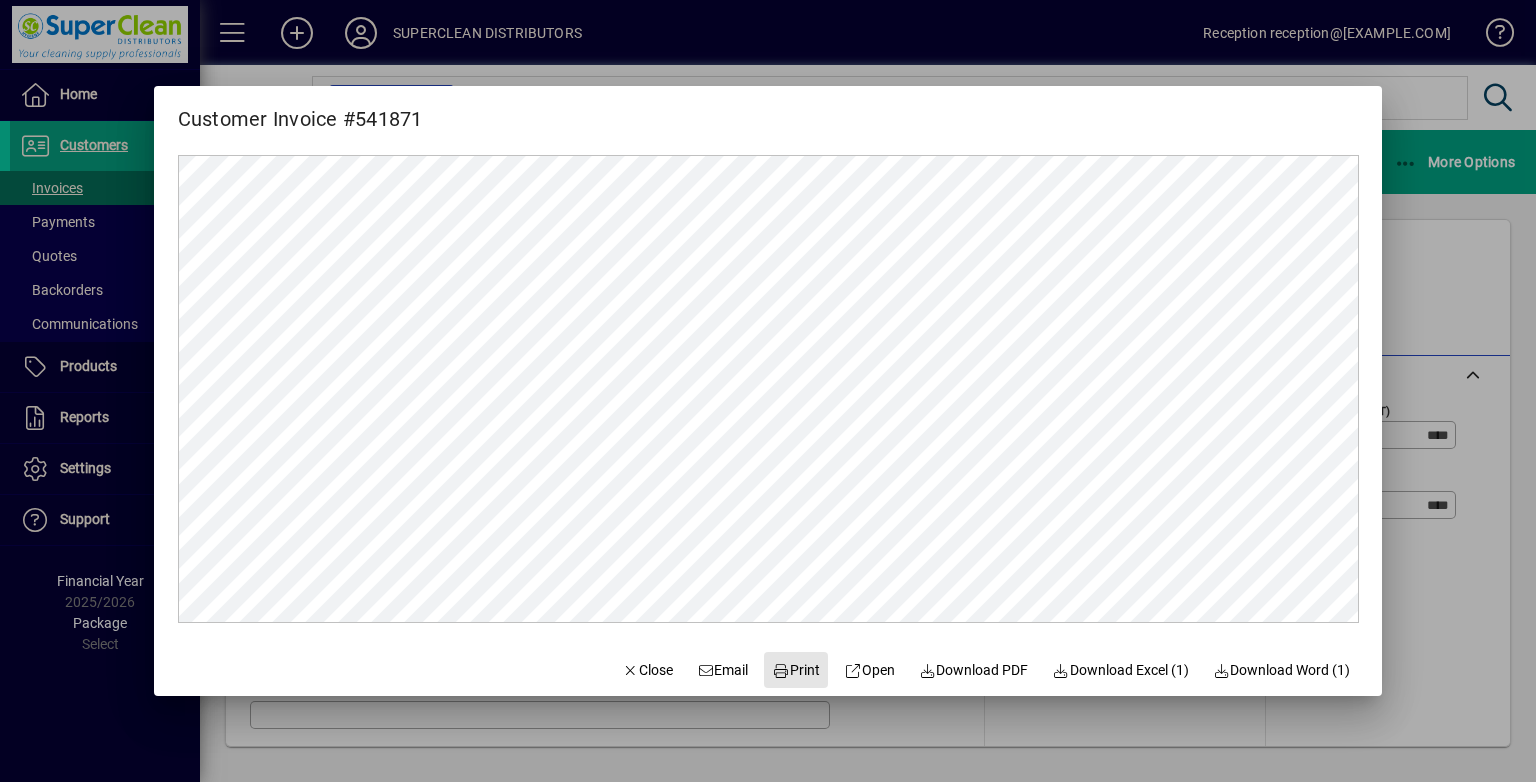 scroll, scrollTop: 0, scrollLeft: 0, axis: both 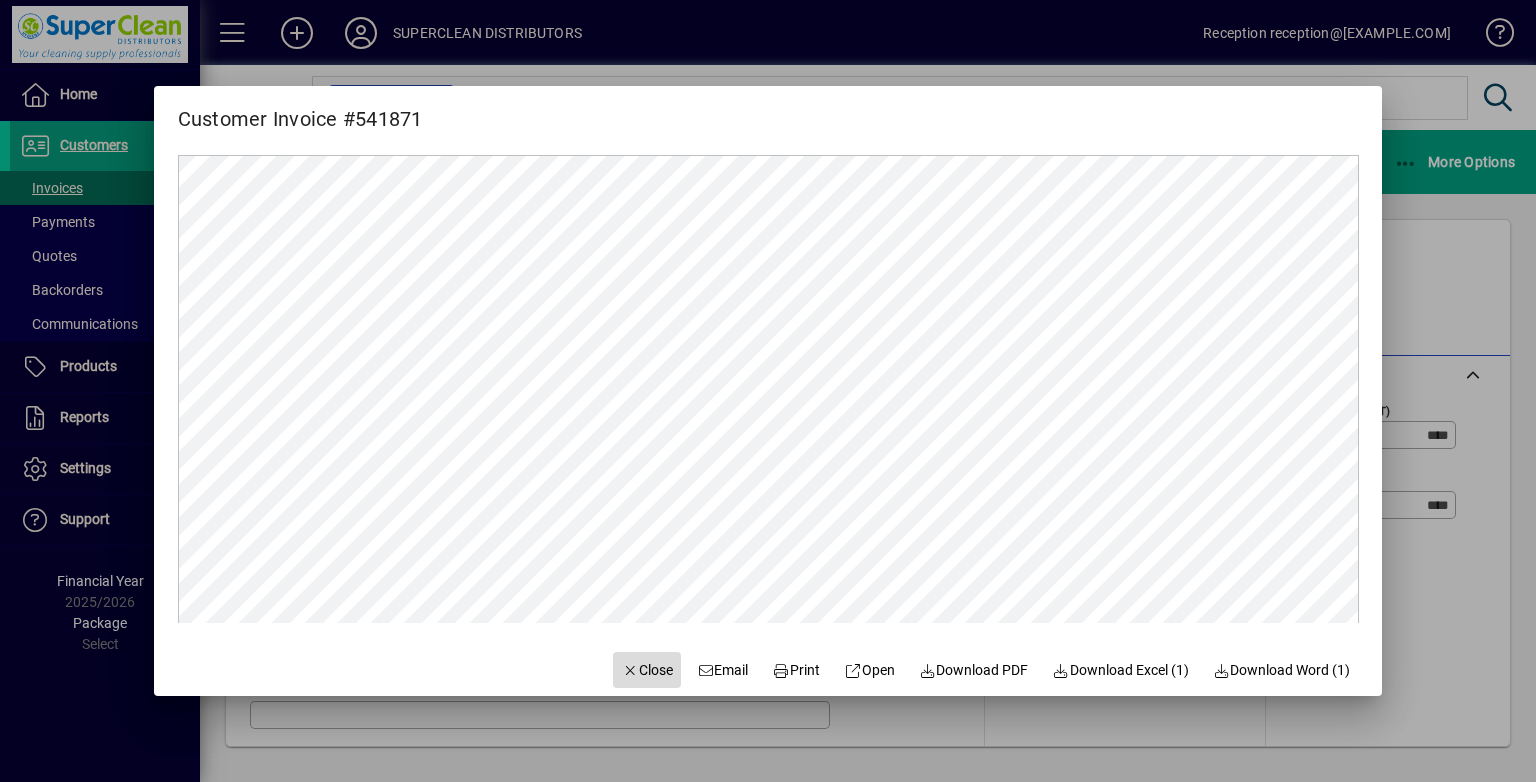 click 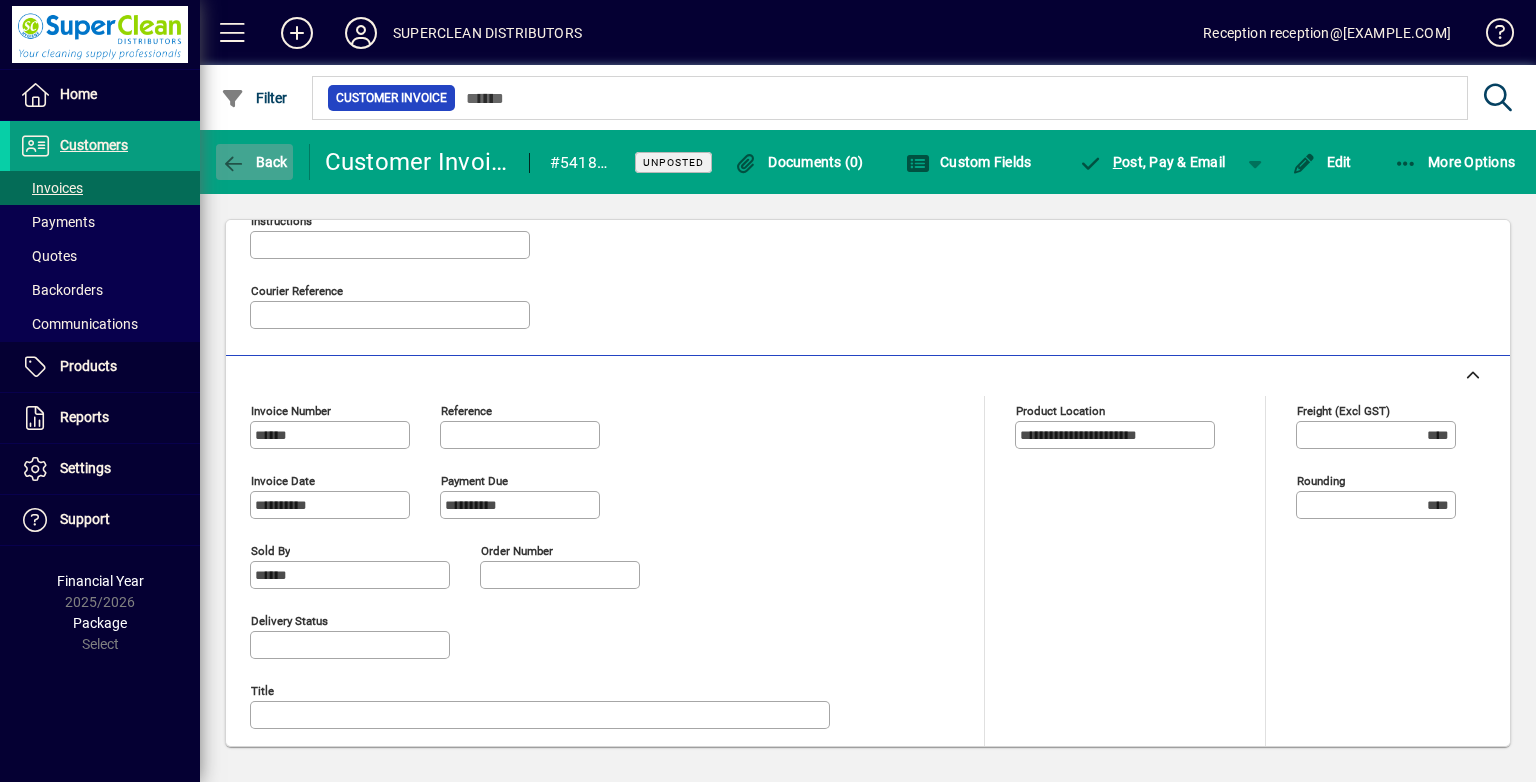 click on "Back" 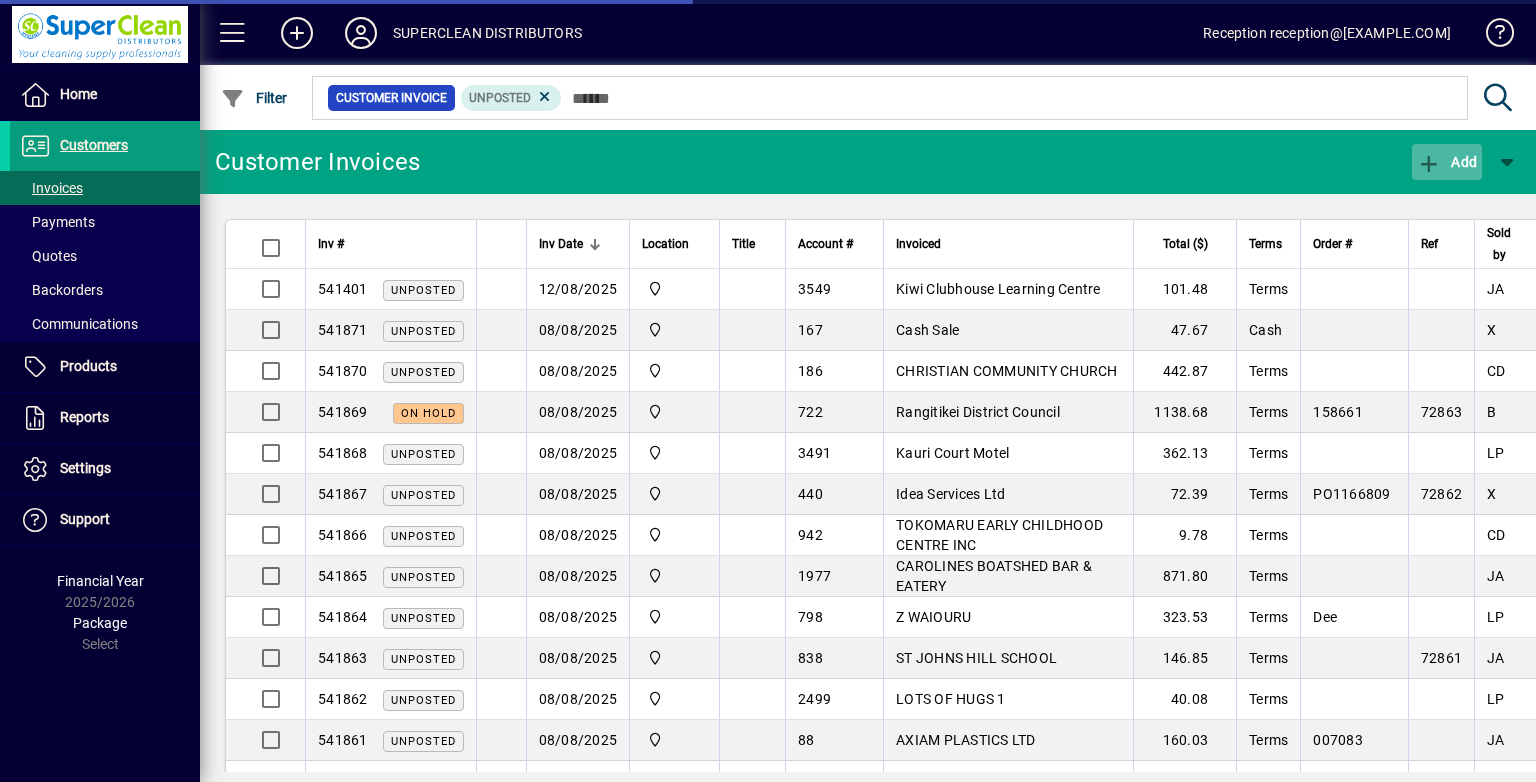 click on "Add" 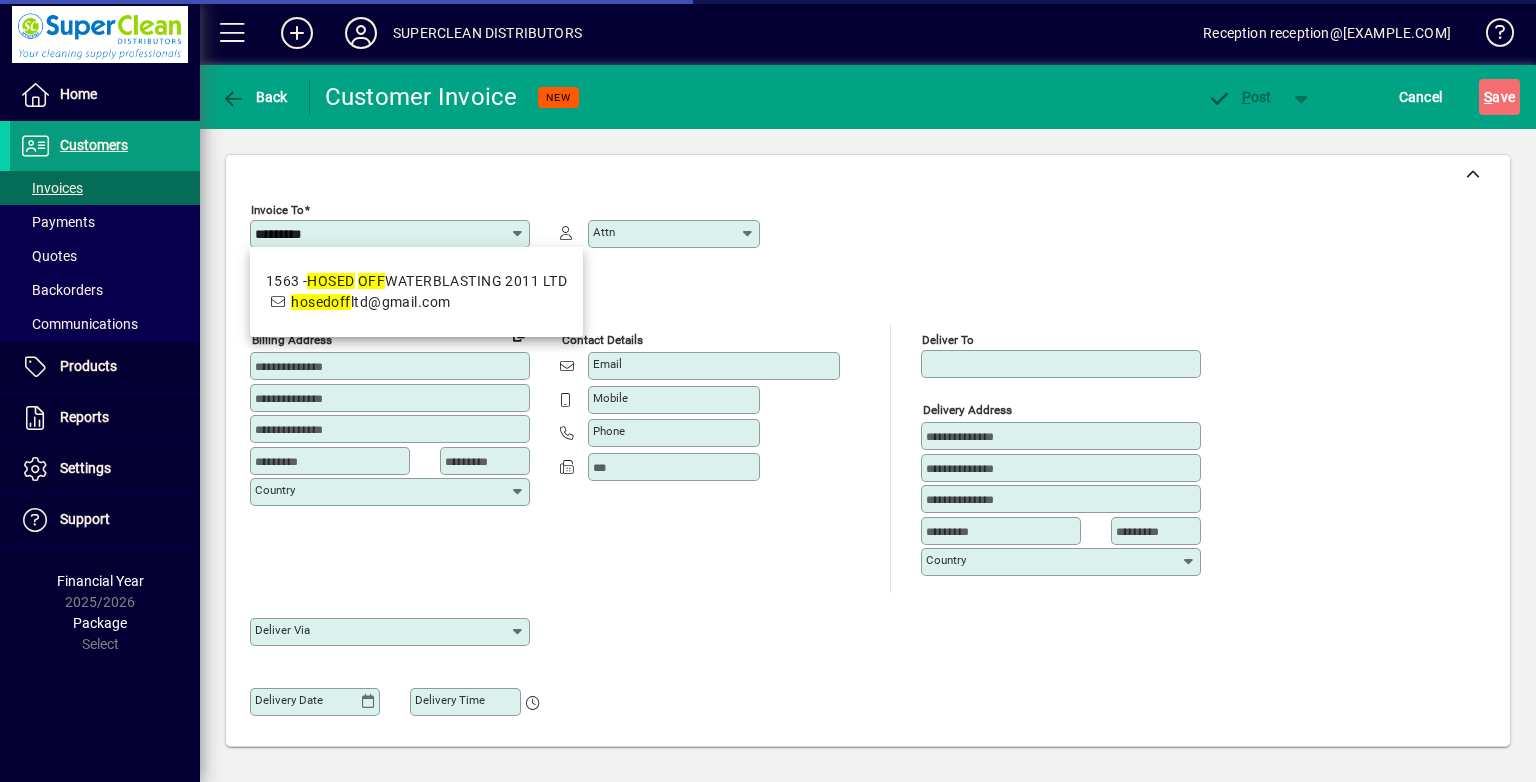 click on "1563 -  HOSED   OFF  WATERBLASTING 2011 LTD" at bounding box center [416, 281] 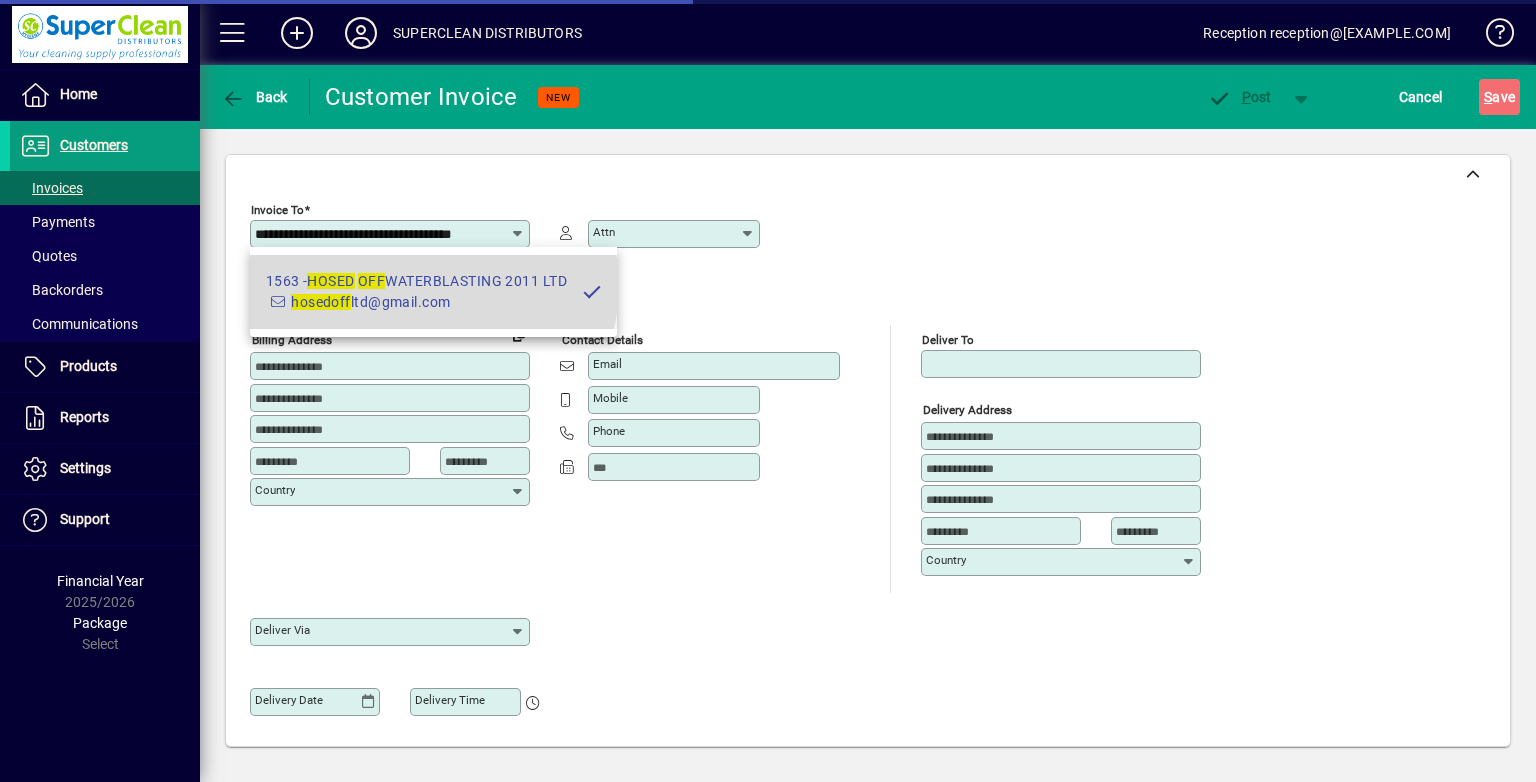 scroll, scrollTop: 0, scrollLeft: 0, axis: both 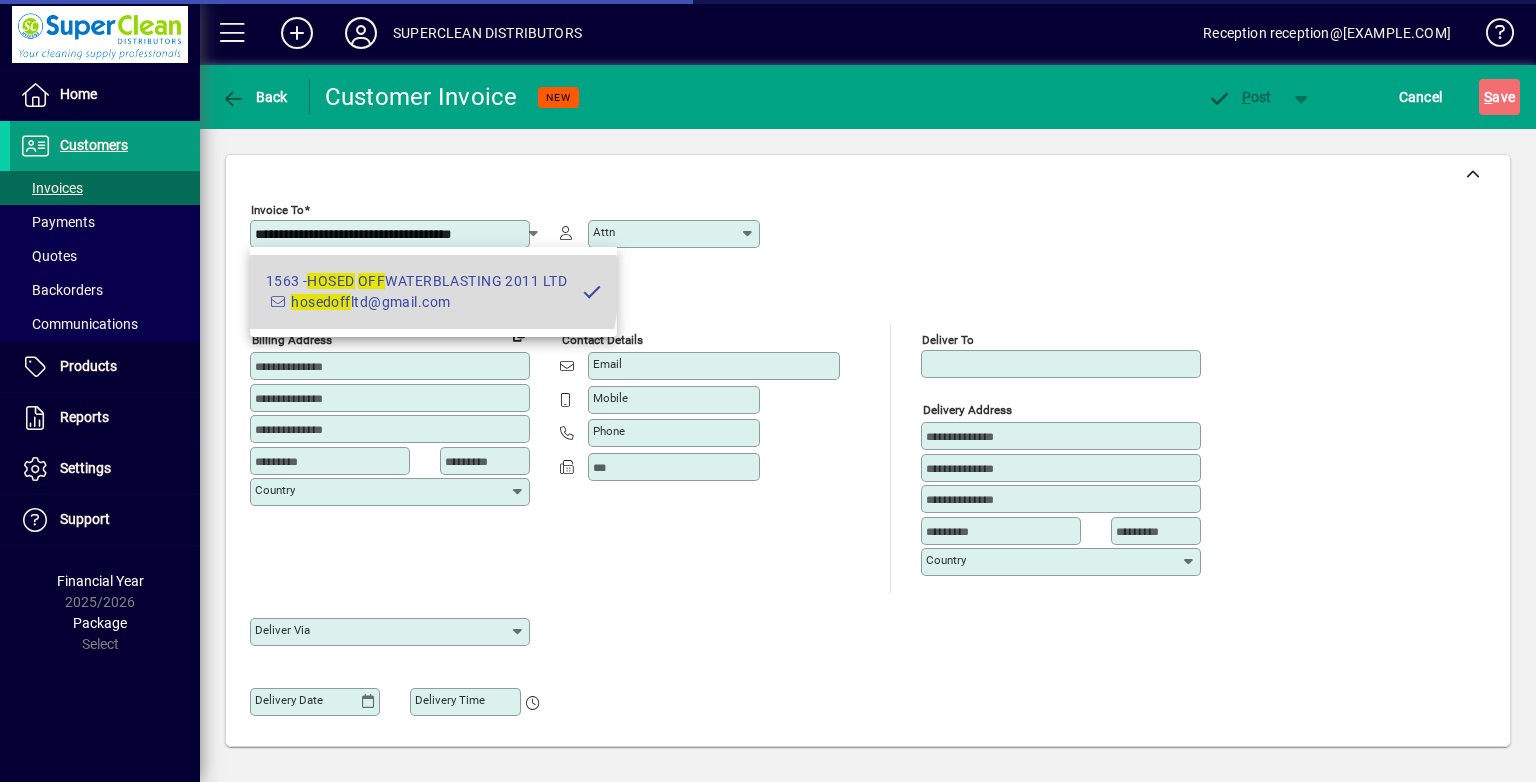 type on "**********" 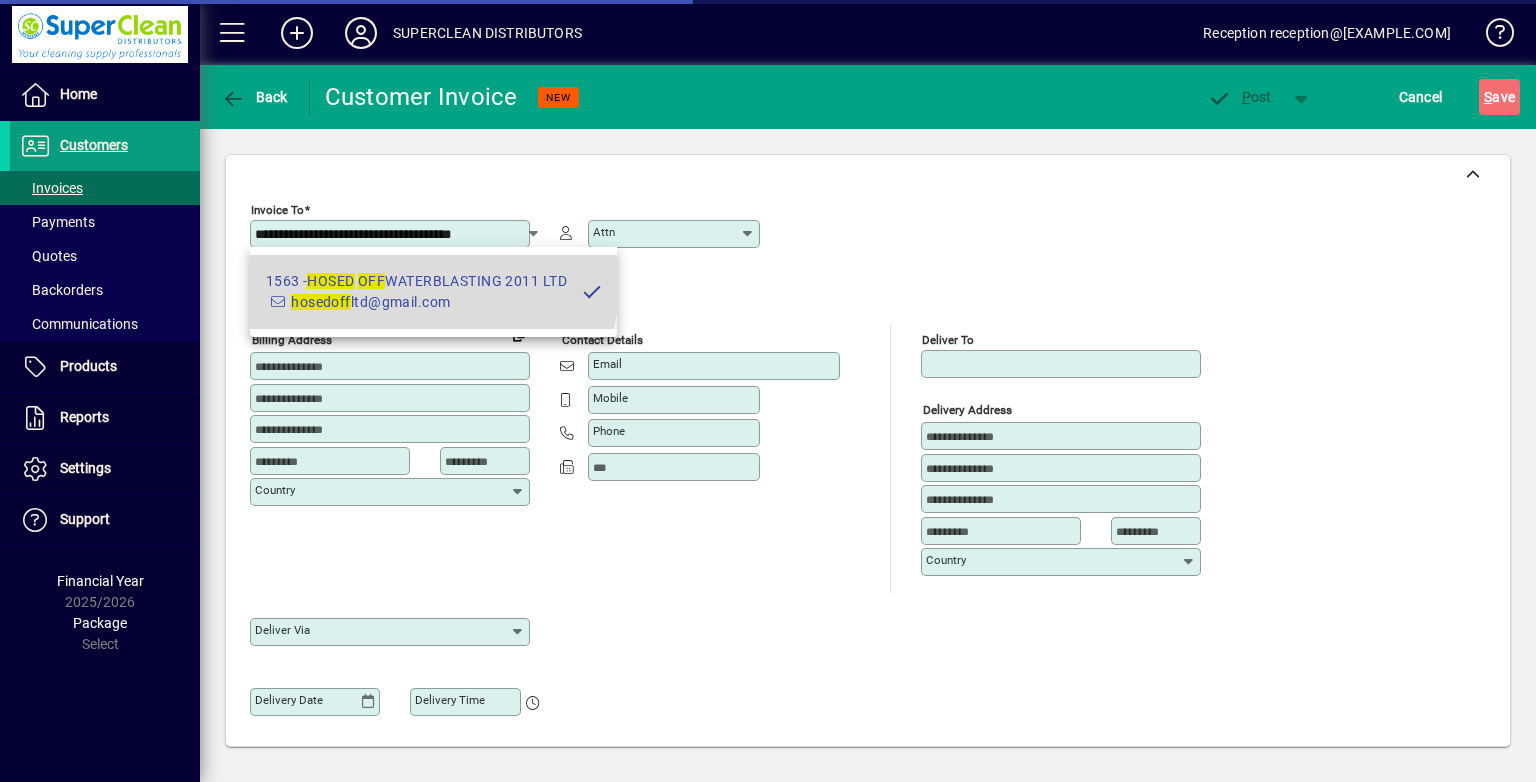 type on "********" 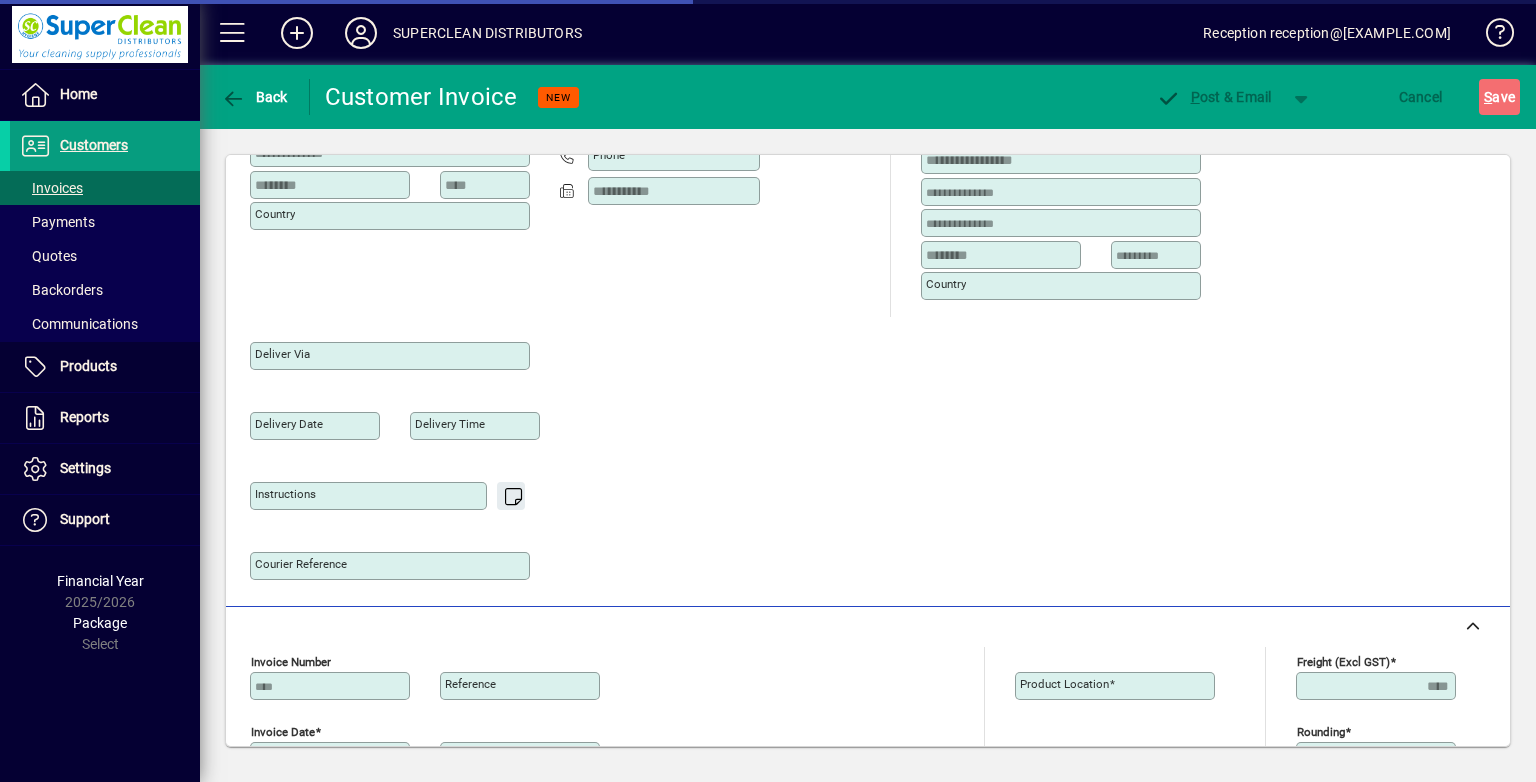 type on "**********" 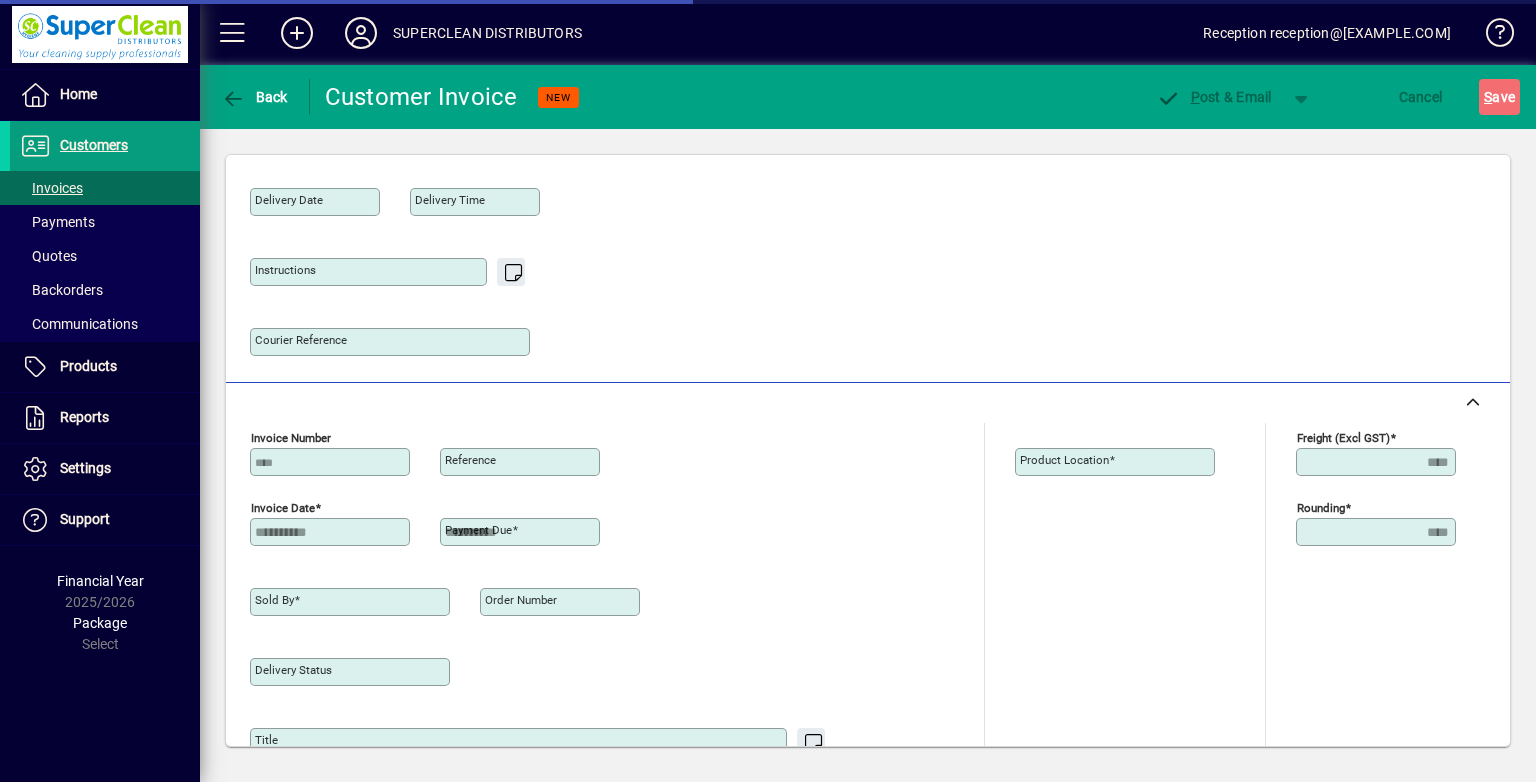 type on "**********" 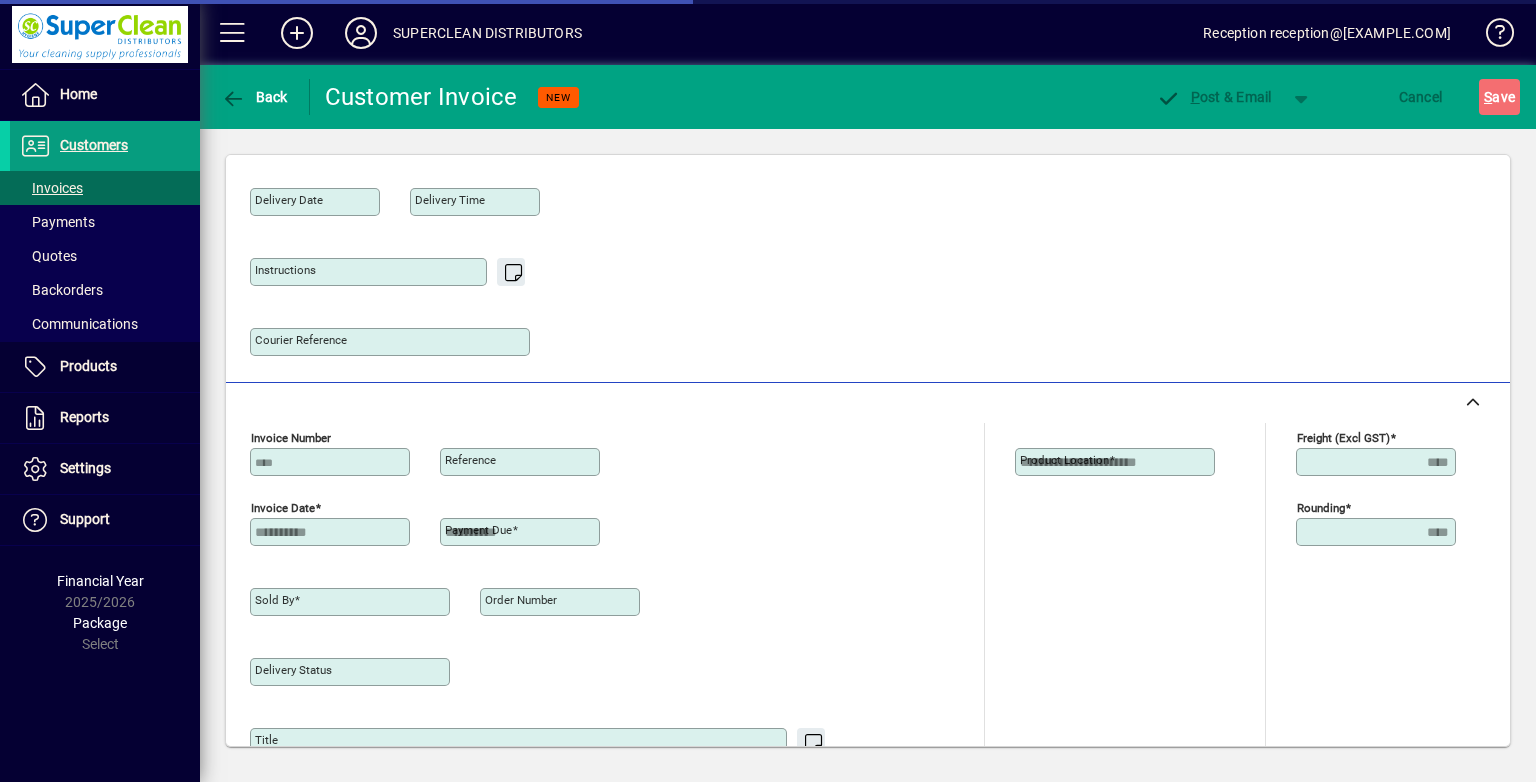 type on "******" 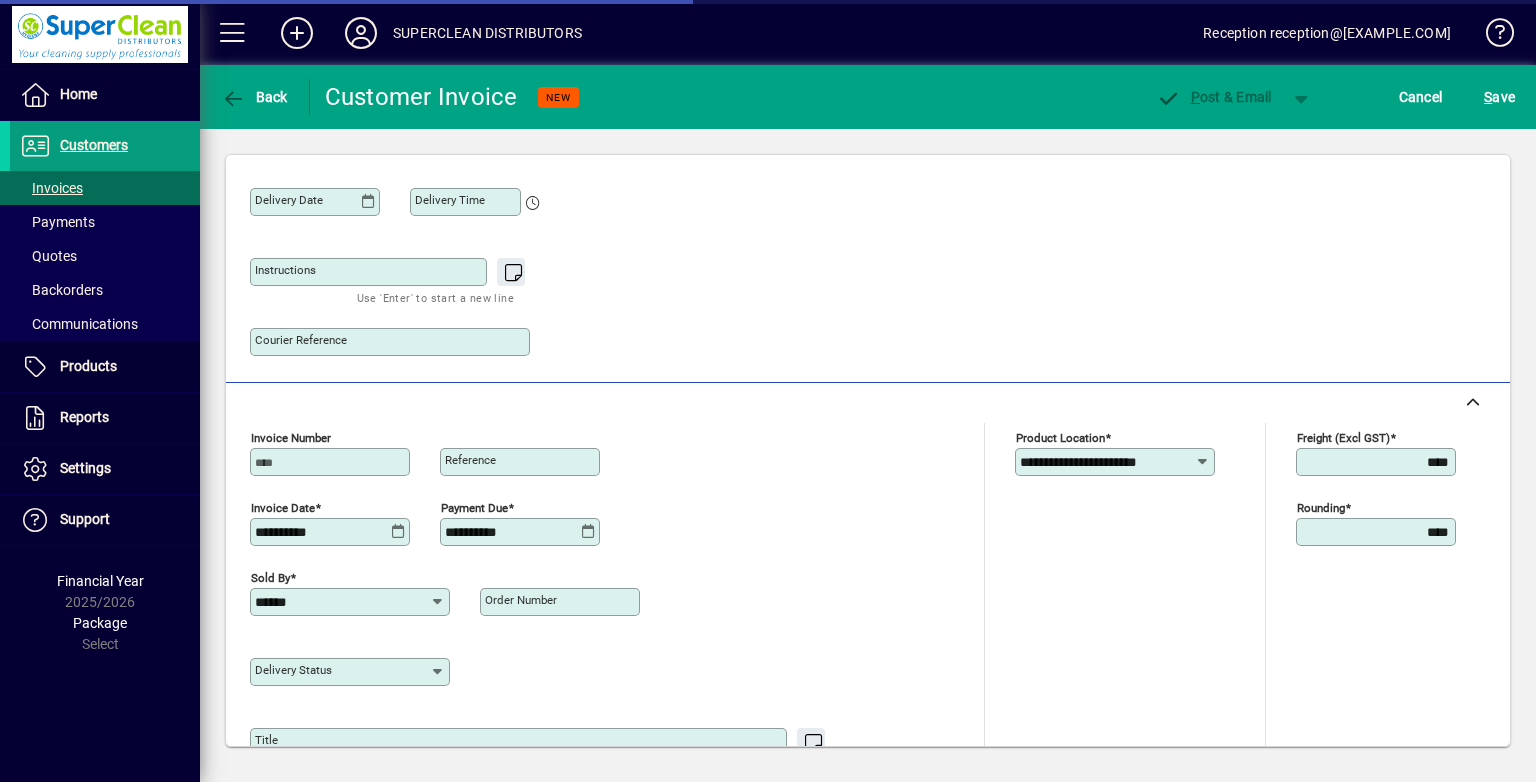 click on "Instructions" at bounding box center [285, 270] 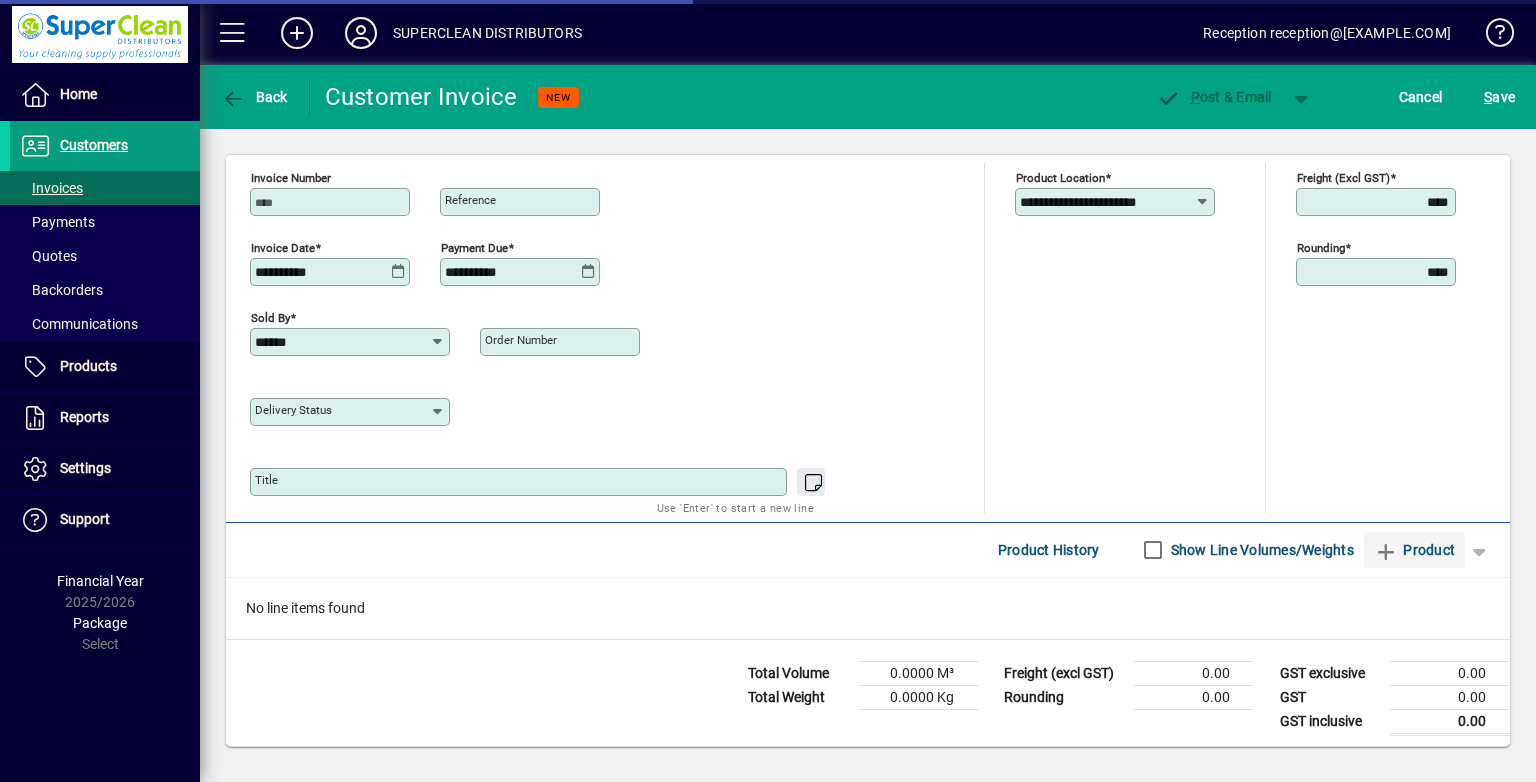 type on "*********" 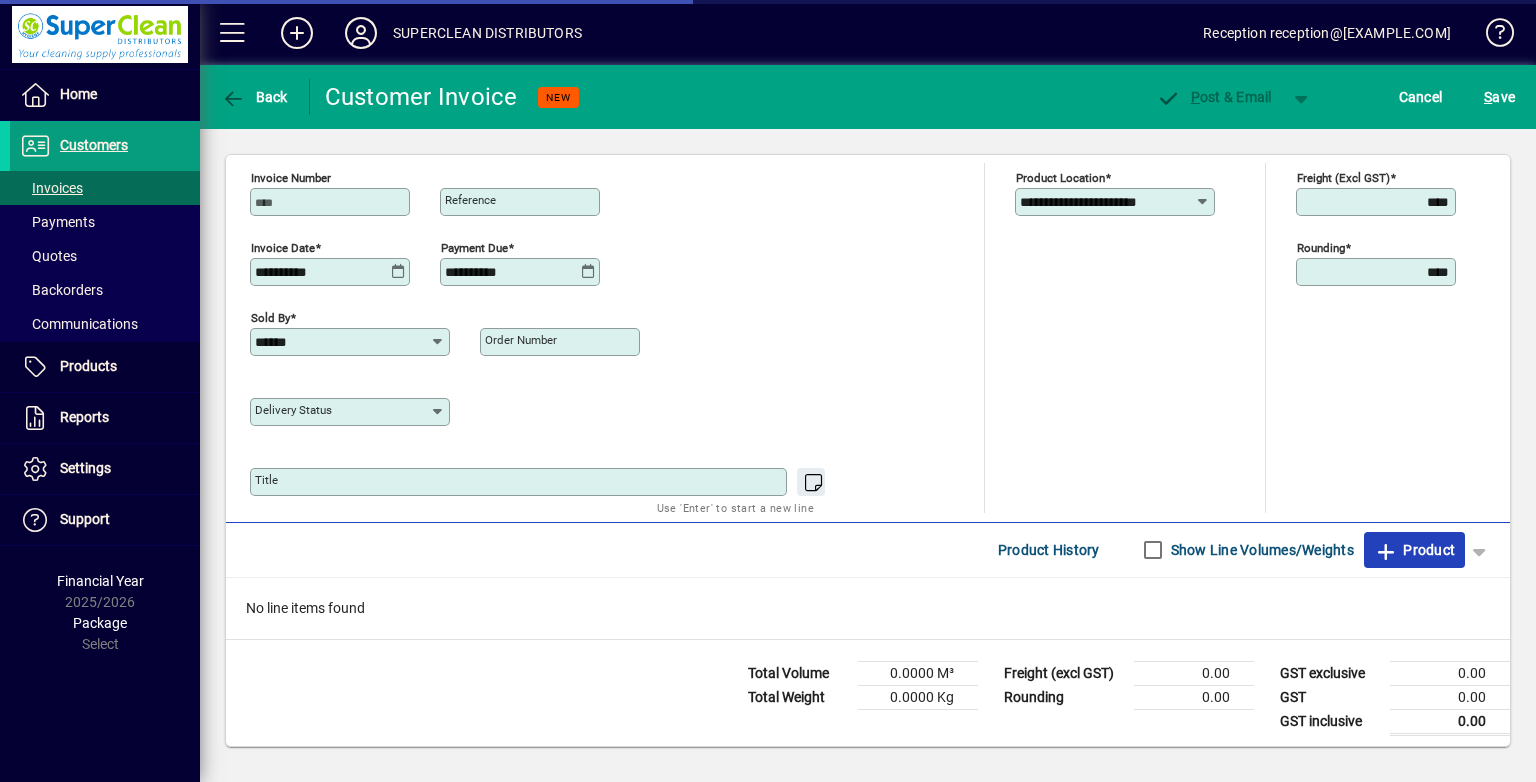 click on "Product" 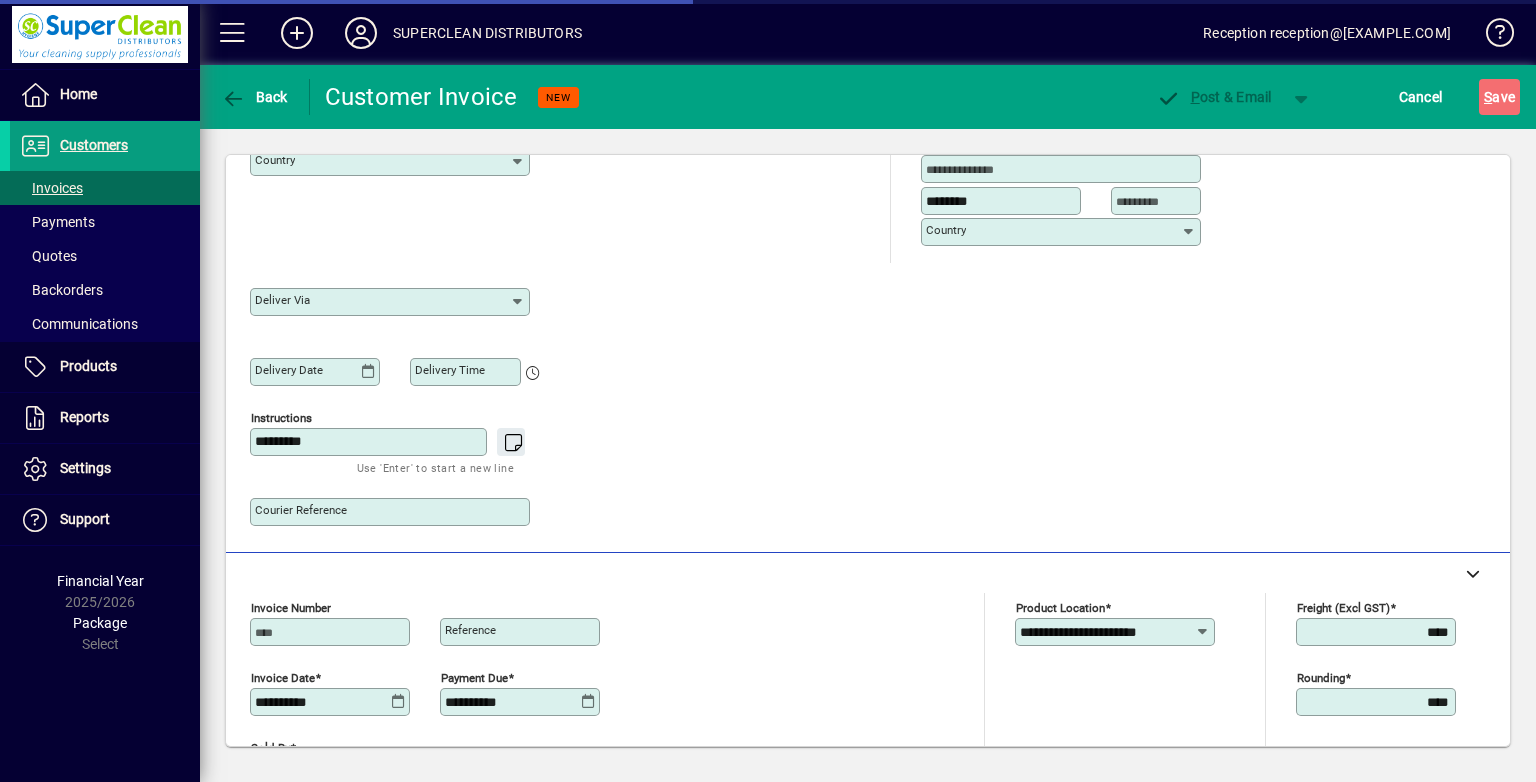 scroll, scrollTop: 44, scrollLeft: 0, axis: vertical 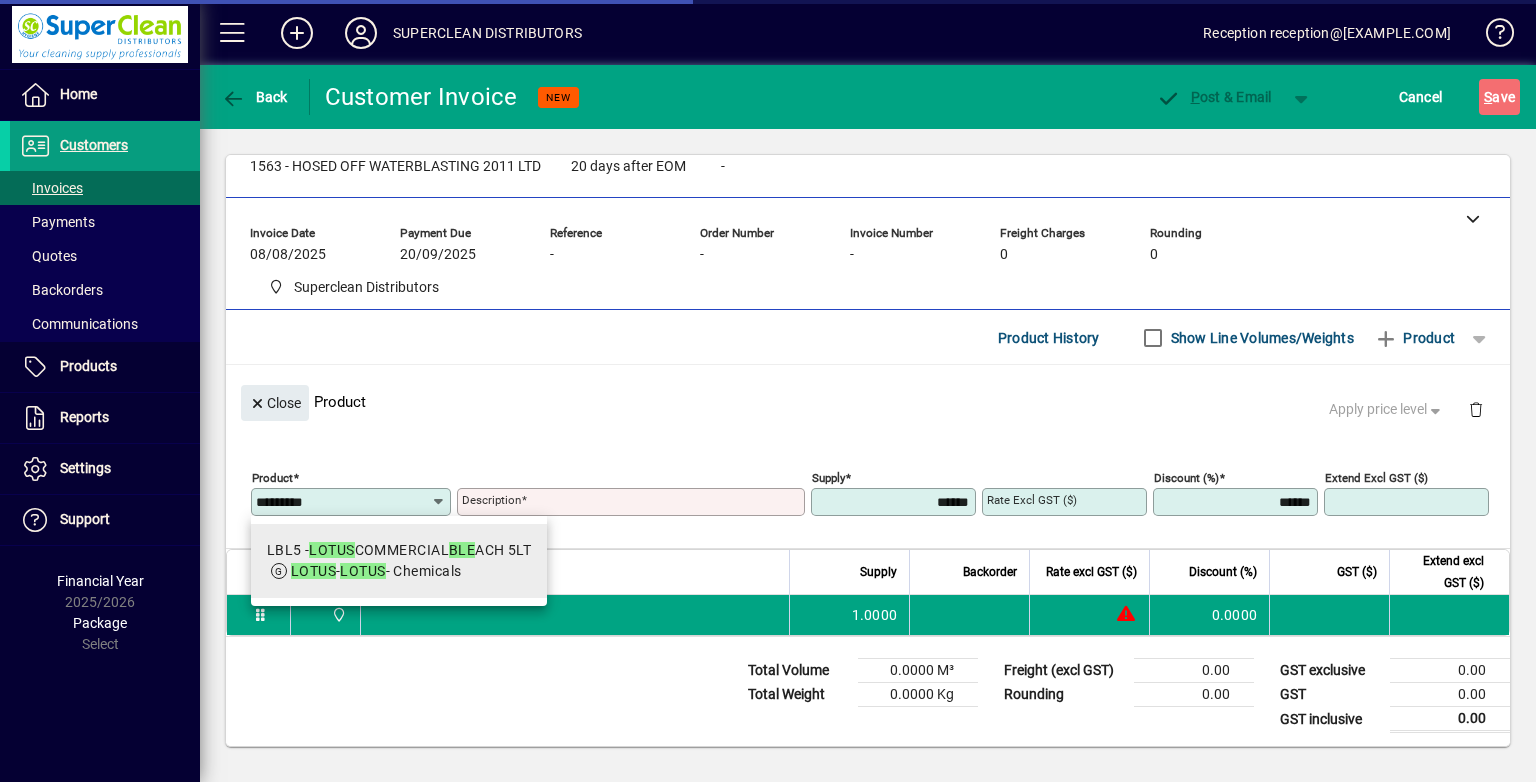 click on "LBL5 -  LOTUS  COMMERCIAL  BLE ACH 5LT LOTUS  -  LOTUS  - Chemicals" at bounding box center [399, 561] 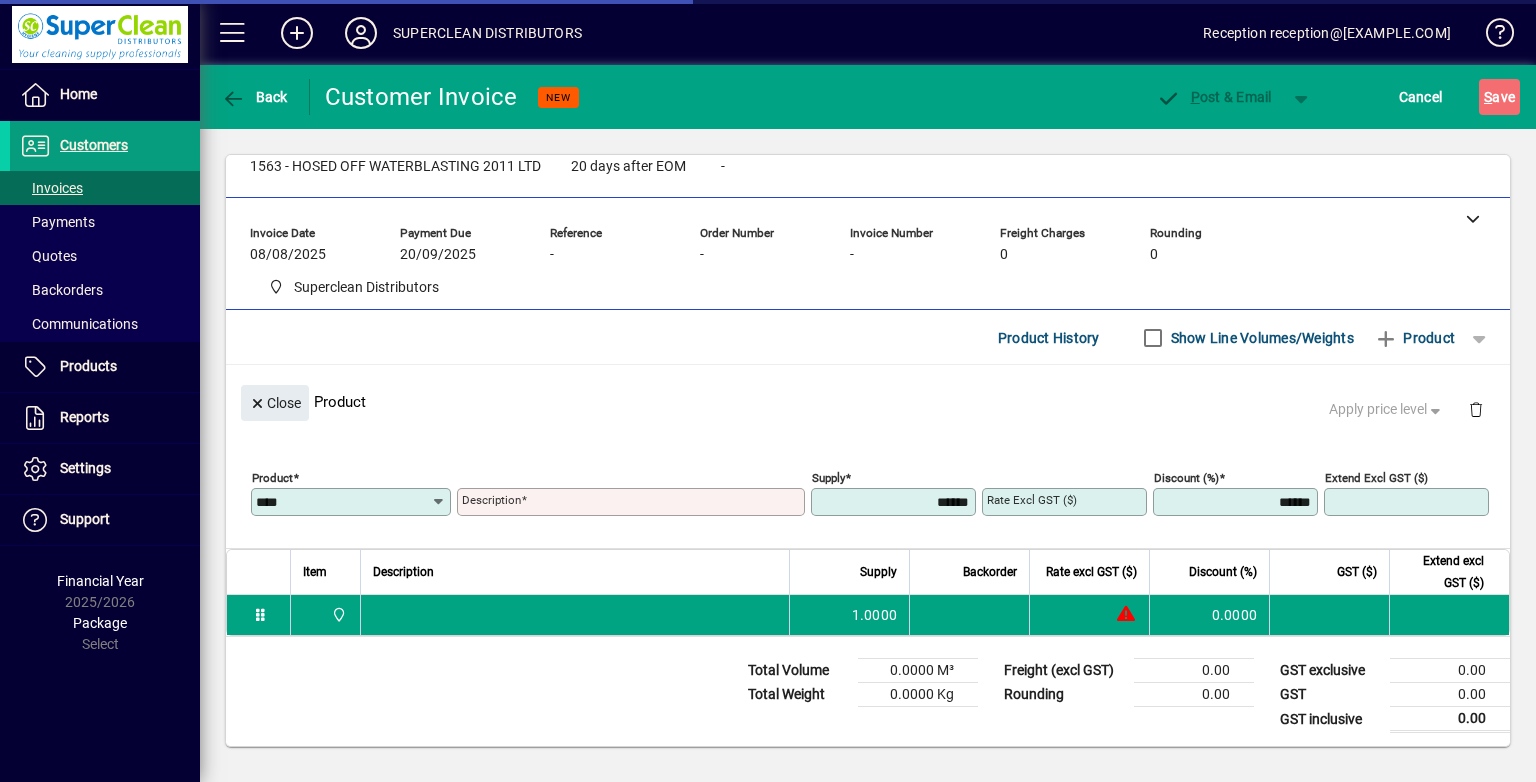 type on "**********" 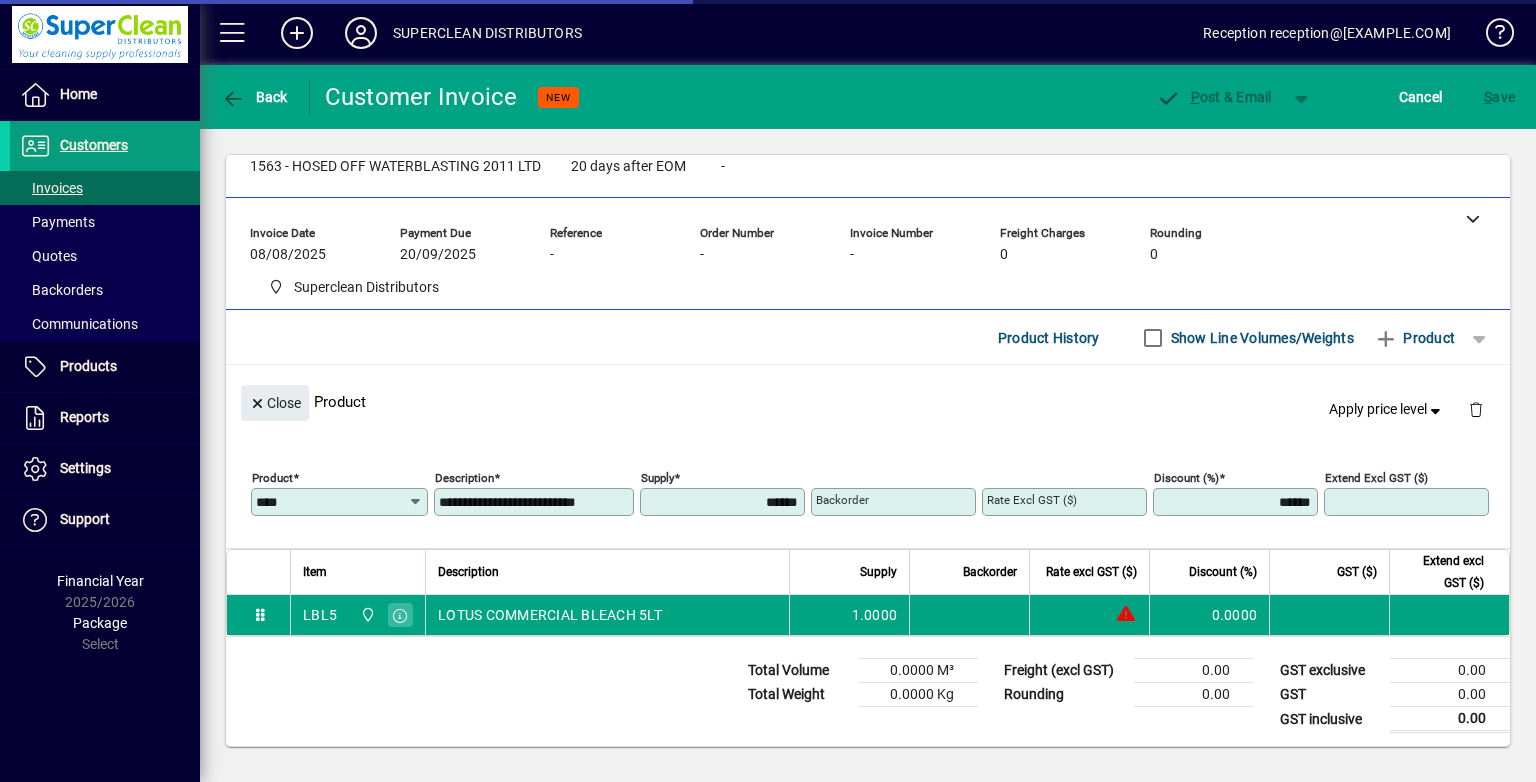 type on "*******" 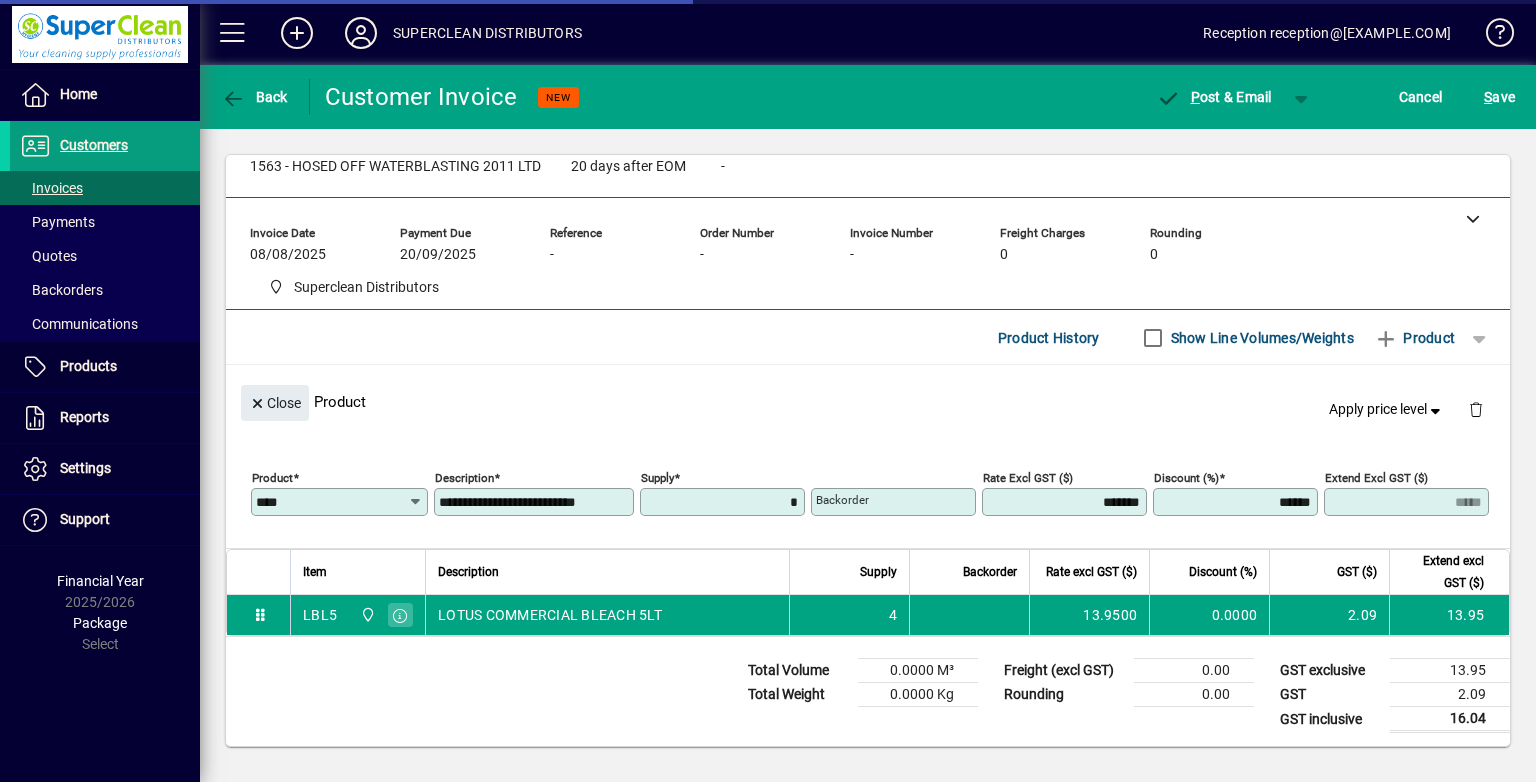 type on "******" 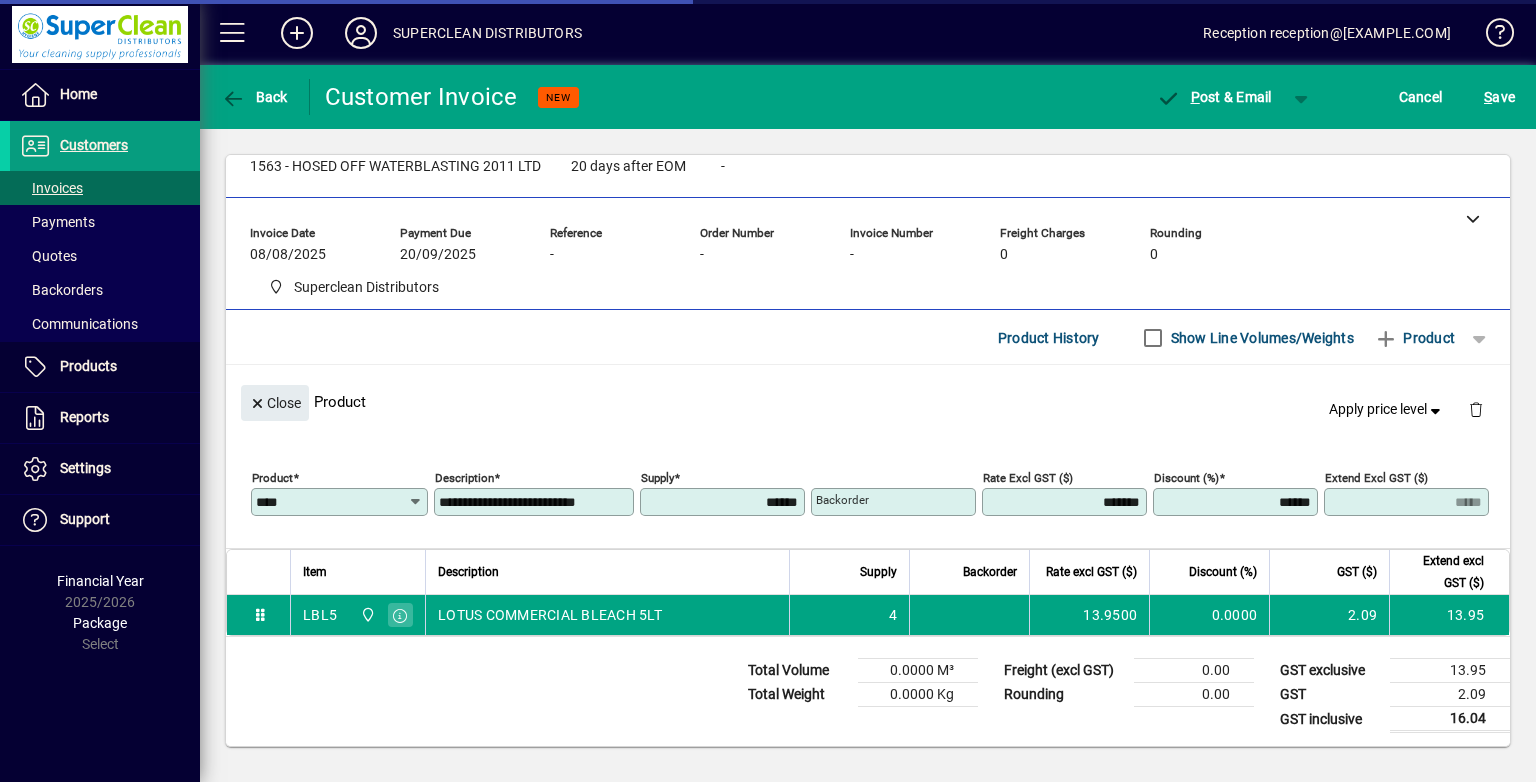 type on "*****" 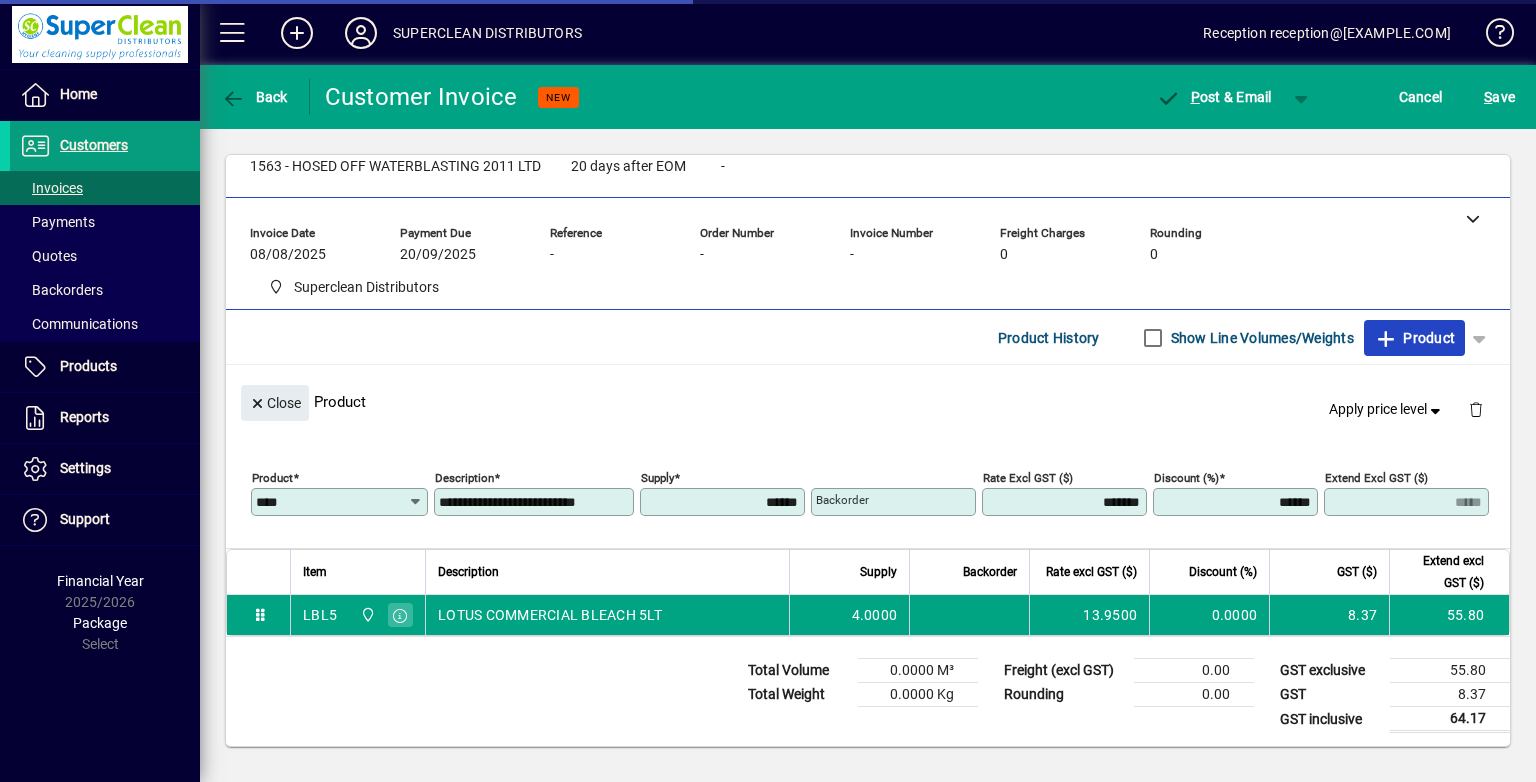 type 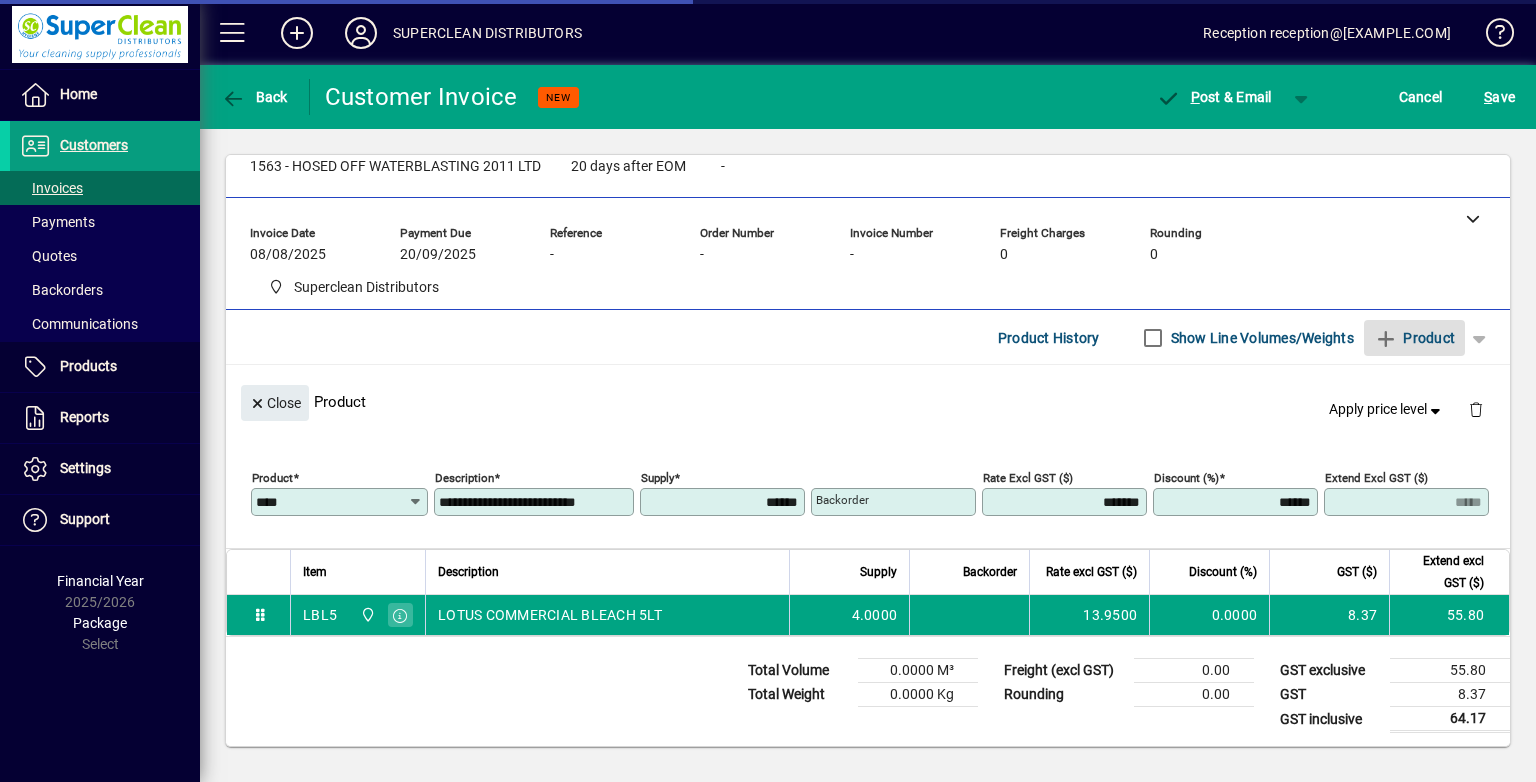 type 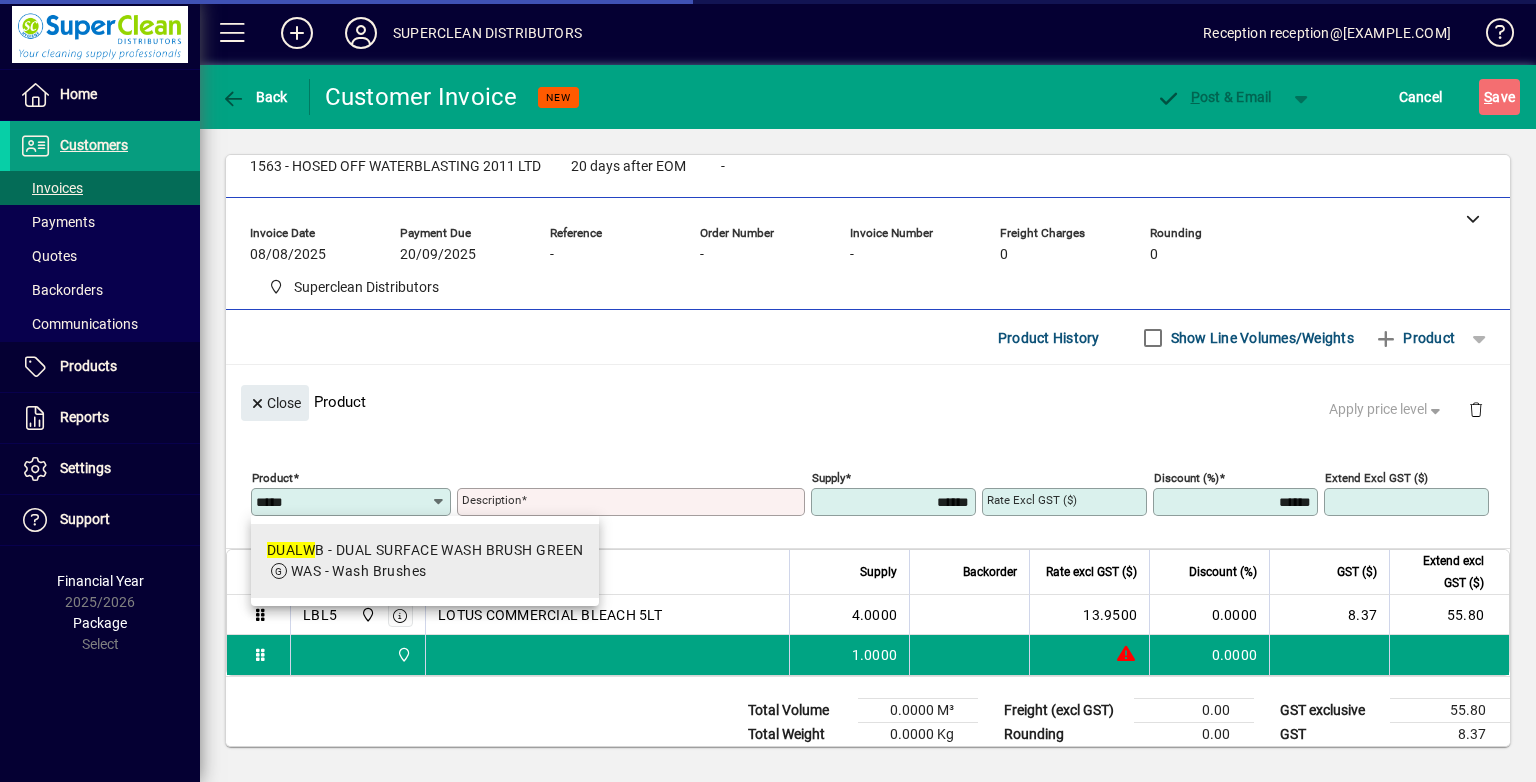 click on "WAS - Wash Brushes" at bounding box center (425, 571) 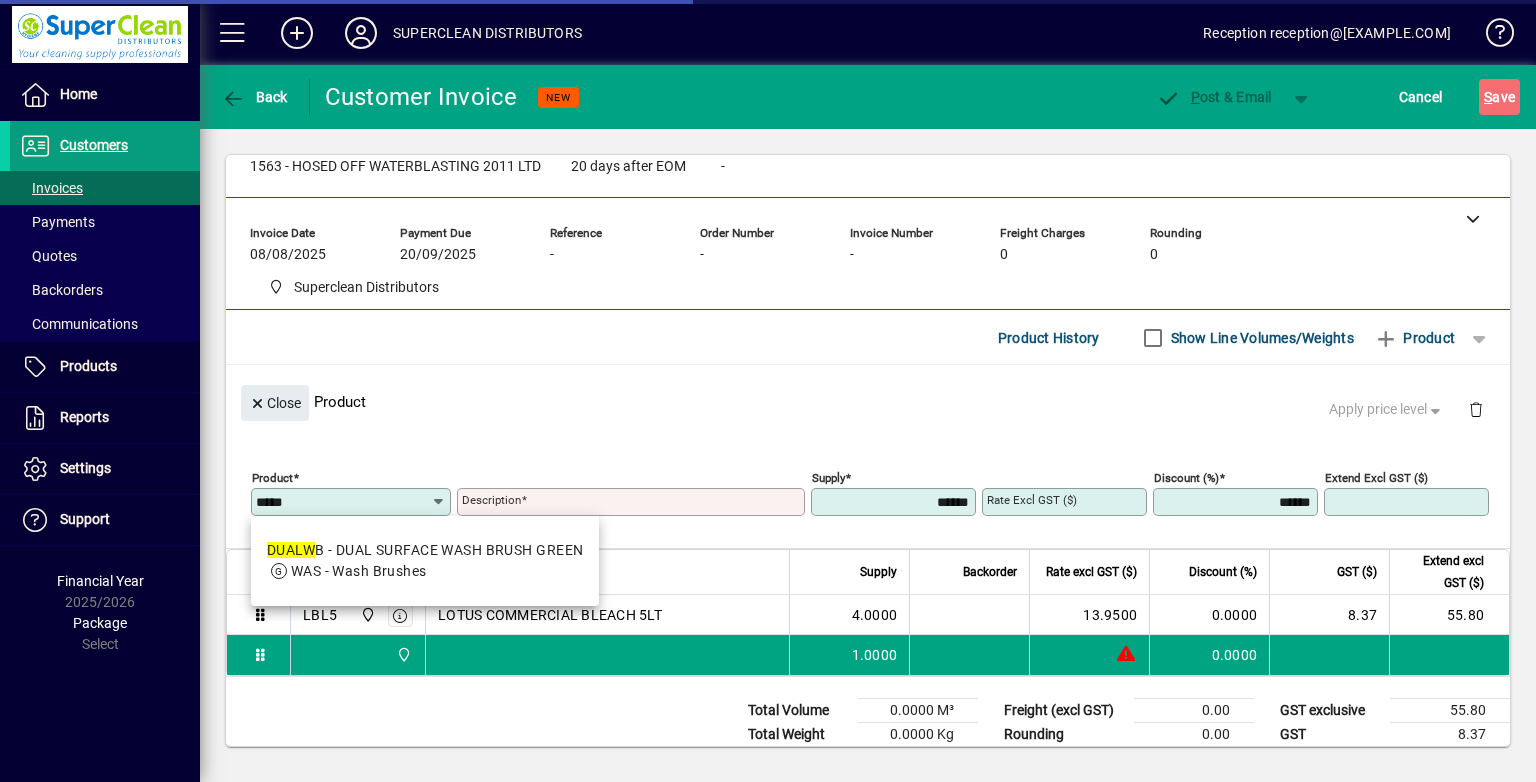 type on "******" 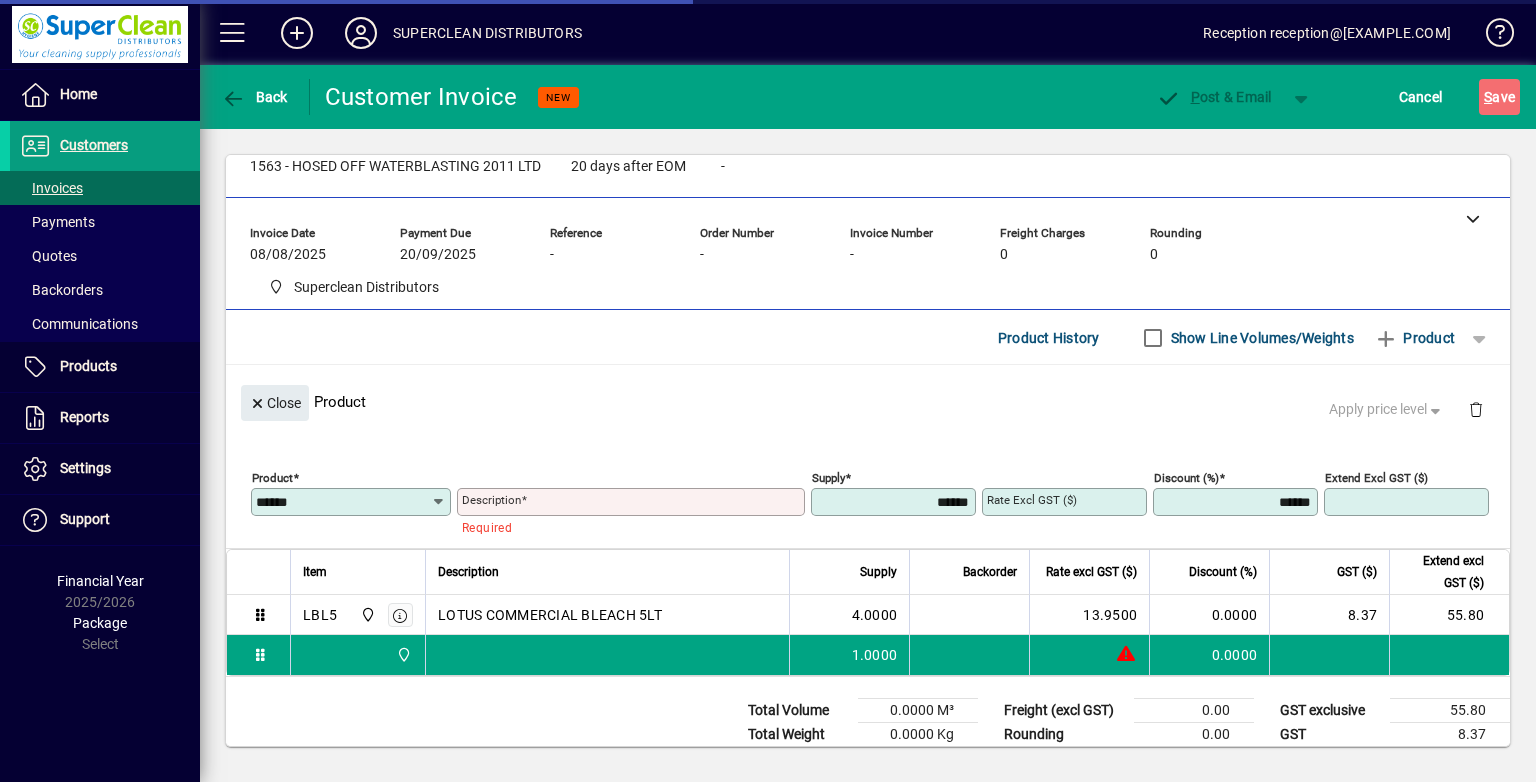 type on "**********" 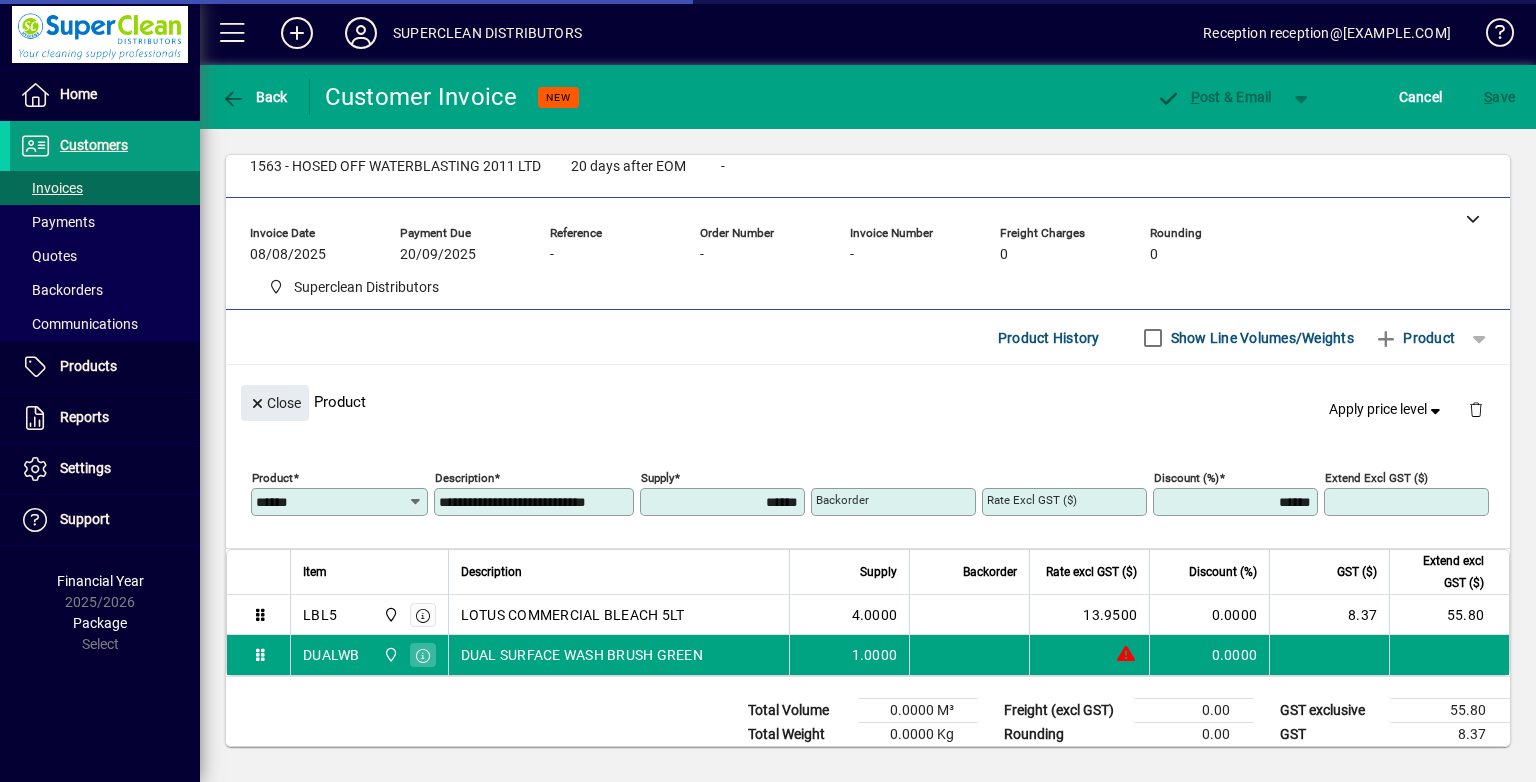 type on "*******" 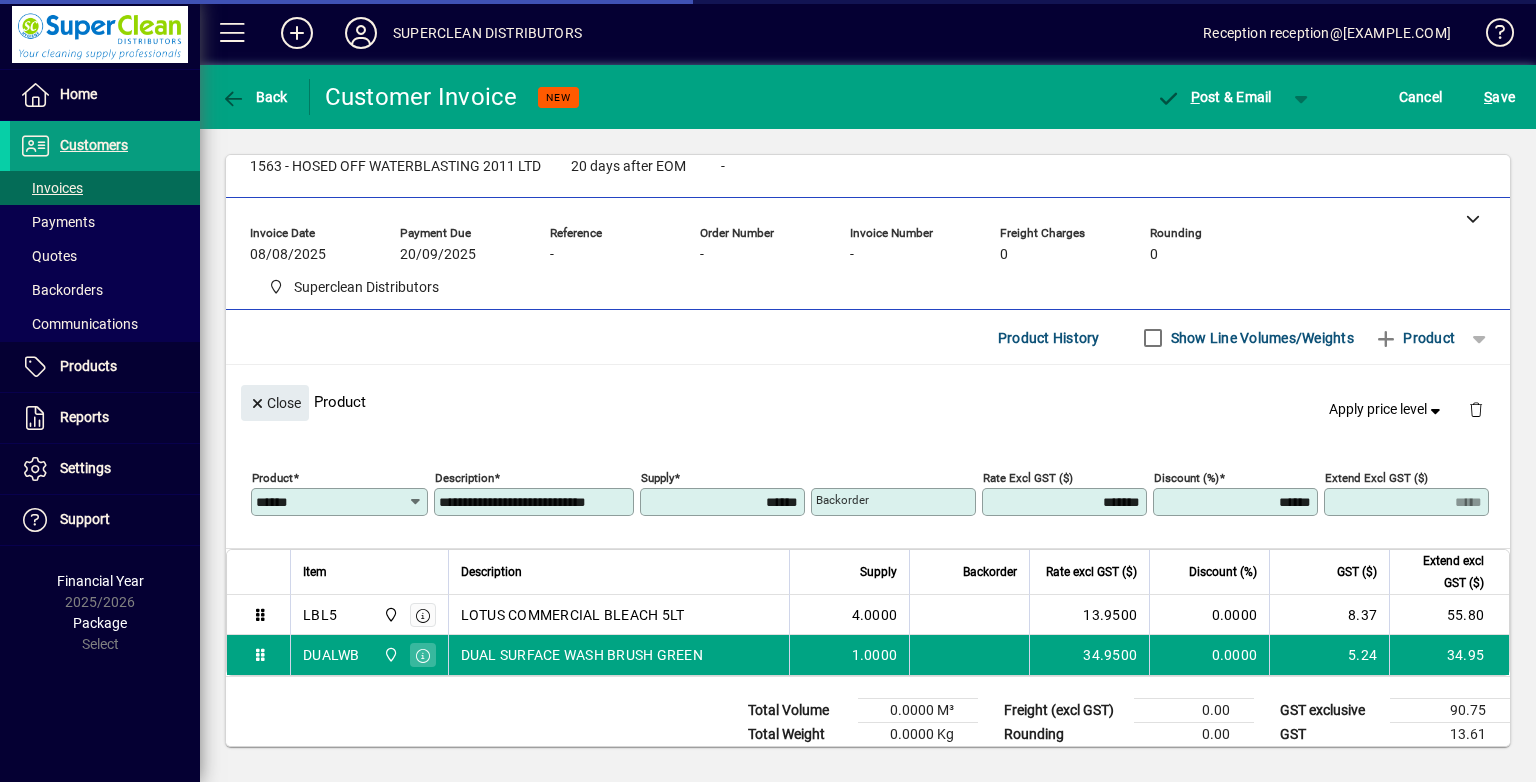 click on "S ave" 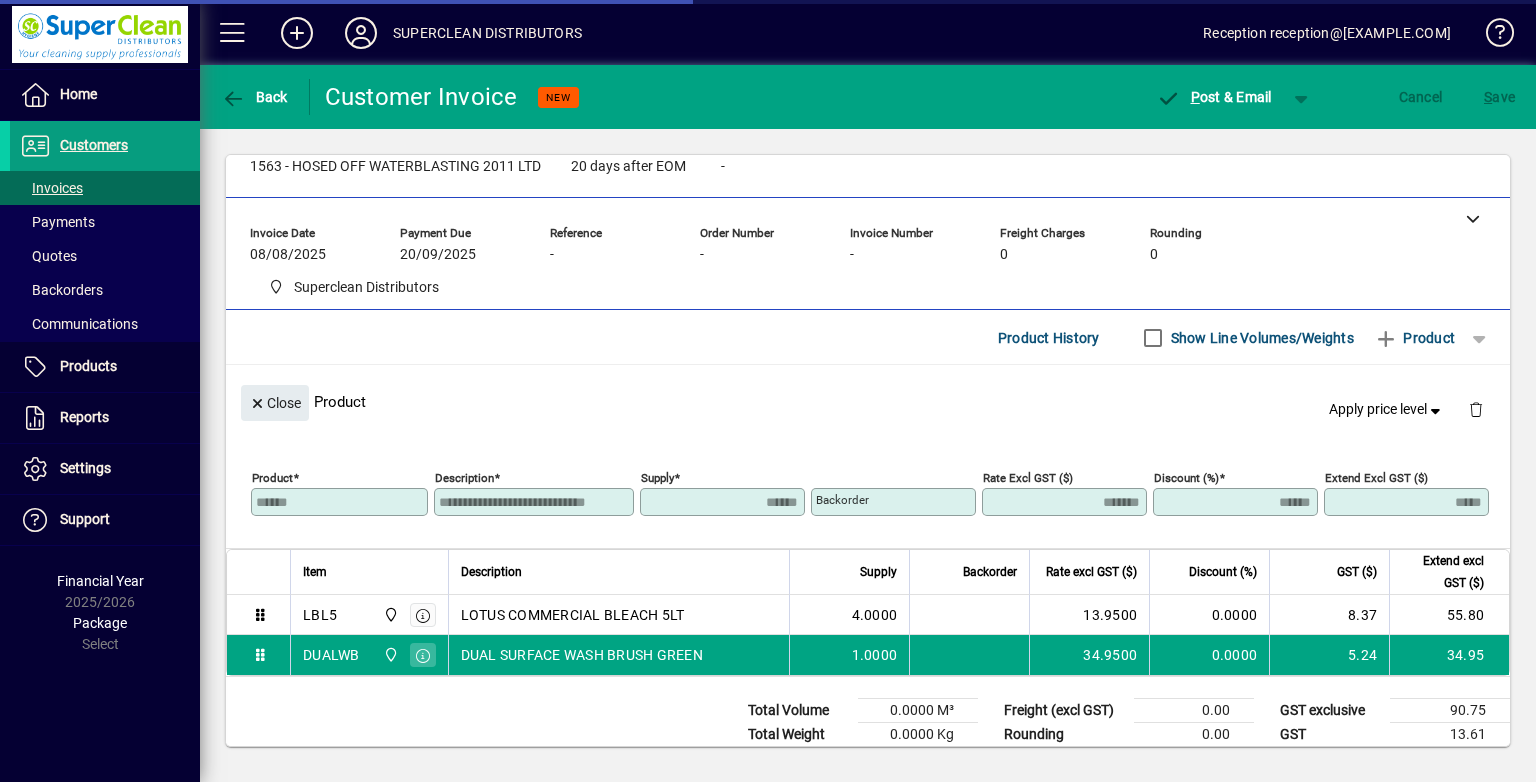 type 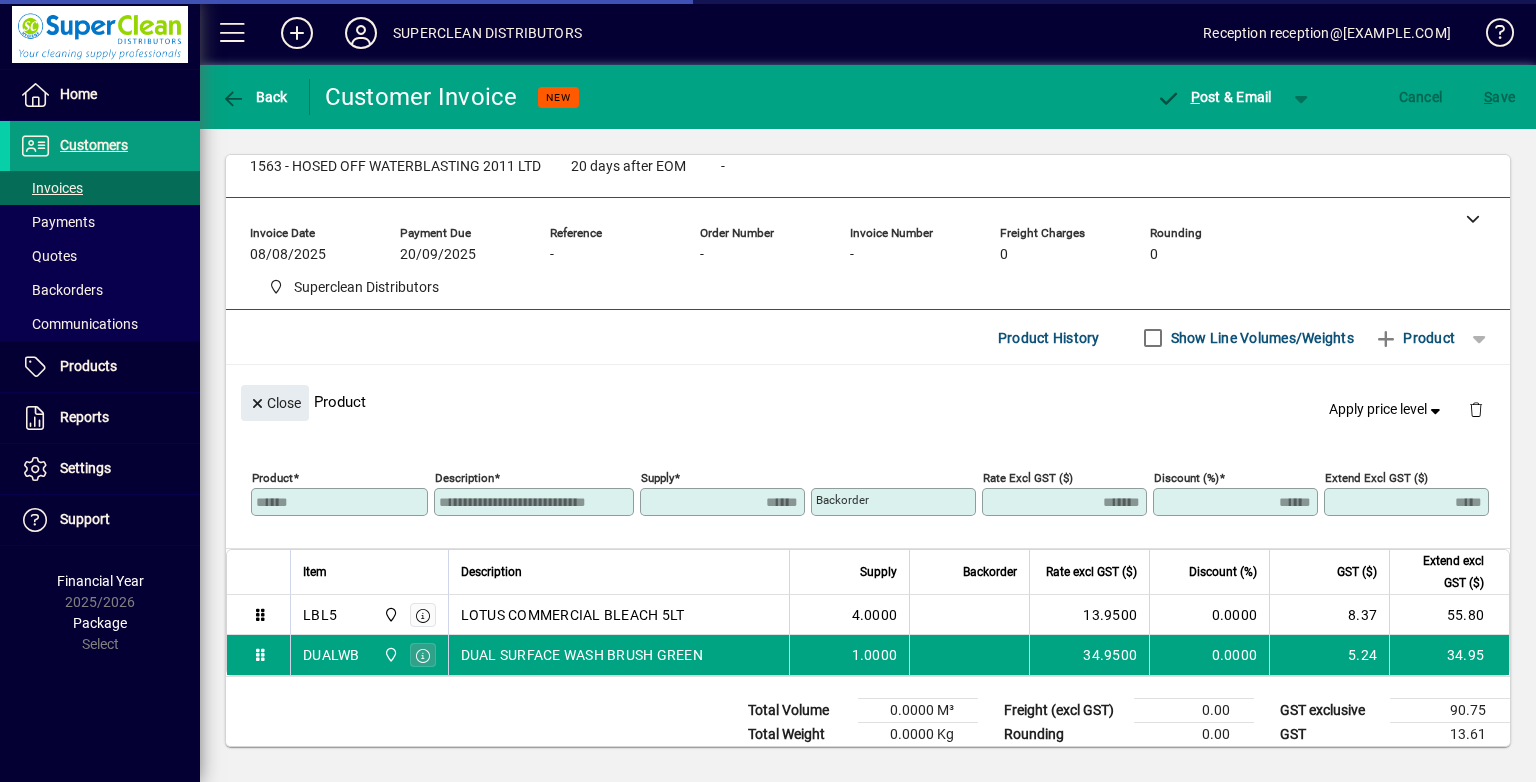 type 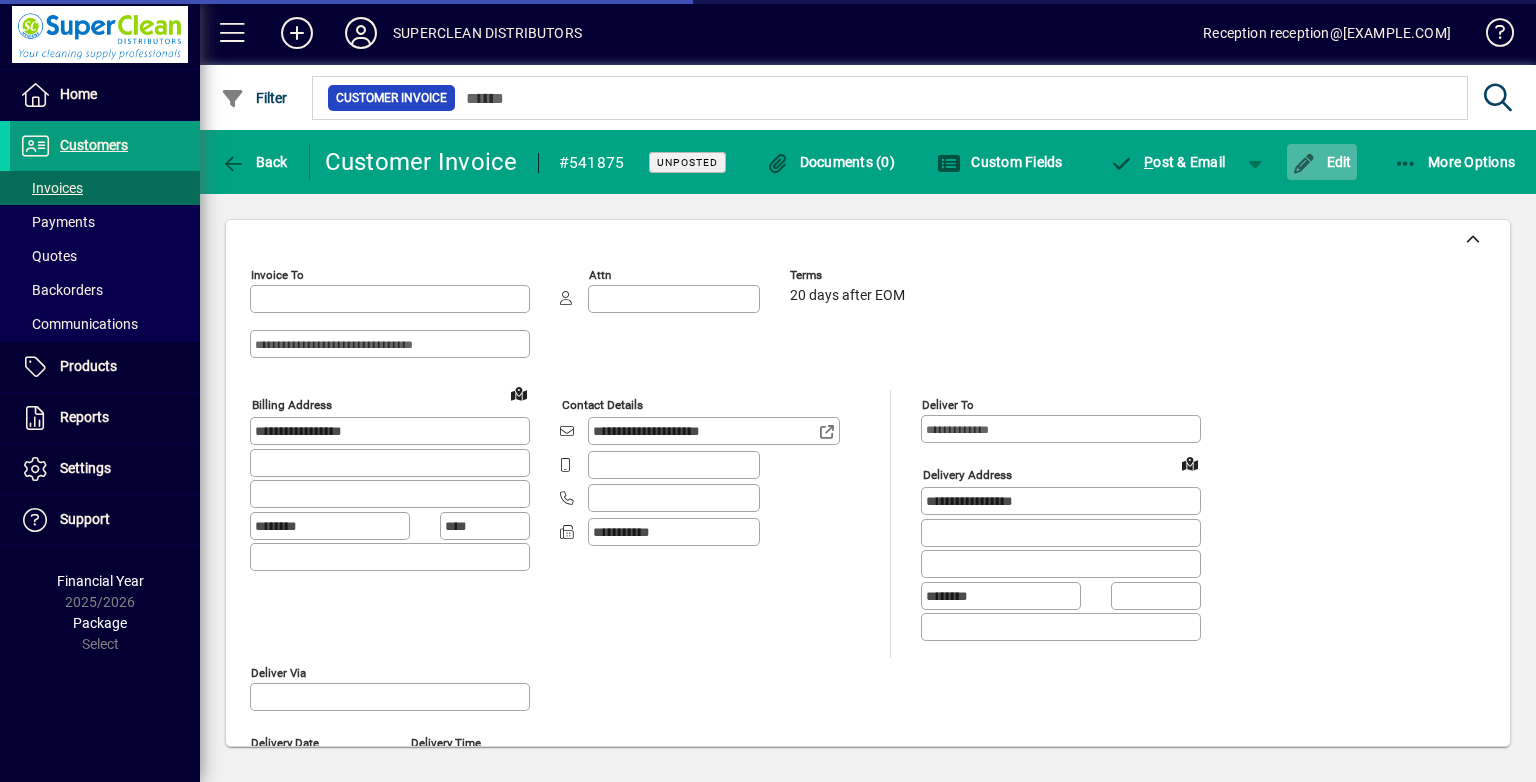 type on "******" 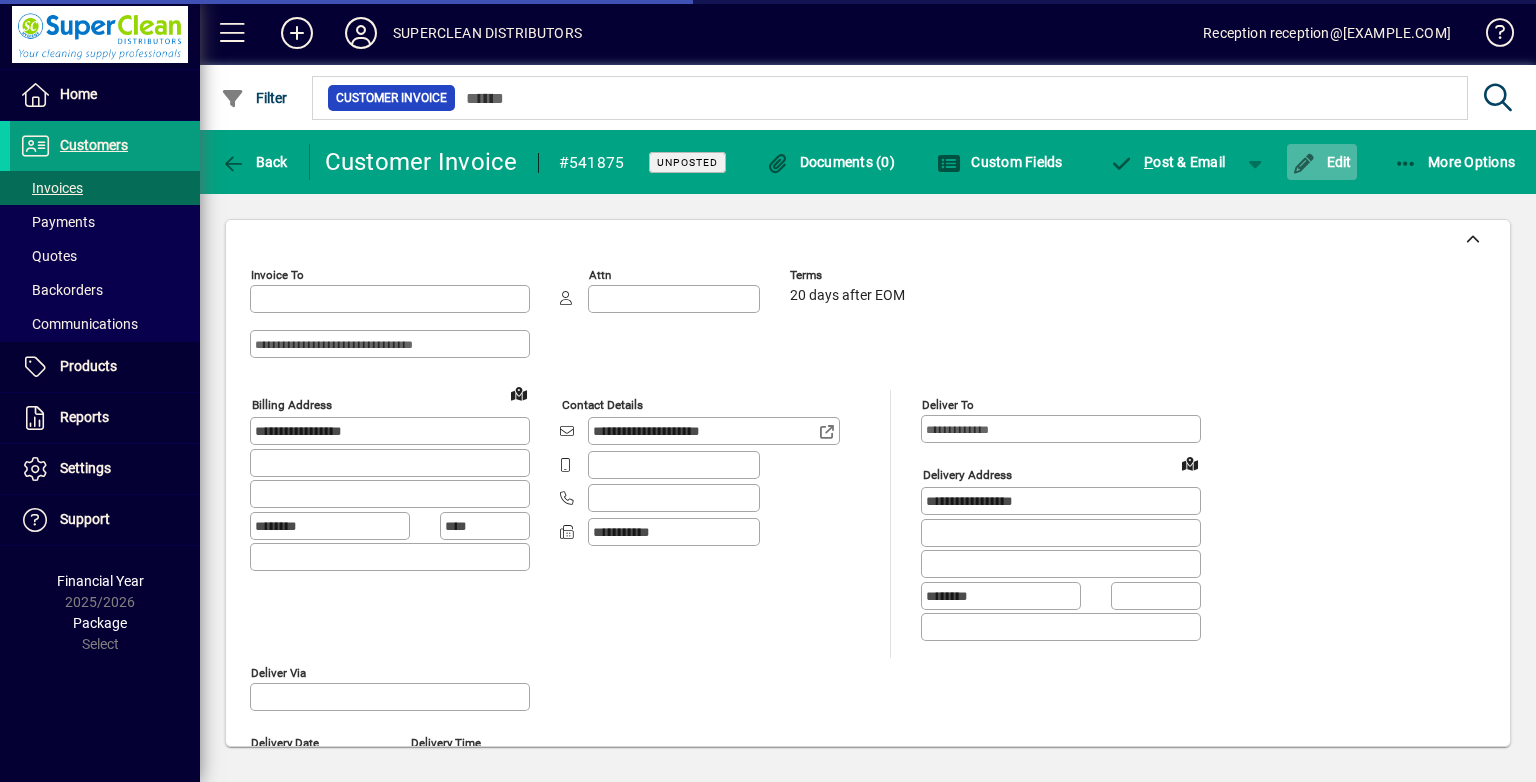 type on "**********" 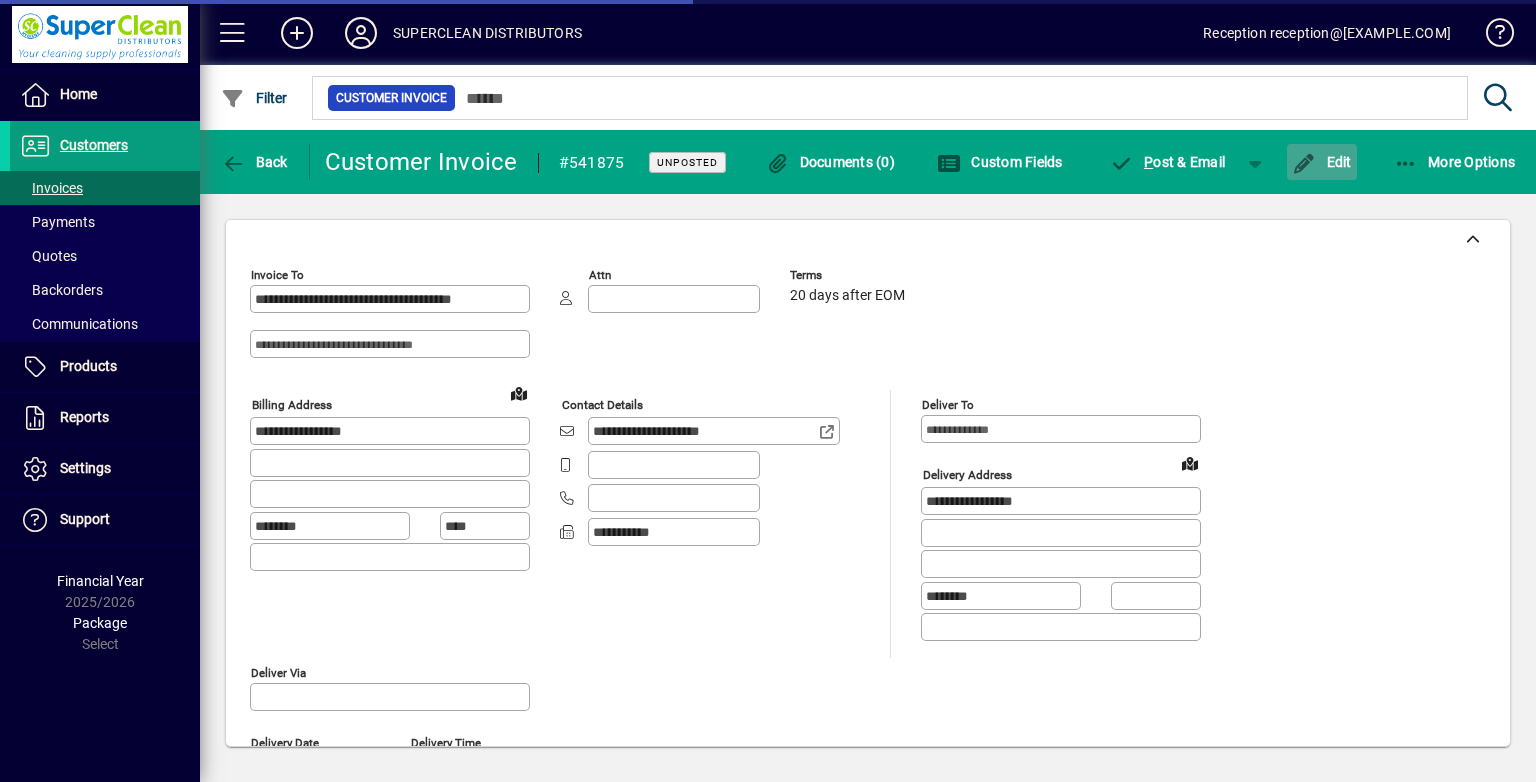 click on "Edit" 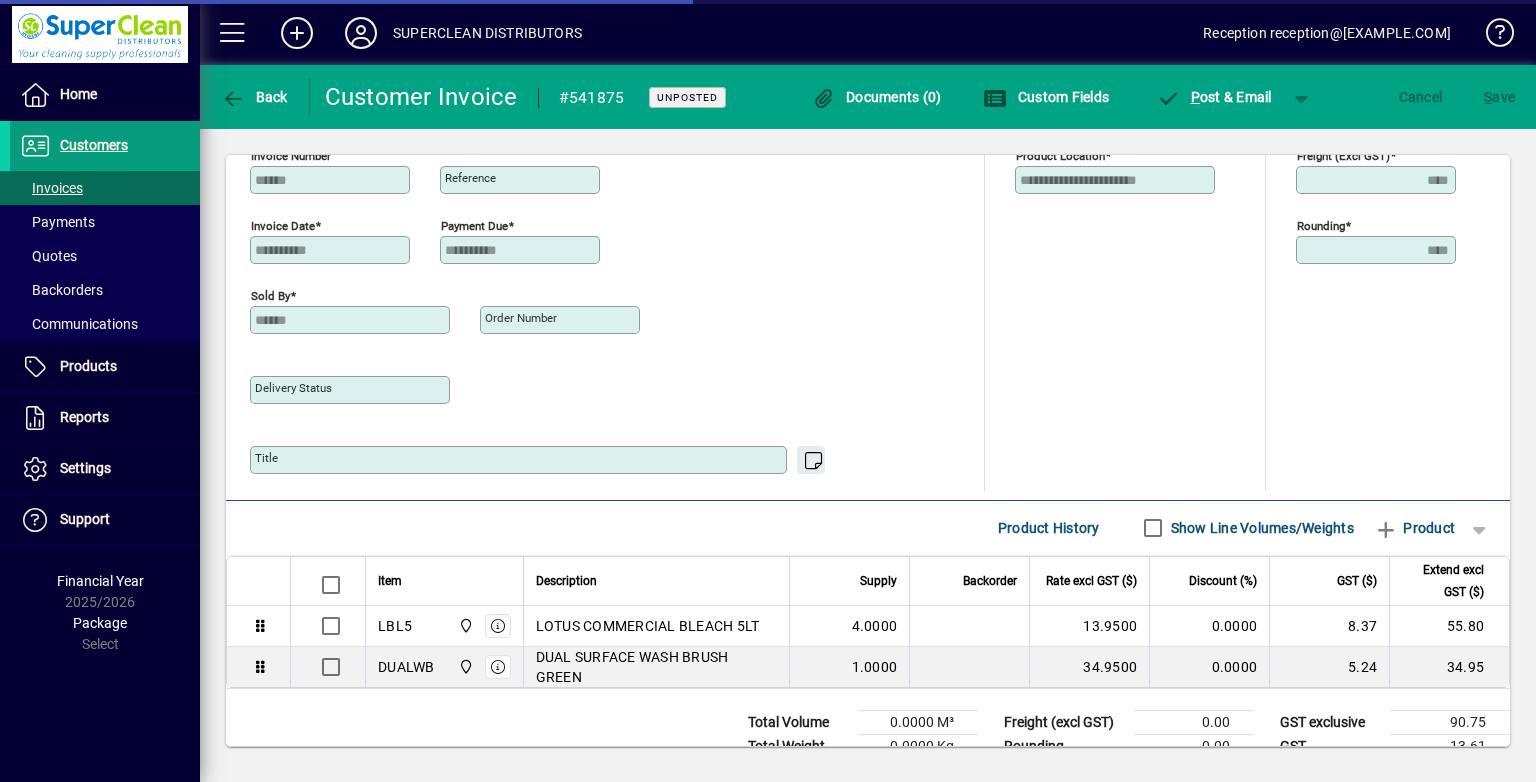 scroll, scrollTop: 831, scrollLeft: 0, axis: vertical 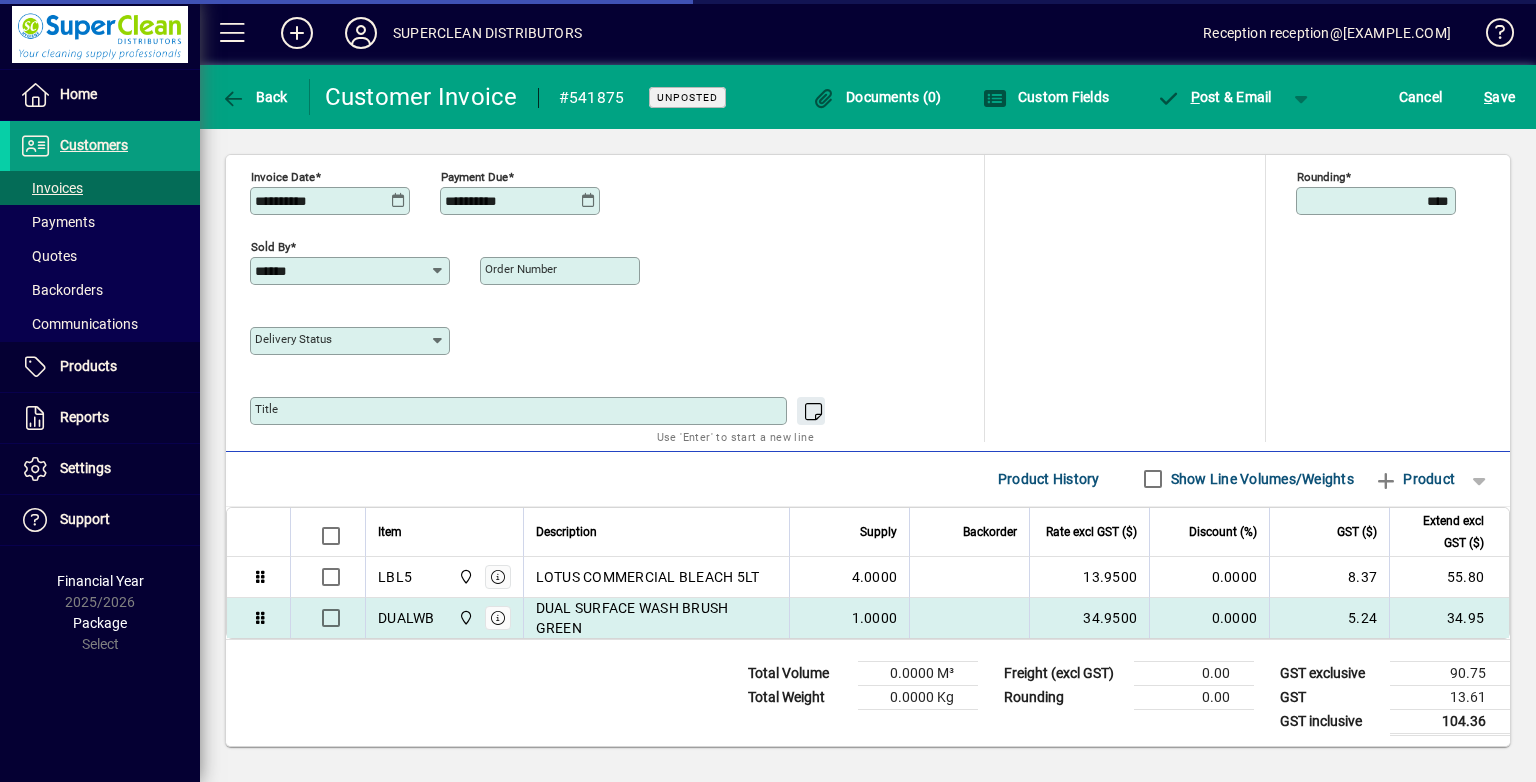 click on "DUAL SURFACE WASH BRUSH GREEN" at bounding box center (657, 618) 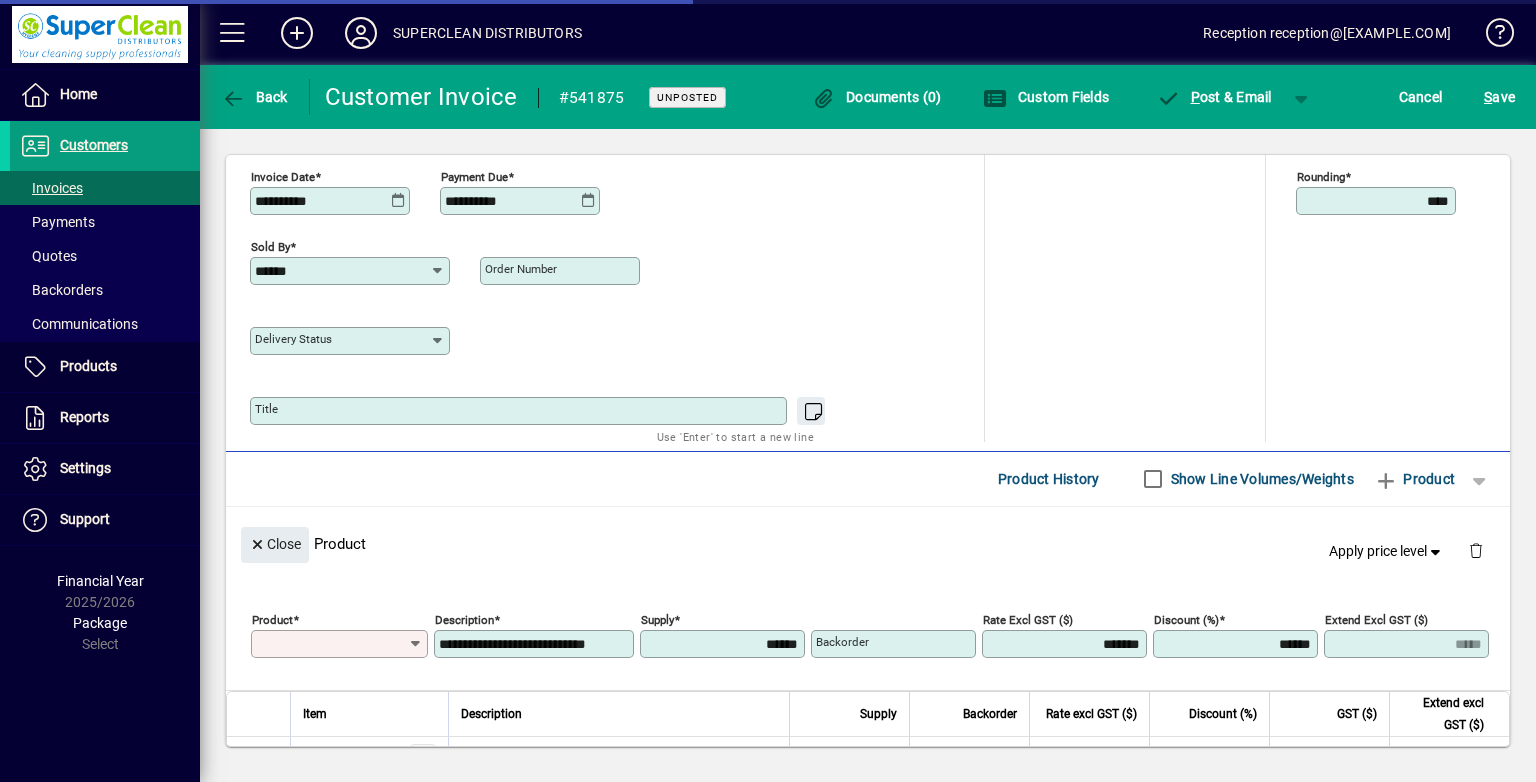 type on "******" 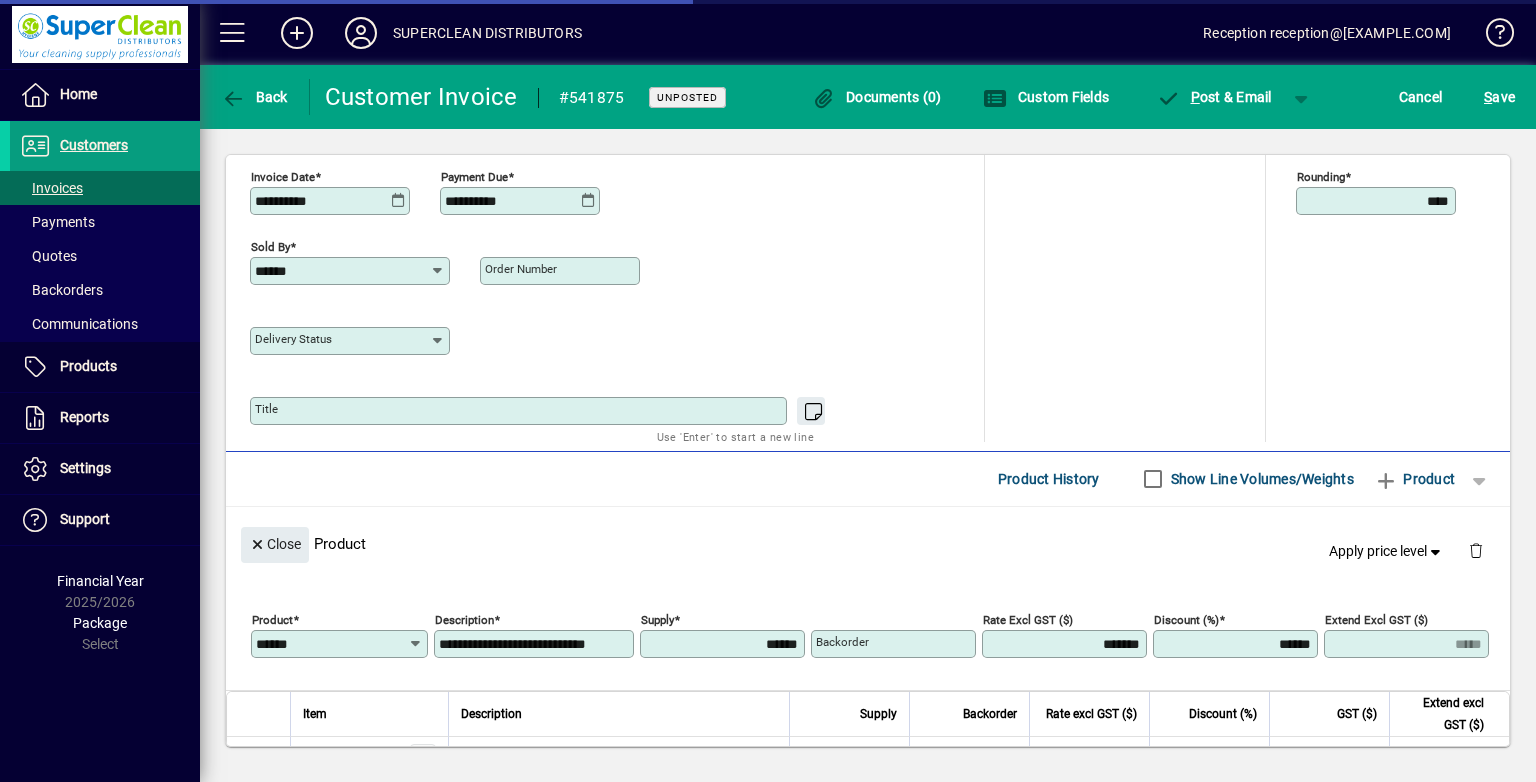 click on "**********" at bounding box center [536, 644] 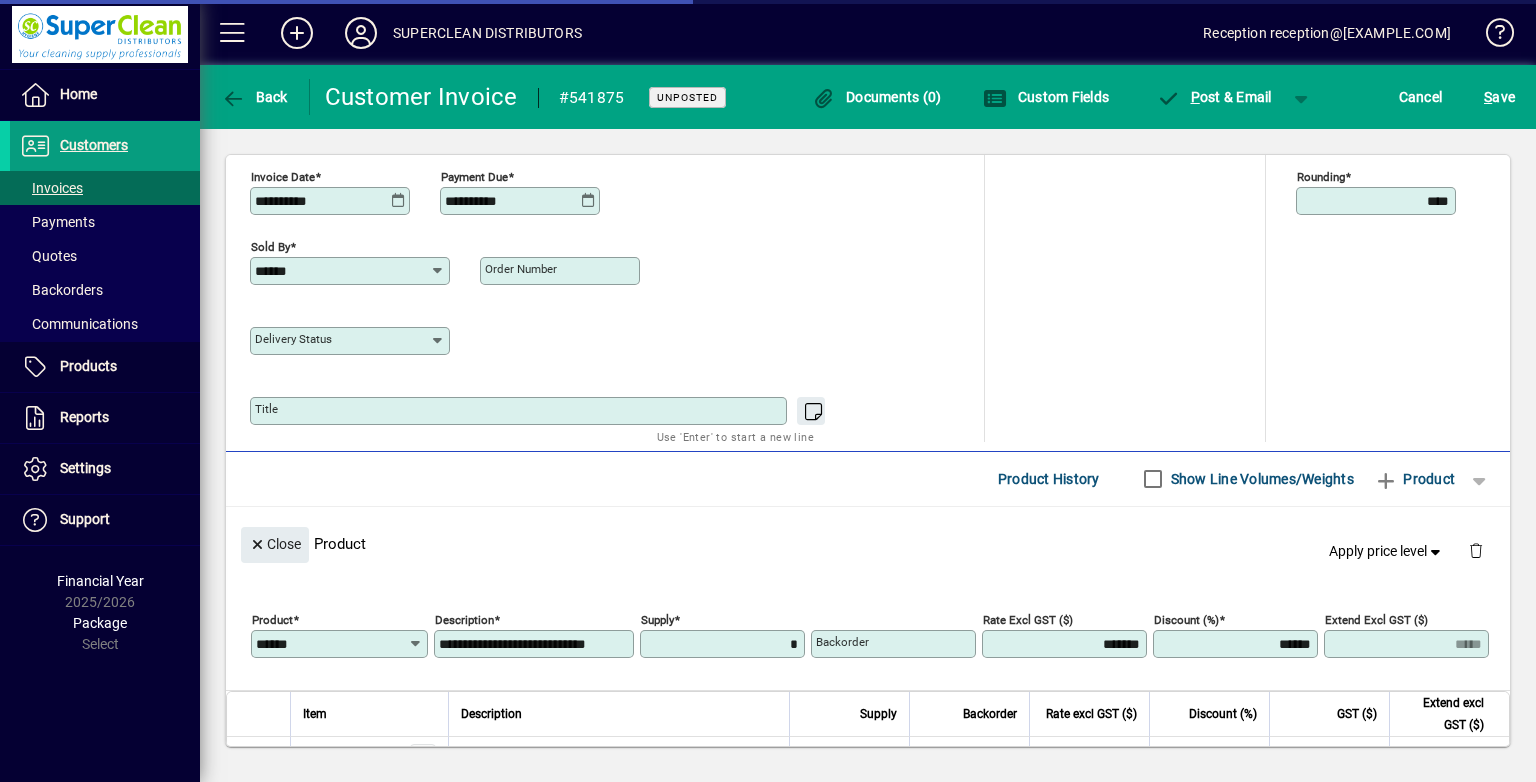 type on "******" 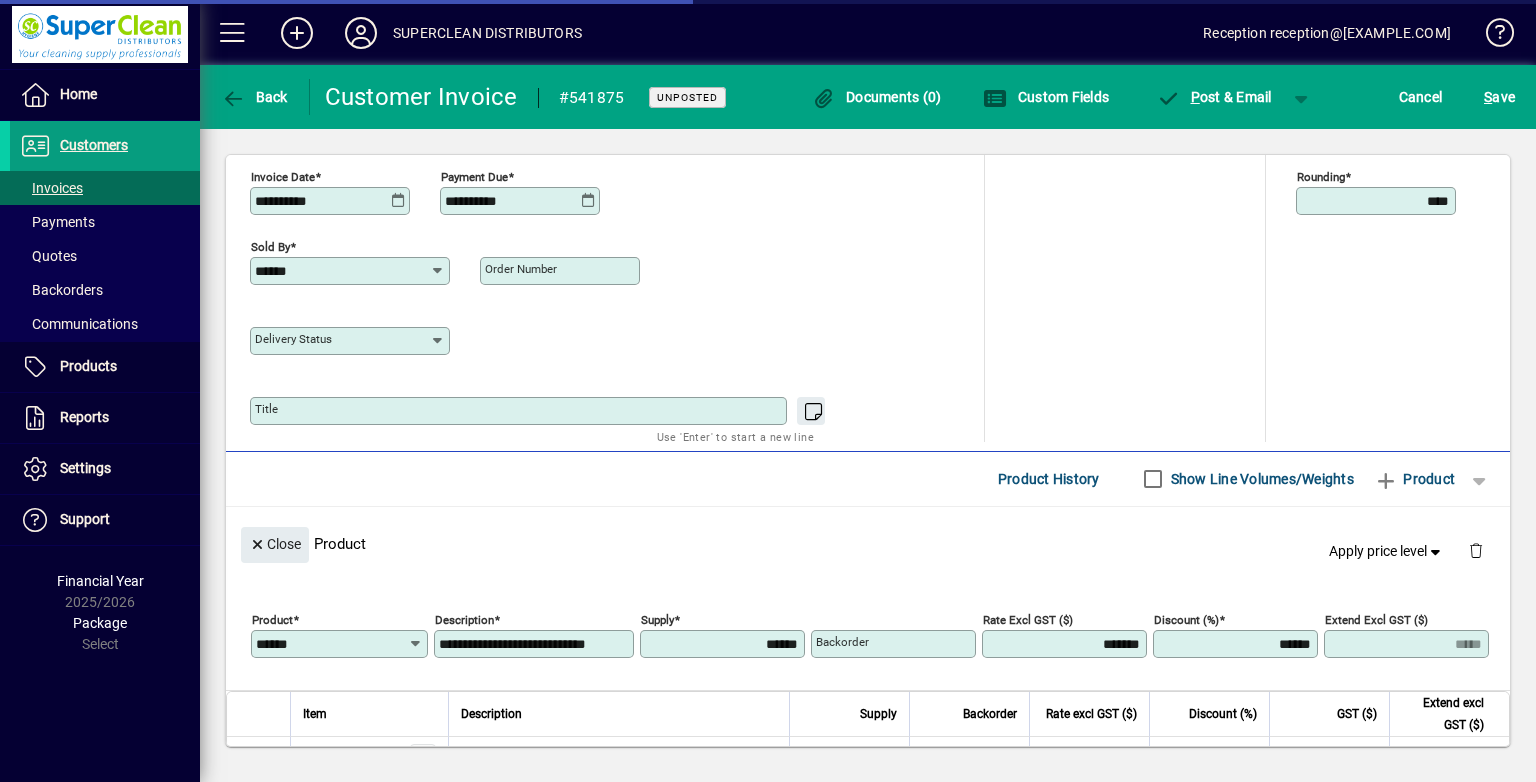 type on "******" 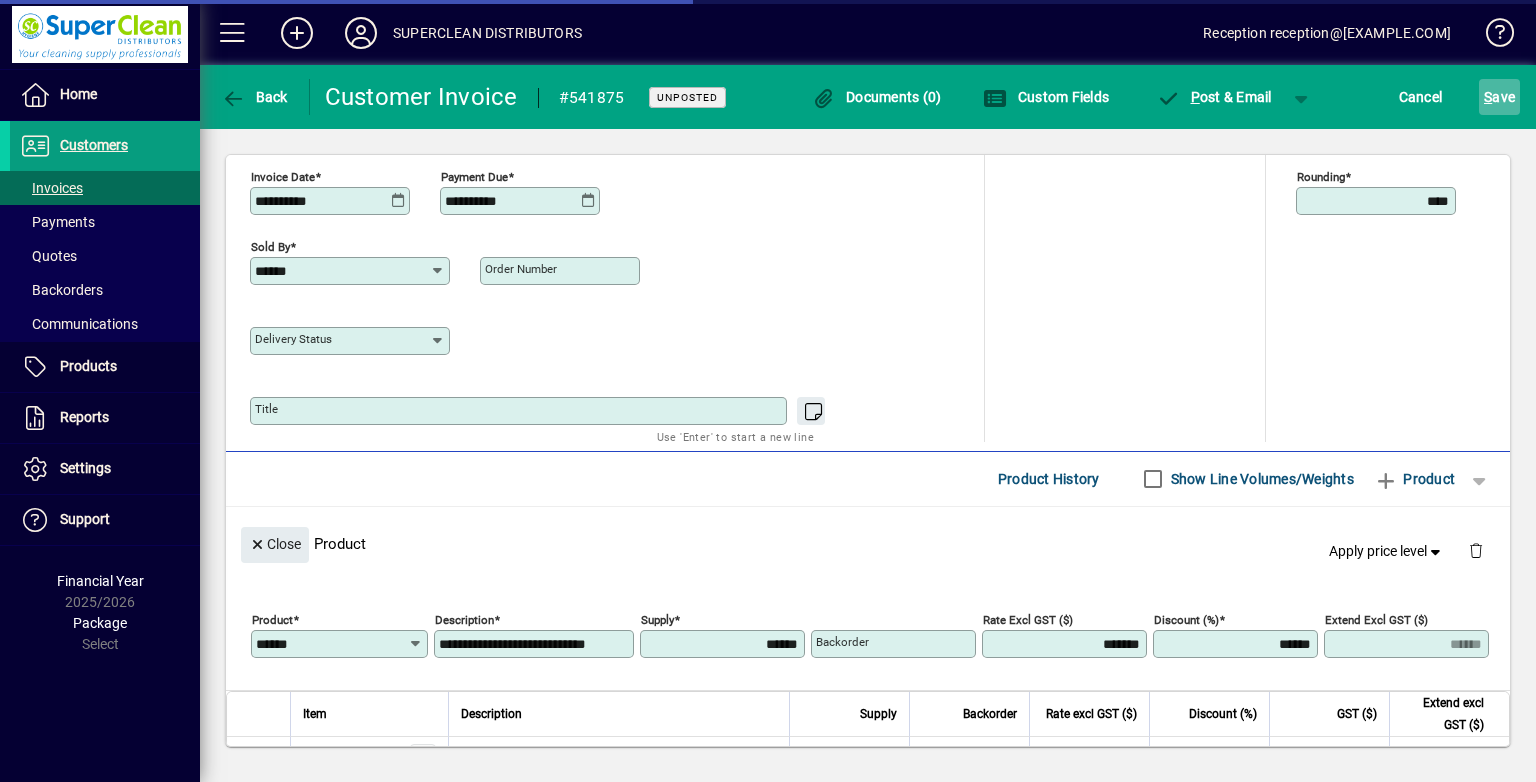 click on "S ave" 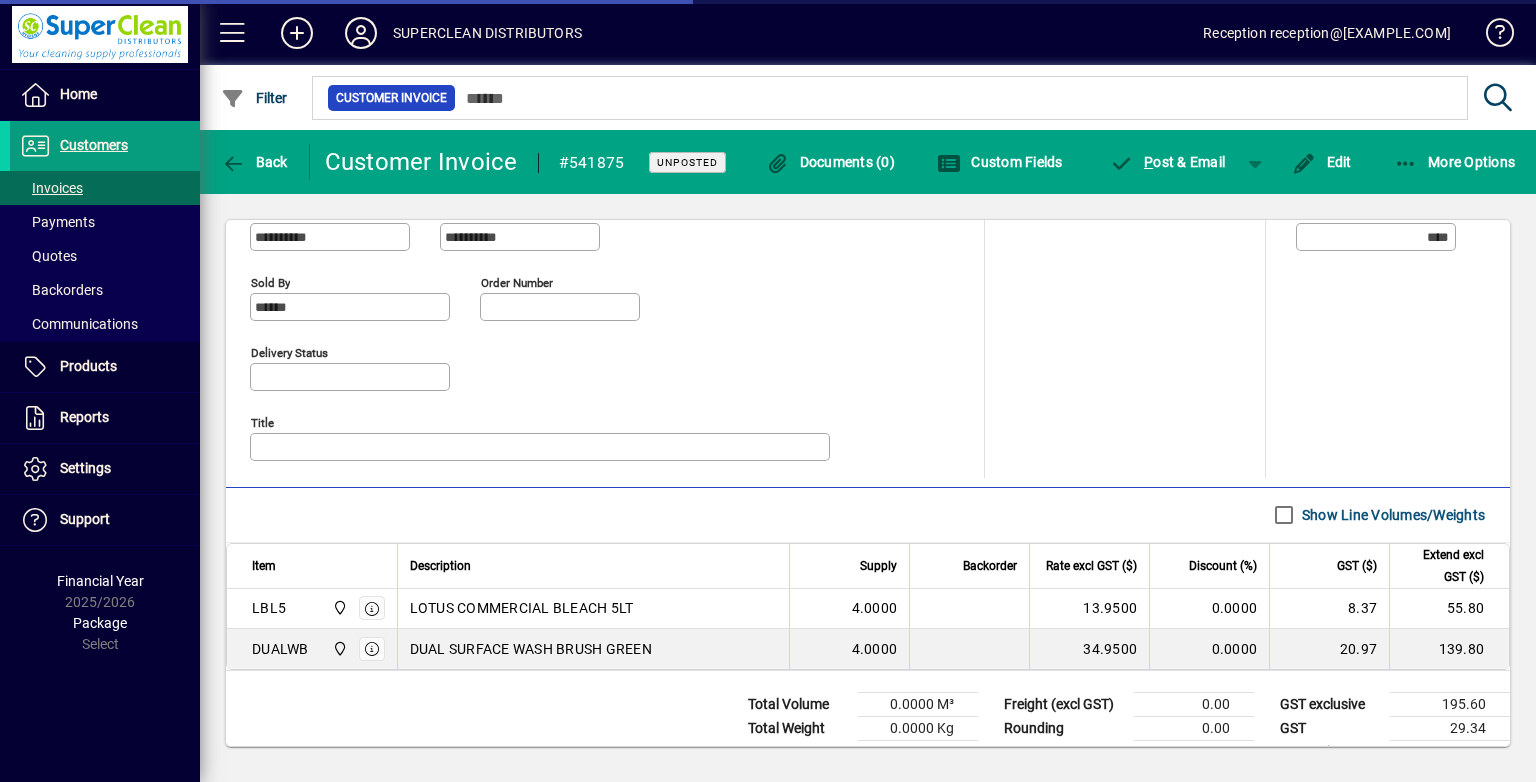 scroll, scrollTop: 891, scrollLeft: 0, axis: vertical 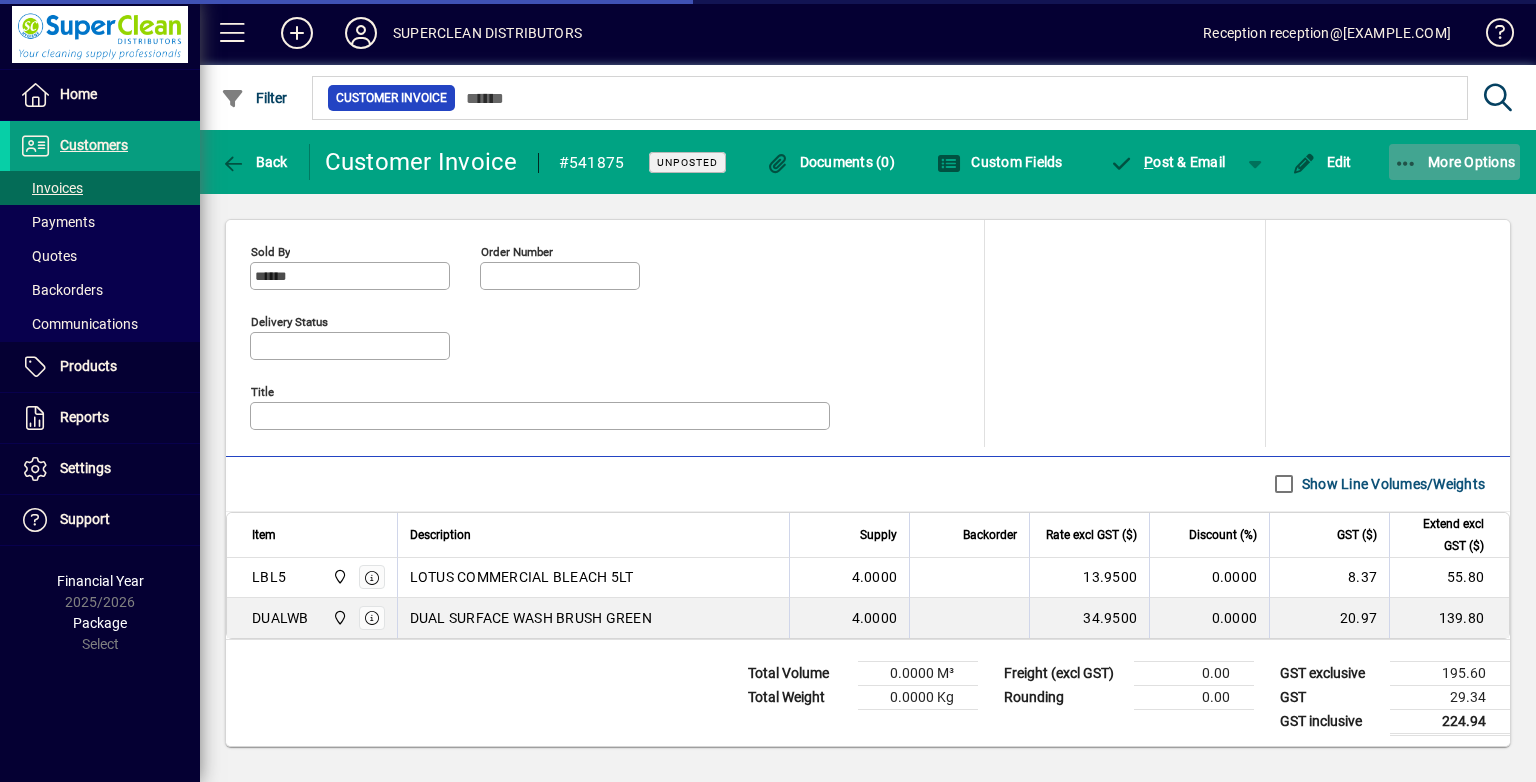 click 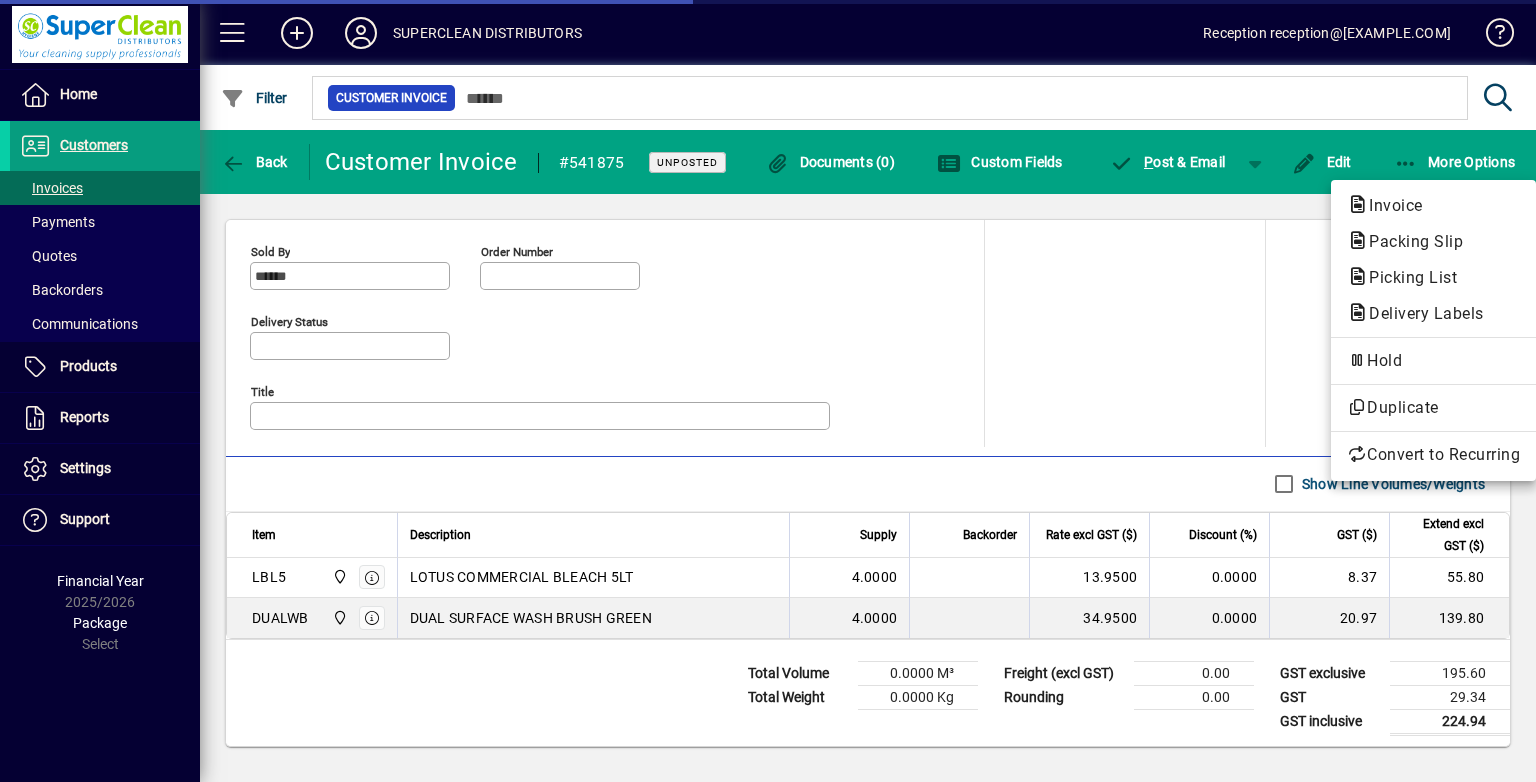 click on "Packing Slip" at bounding box center [1407, 277] 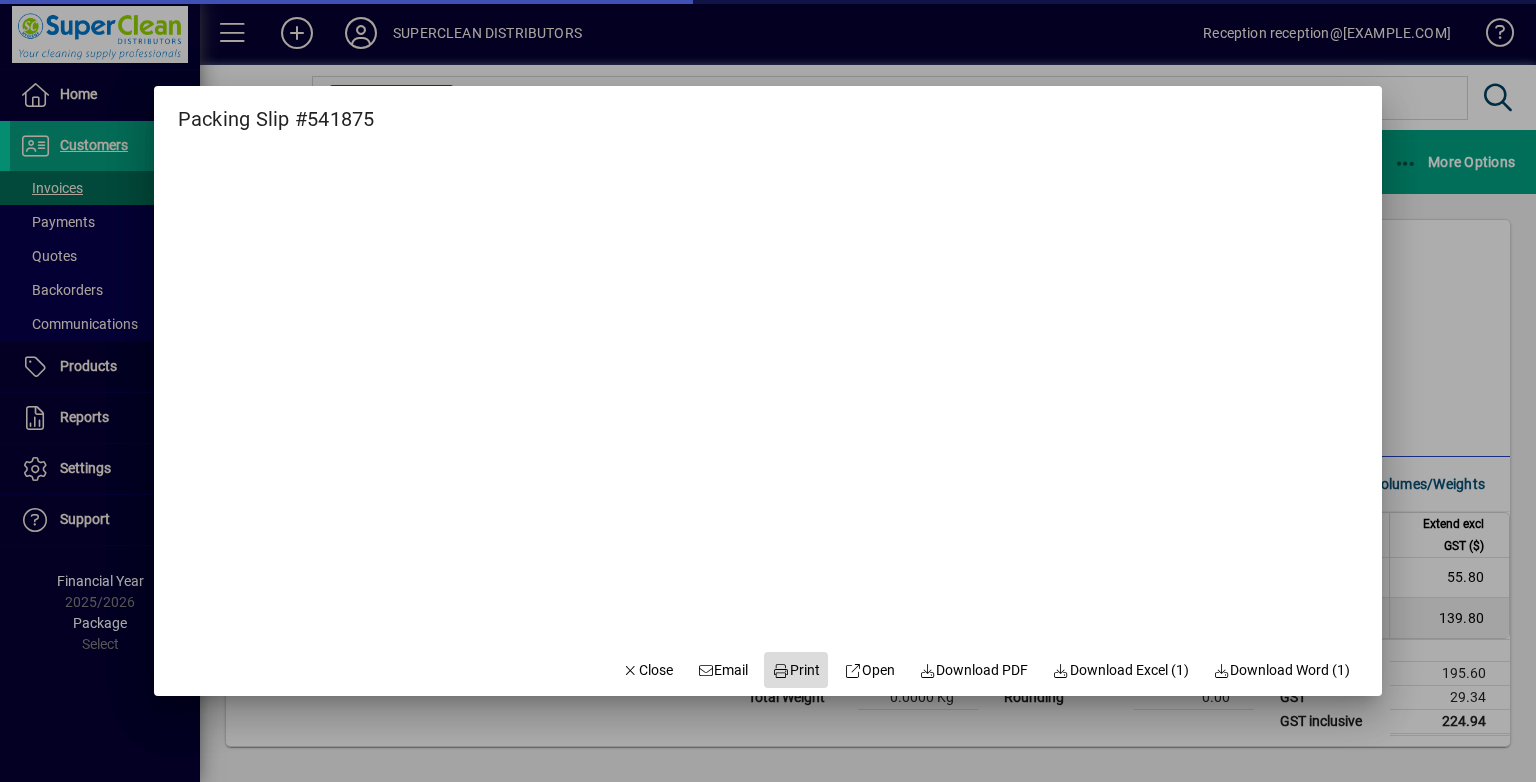 drag, startPoint x: 786, startPoint y: 667, endPoint x: 777, endPoint y: 651, distance: 18.35756 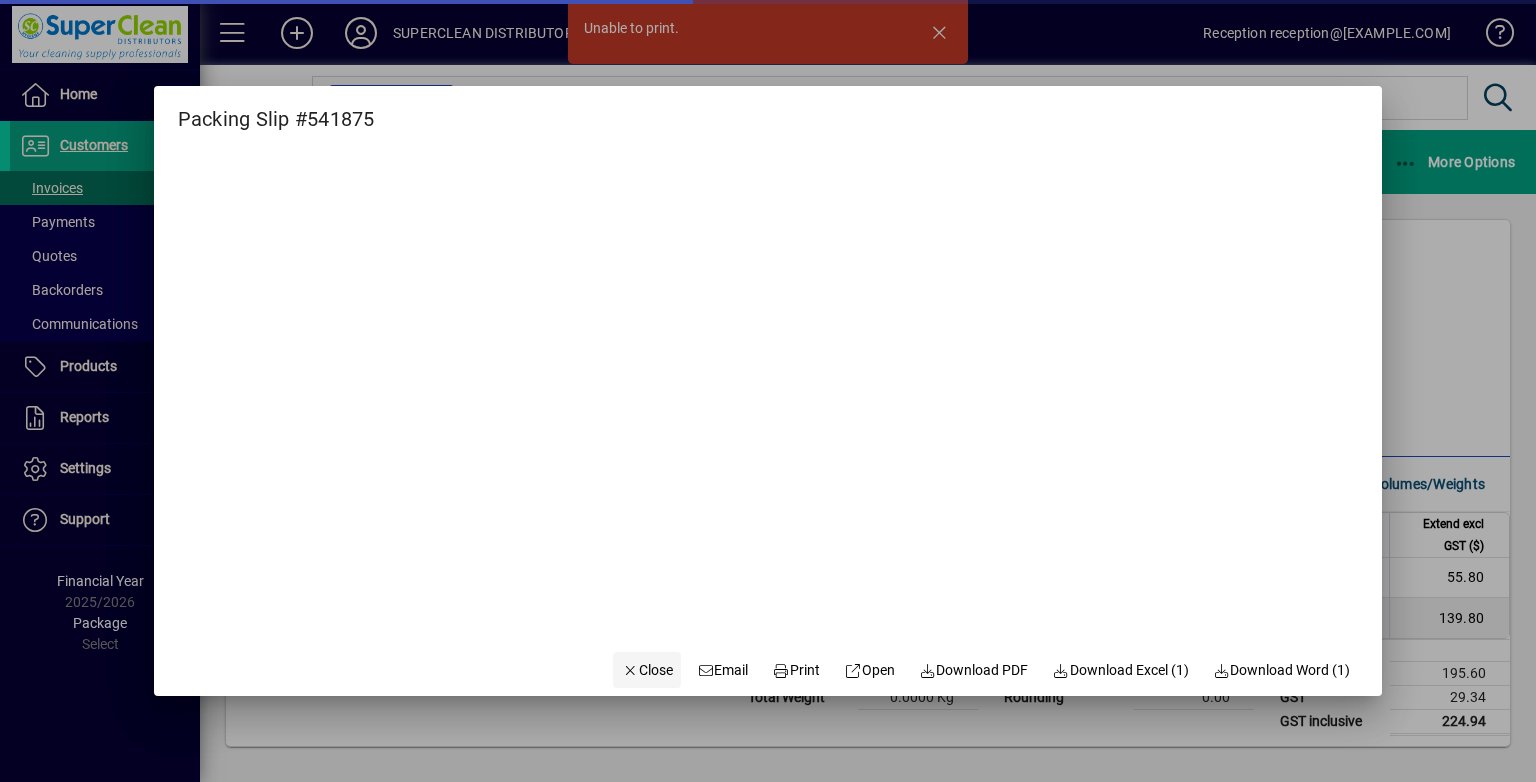 click on "Close" 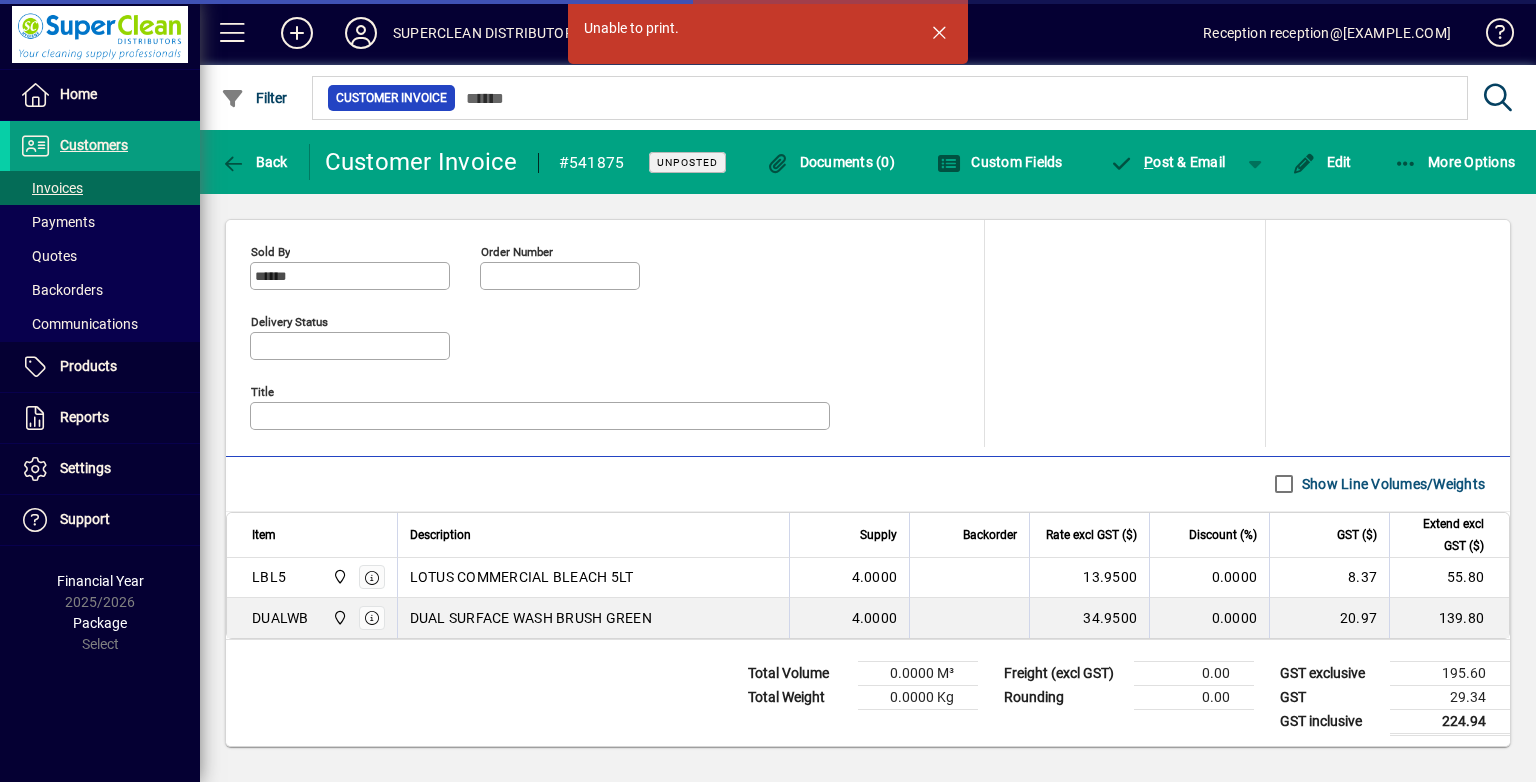 click 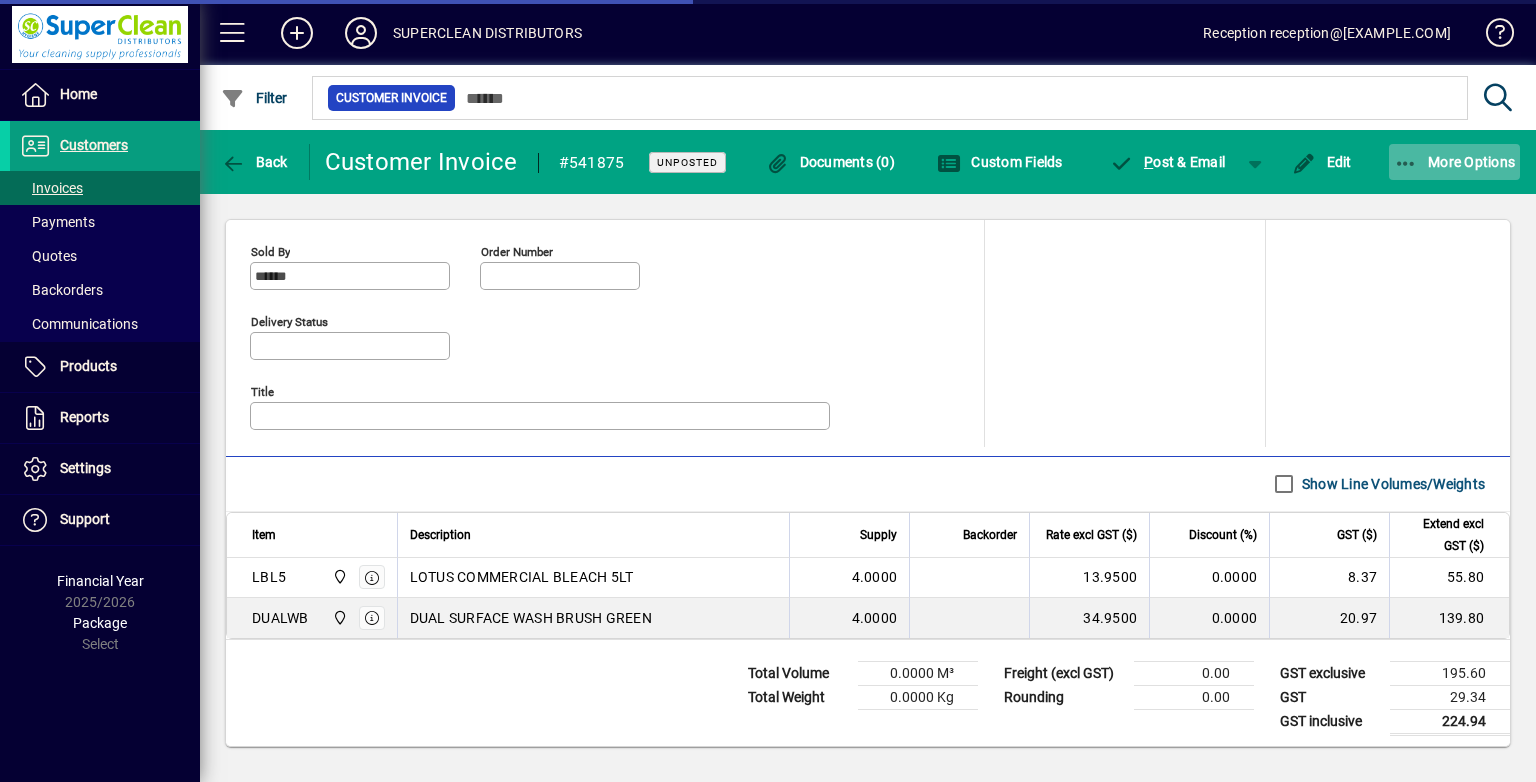 click on "More Options" 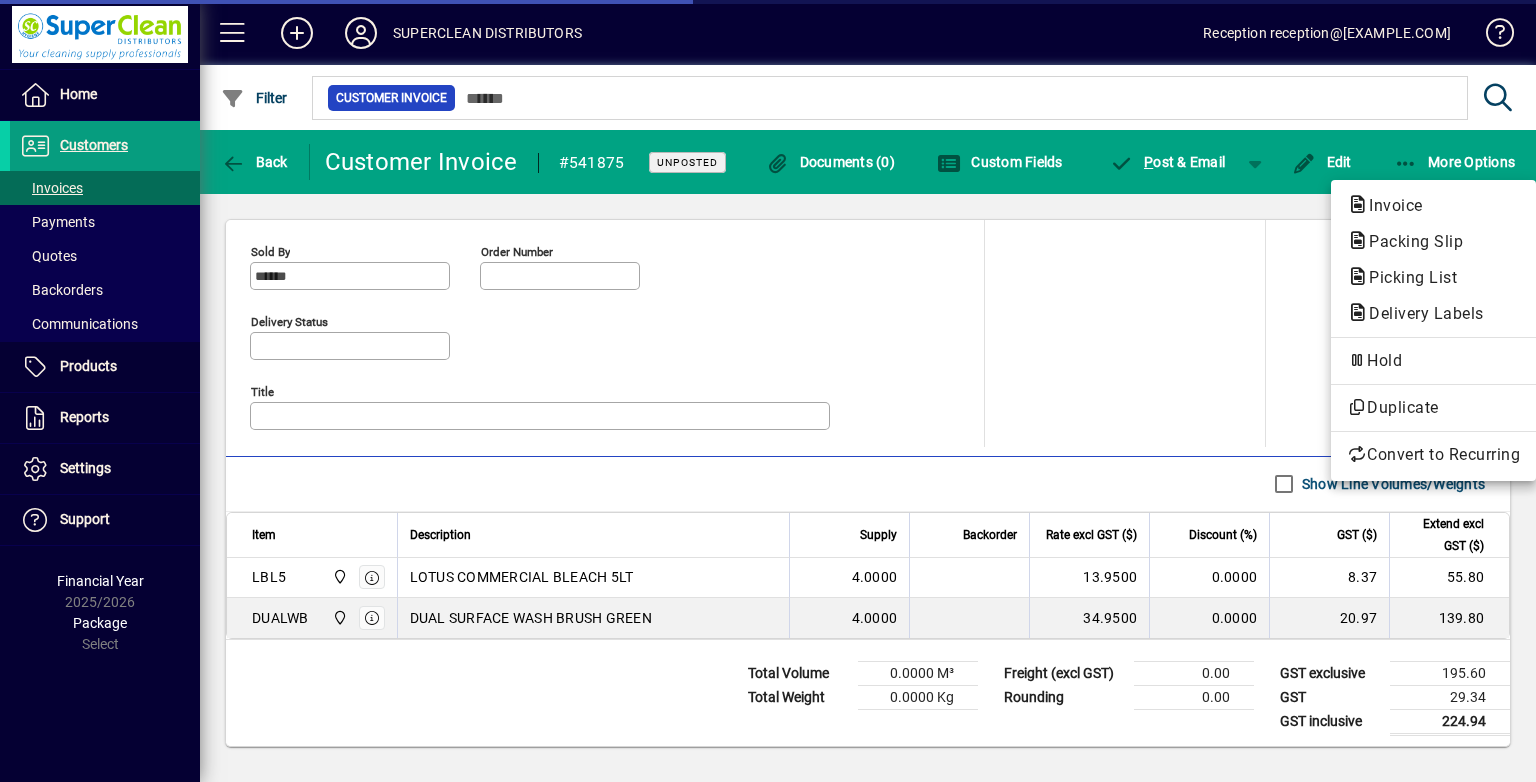 click on "Packing Slip" at bounding box center [1407, 277] 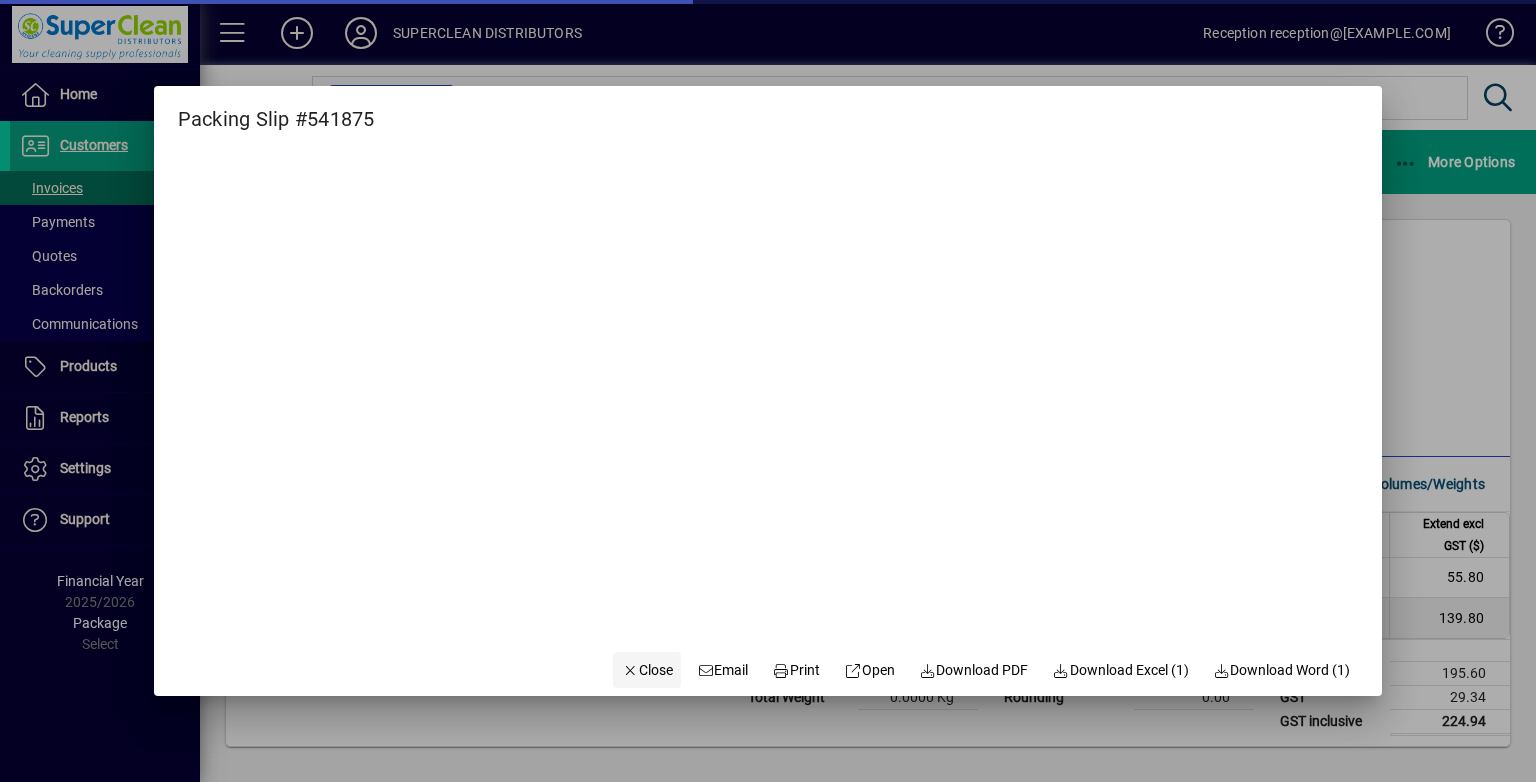click 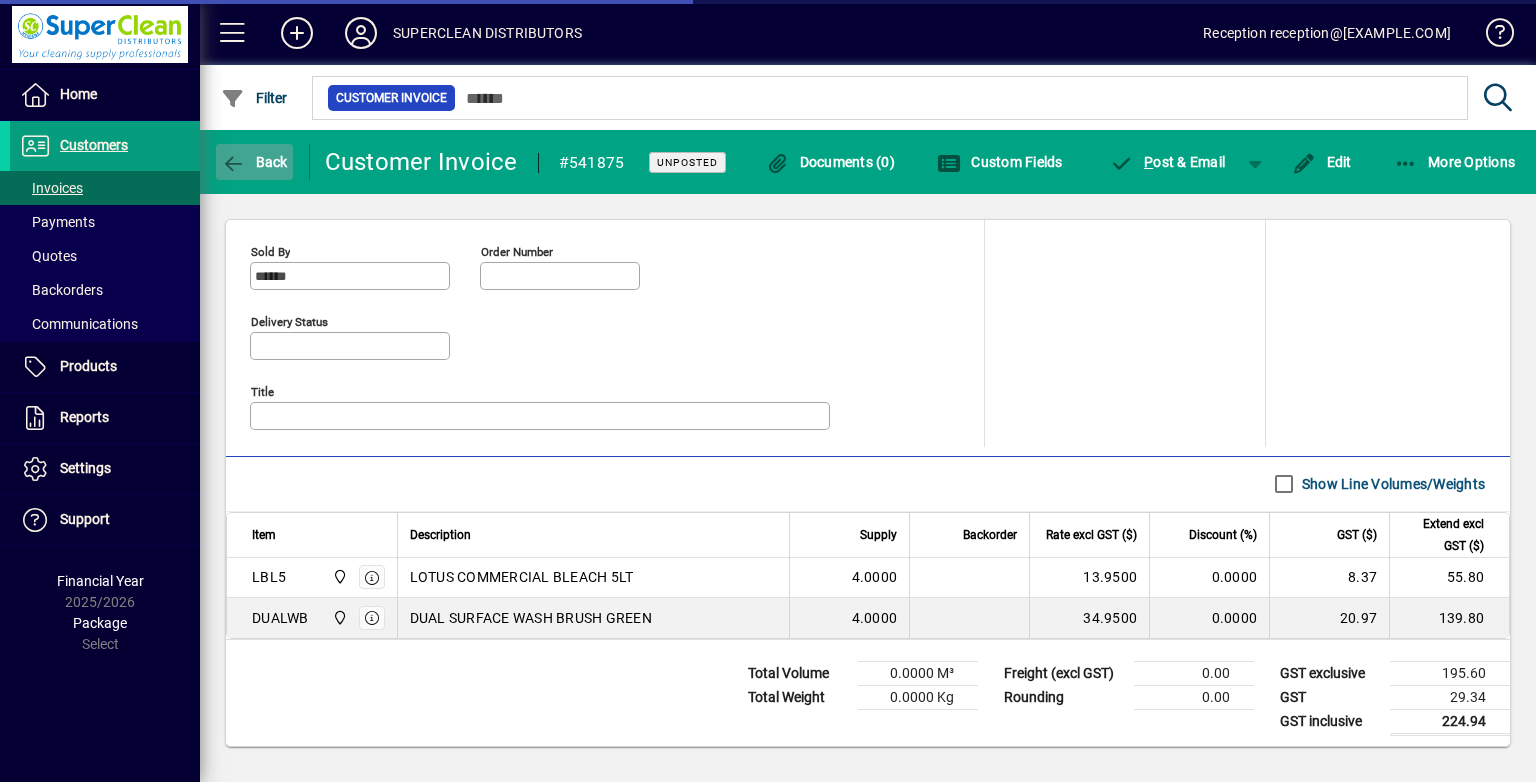 click 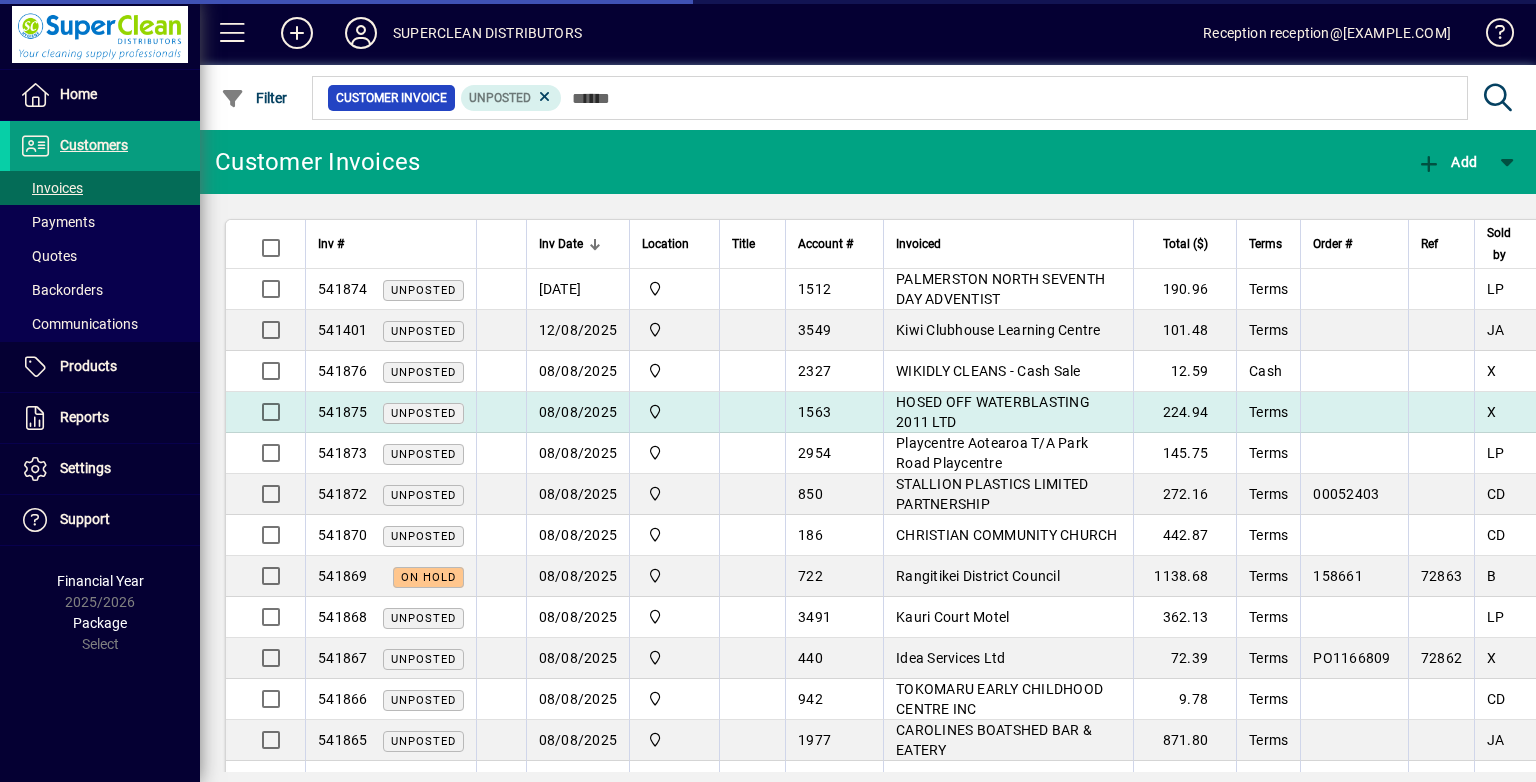 click on "HOSED OFF WATERBLASTING 2011 LTD" at bounding box center [993, 412] 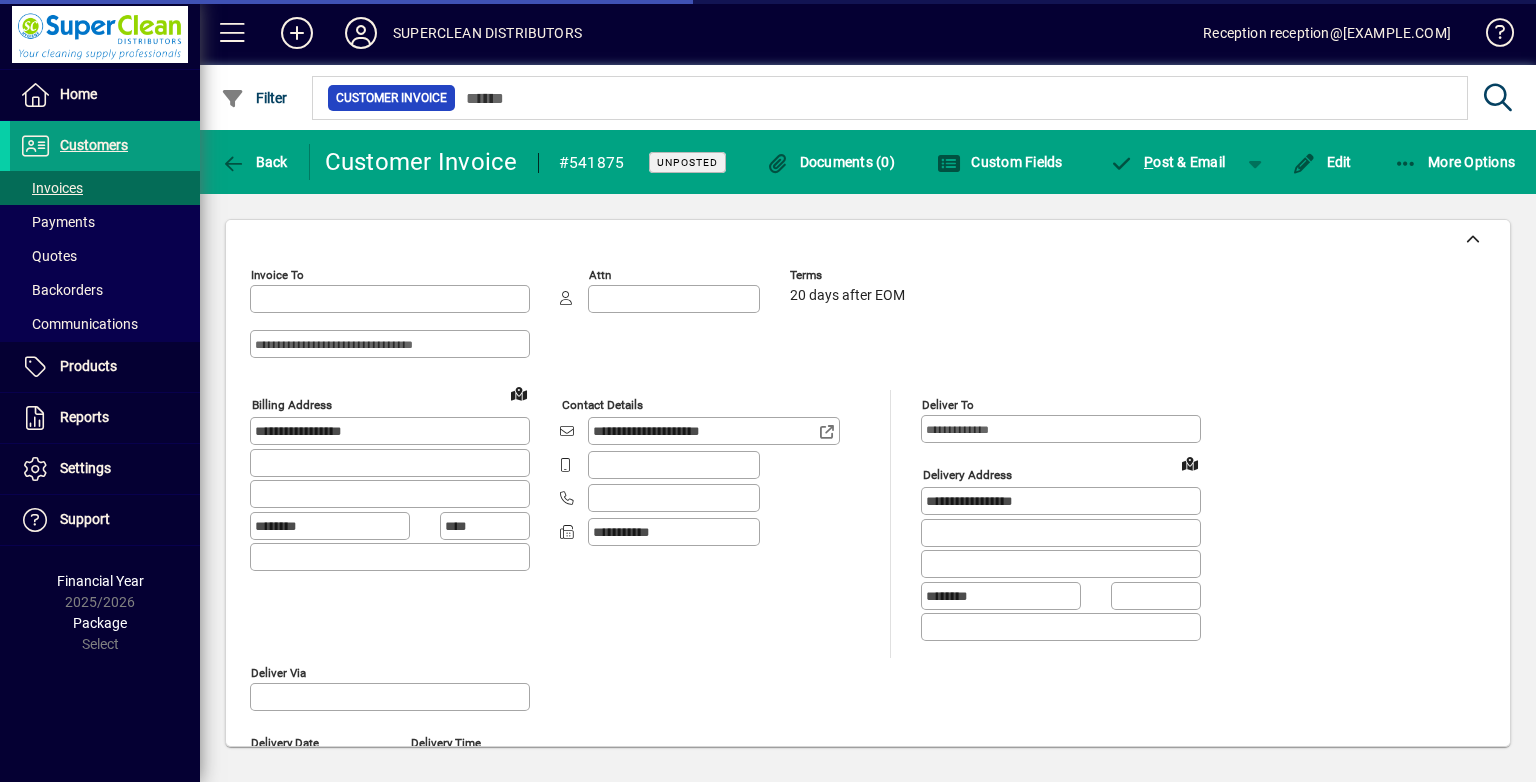 type on "**********" 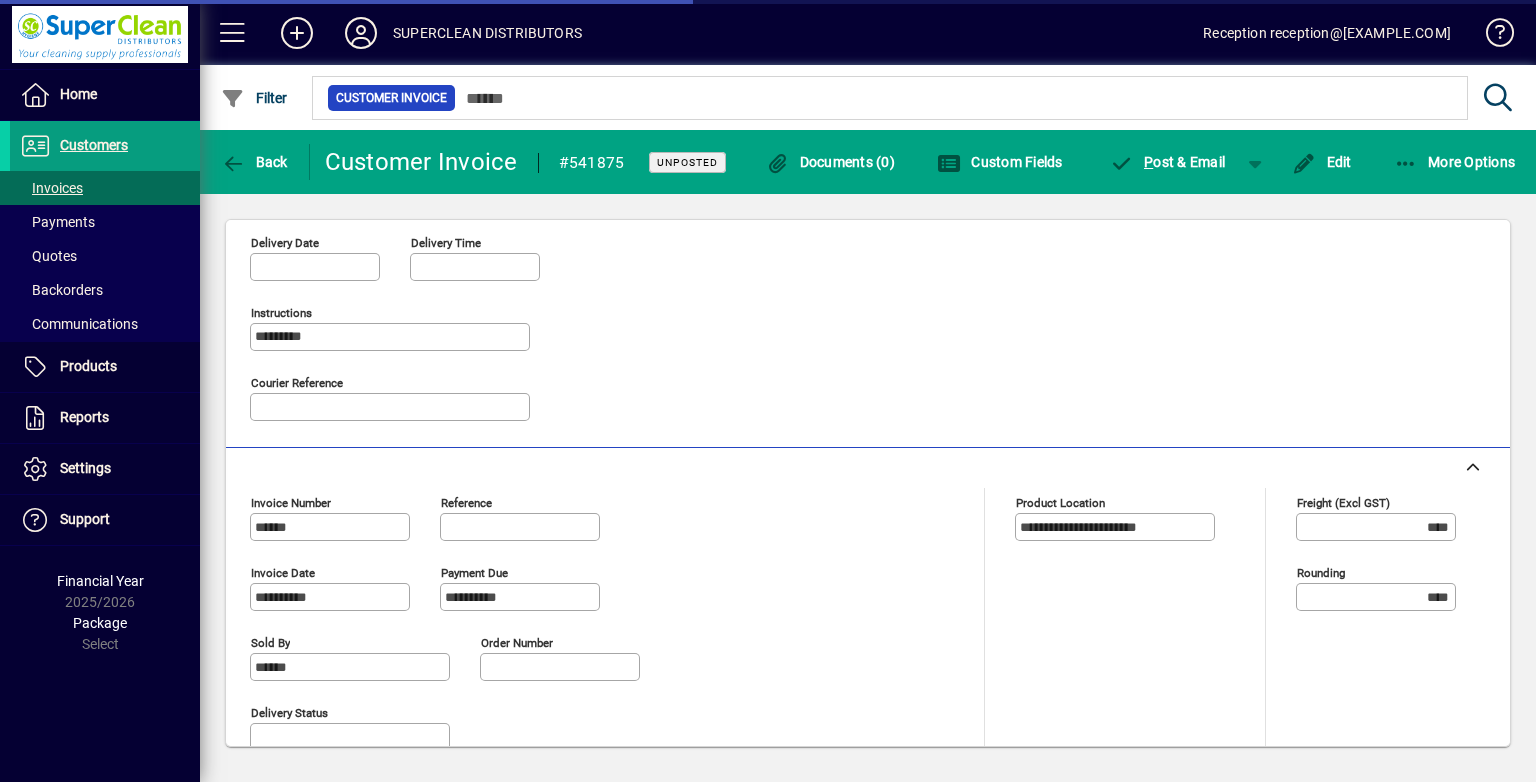 scroll, scrollTop: 891, scrollLeft: 0, axis: vertical 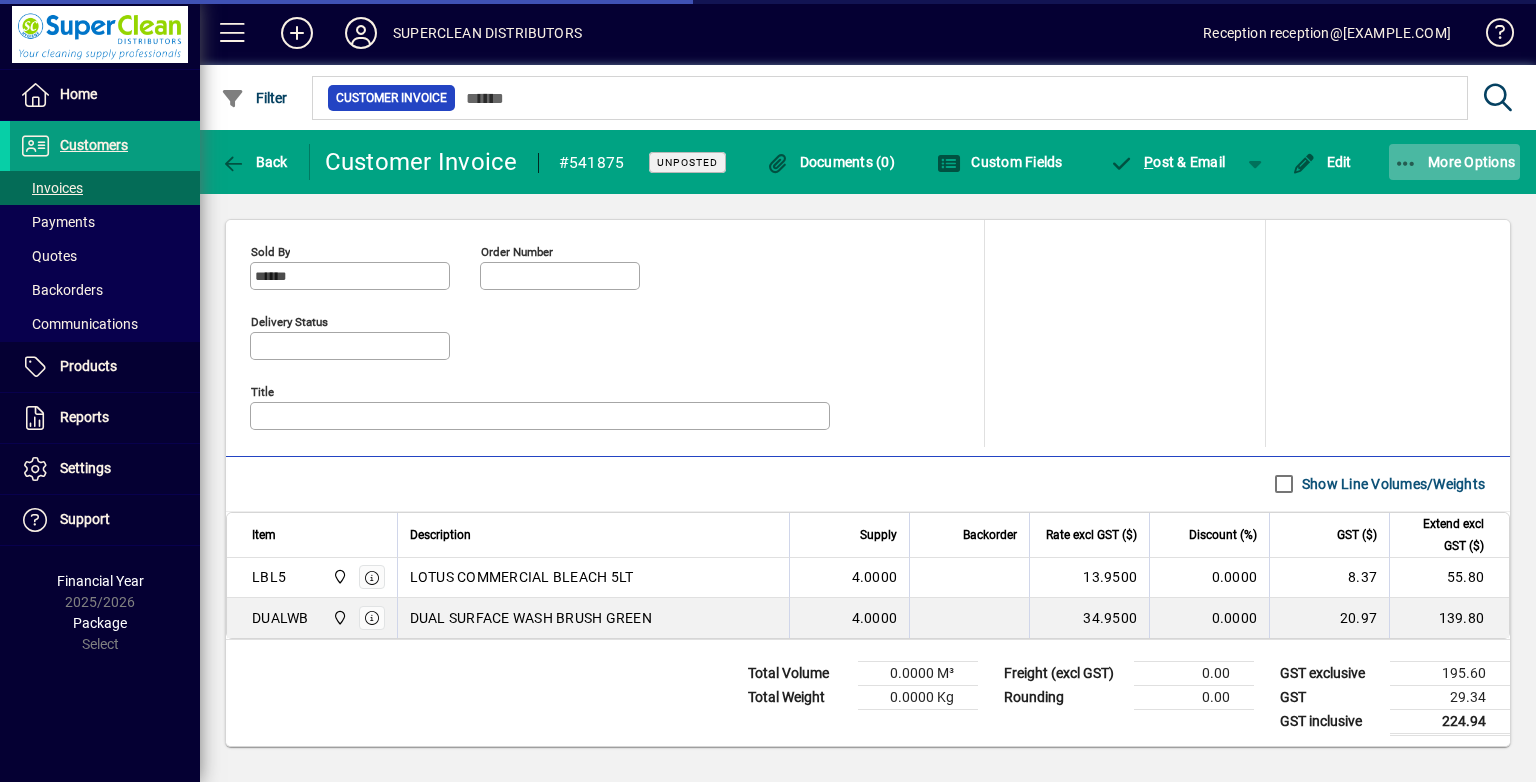 click on "More Options" 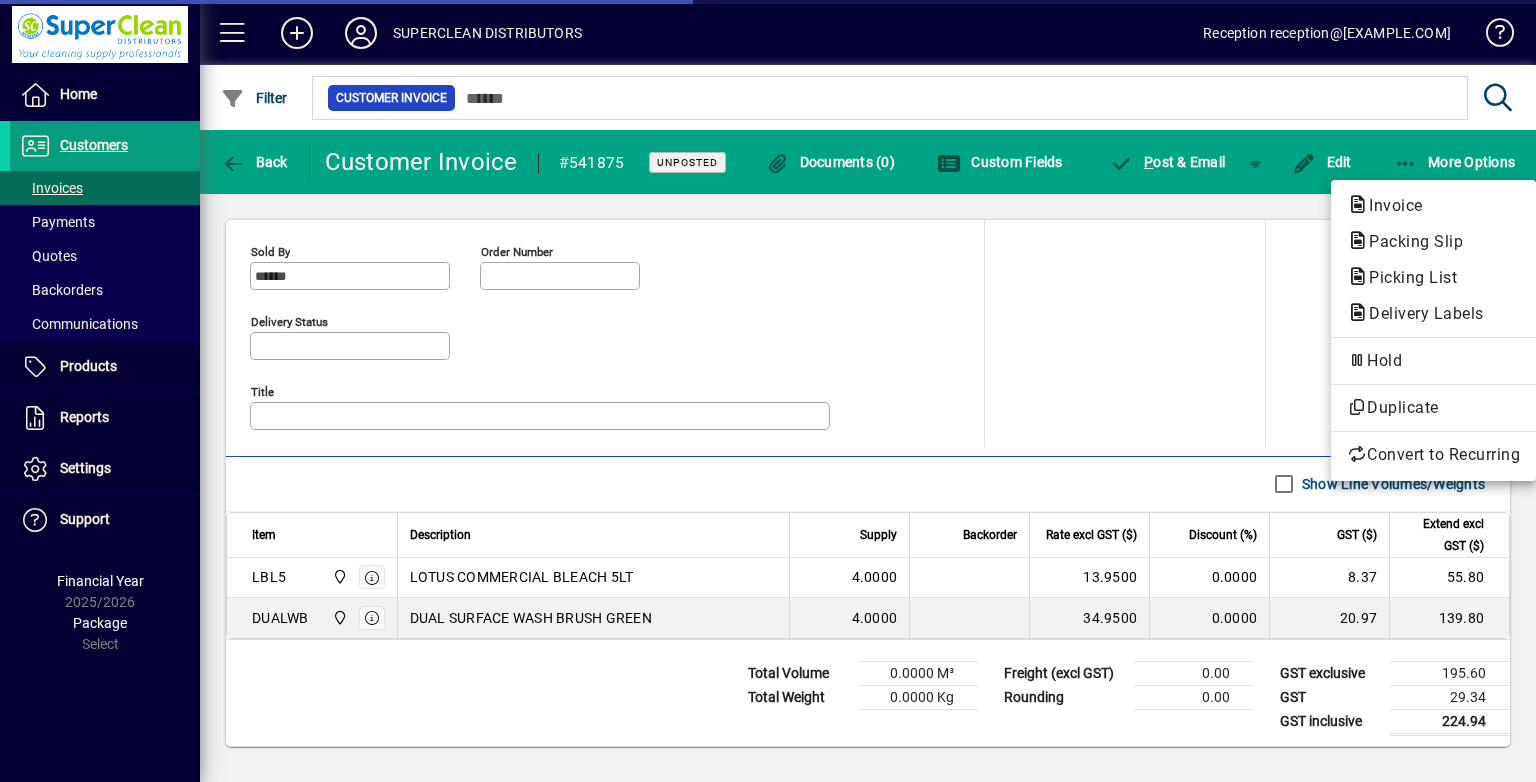 click on "Packing Slip" at bounding box center (1407, 277) 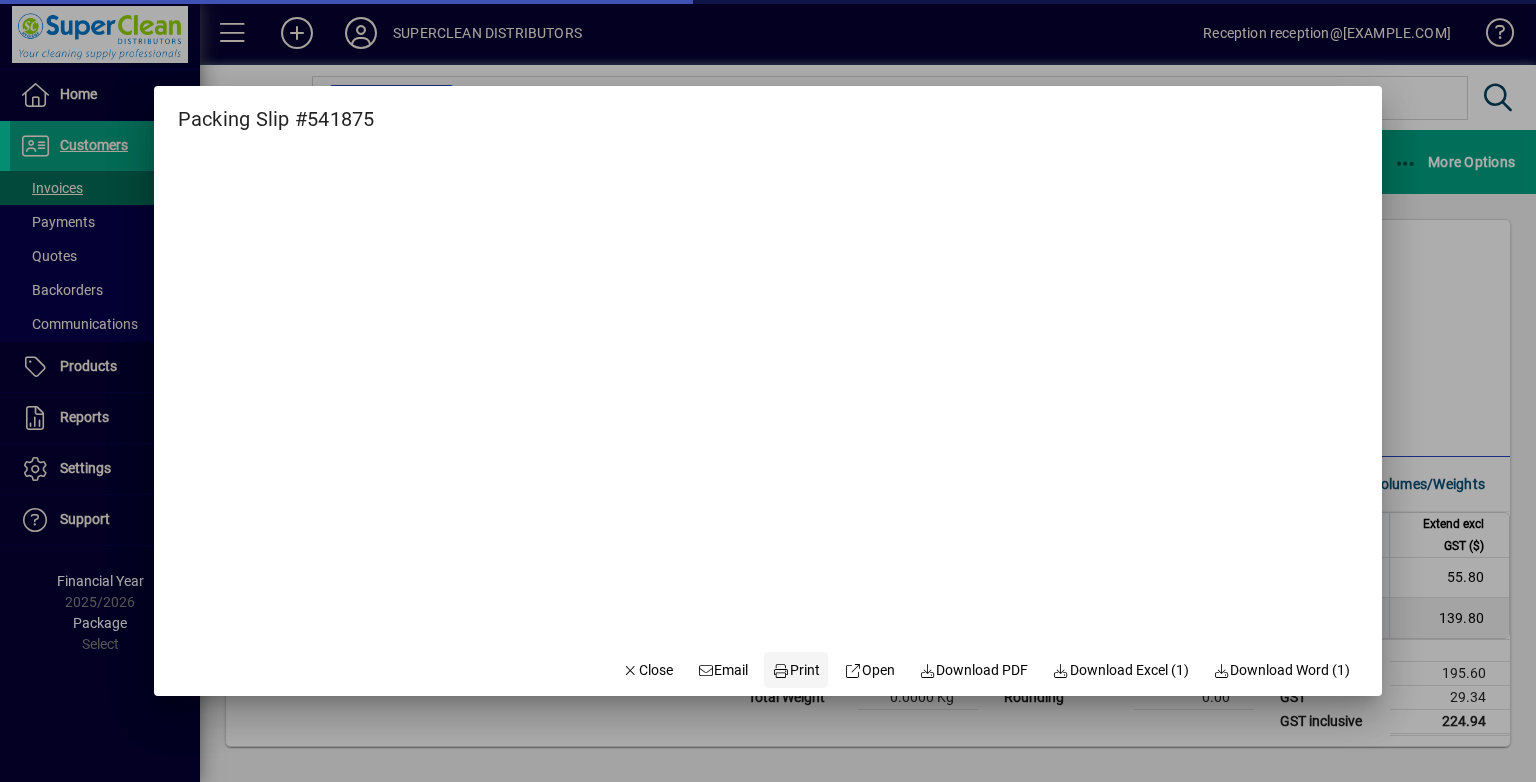 click on "Print" 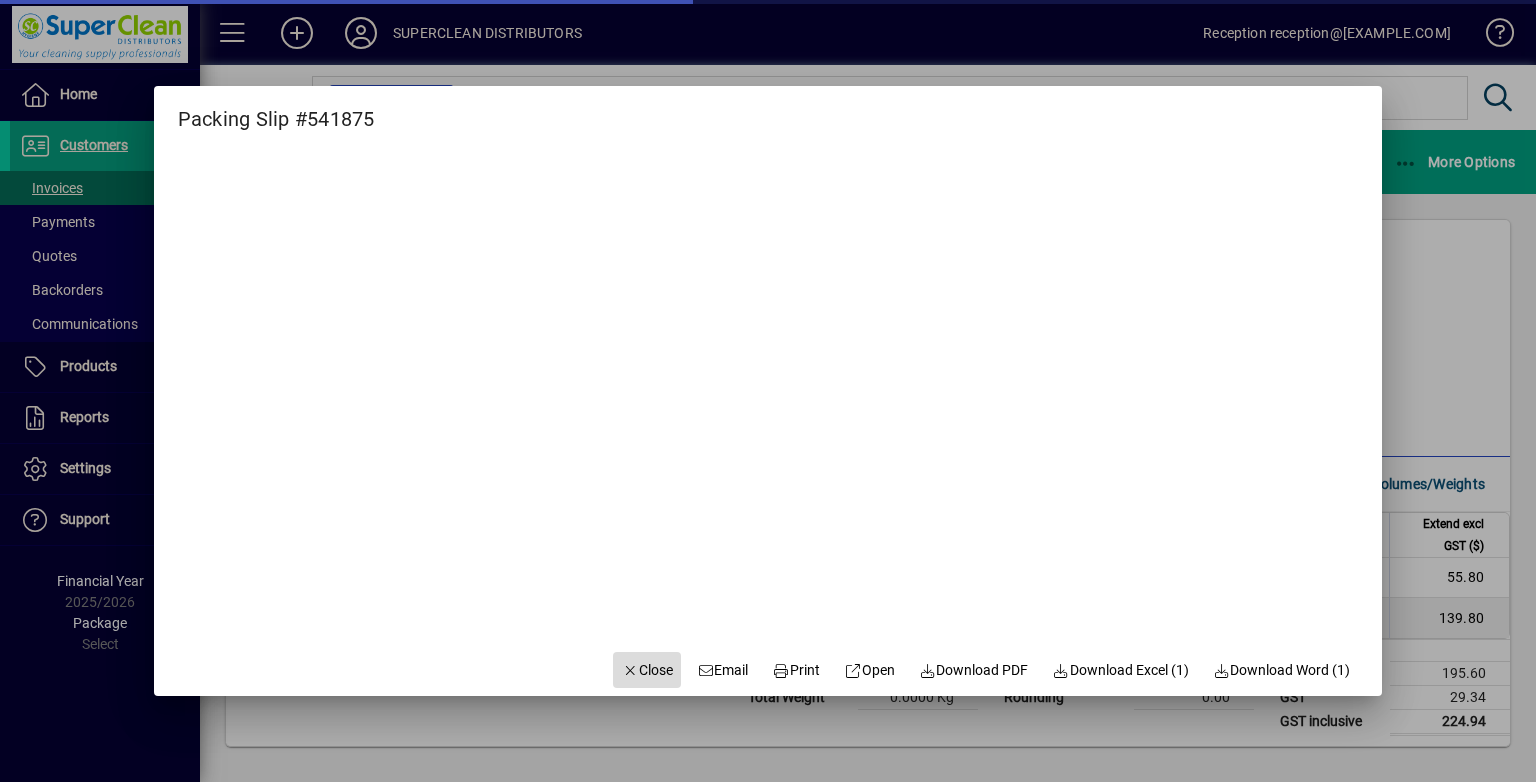 click on "Close" 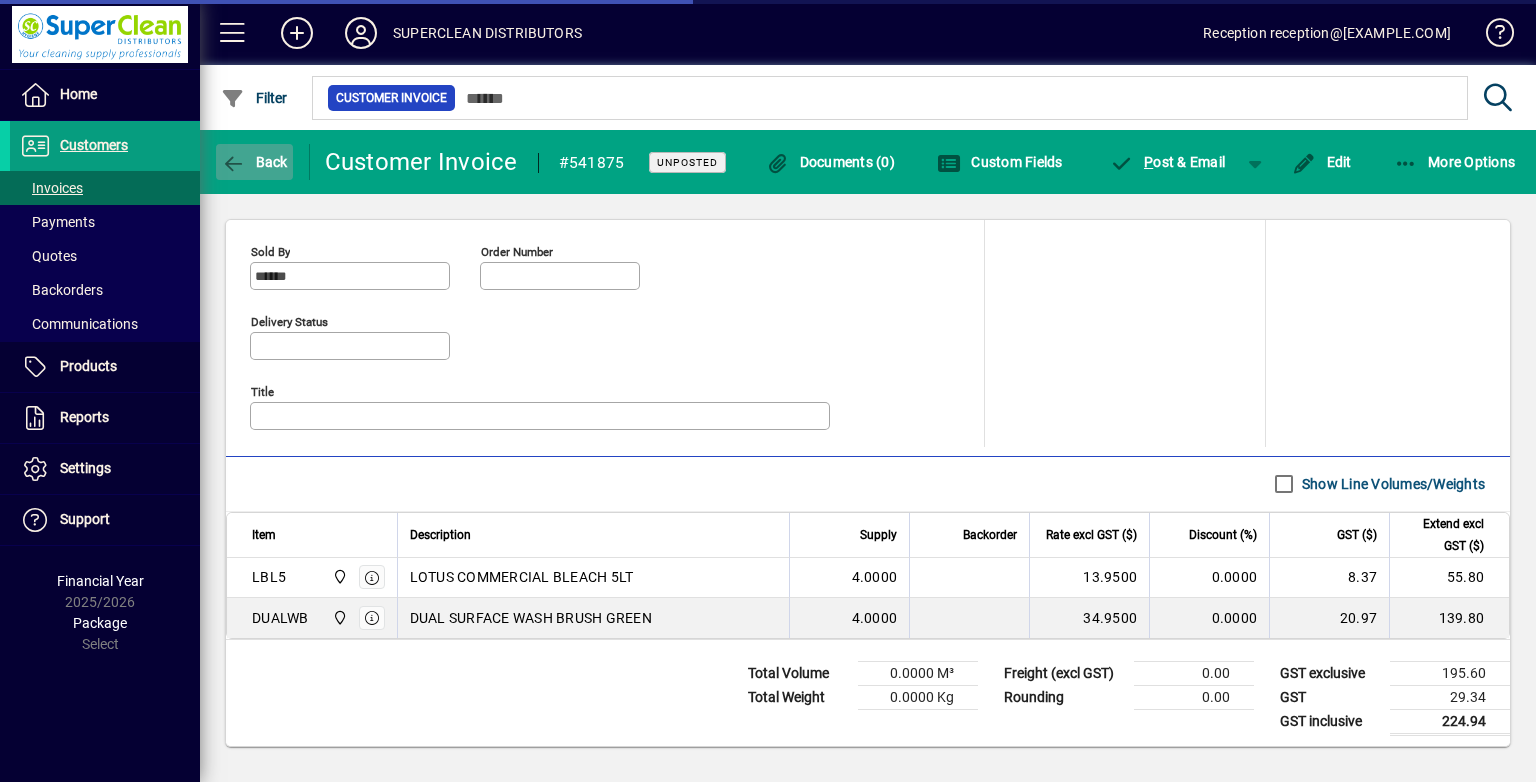 click on "Back" 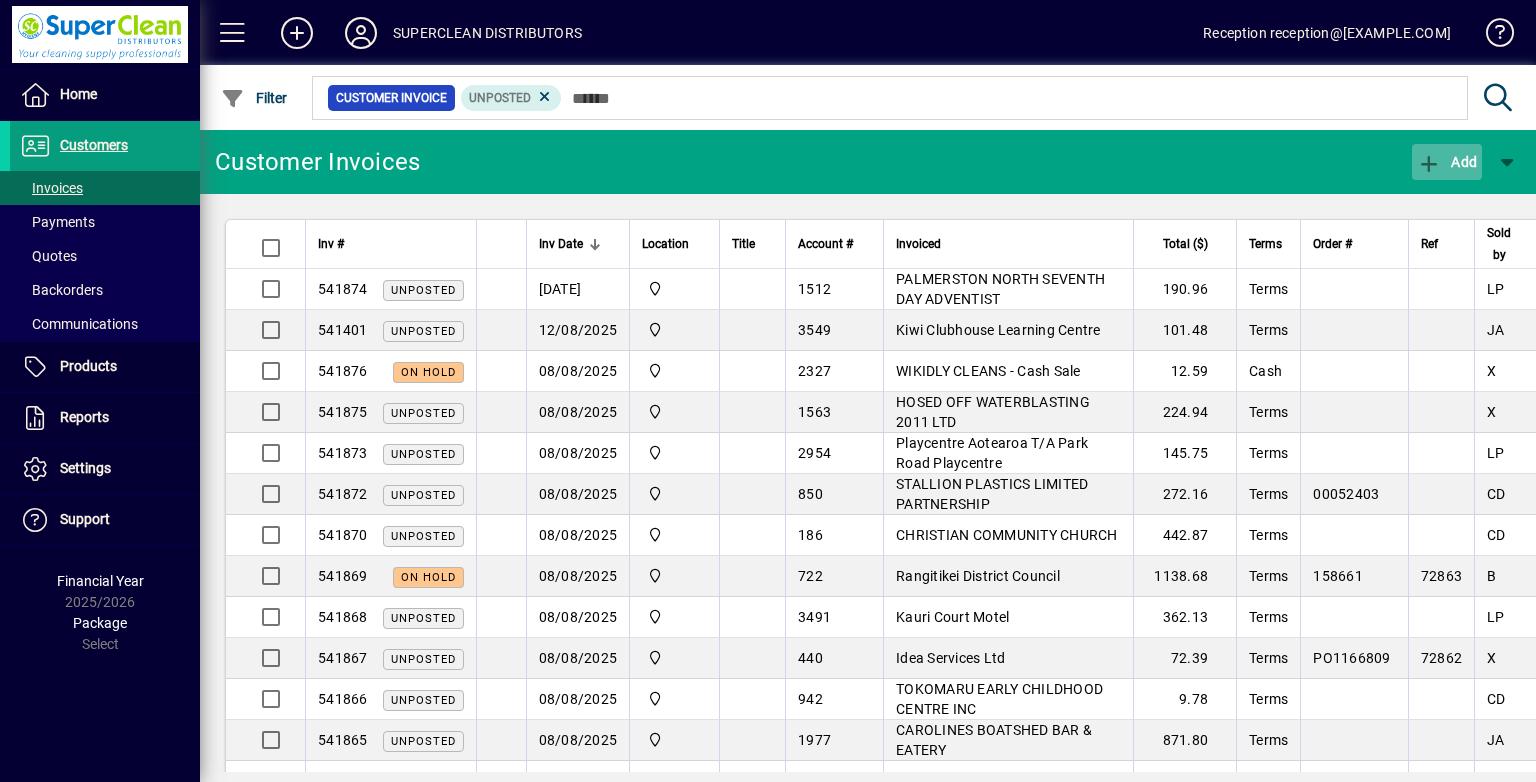 click 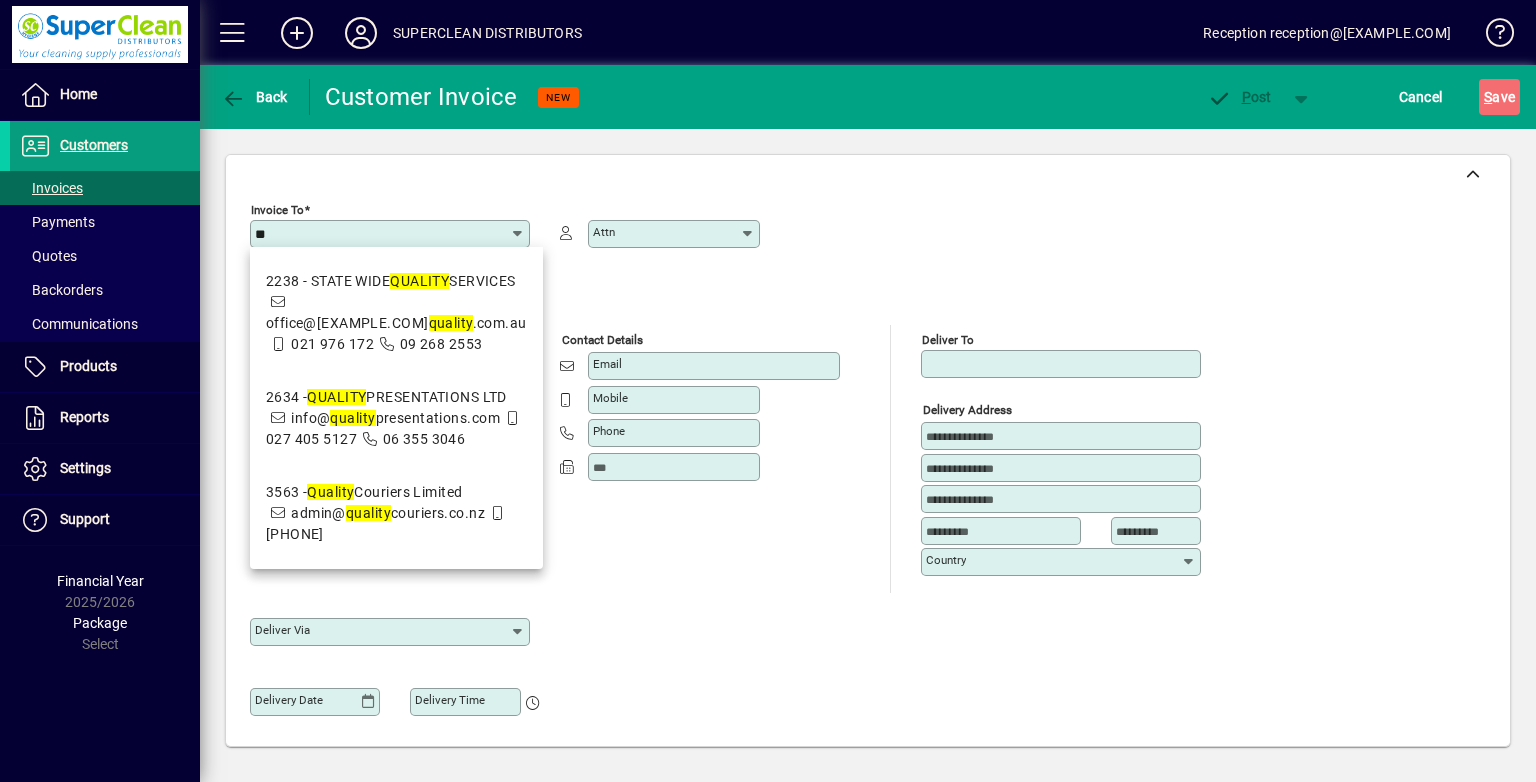 type on "*" 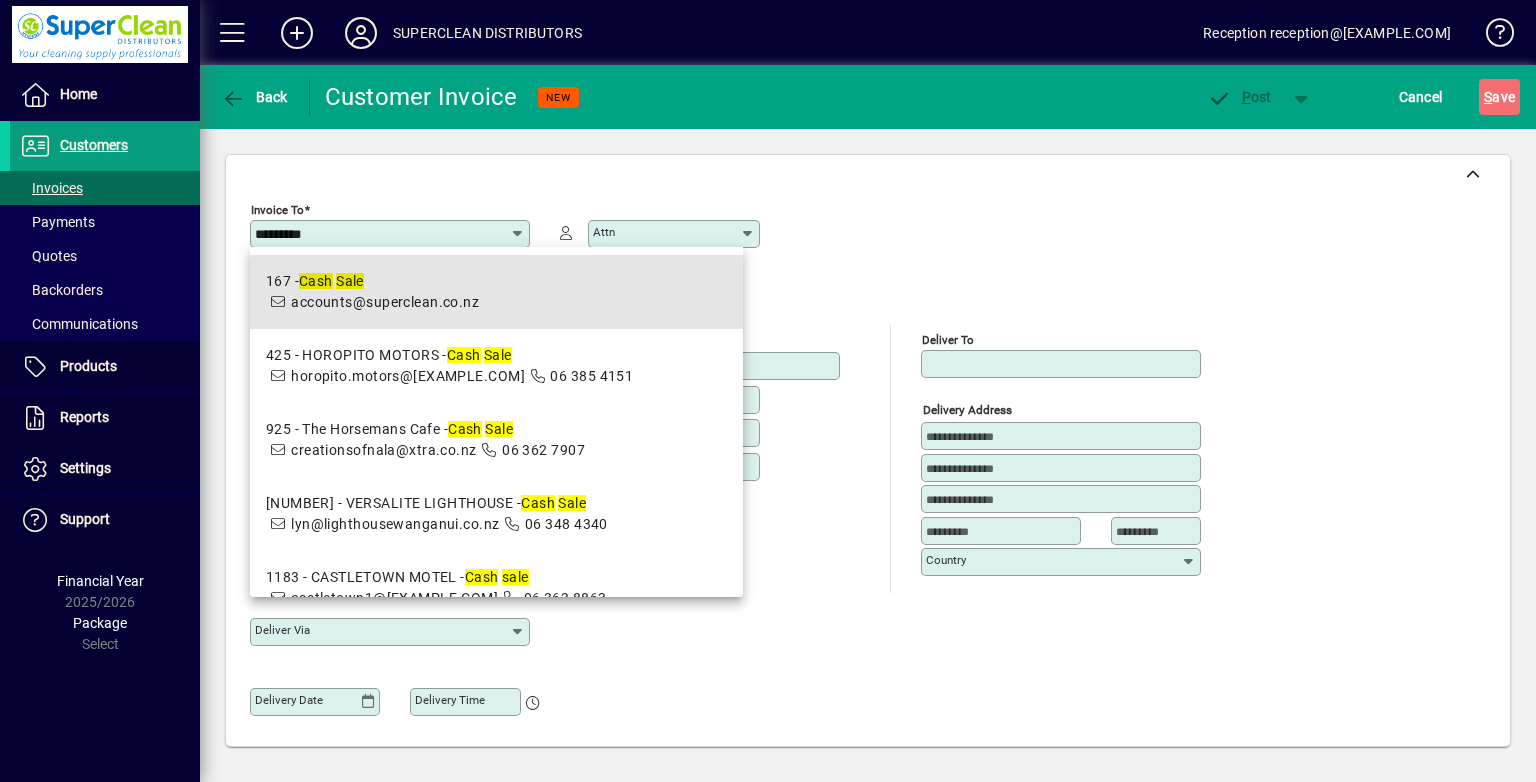drag, startPoint x: 554, startPoint y: 301, endPoint x: 651, endPoint y: 324, distance: 99.68952 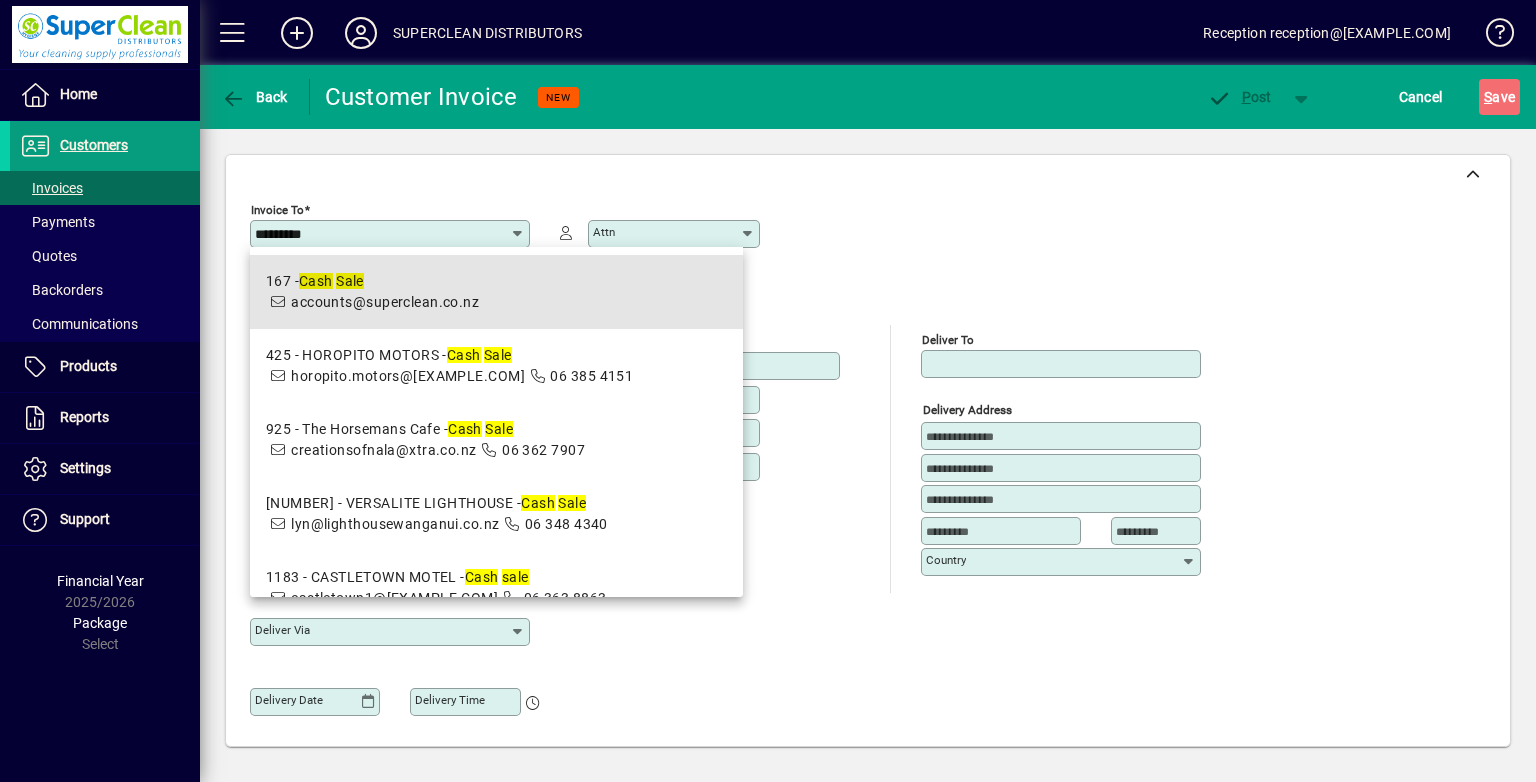 click on "167 -  Cash   Sale accounts@superclean.co.nz" at bounding box center [496, 292] 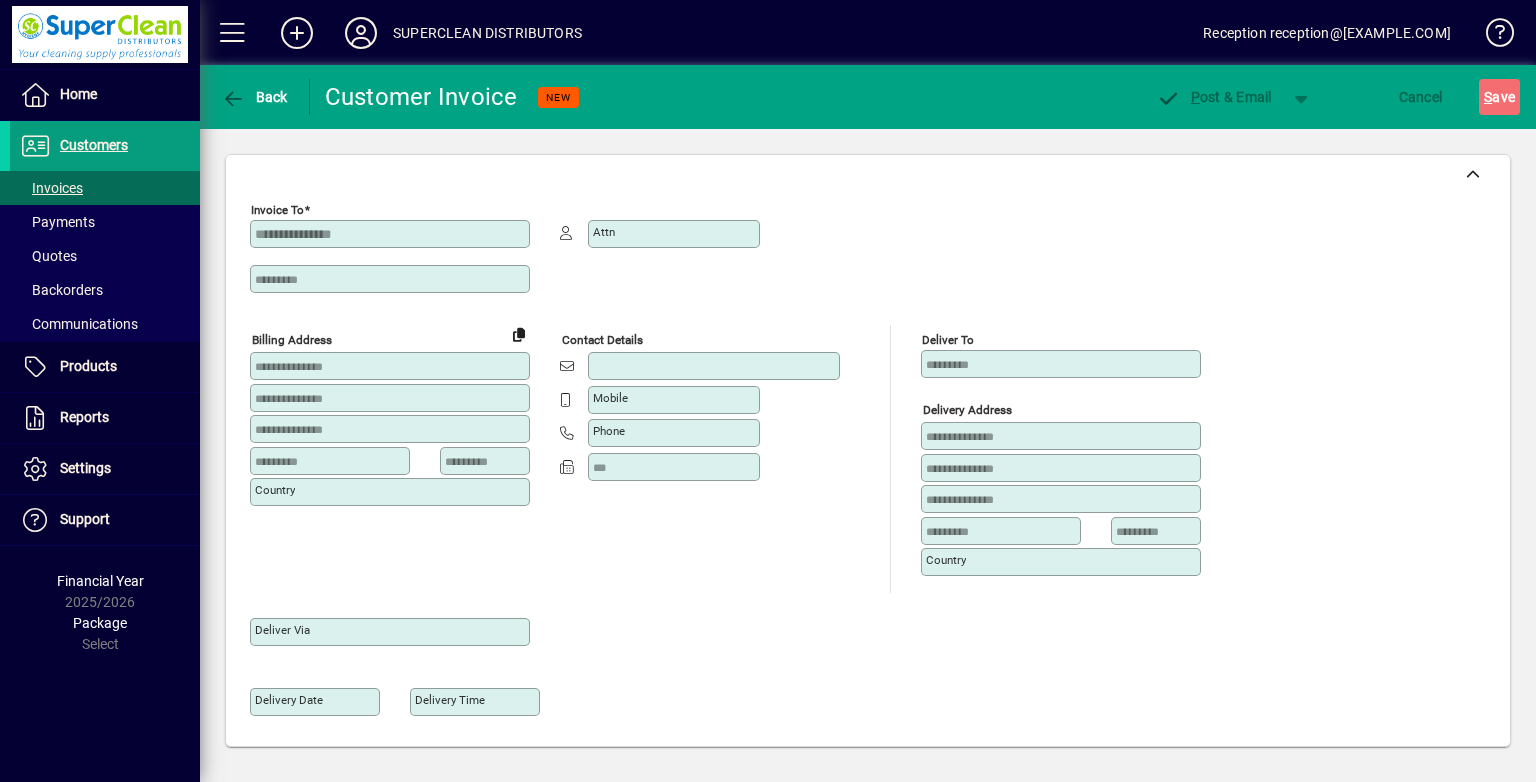 type on "**********" 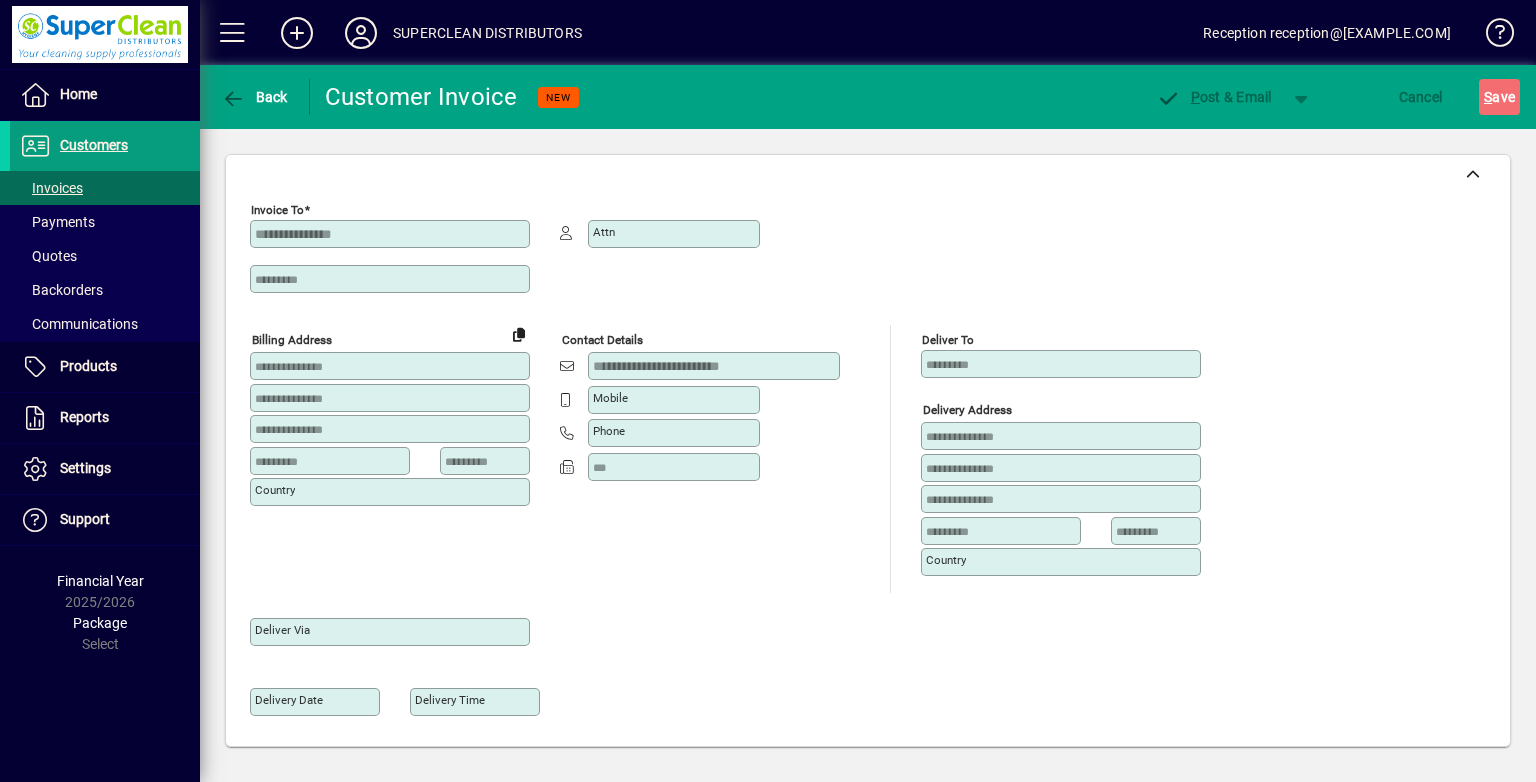 type on "**********" 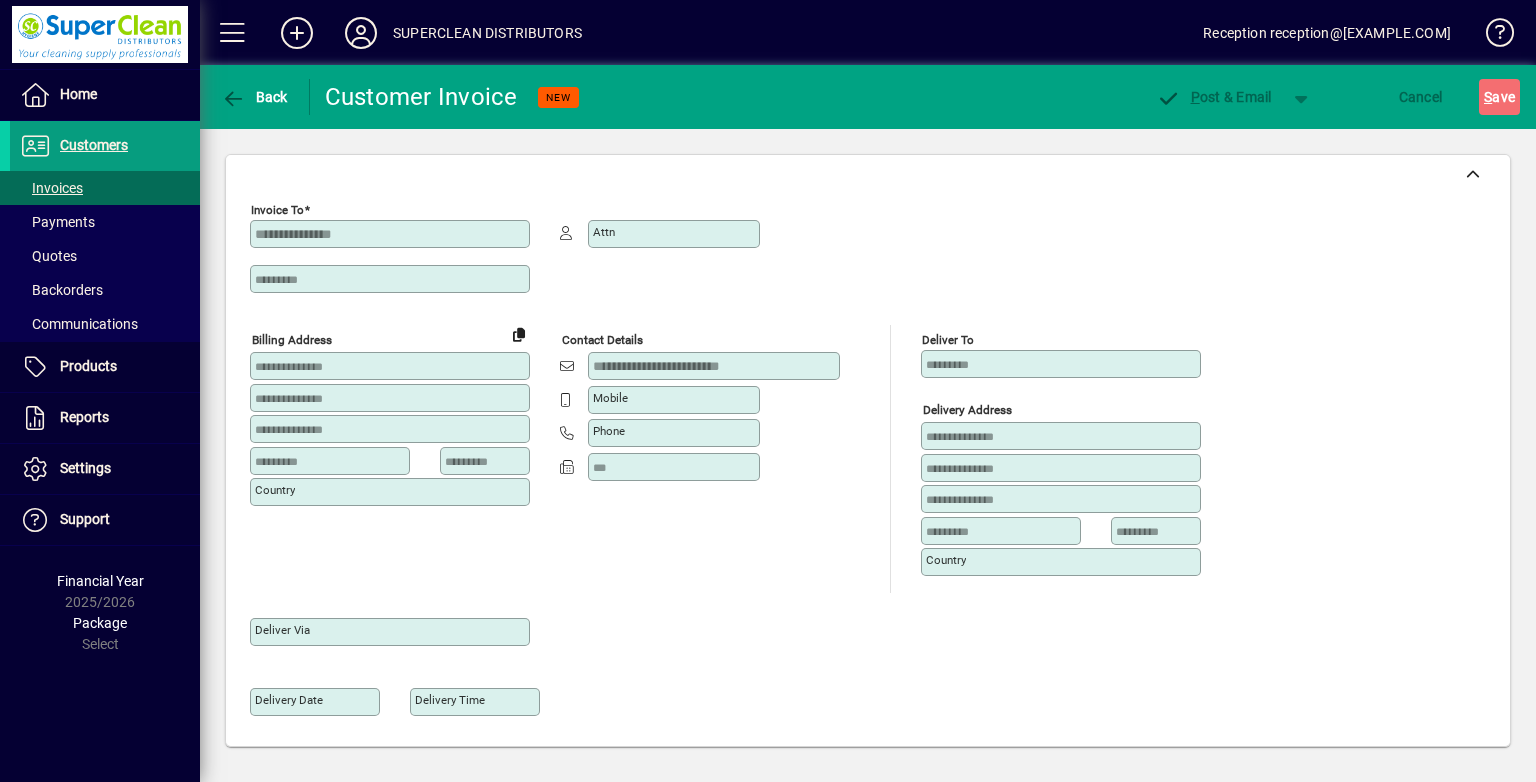 type on "**********" 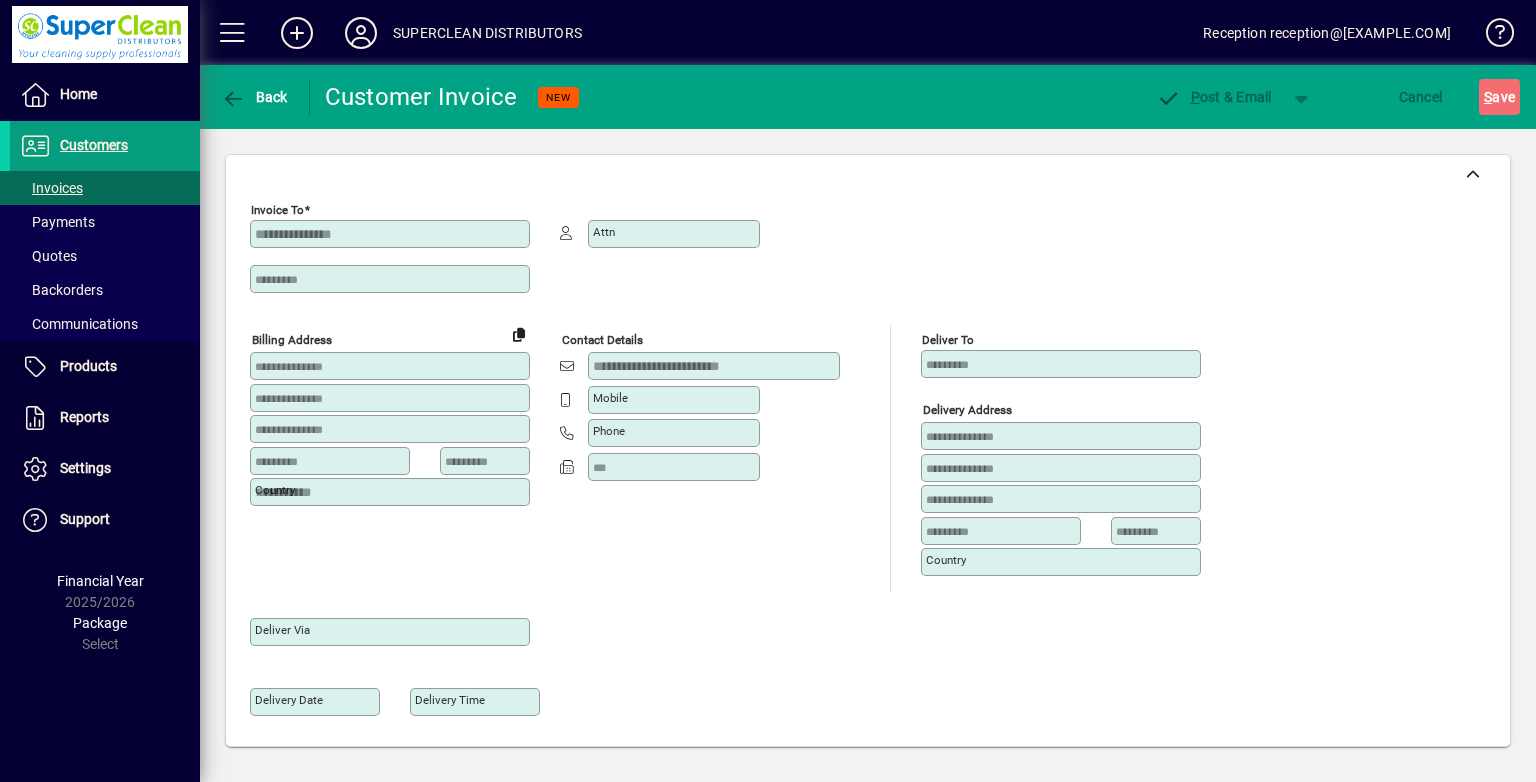 type on "******" 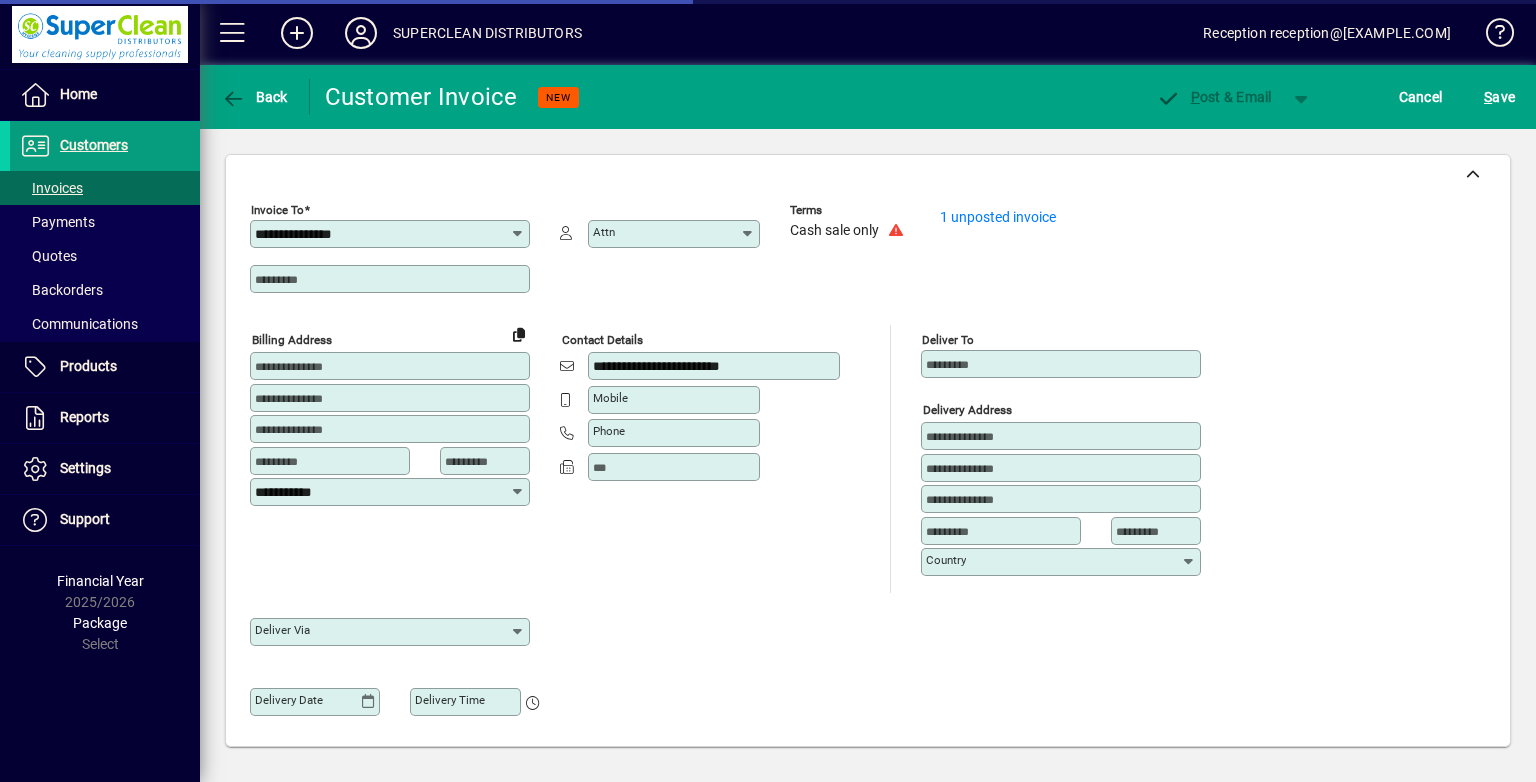 type on "**********" 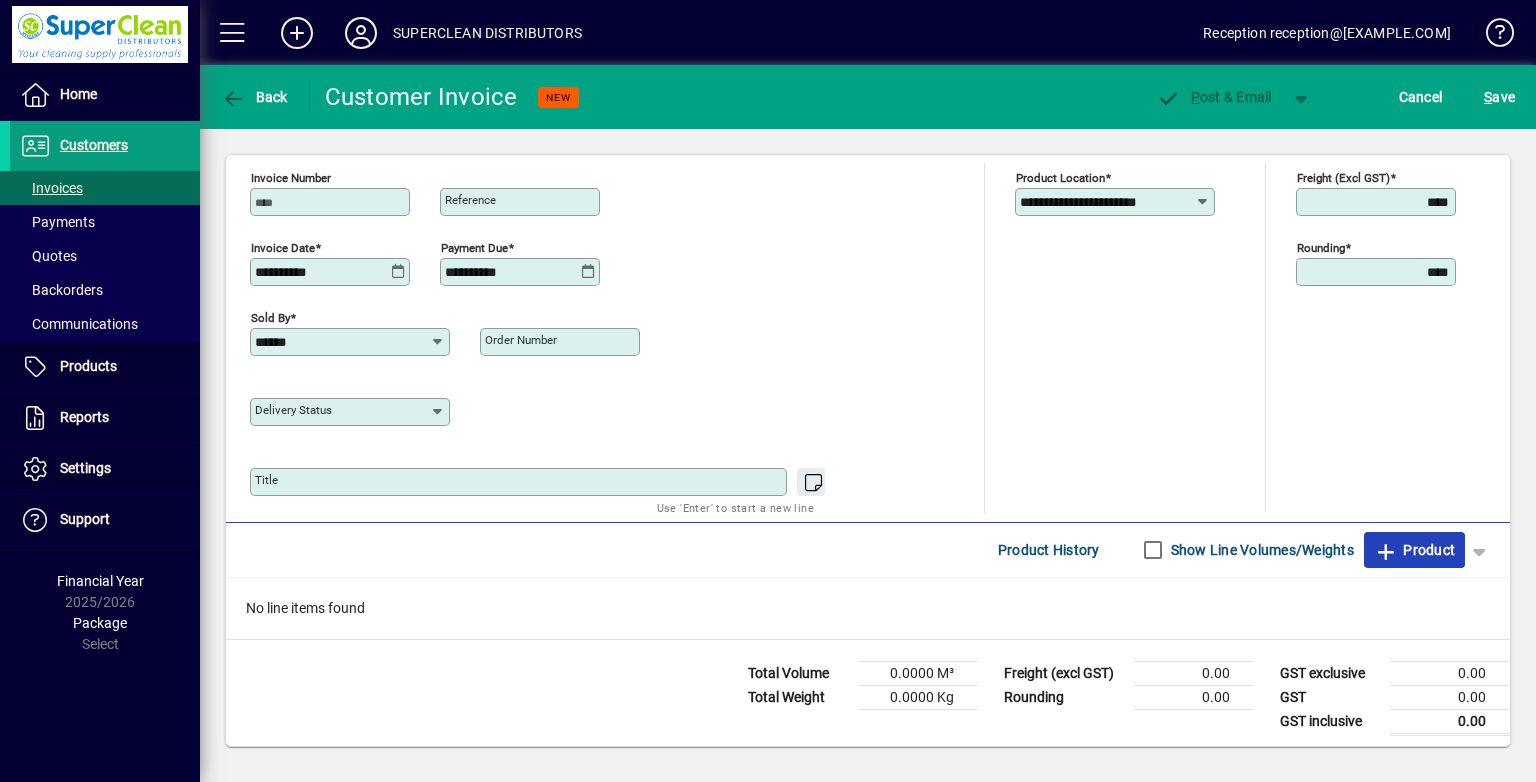 click on "Product" 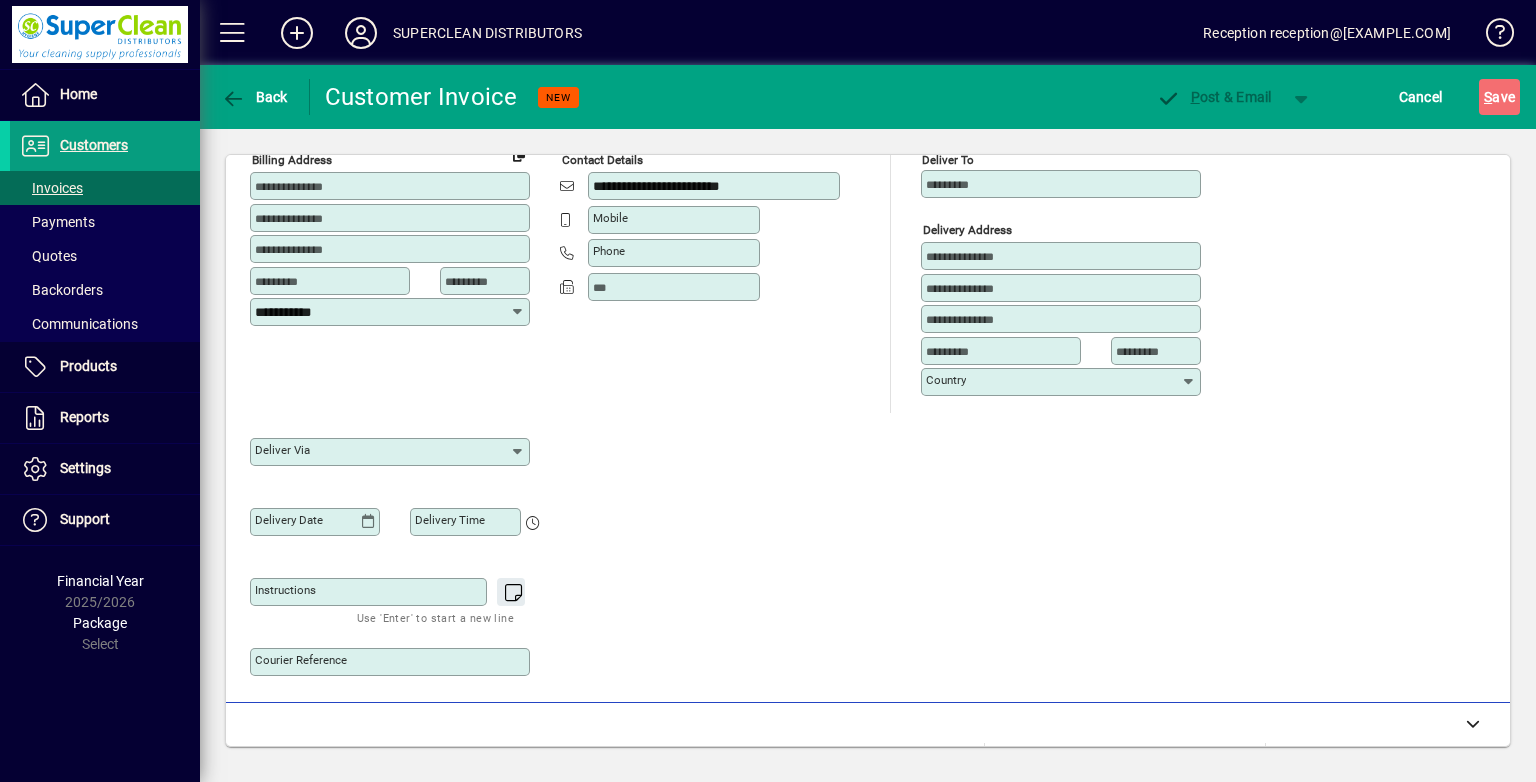 scroll, scrollTop: 44, scrollLeft: 0, axis: vertical 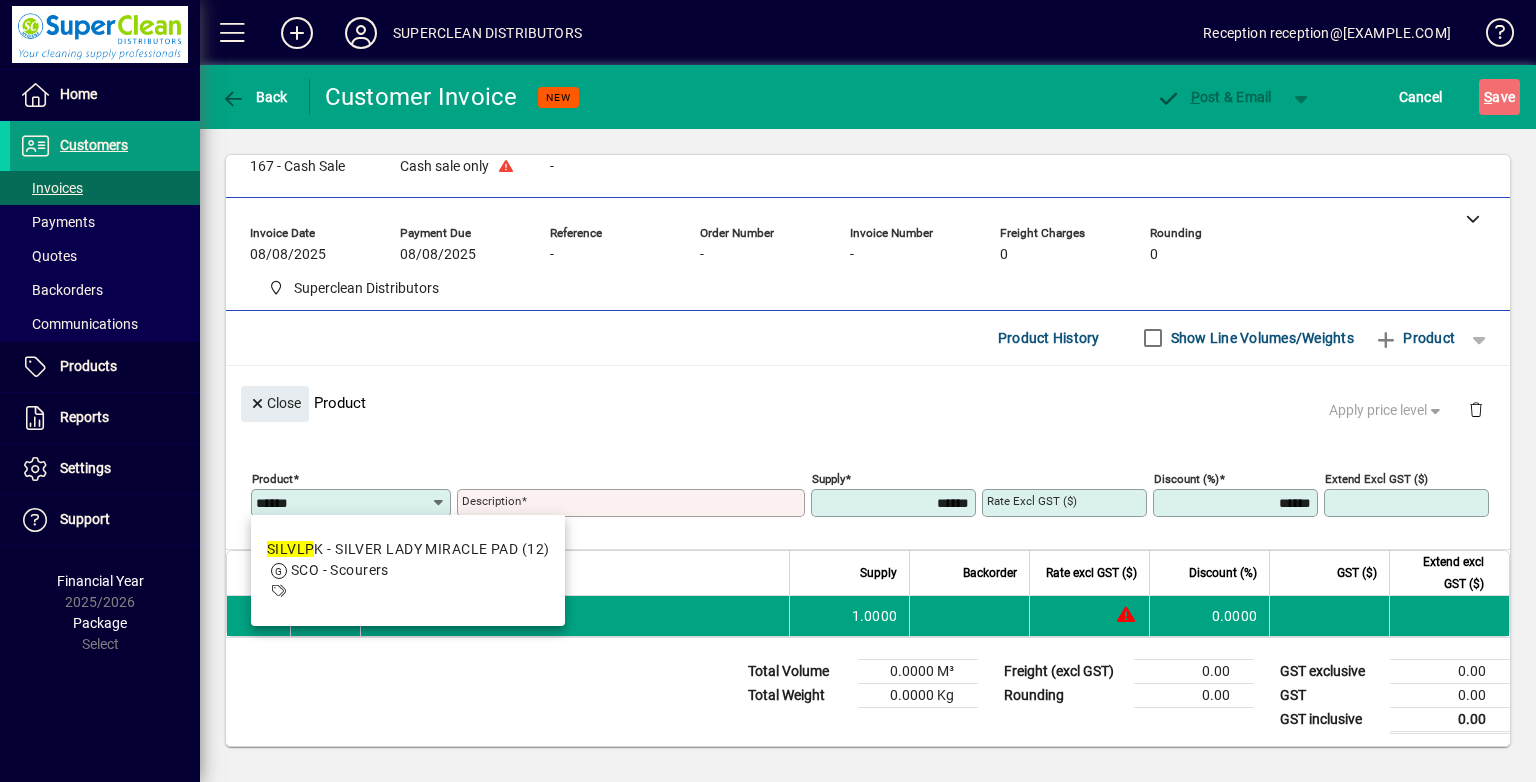 drag, startPoint x: 508, startPoint y: 557, endPoint x: 480, endPoint y: 570, distance: 30.870699 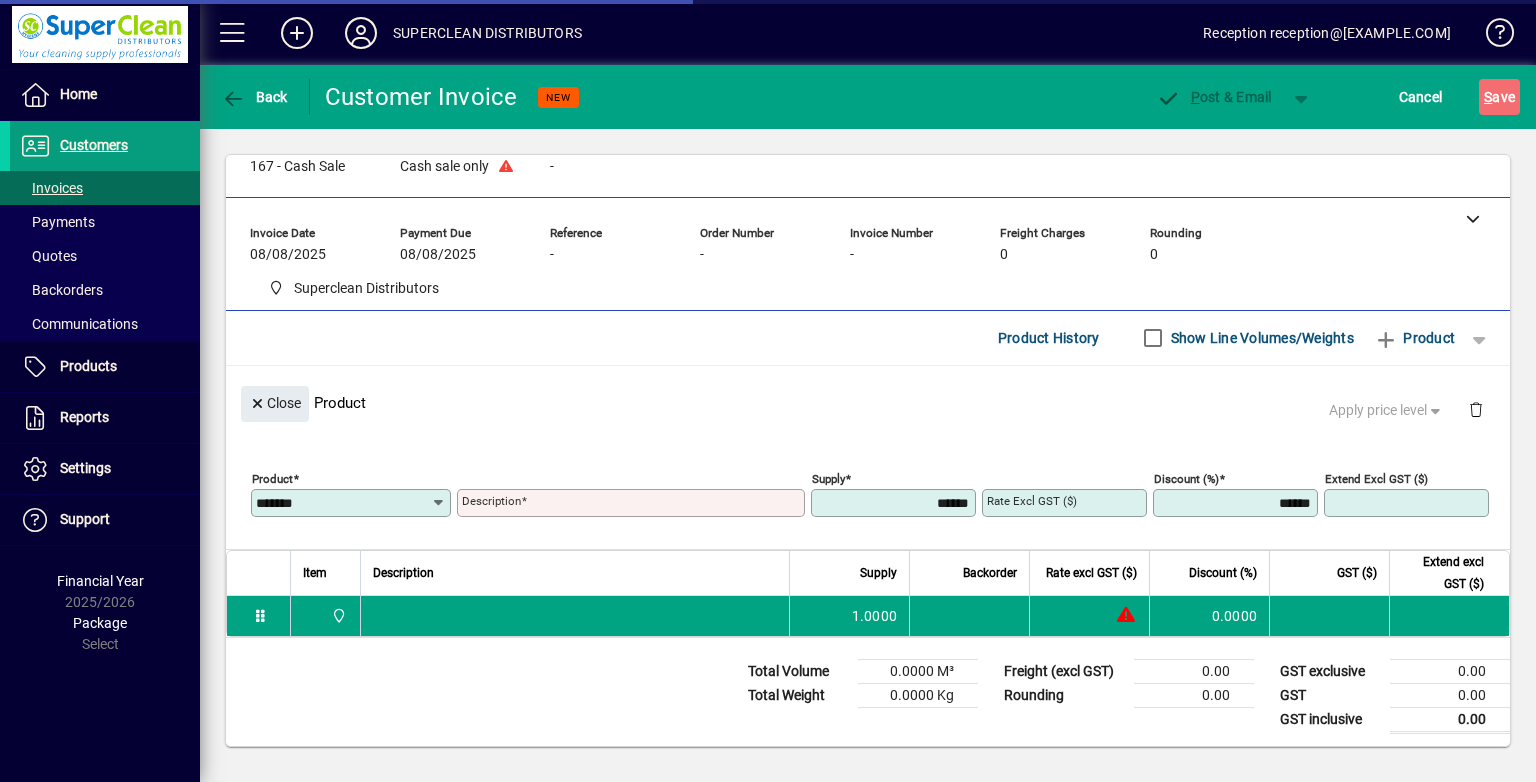 type on "**********" 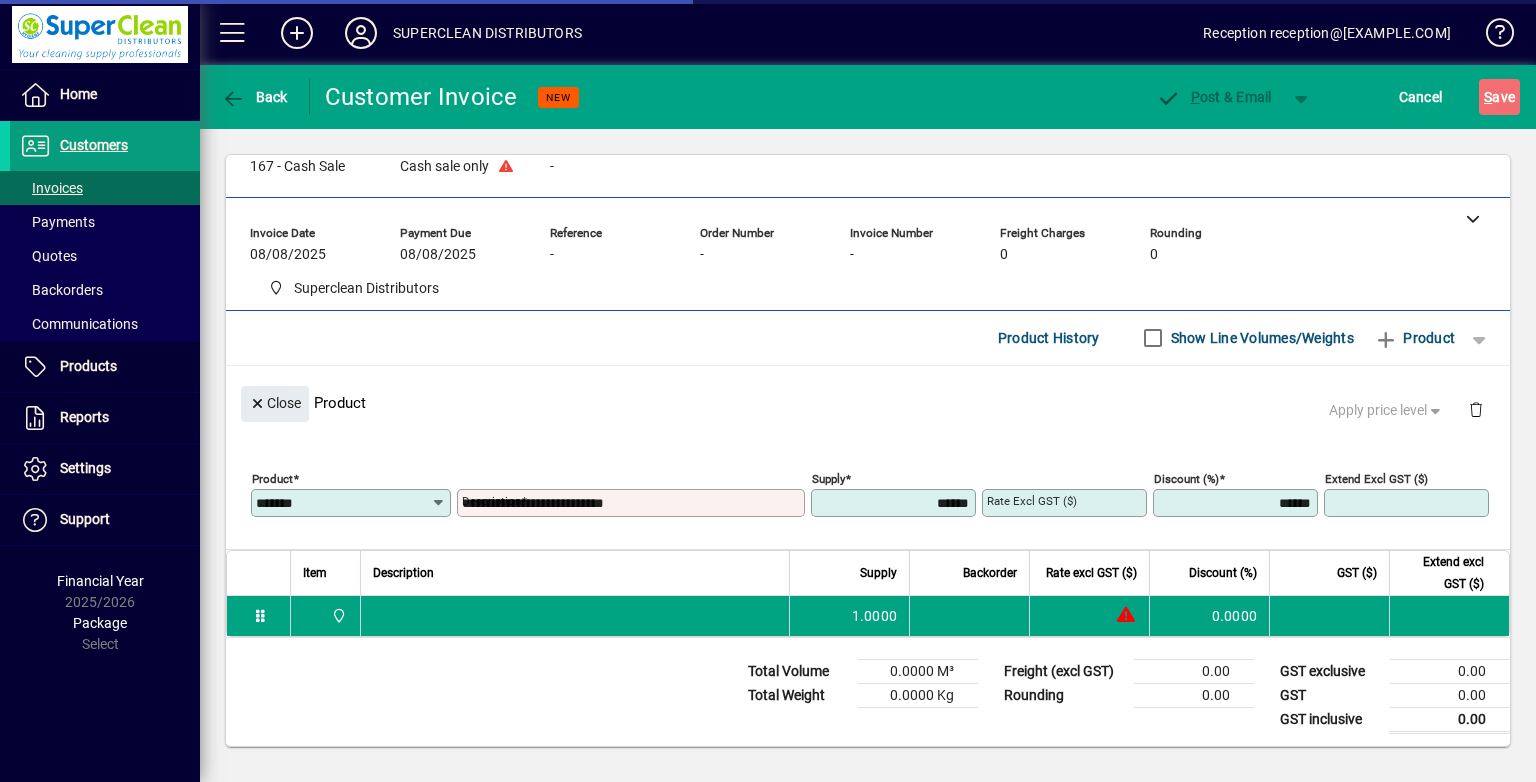 type on "*******" 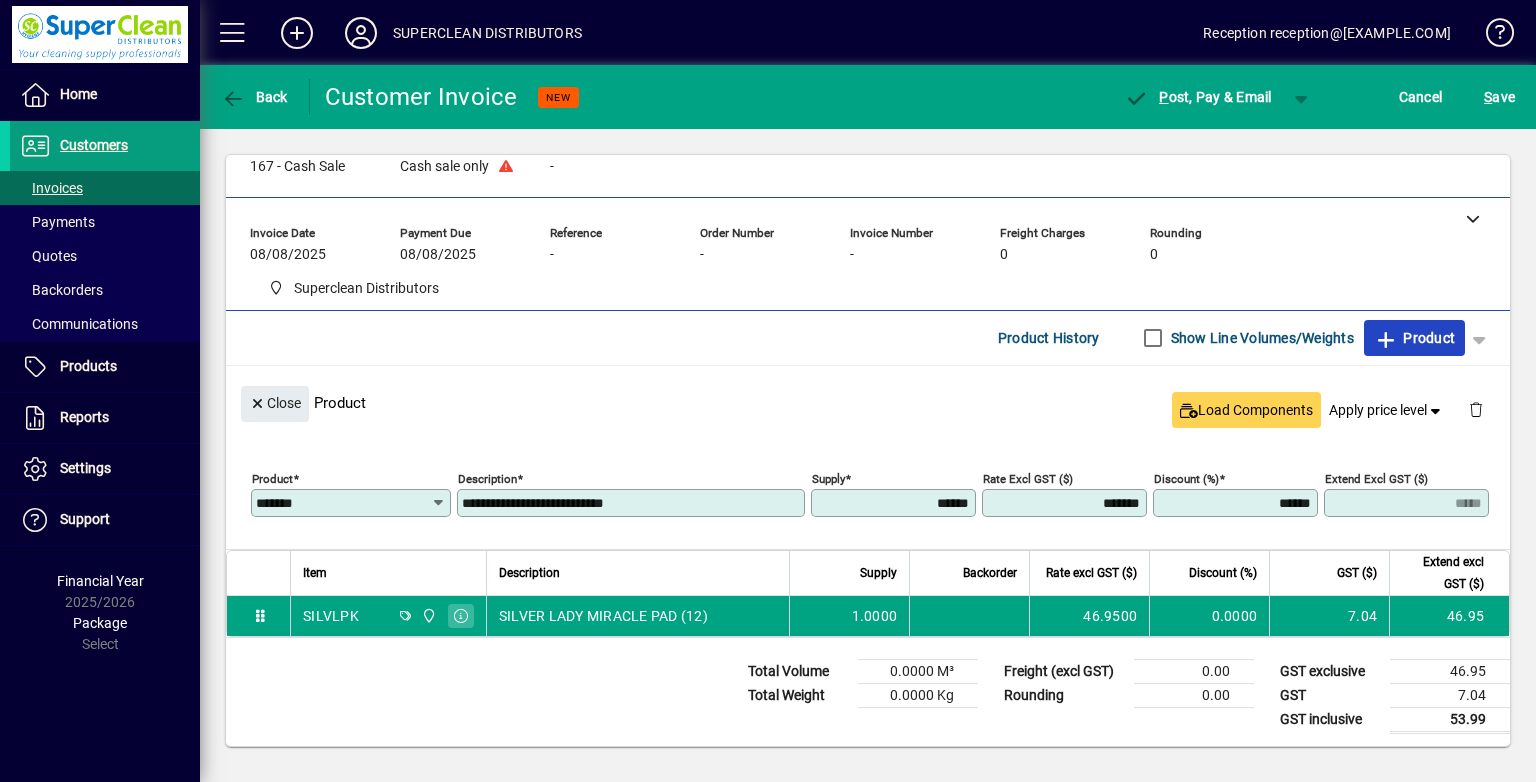 click 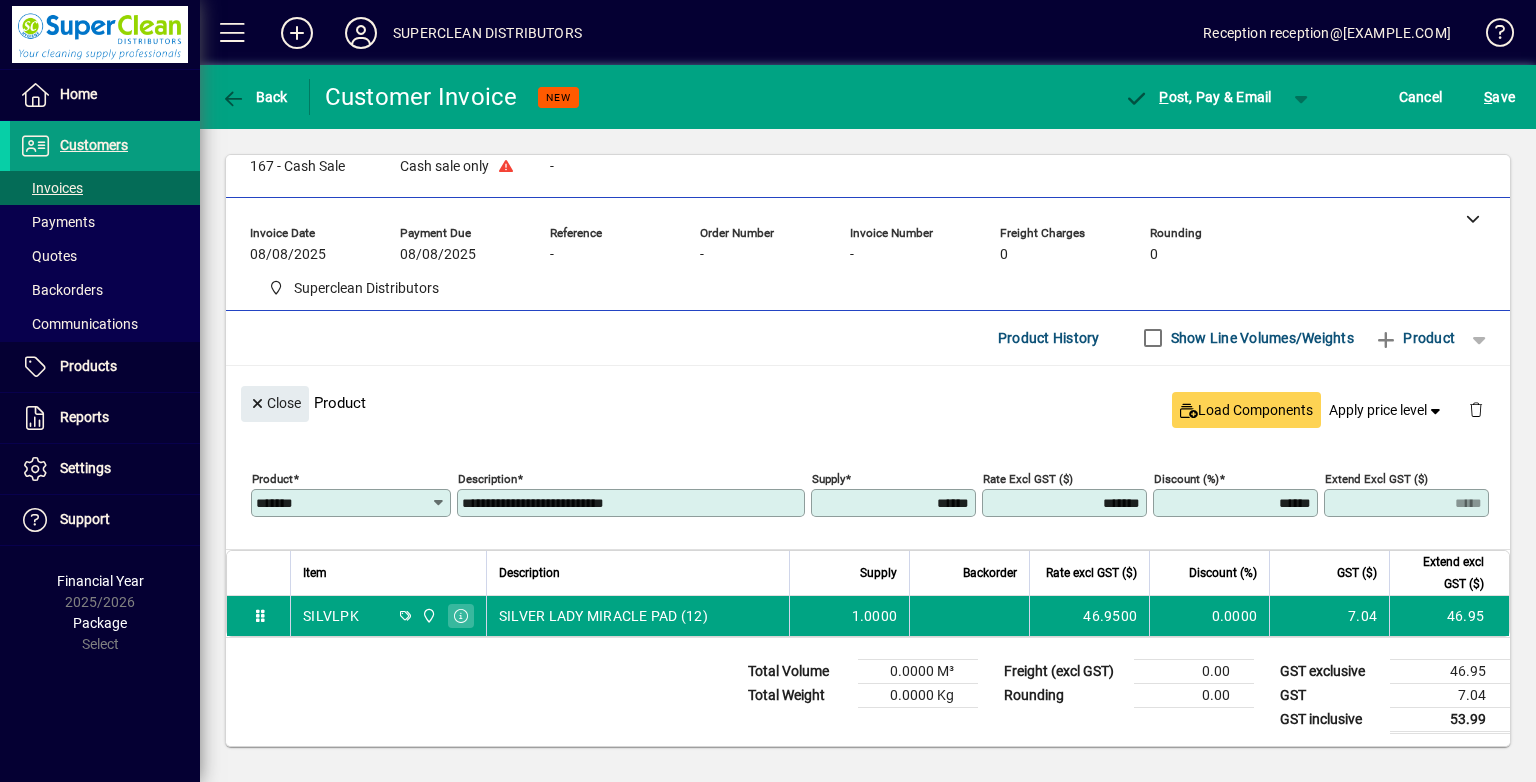 type 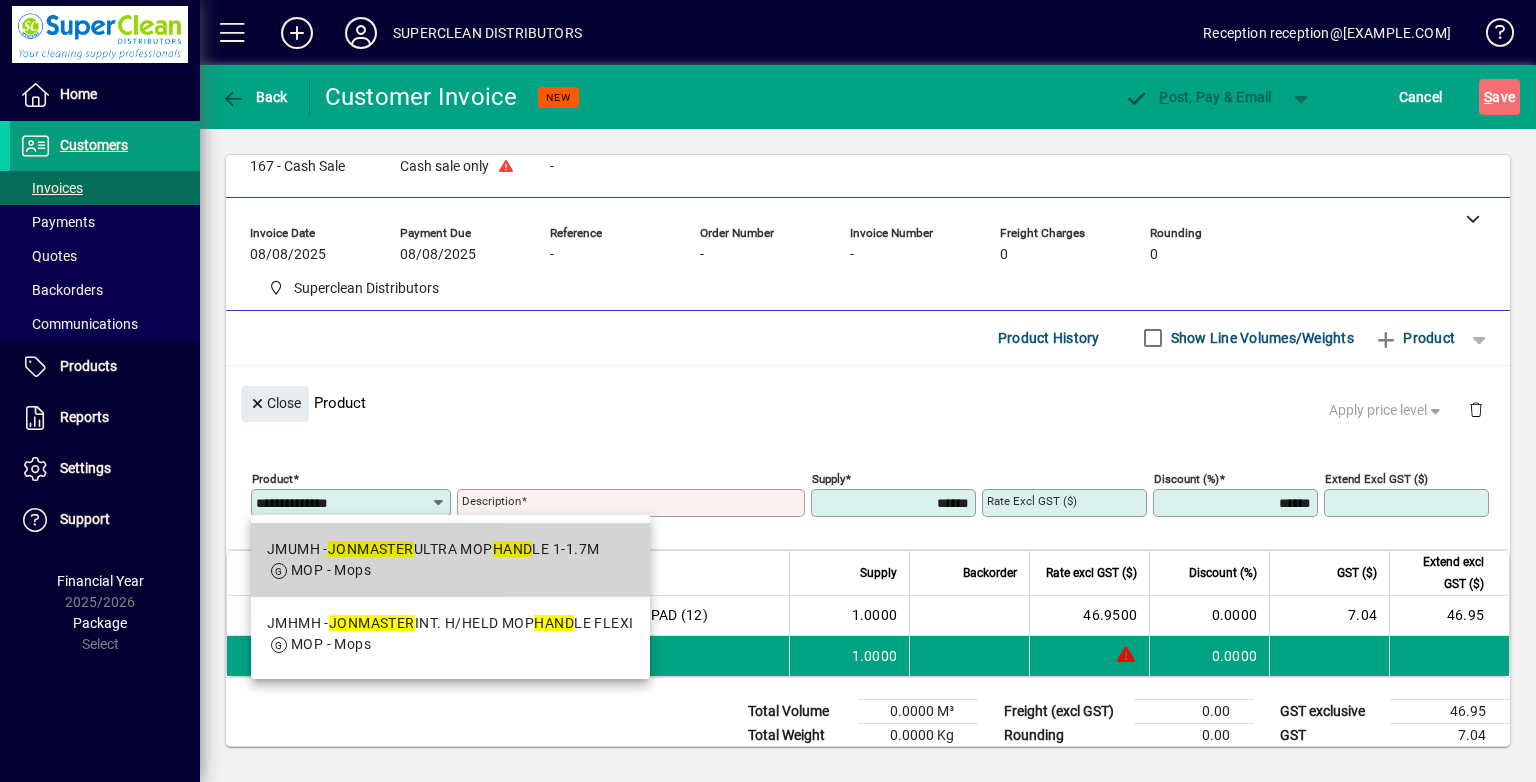 click on "JMUMH -  JONMASTER  ULTRA MOP  HAND LE 1-1.7M" at bounding box center (433, 549) 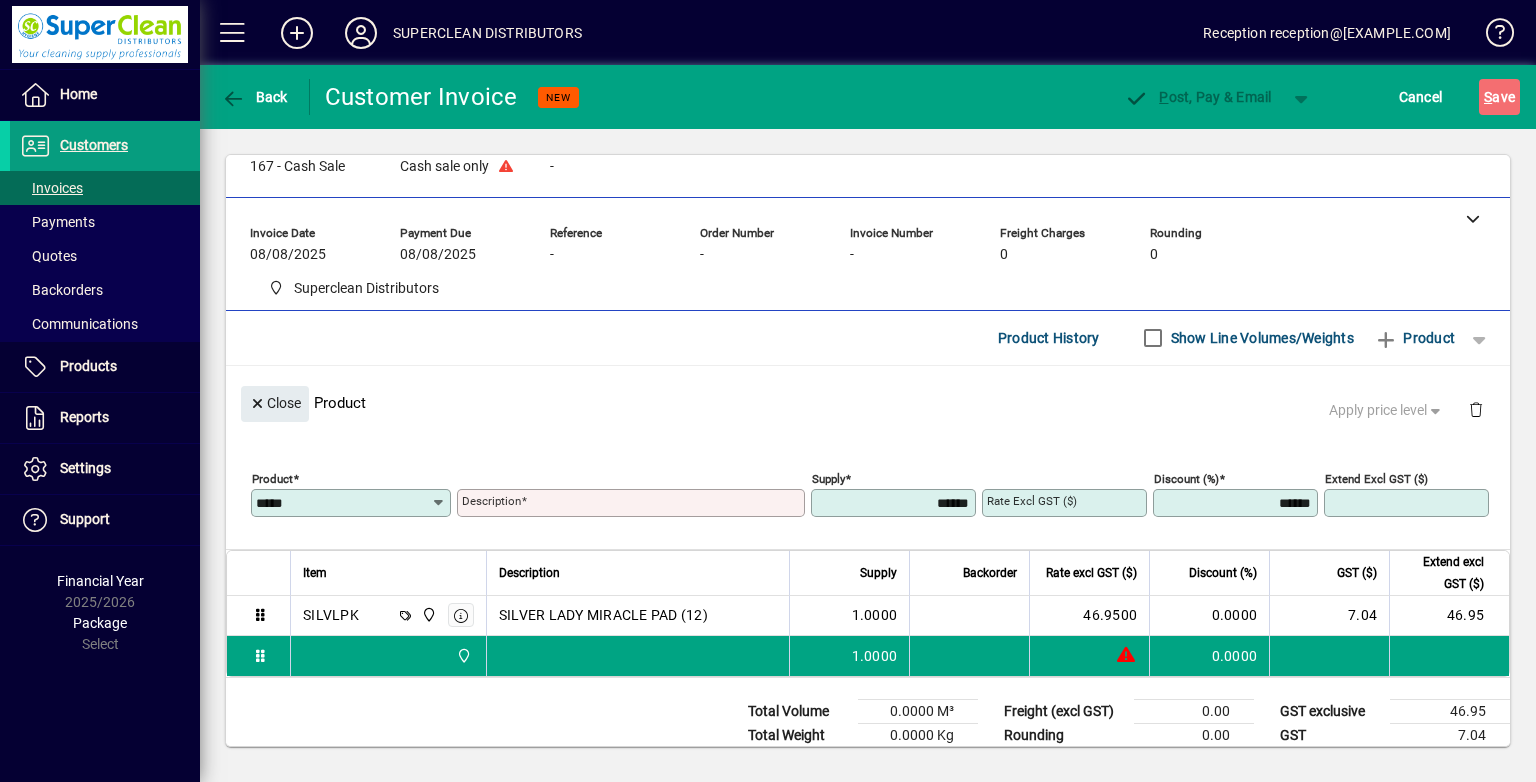 type on "**********" 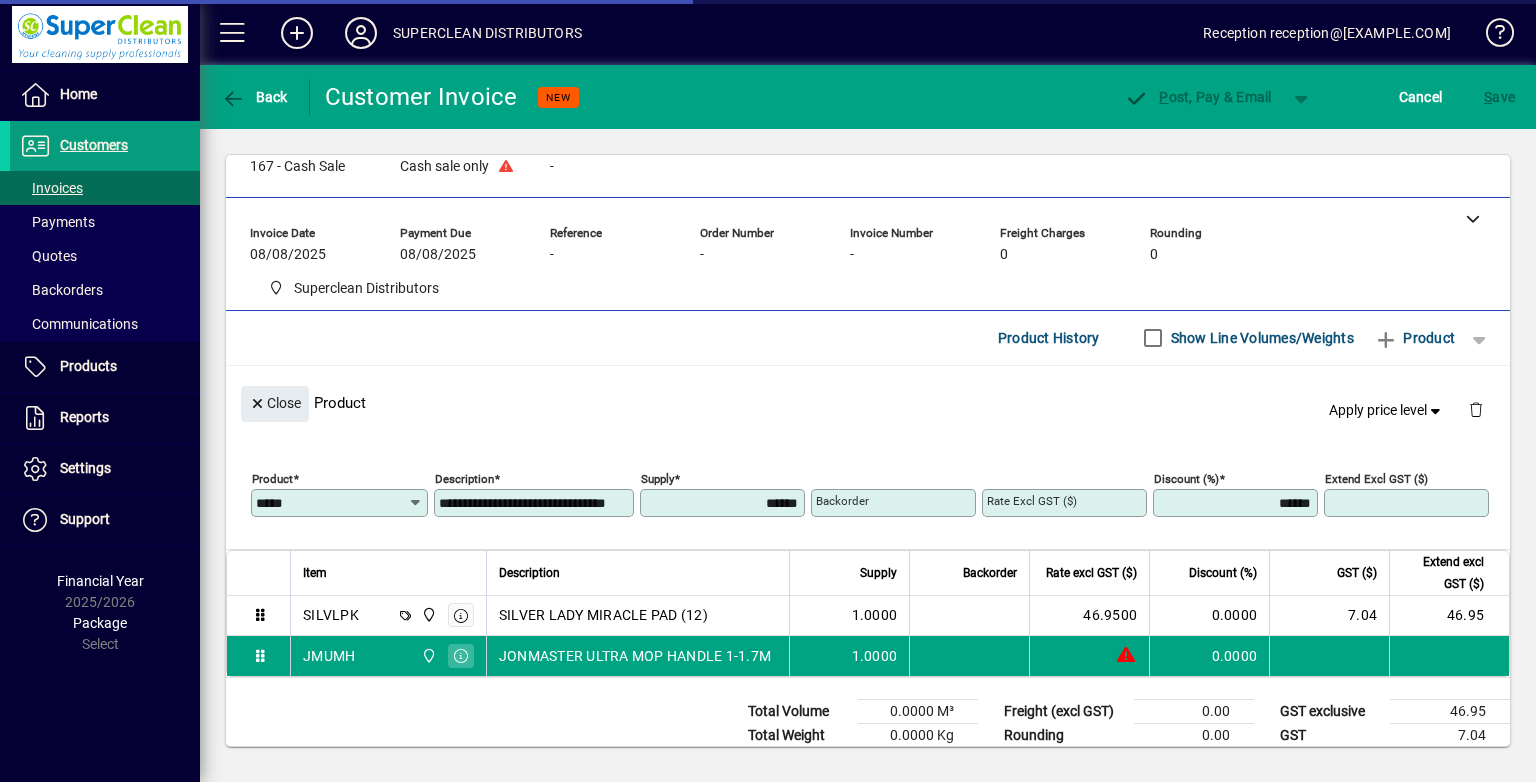 type on "*******" 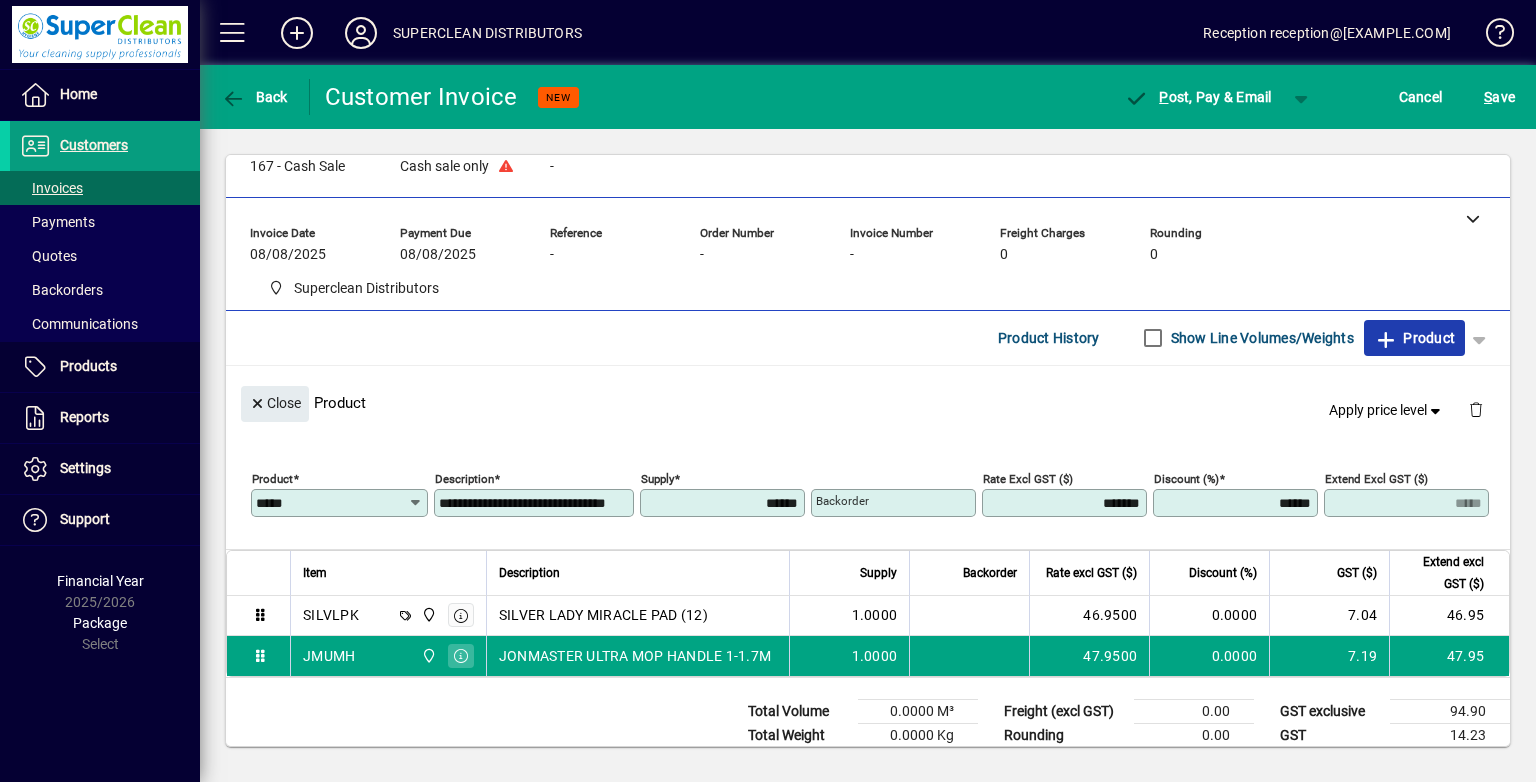 drag, startPoint x: 1348, startPoint y: 347, endPoint x: 1415, endPoint y: 335, distance: 68.06615 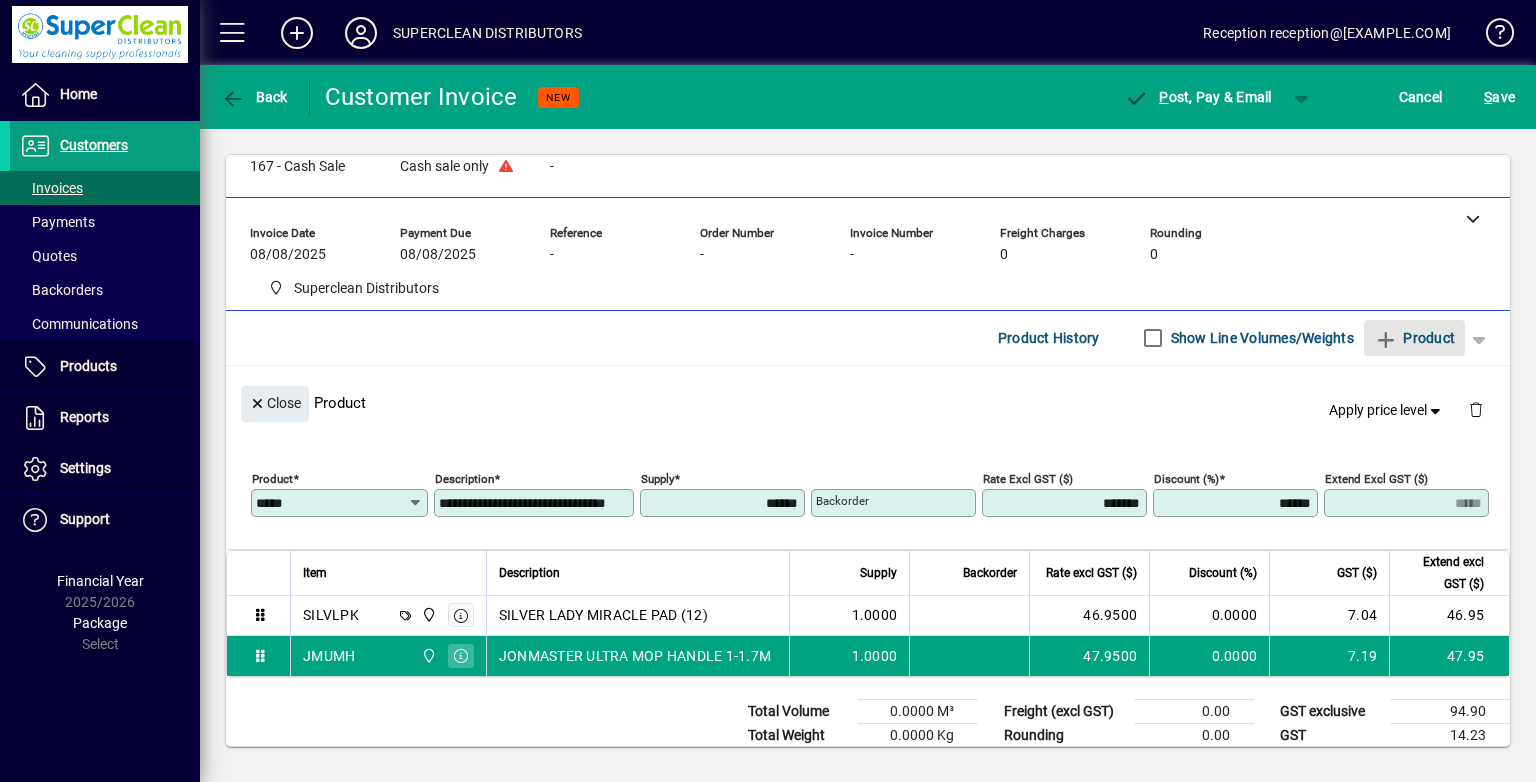 type 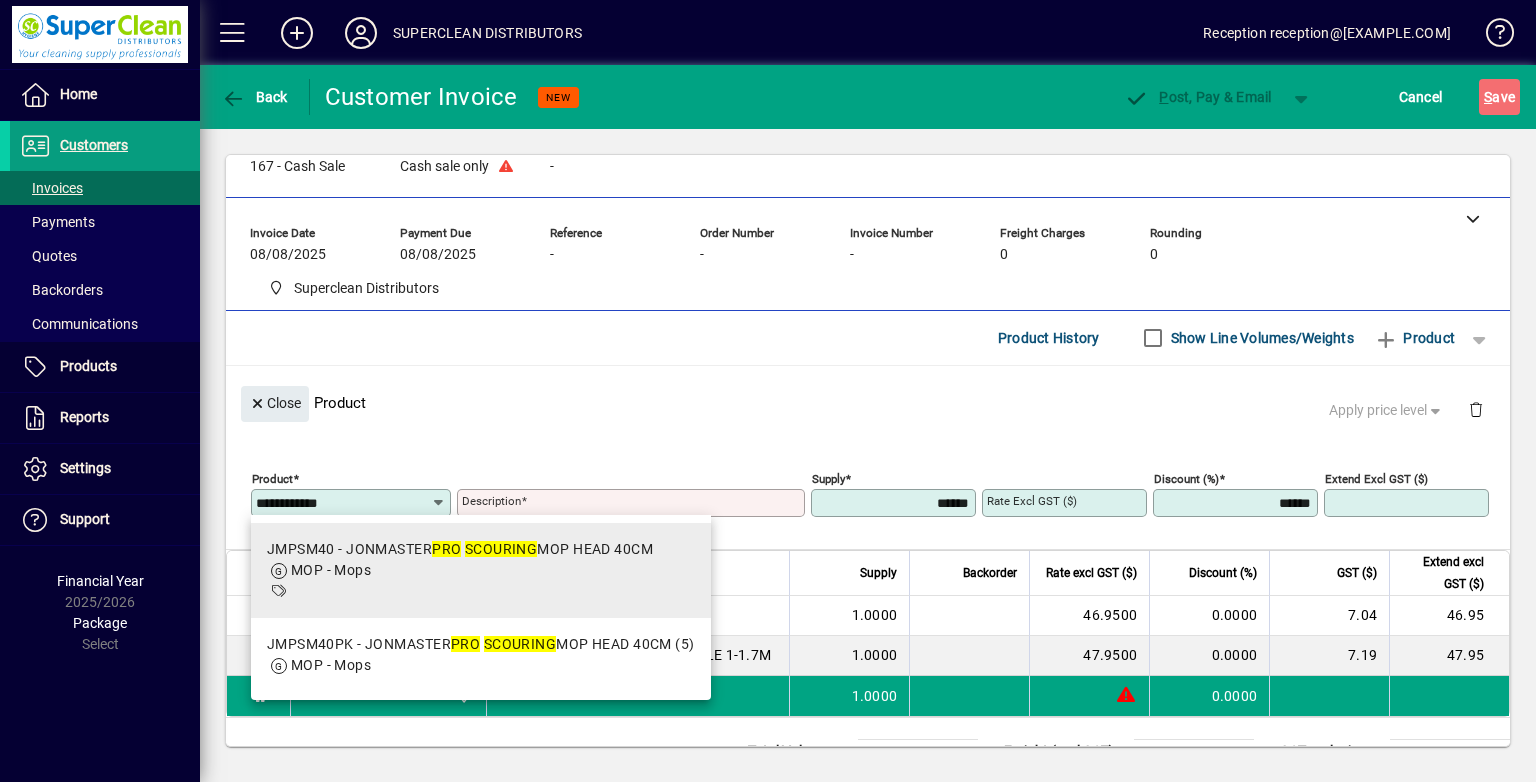 click on "MOP - Mops" at bounding box center [460, 570] 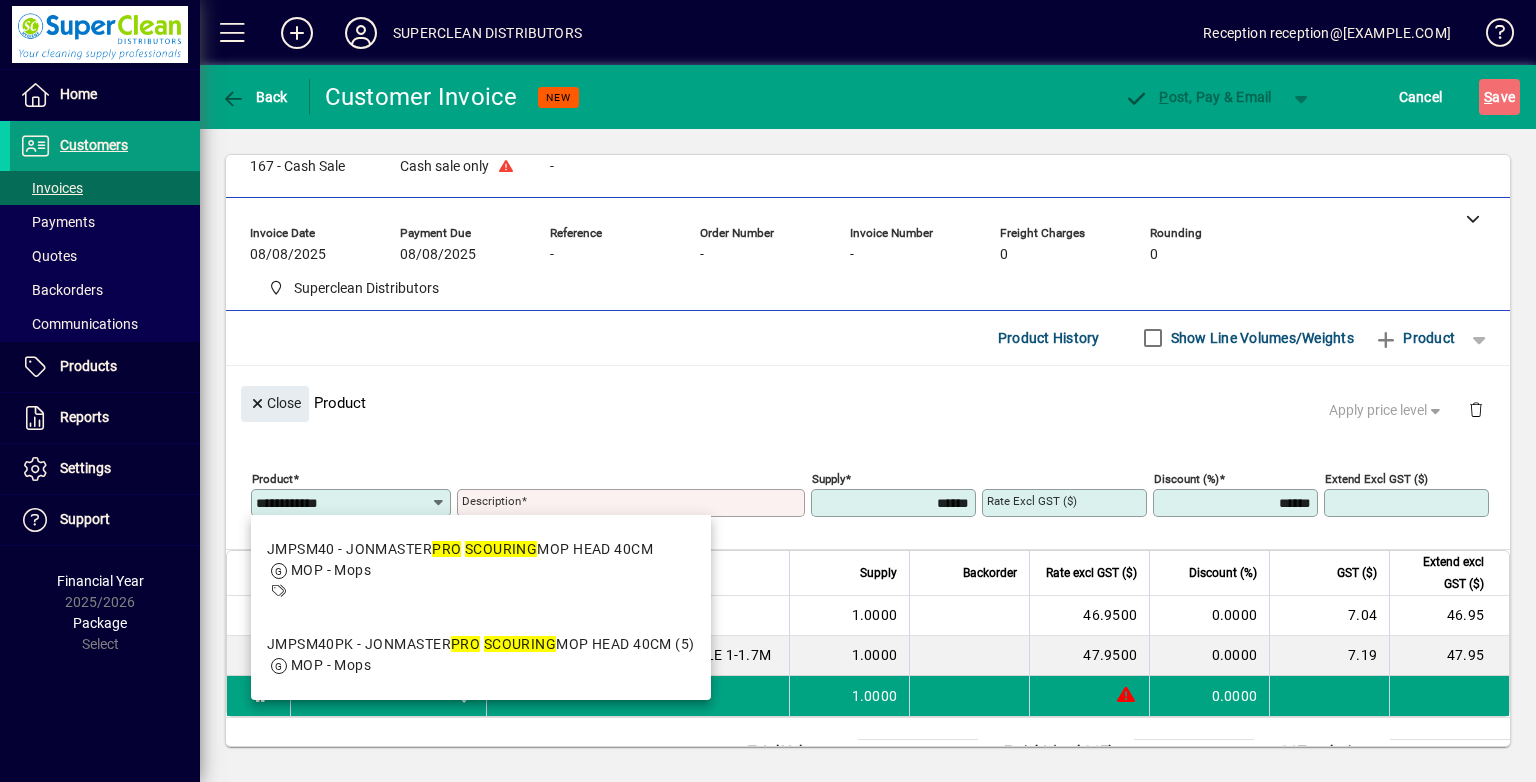 type on "*******" 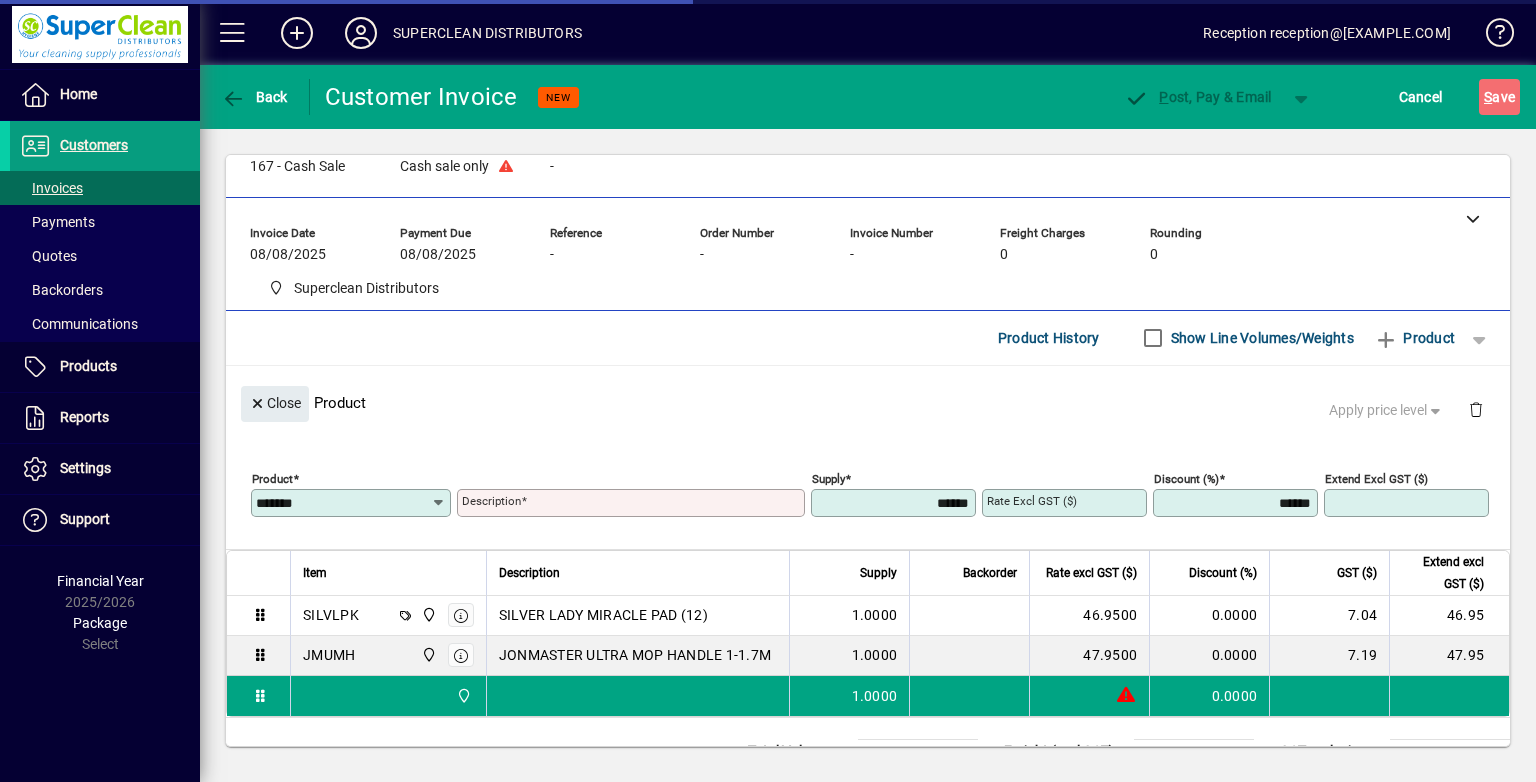 type on "**********" 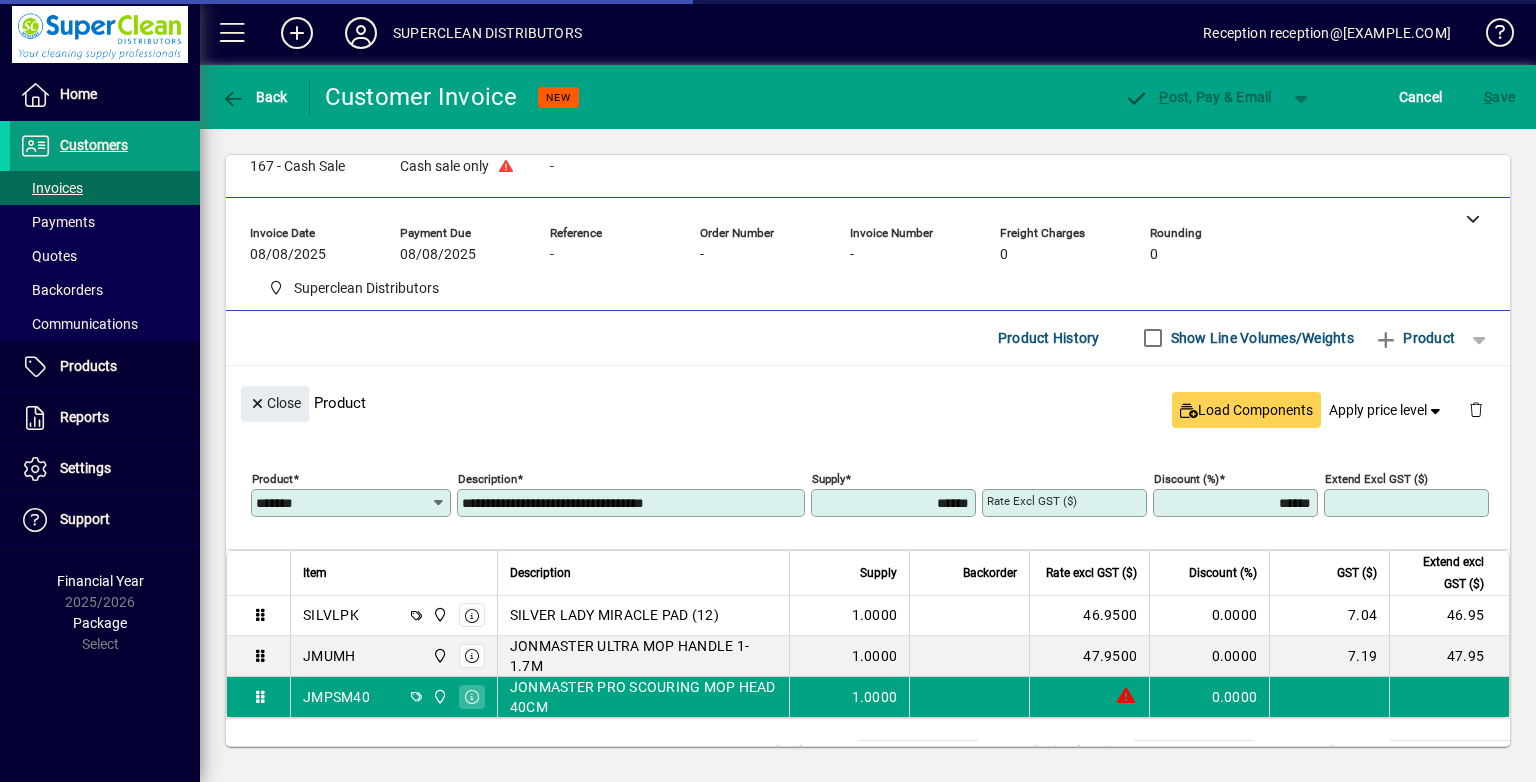 type on "*******" 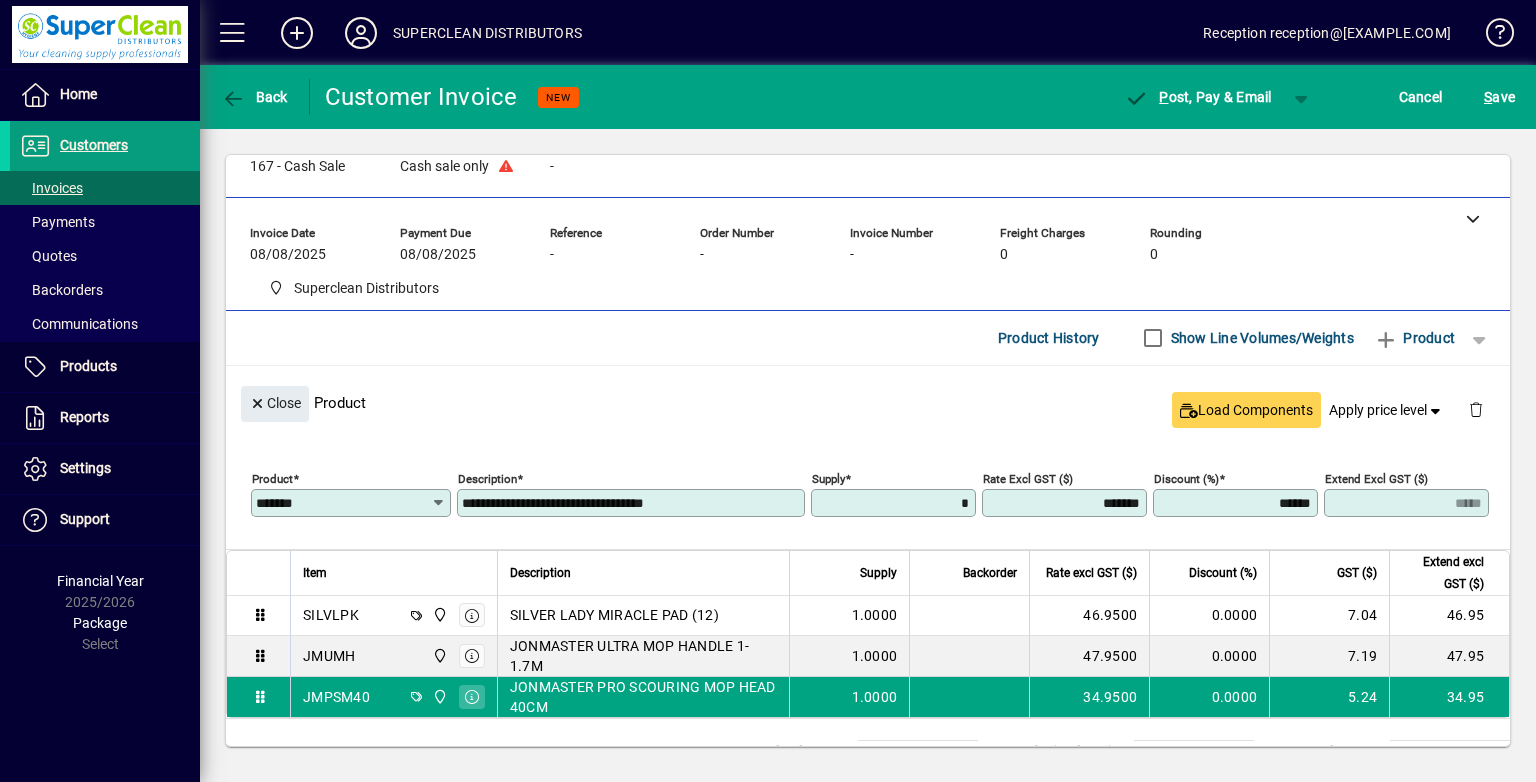 type on "******" 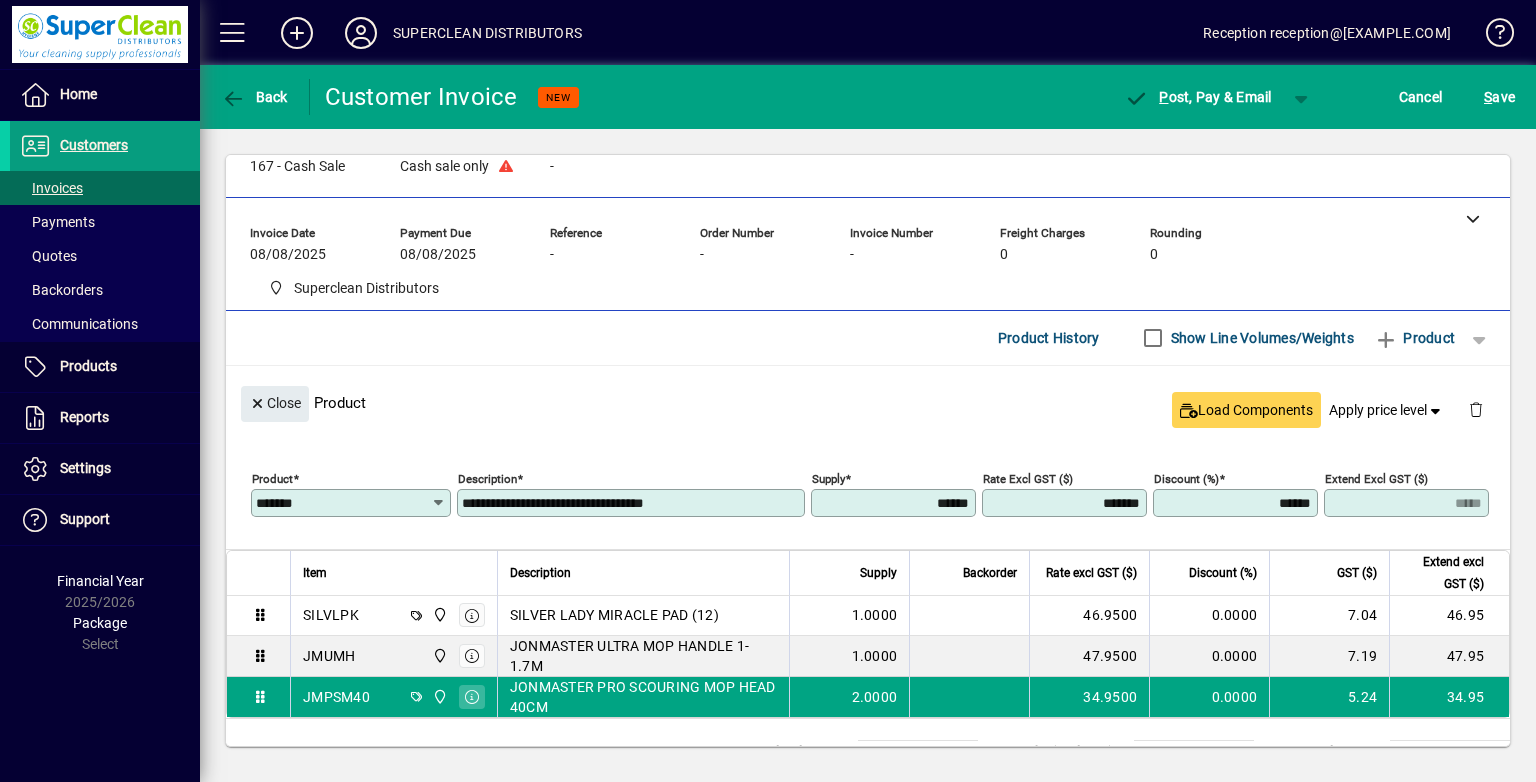 type on "*****" 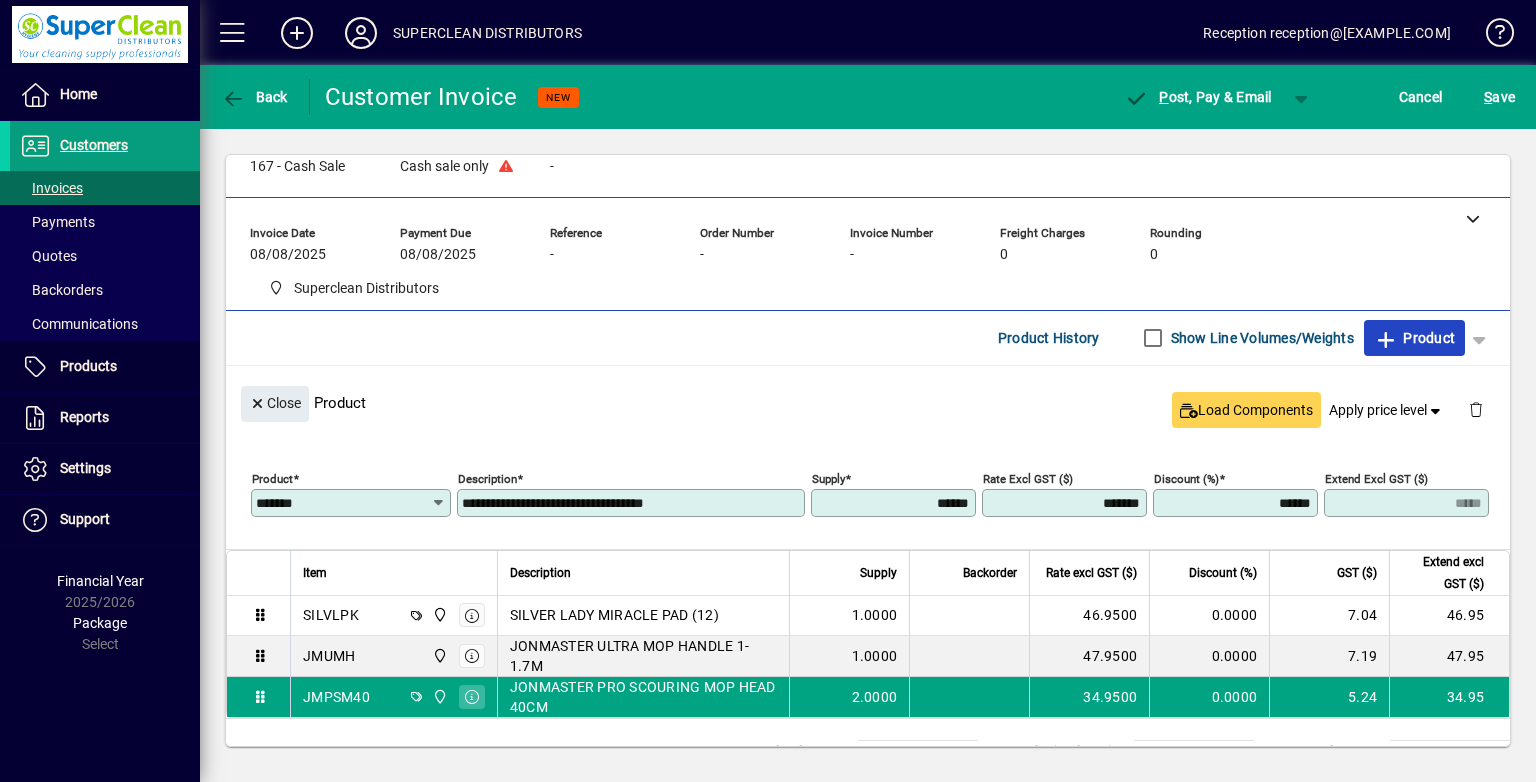 type 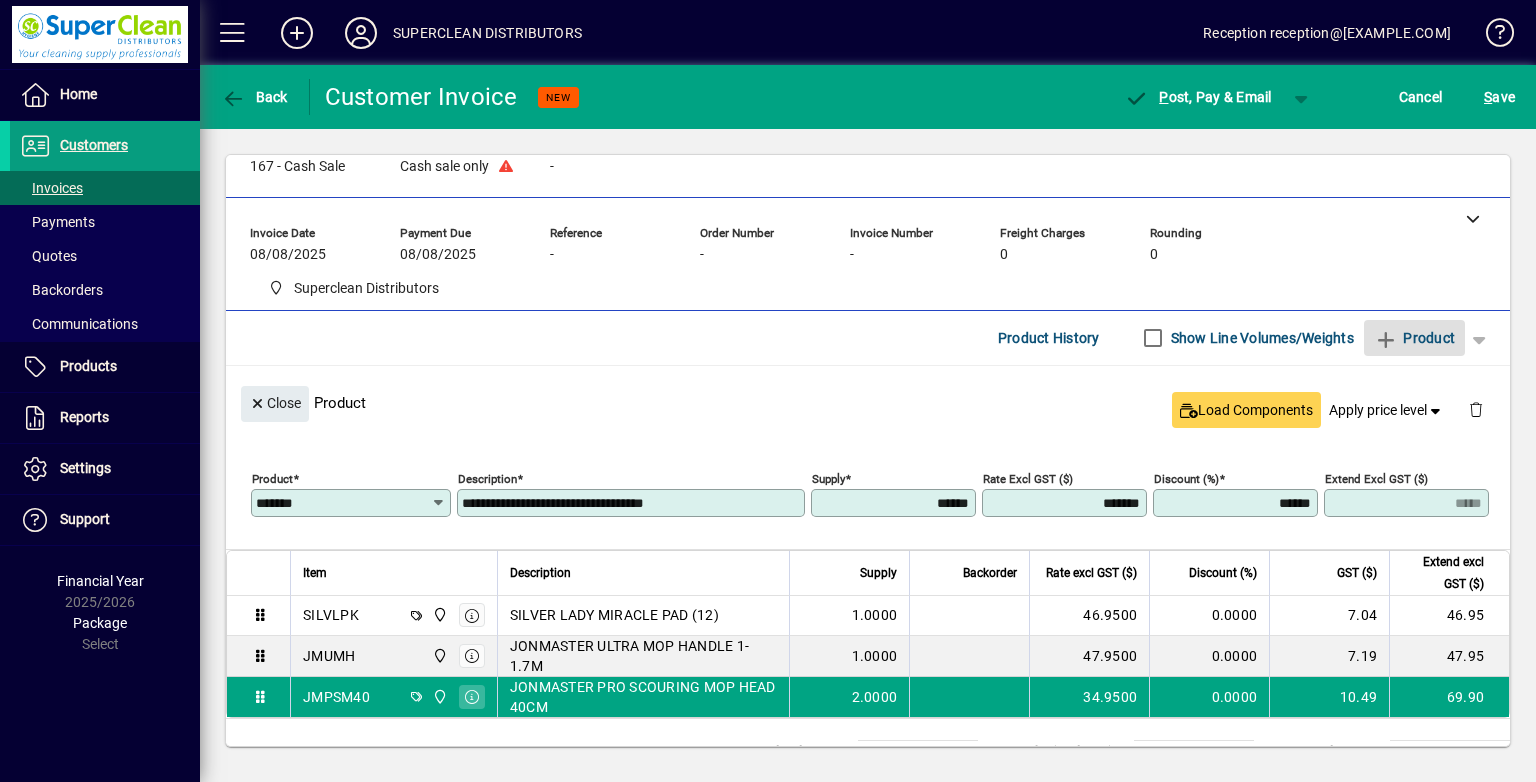 click on "Close" 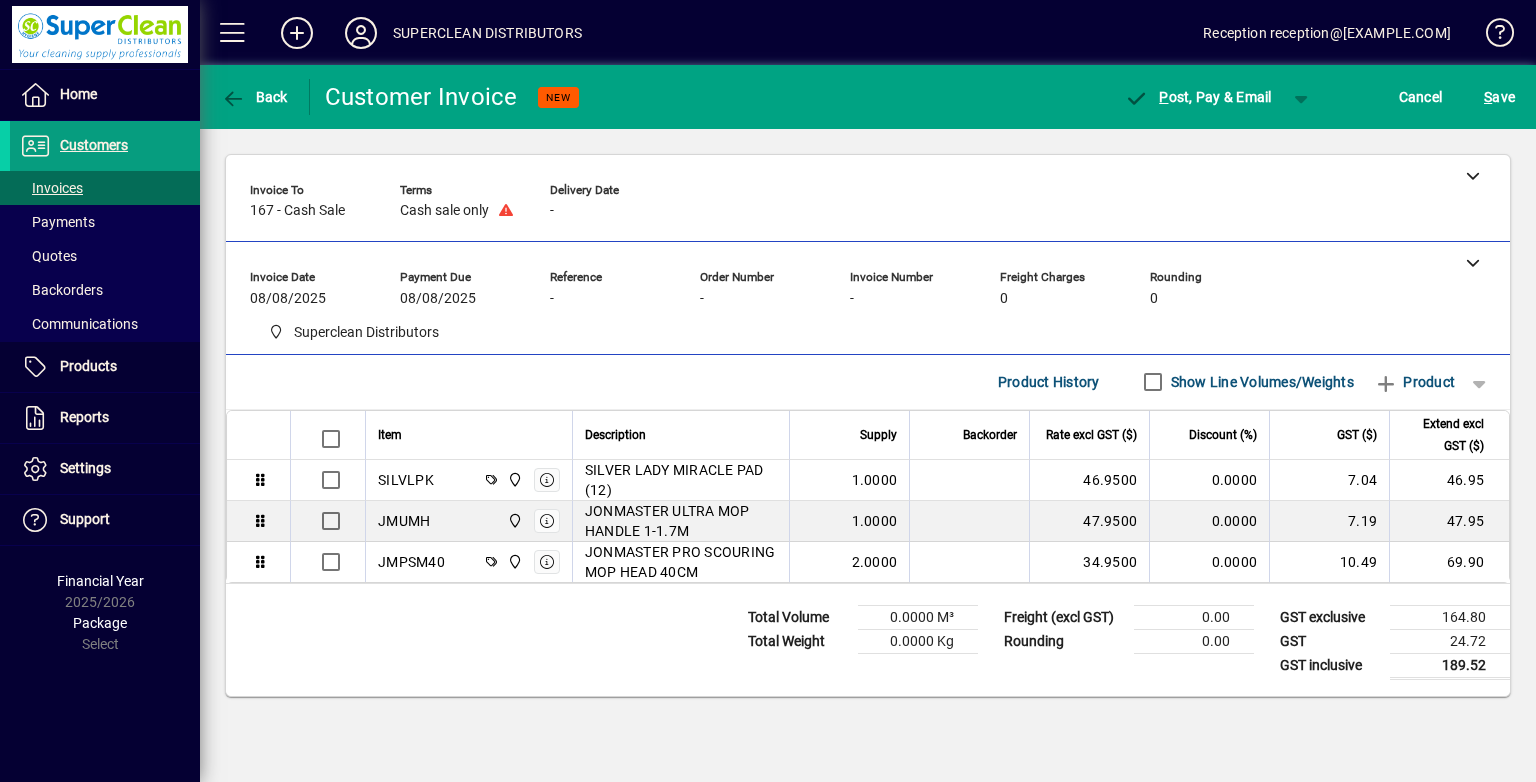 scroll, scrollTop: 0, scrollLeft: 0, axis: both 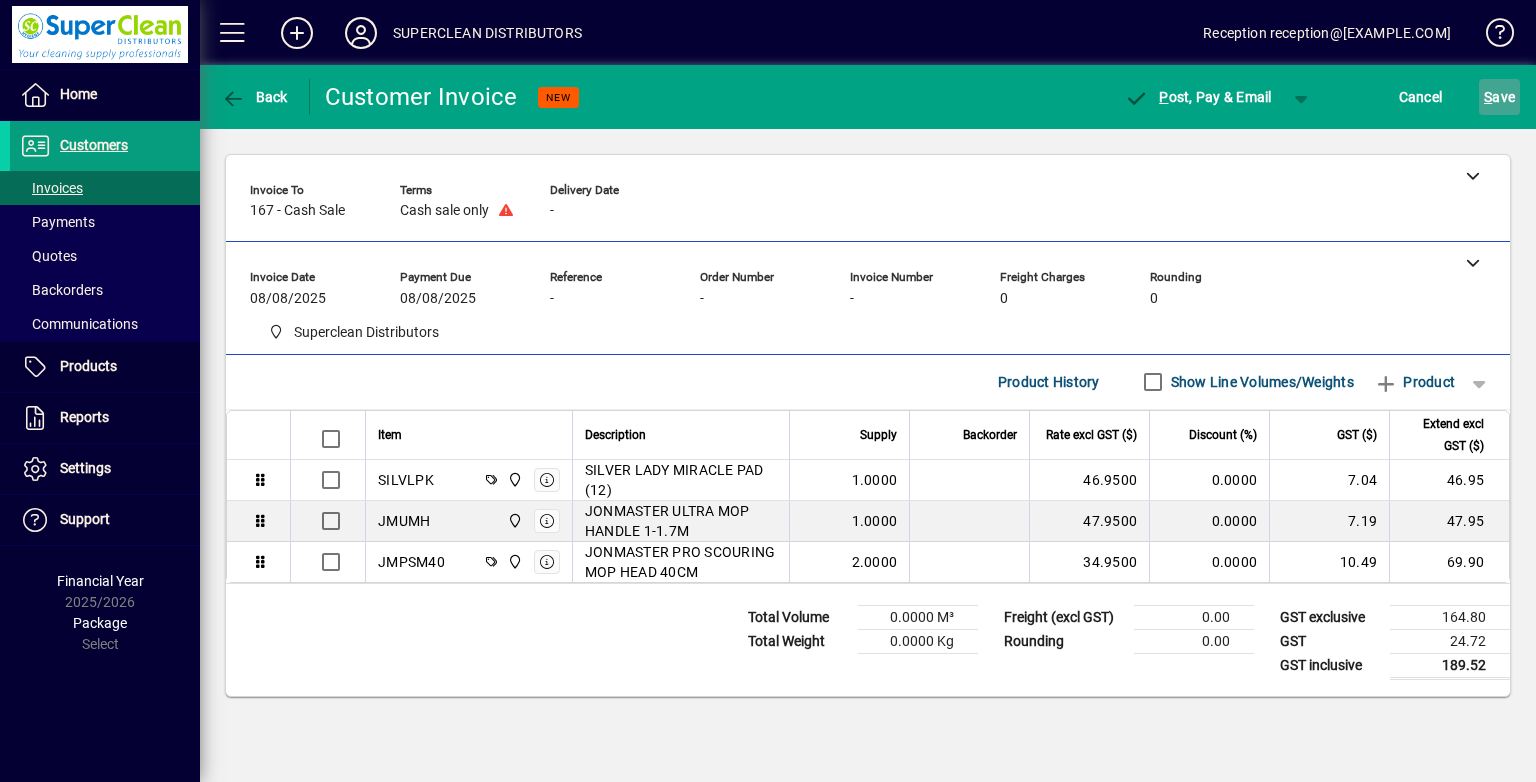 click on "S ave" 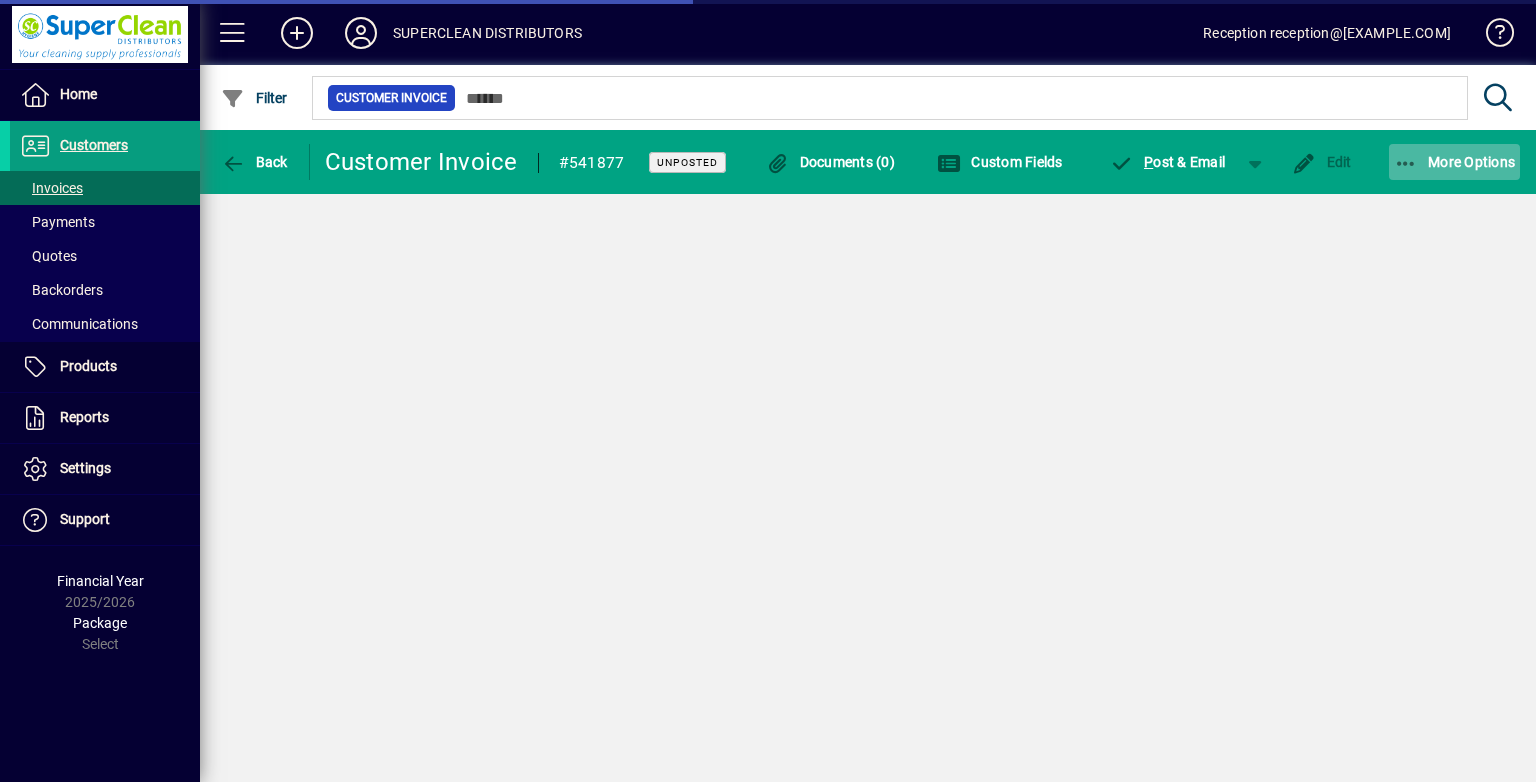 click on "More Options" 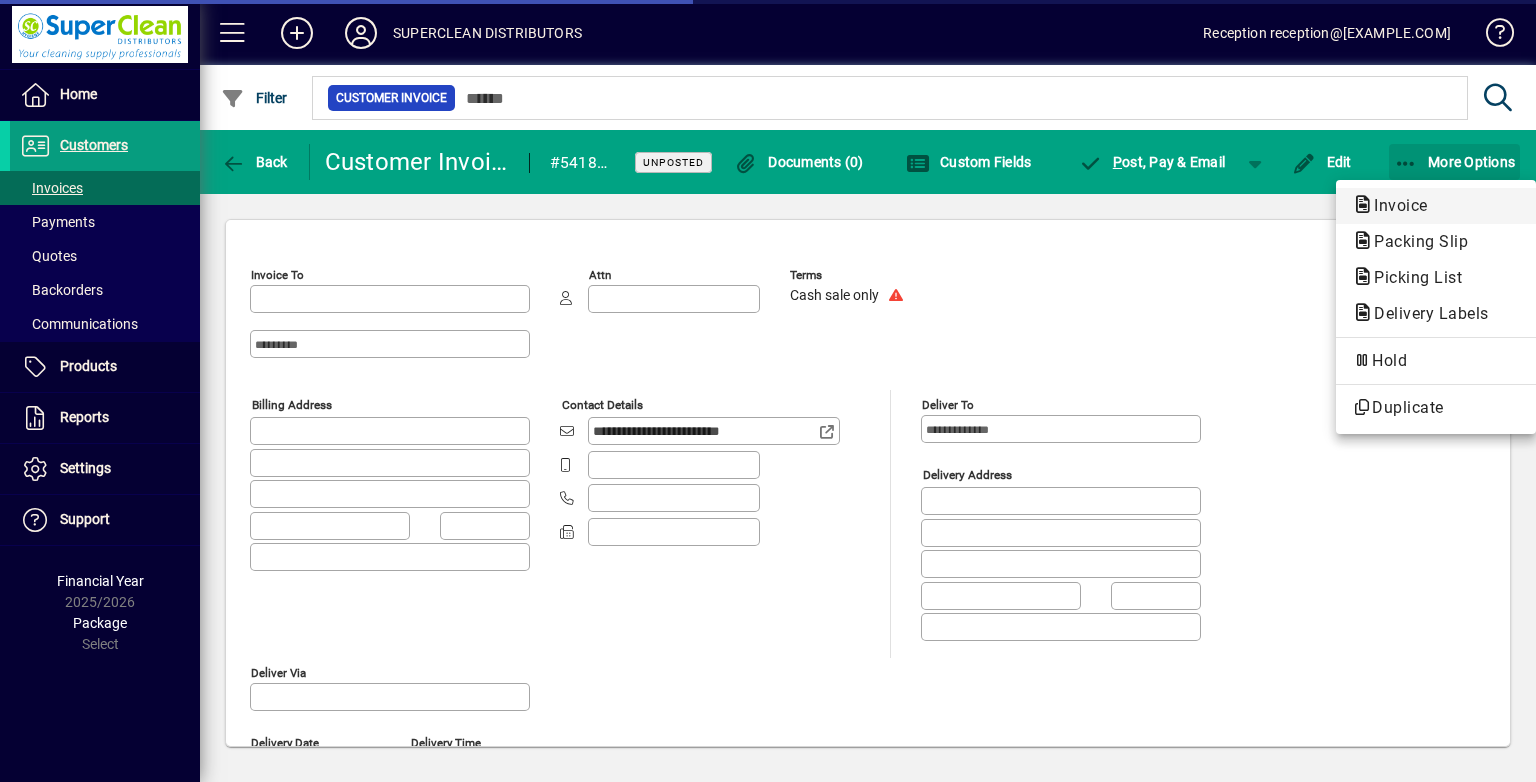 type on "**********" 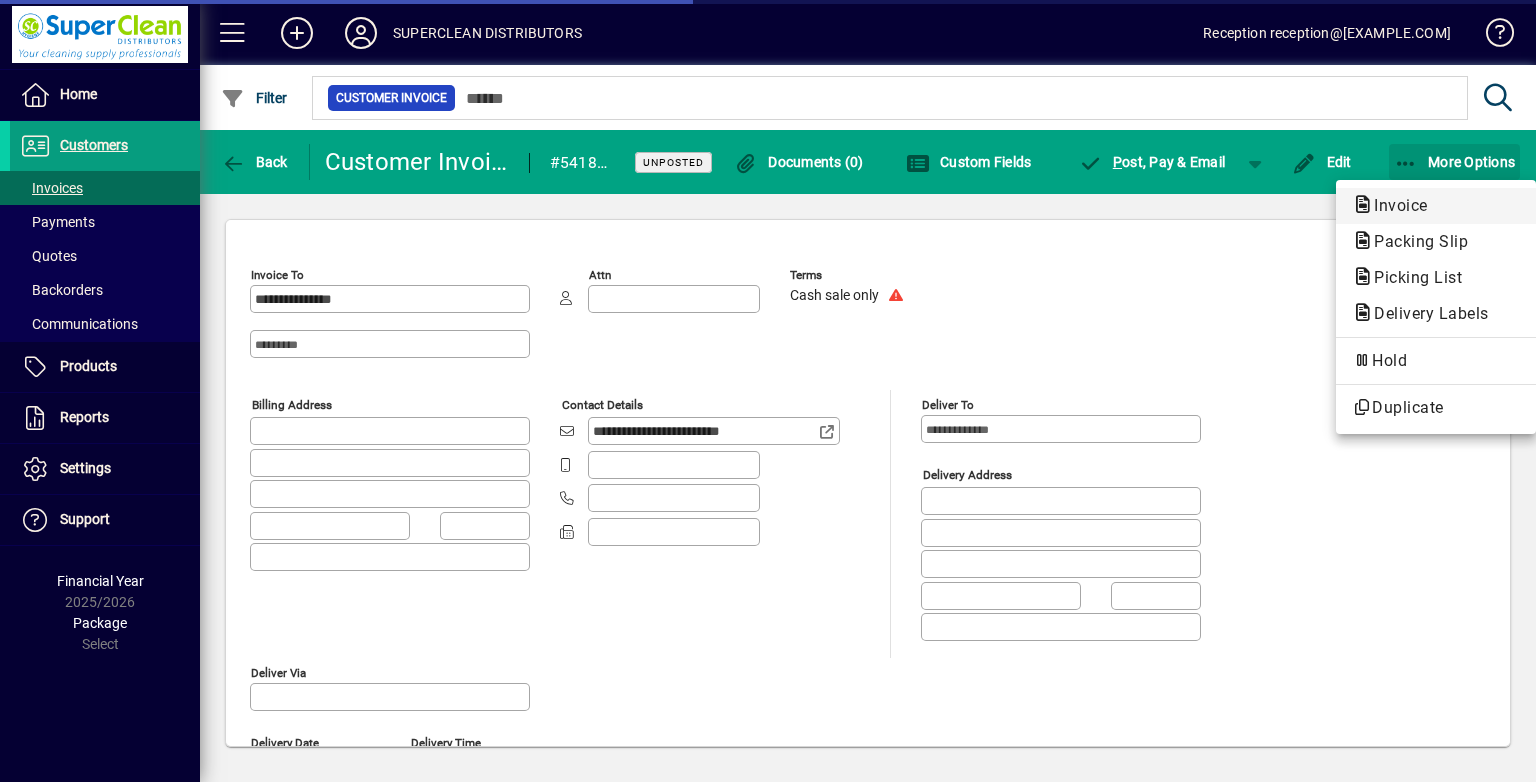 type on "**********" 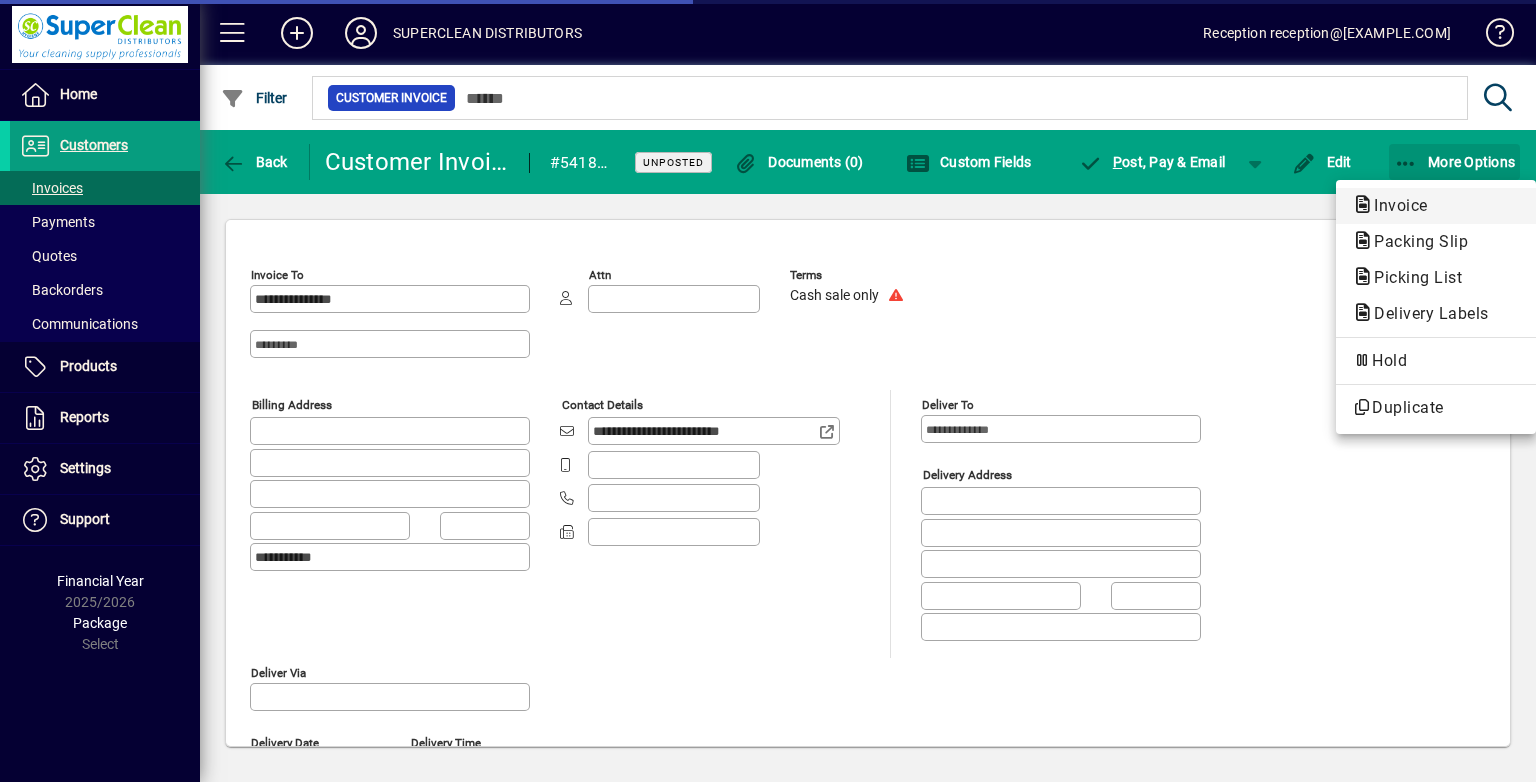 type on "**********" 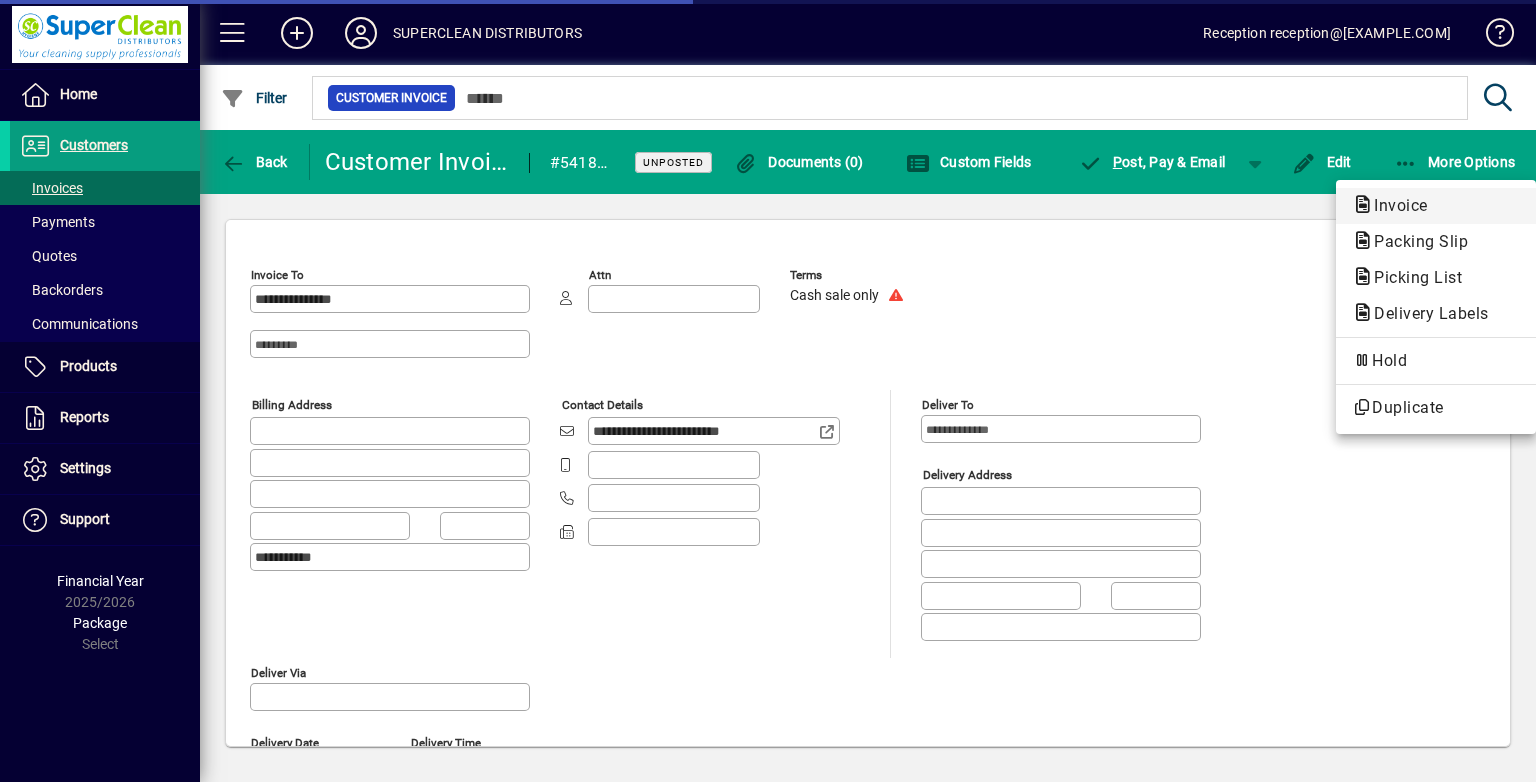 click on "Invoice" at bounding box center (1415, 241) 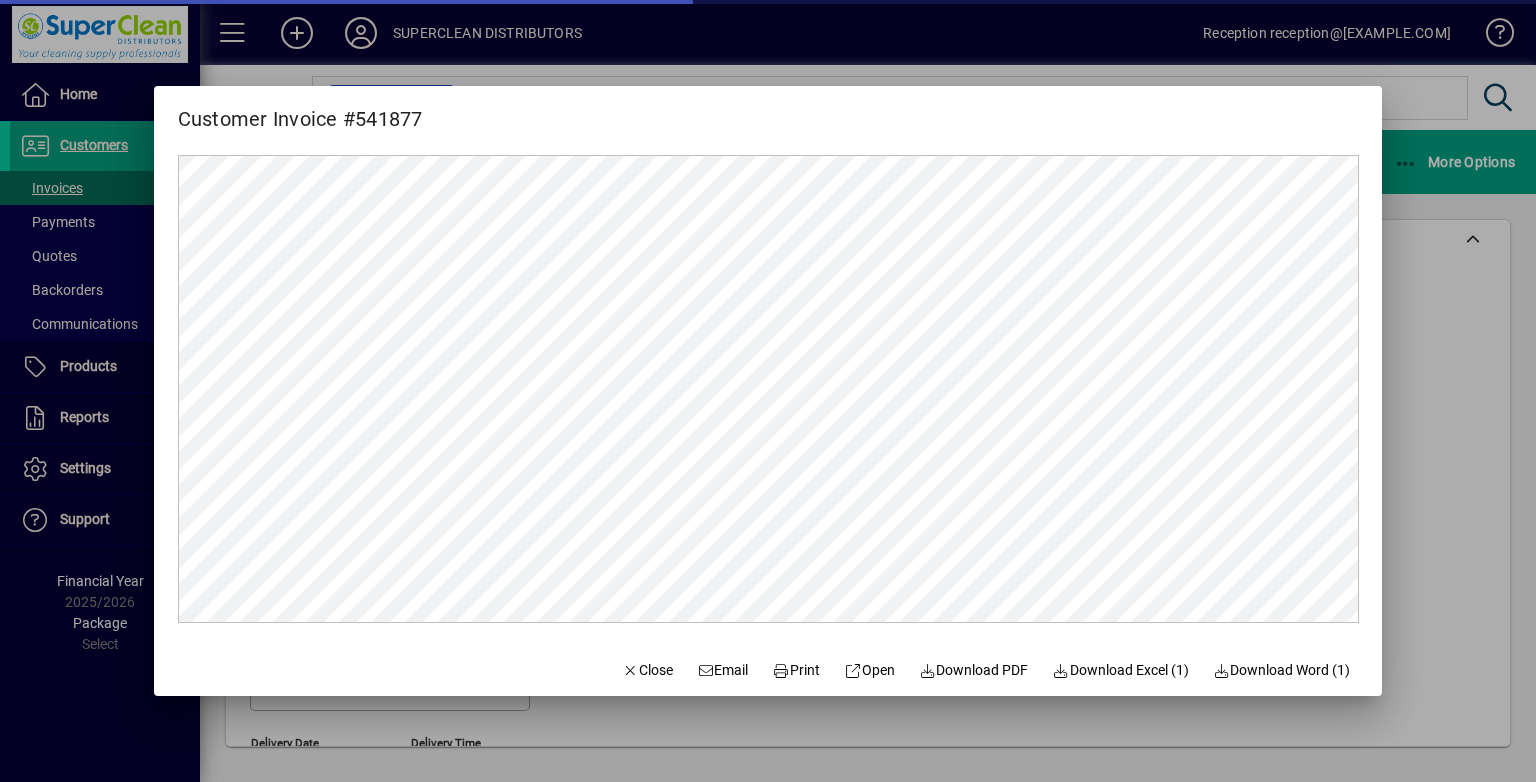scroll, scrollTop: 0, scrollLeft: 0, axis: both 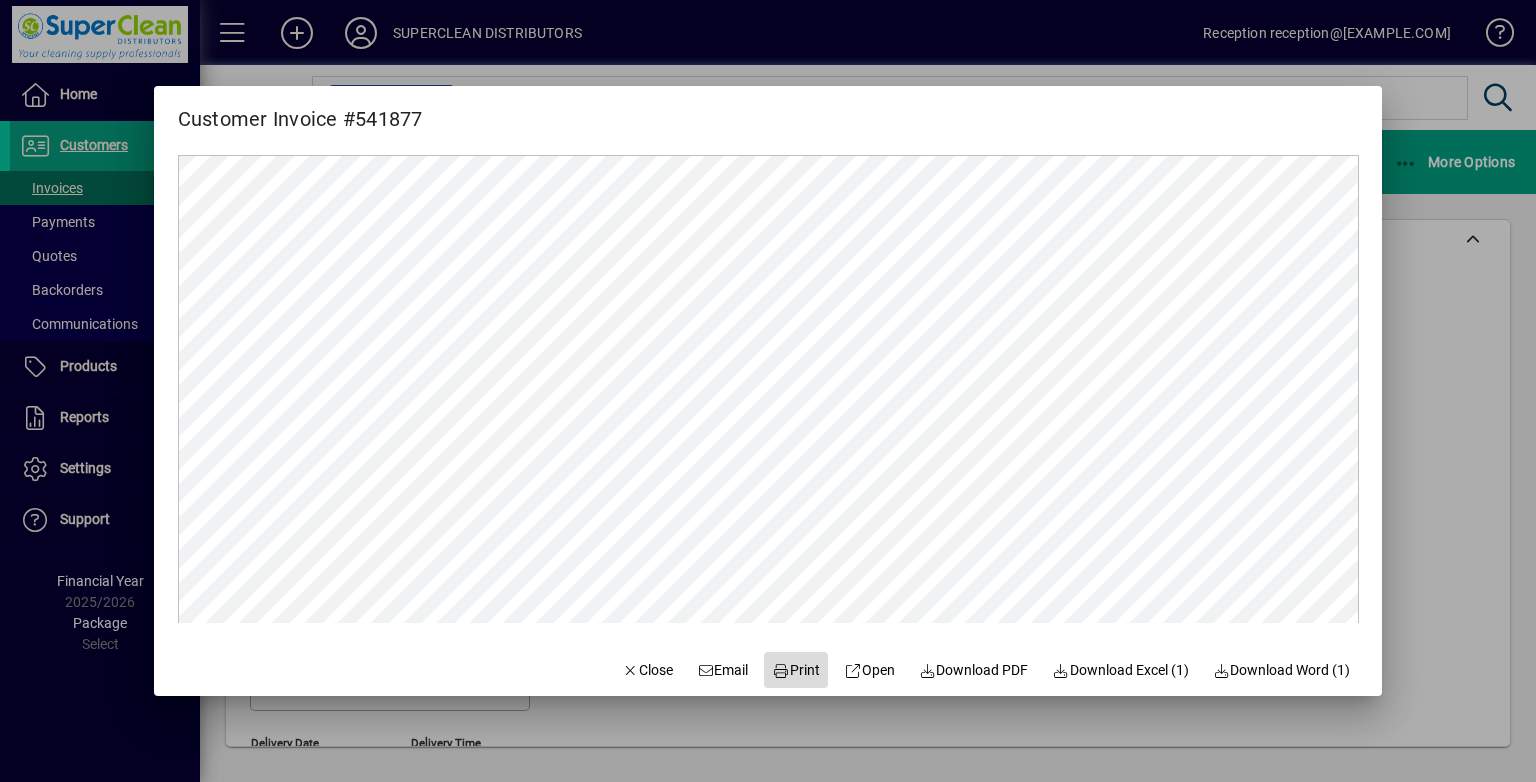 click on "Print" 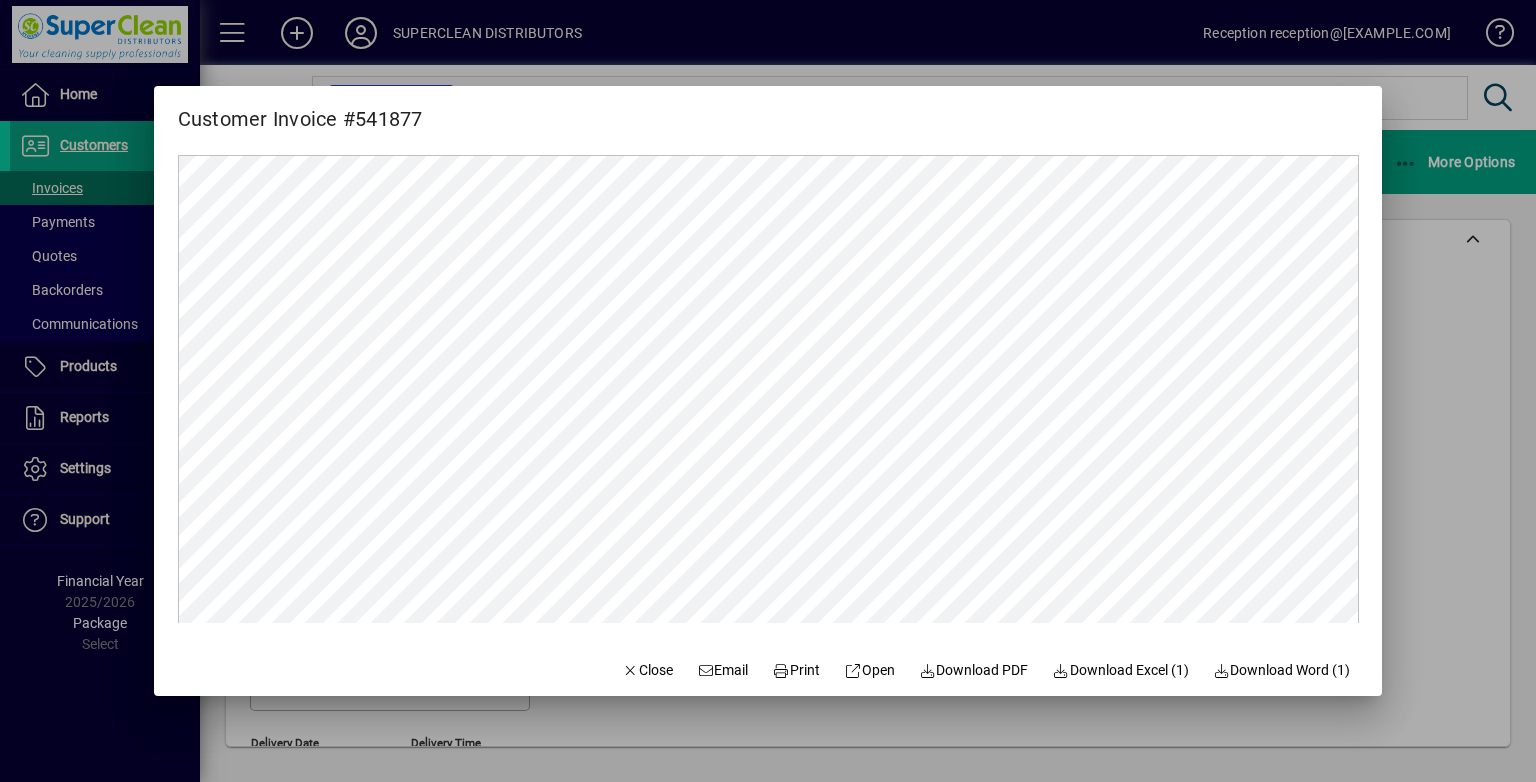 drag, startPoint x: 628, startPoint y: 662, endPoint x: 296, endPoint y: 279, distance: 506.86584 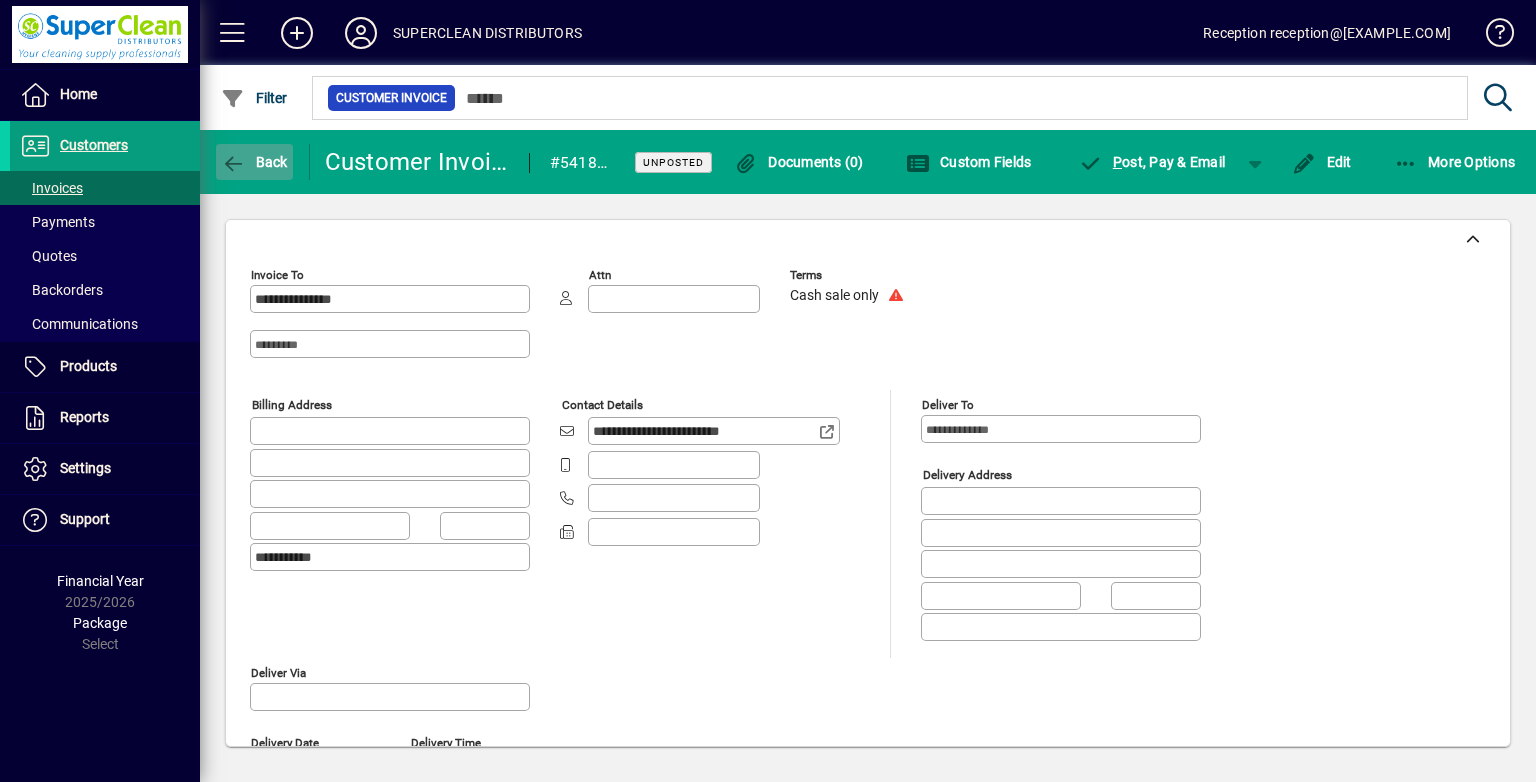click on "Back" 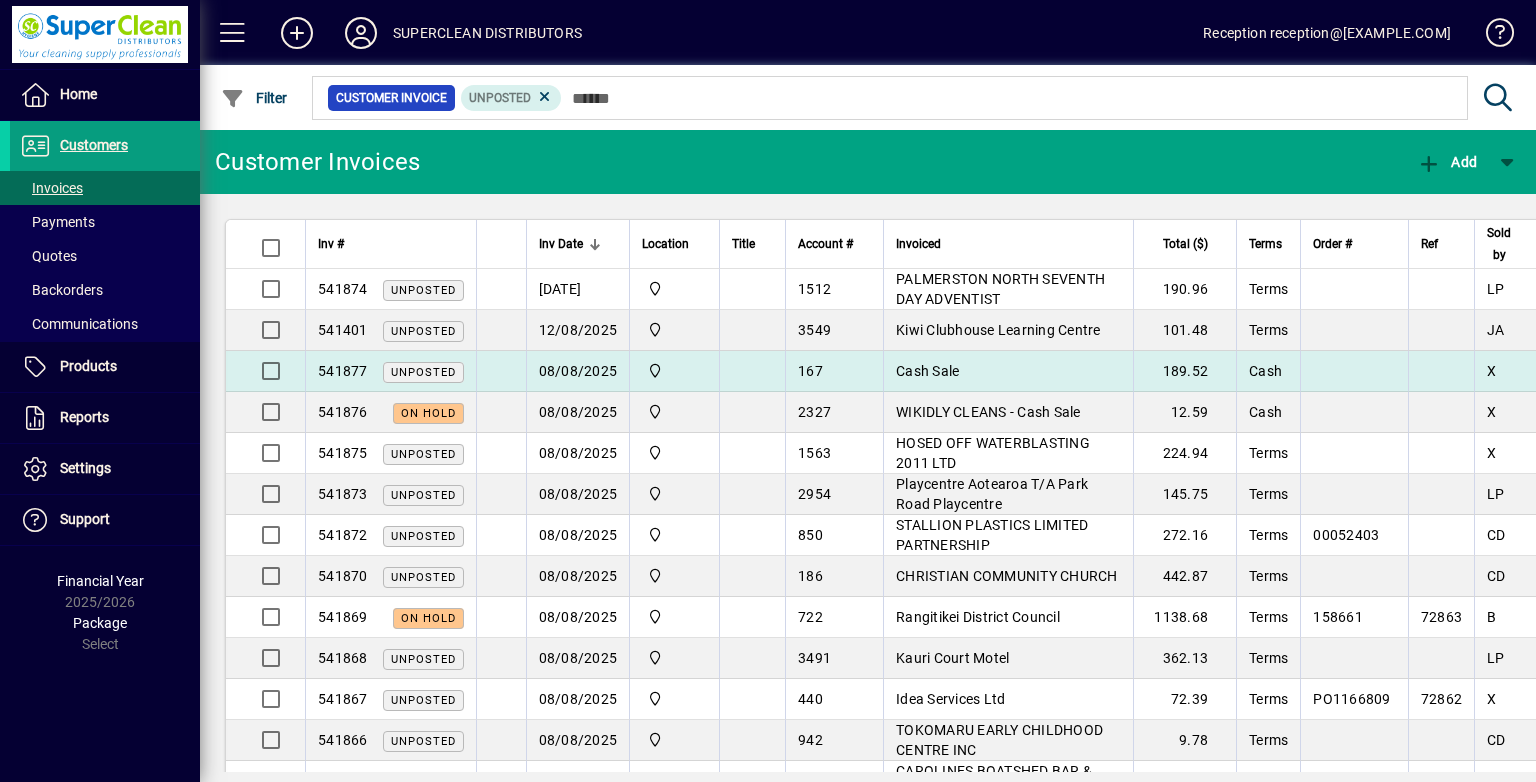 click on "Cash Sale" at bounding box center (1008, 371) 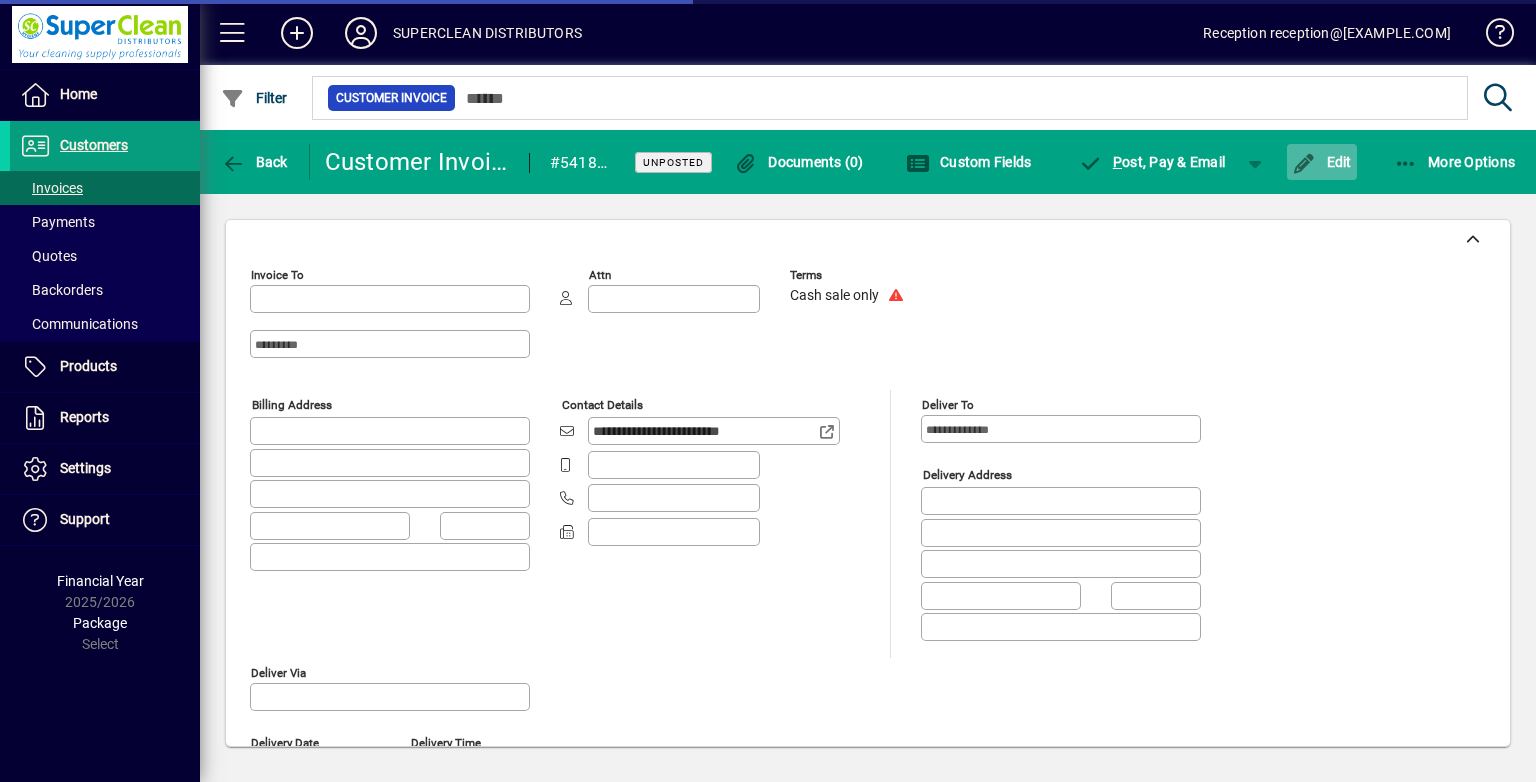 type on "**********" 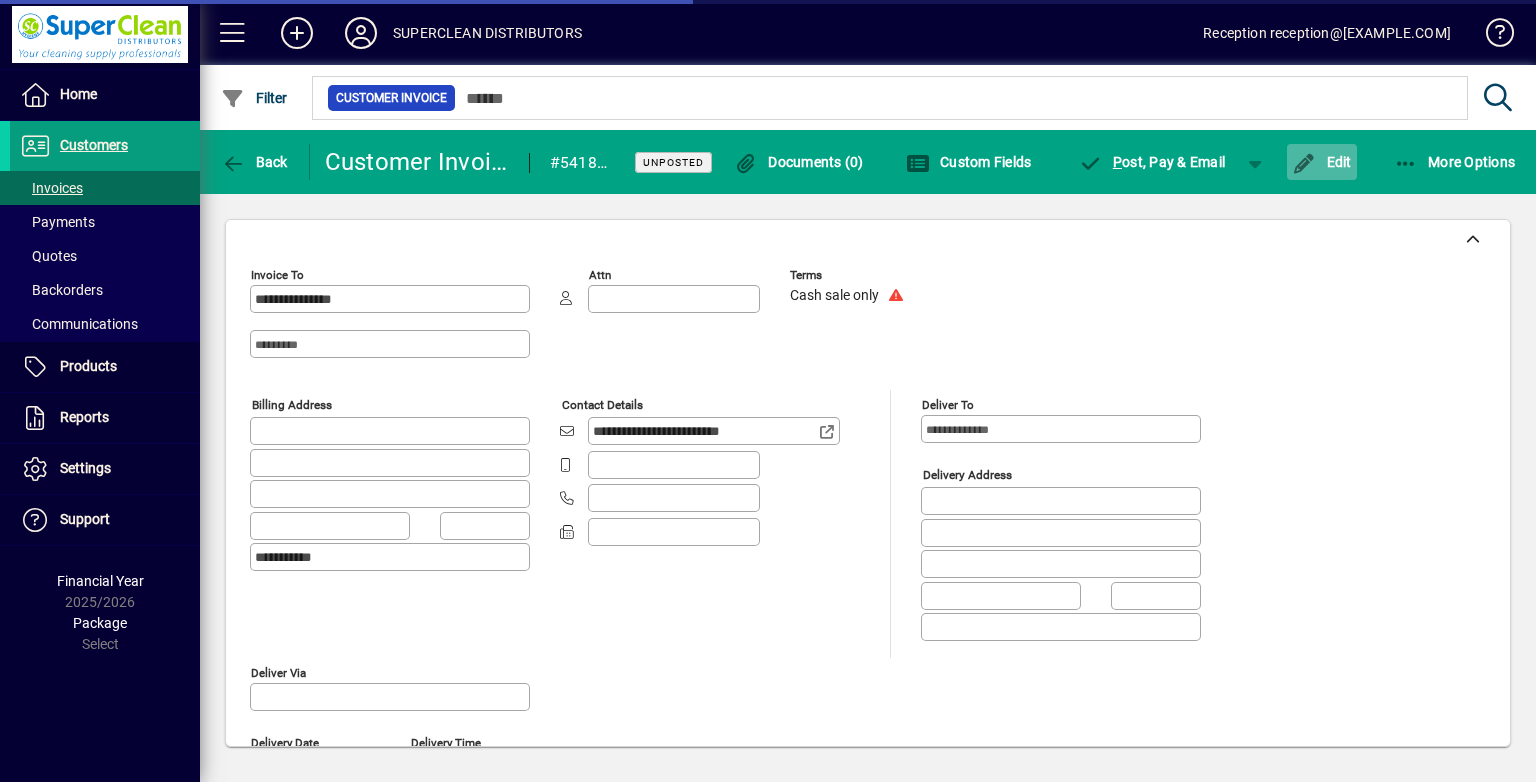 type on "******" 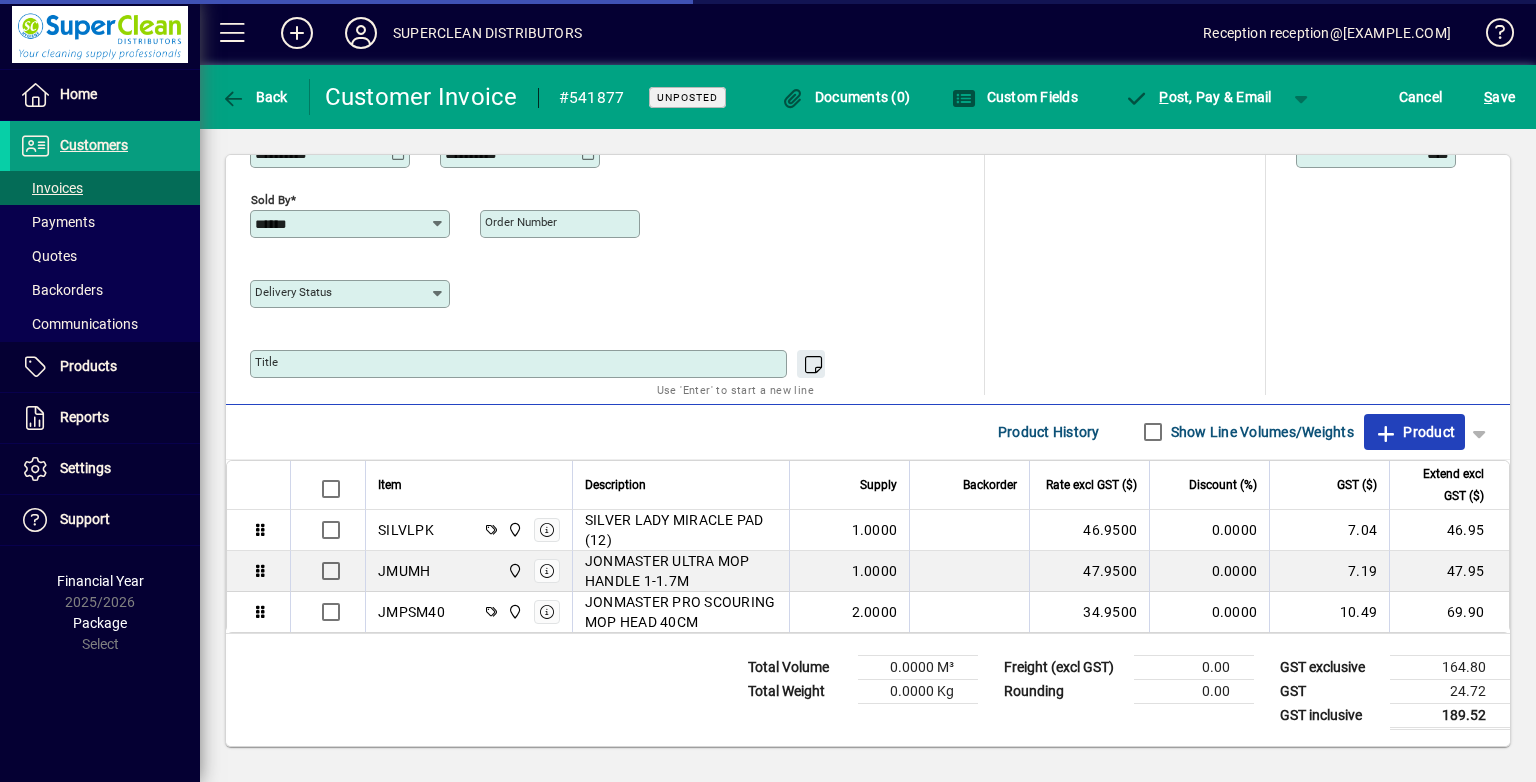 click on "Product" 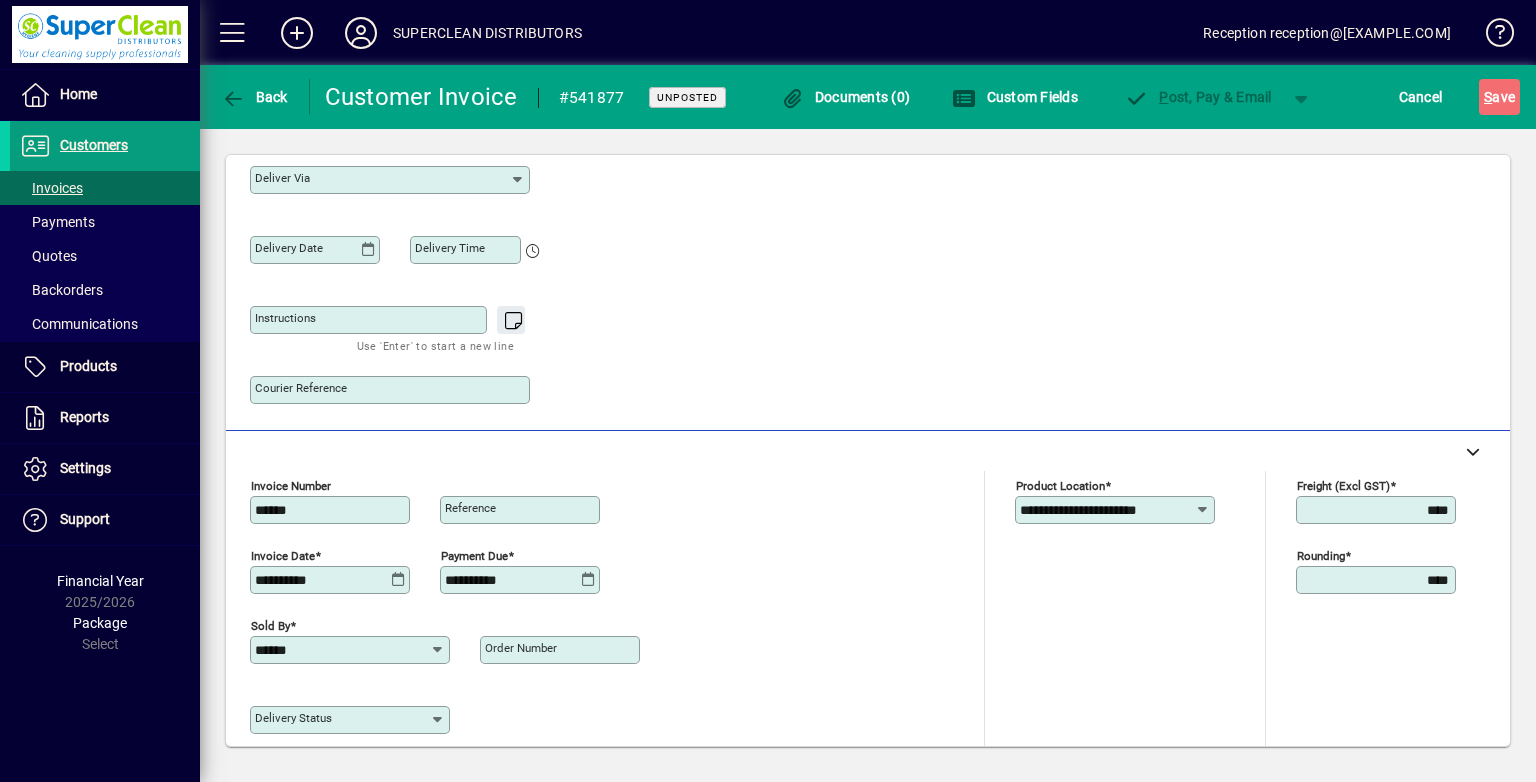 scroll, scrollTop: 166, scrollLeft: 0, axis: vertical 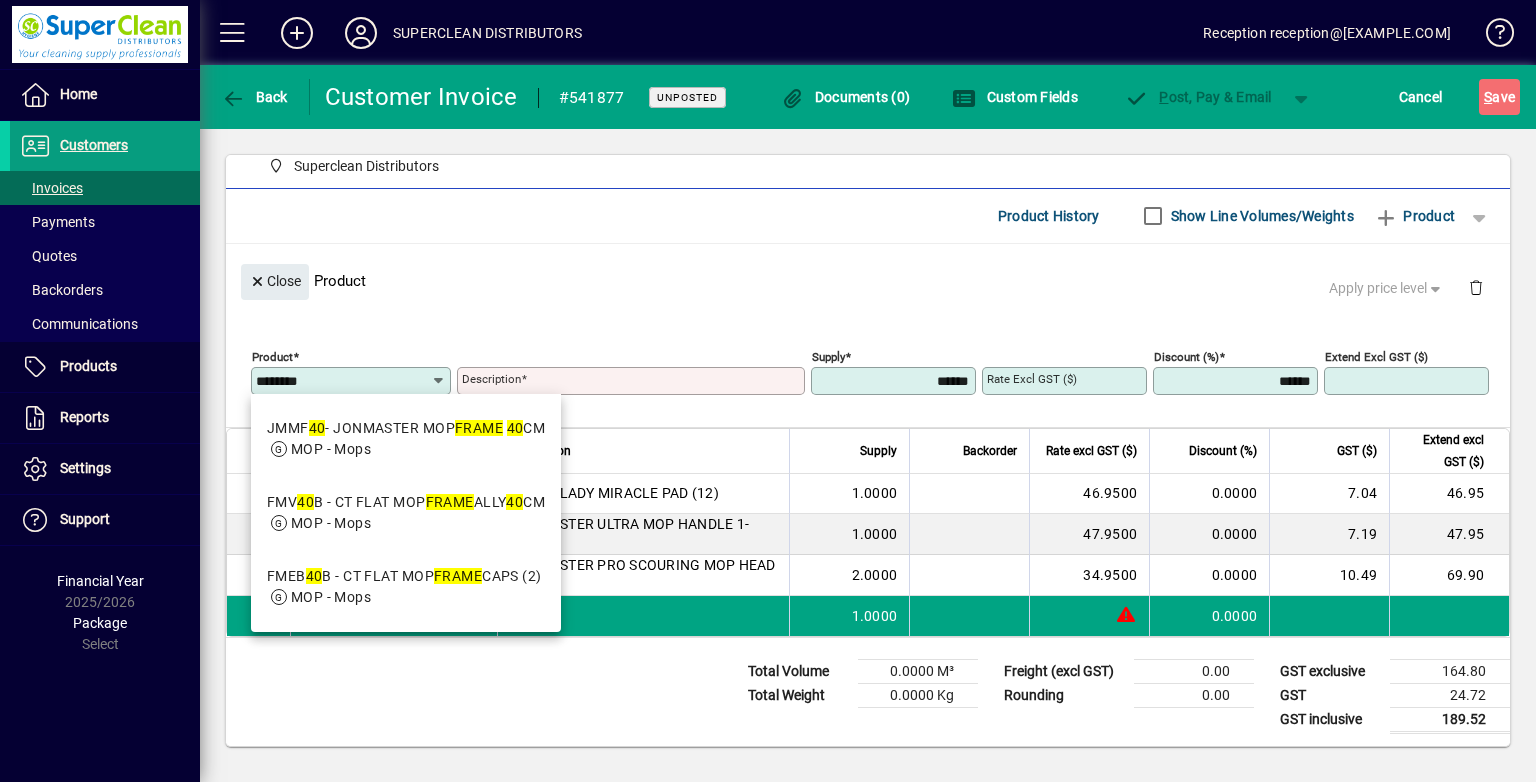 click on "JMMF 40  - JONMASTER MOP  FRAME   40 CM" at bounding box center [406, 428] 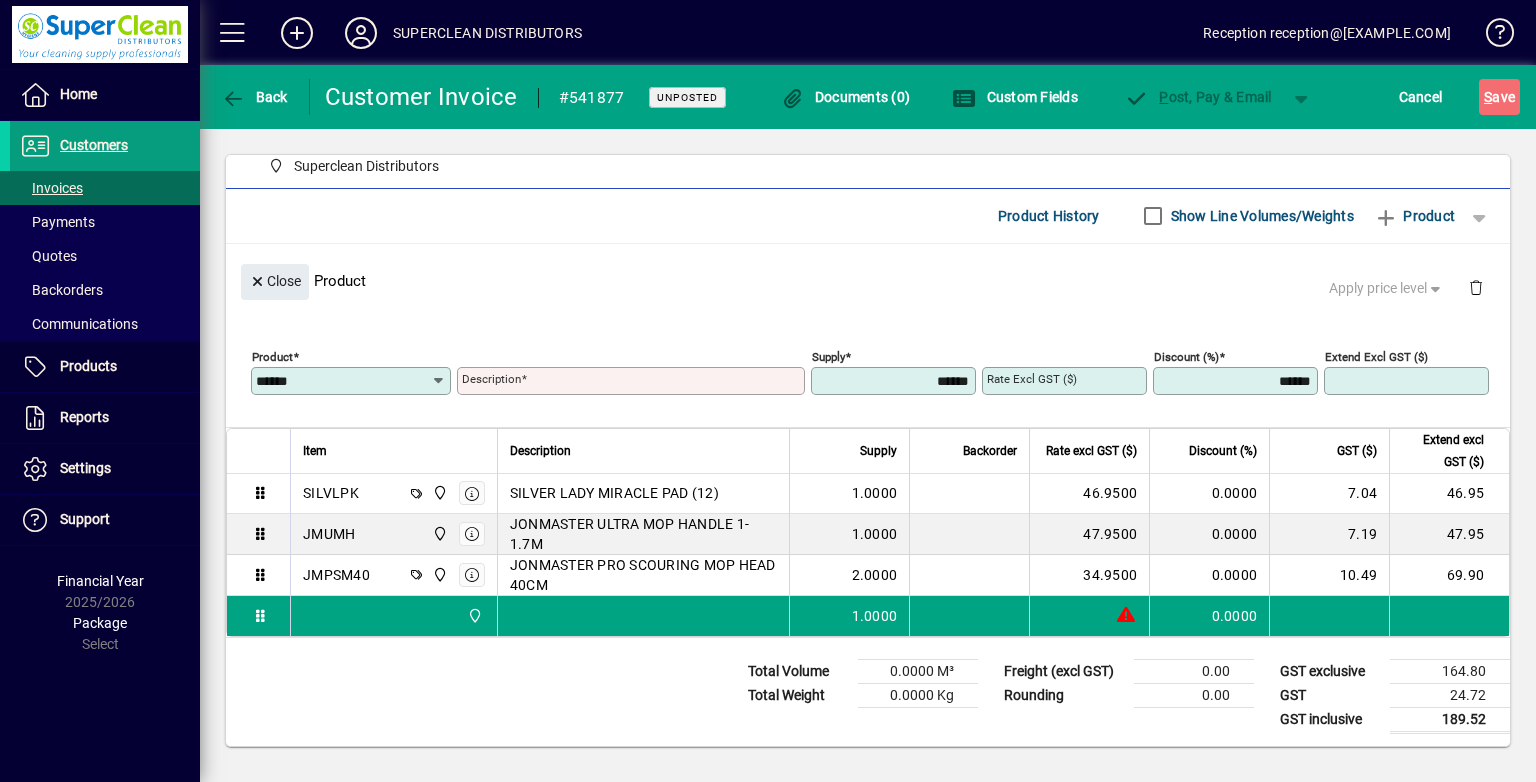 type on "**********" 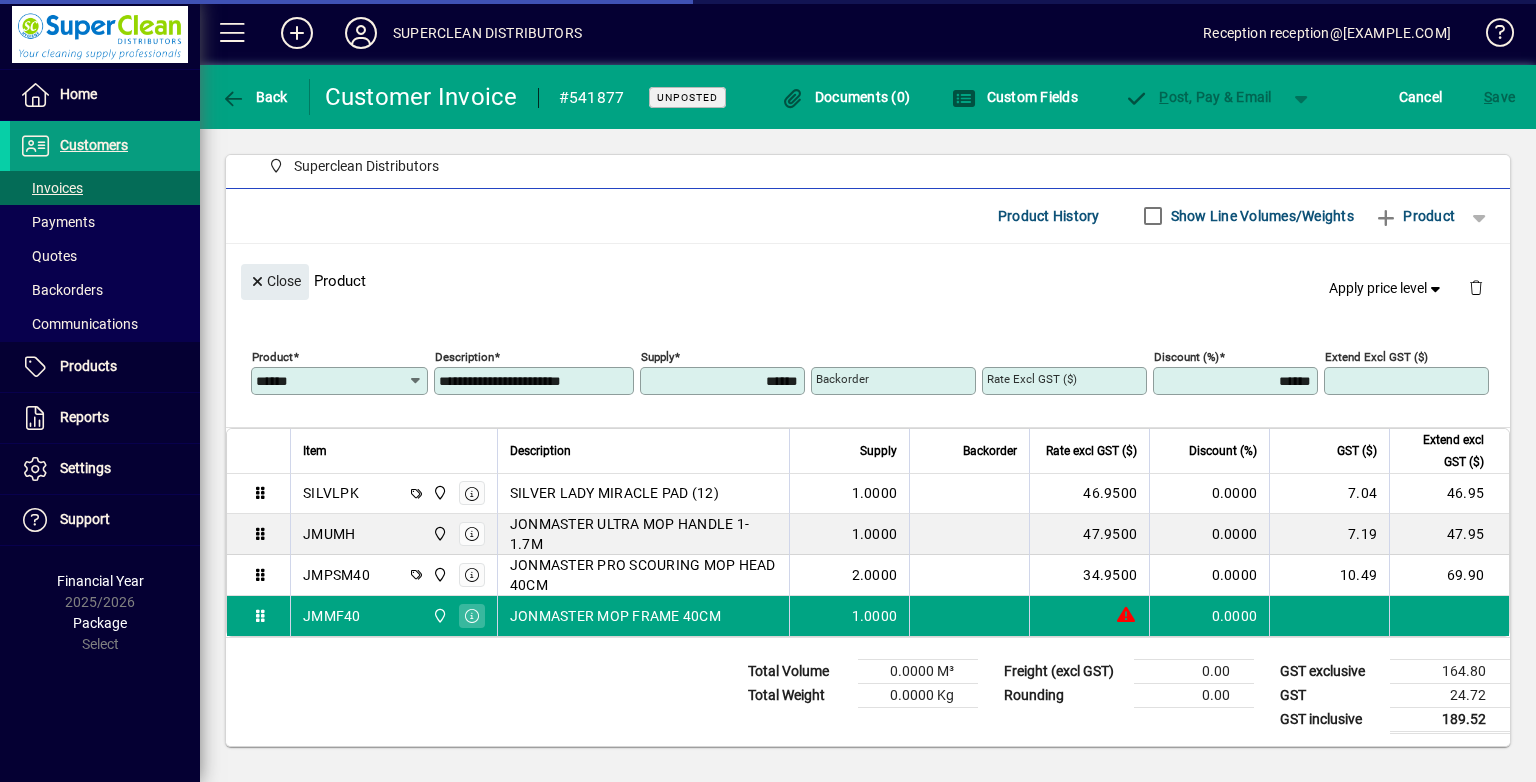 type on "*******" 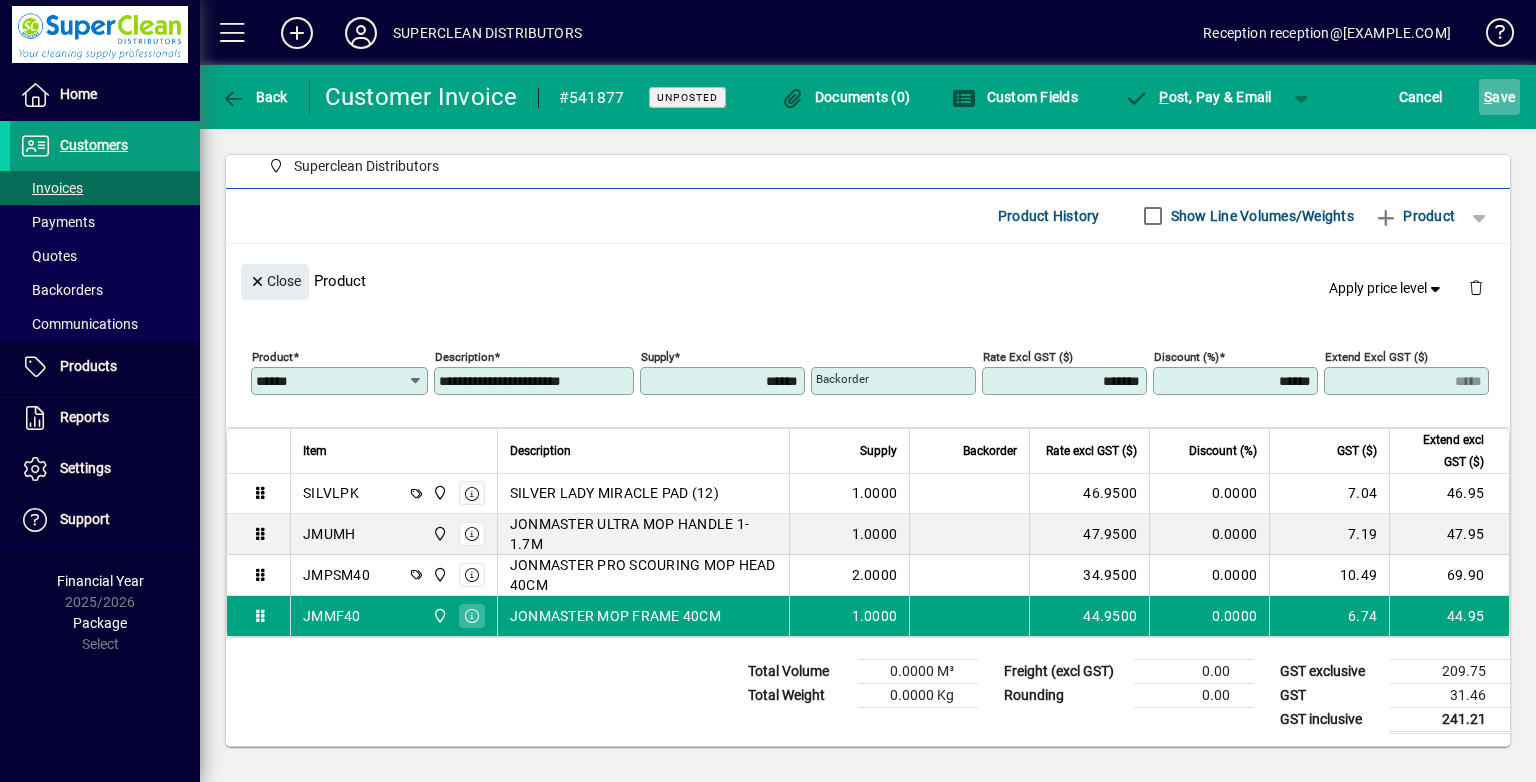 click on "S ave" 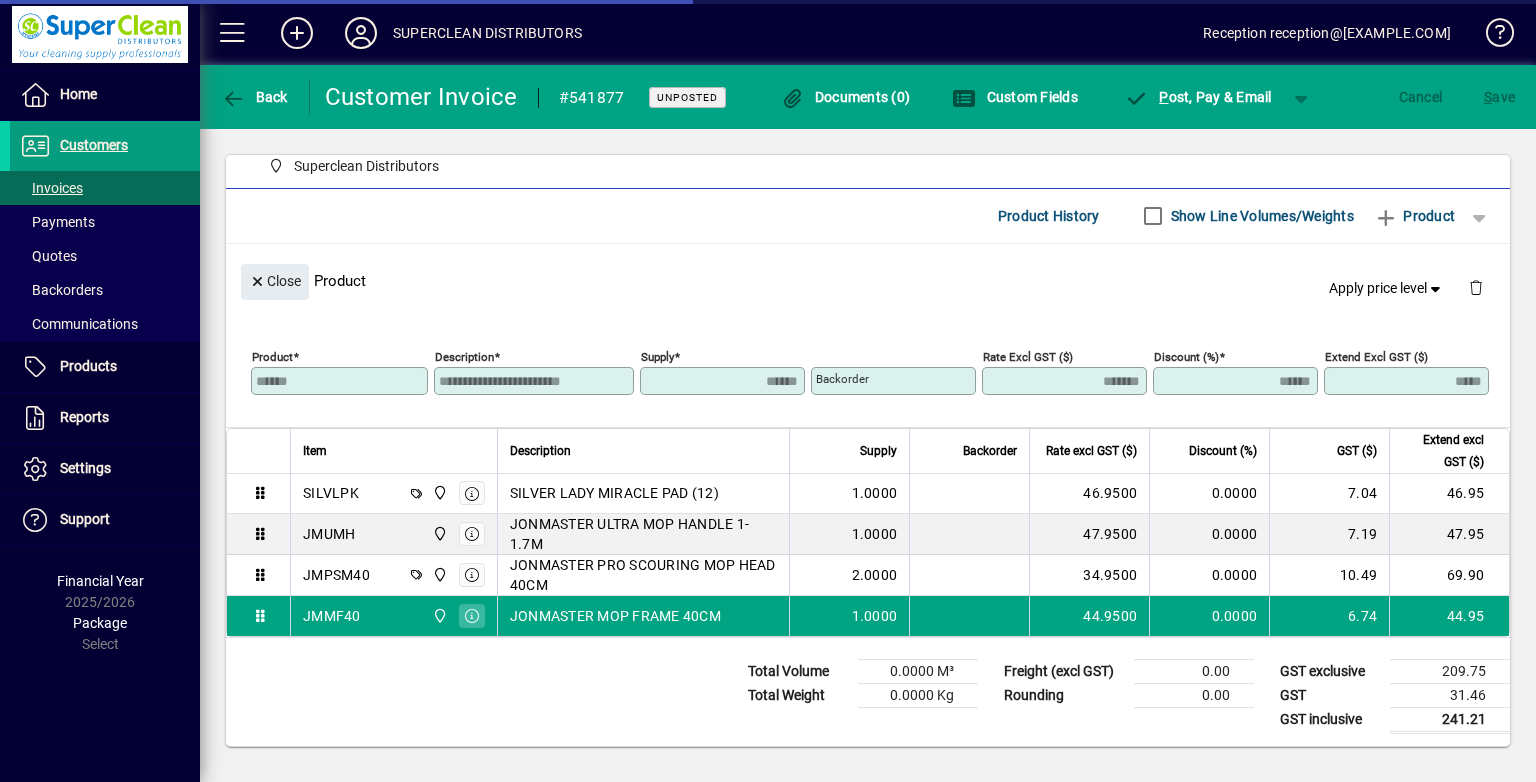 click on "Close" 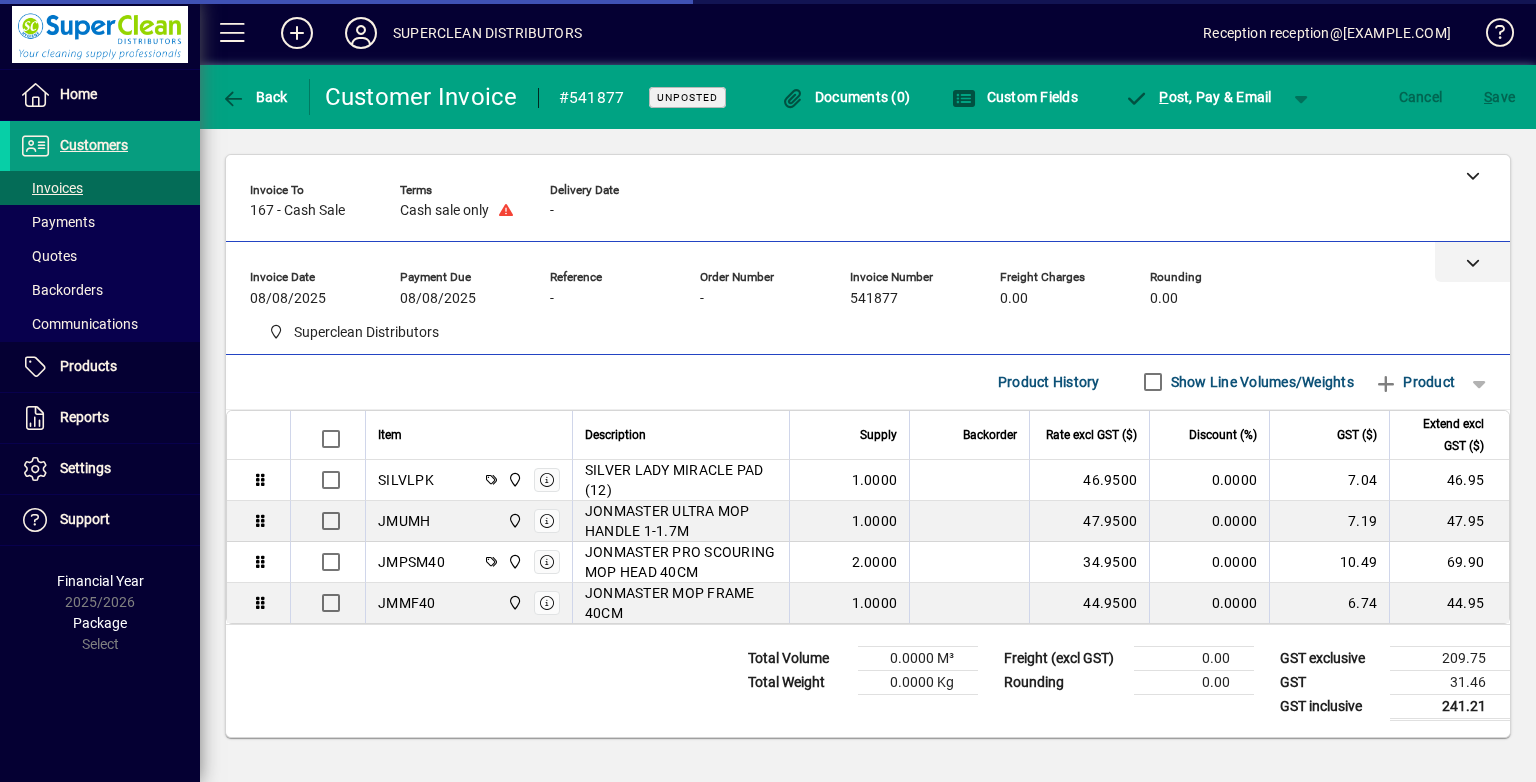 scroll, scrollTop: 0, scrollLeft: 0, axis: both 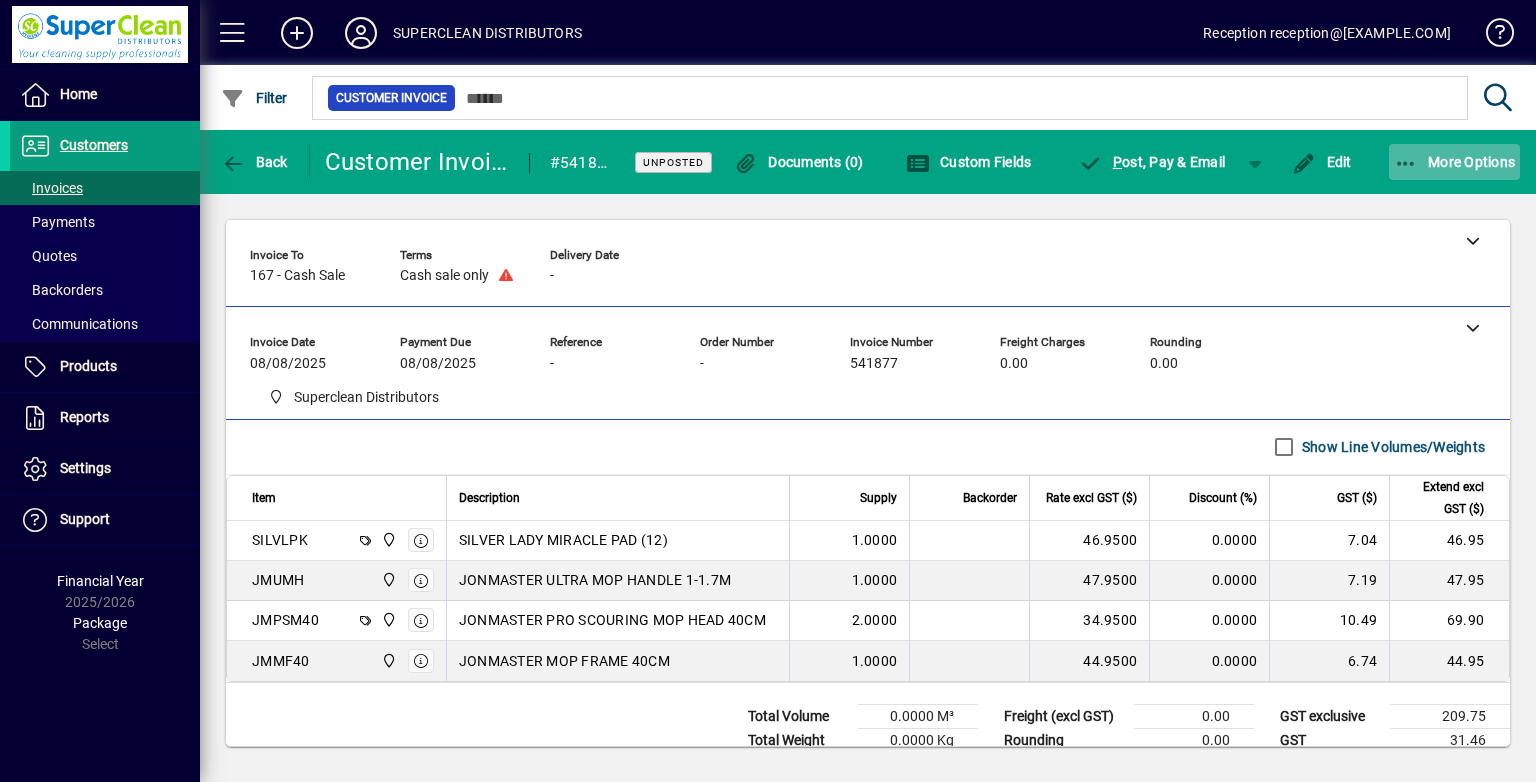 click on "More Options" 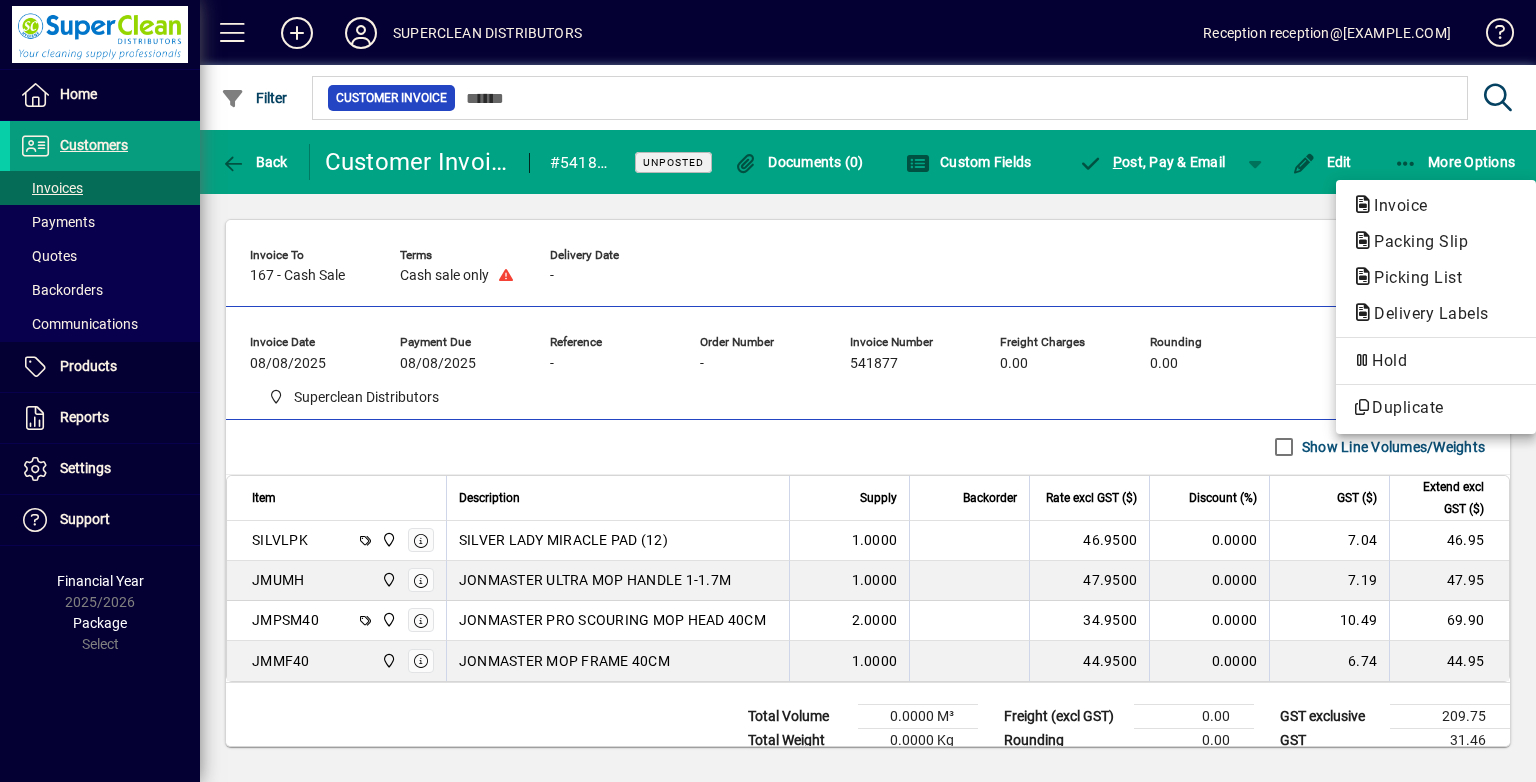 click on "Invoice" at bounding box center [1415, 241] 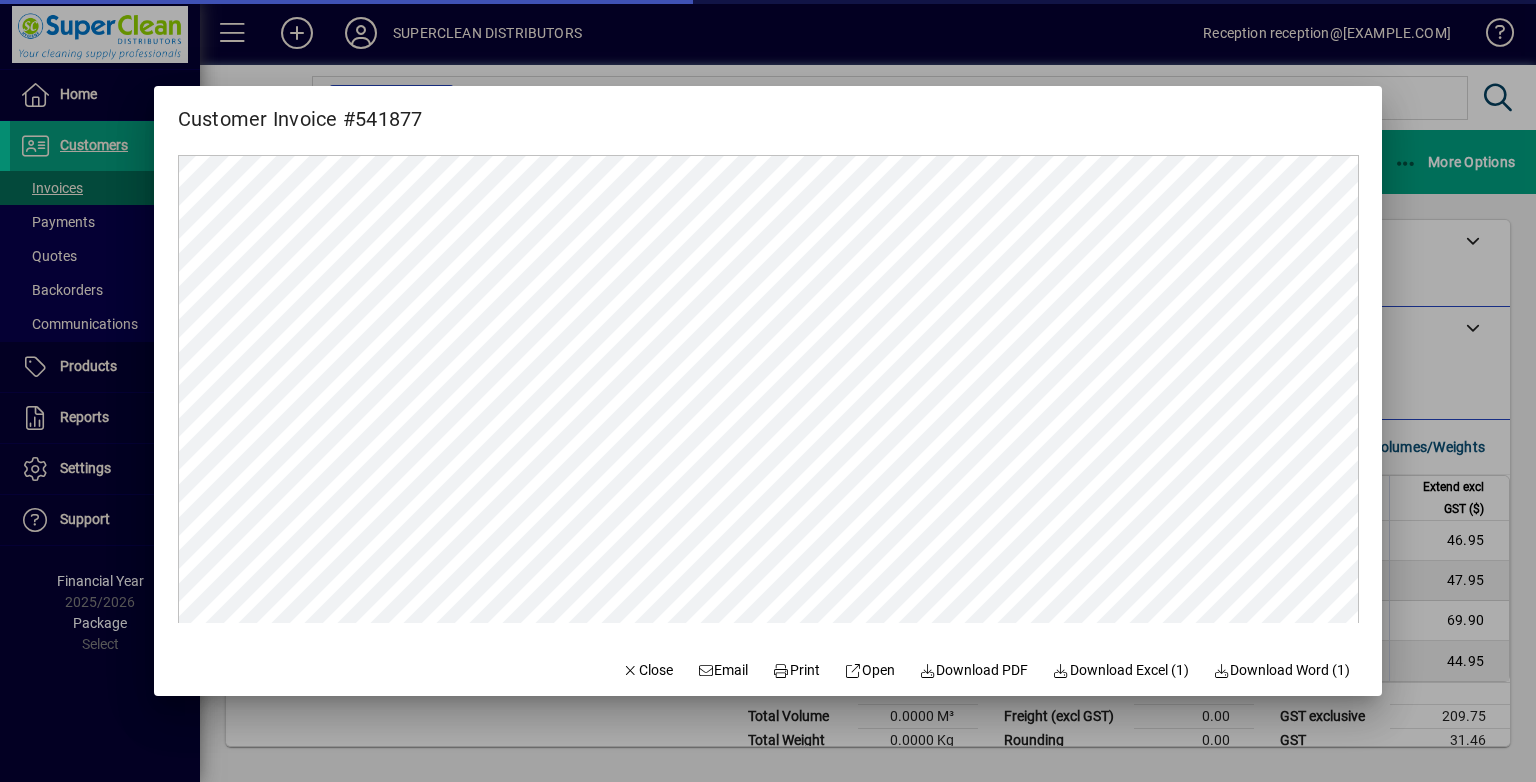 scroll, scrollTop: 0, scrollLeft: 0, axis: both 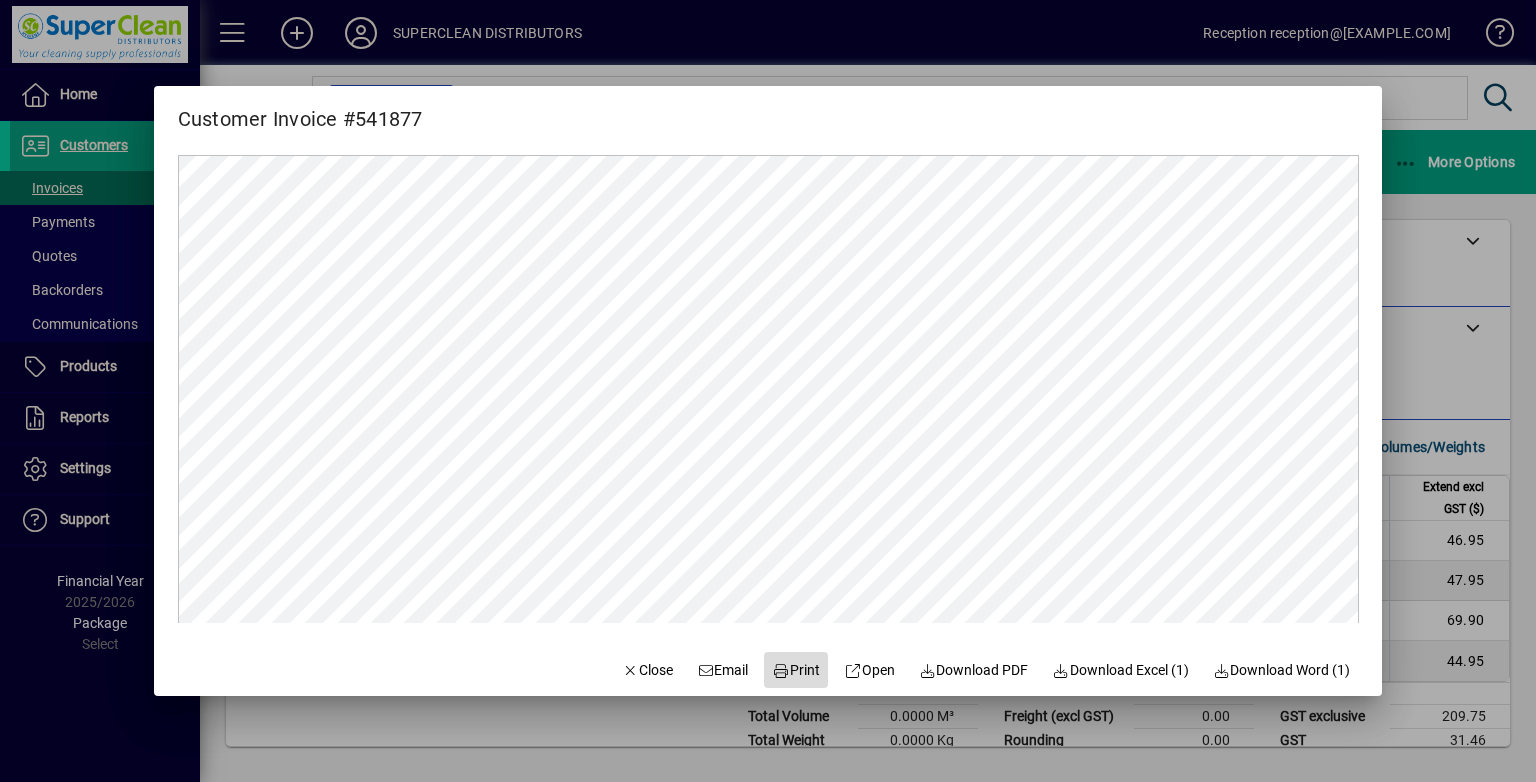 click on "Print" 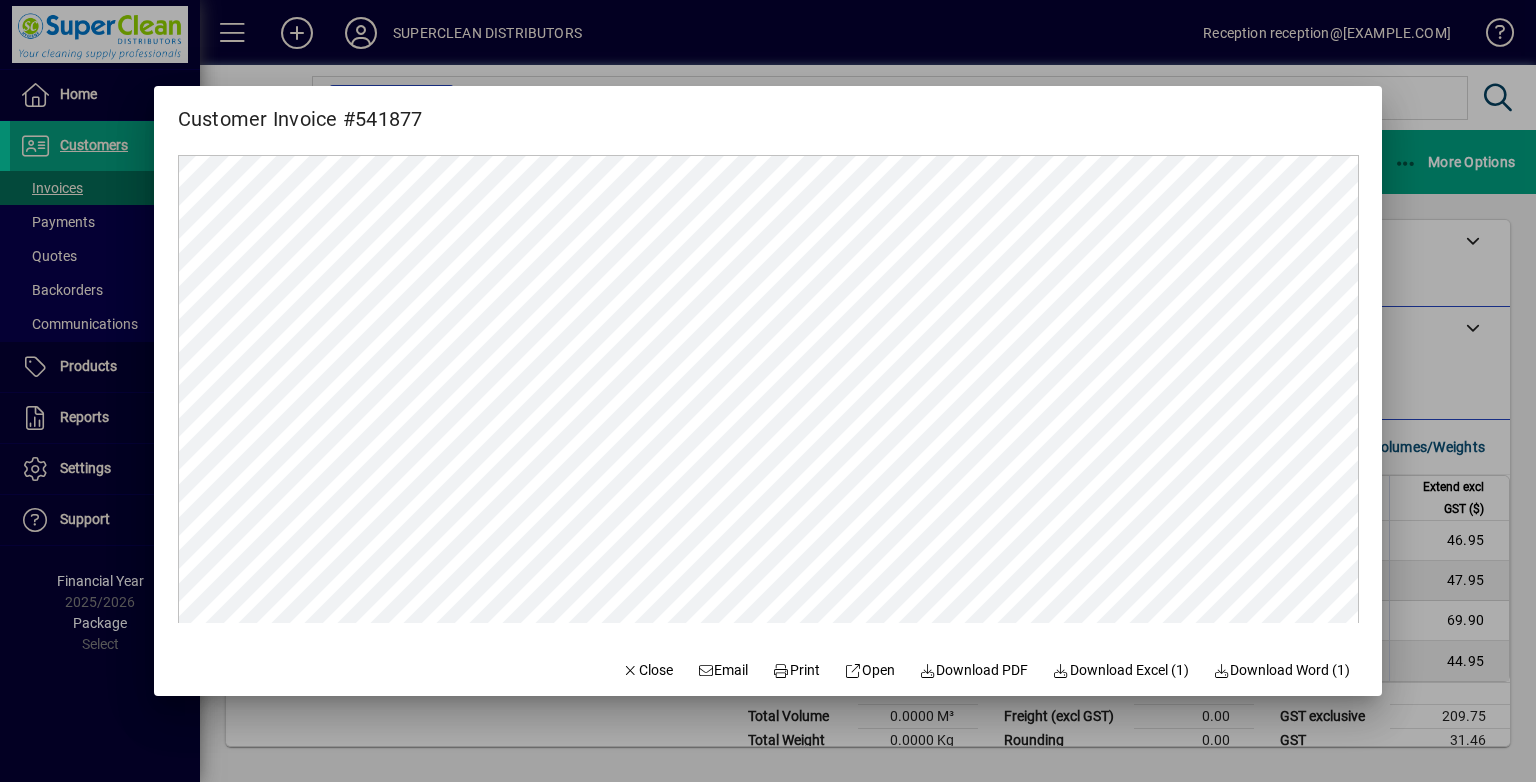 drag, startPoint x: 628, startPoint y: 656, endPoint x: 620, endPoint y: 636, distance: 21.540659 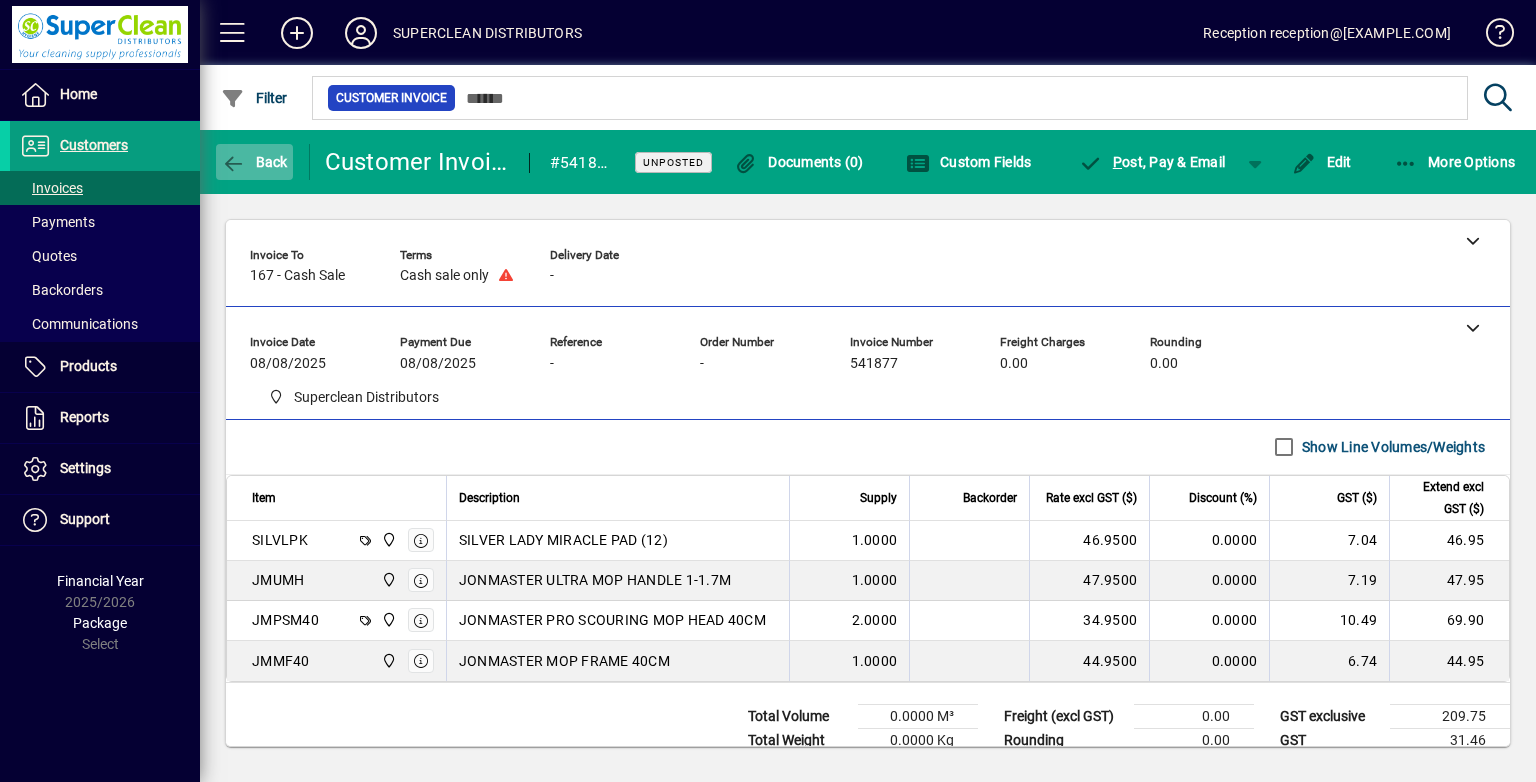 click 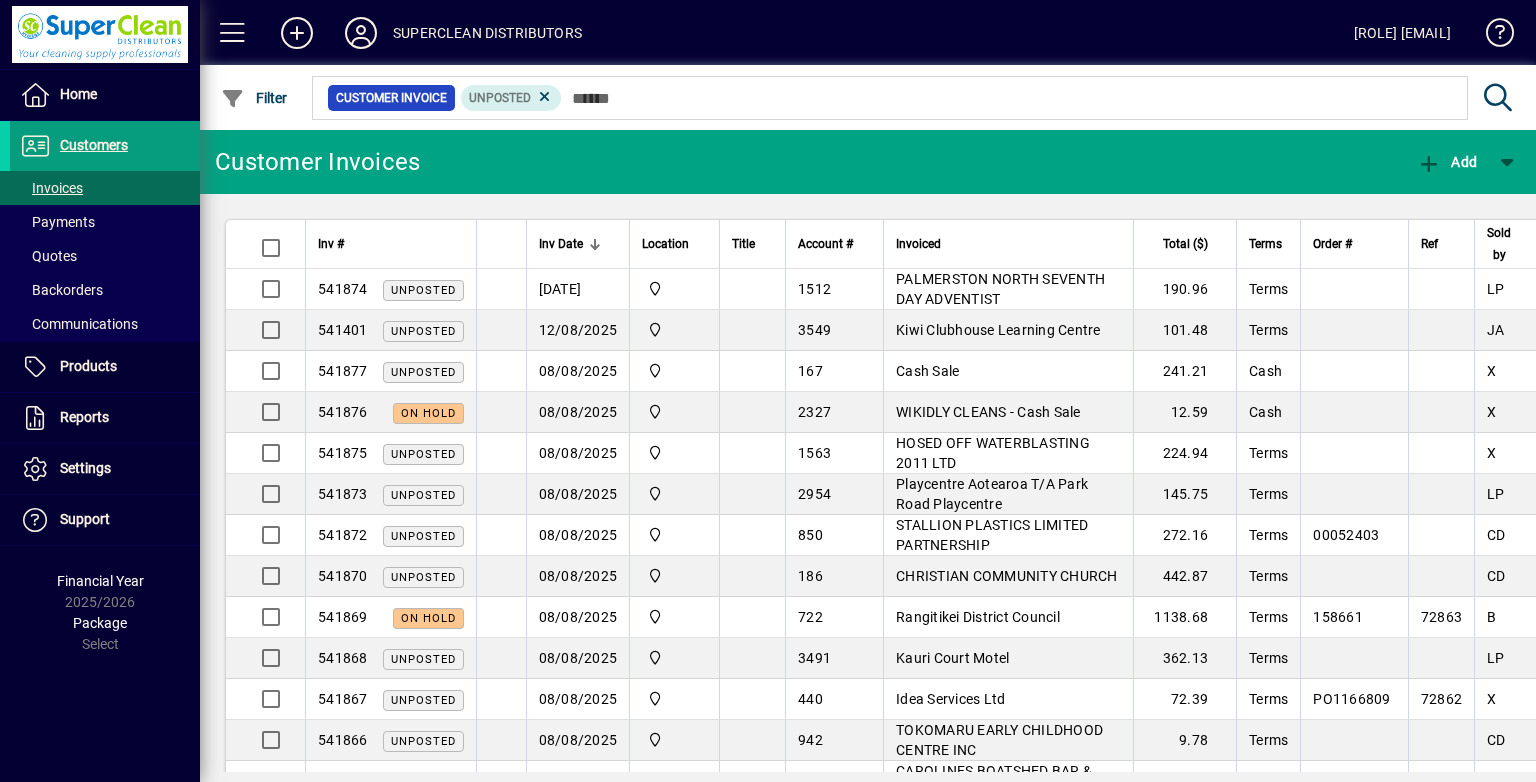 scroll, scrollTop: 0, scrollLeft: 0, axis: both 